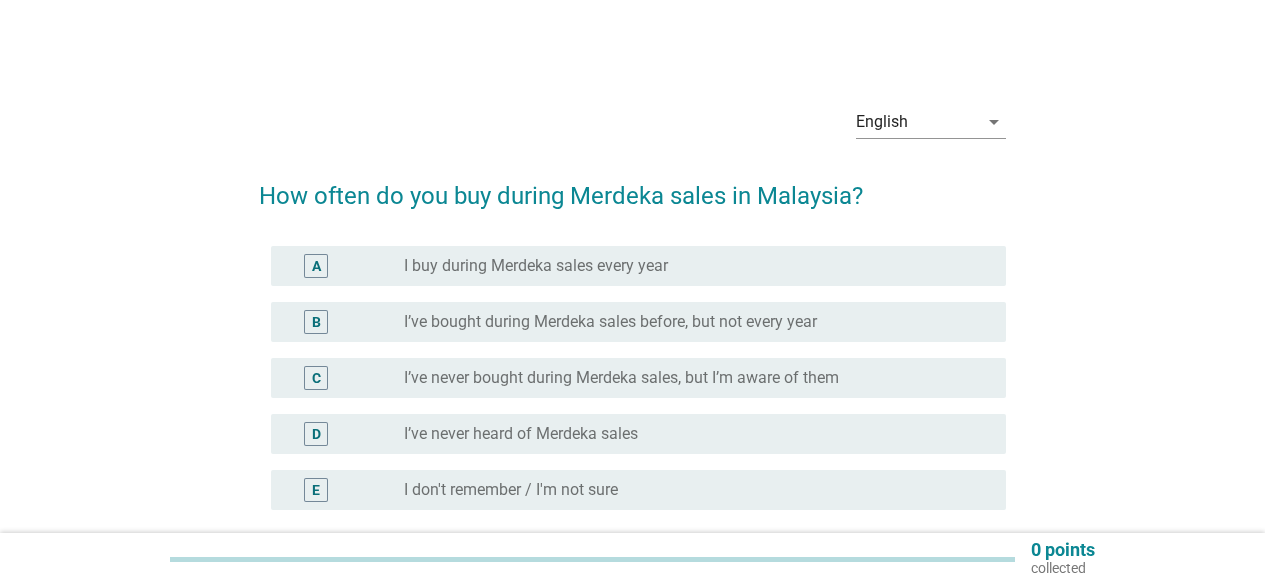 scroll, scrollTop: 0, scrollLeft: 0, axis: both 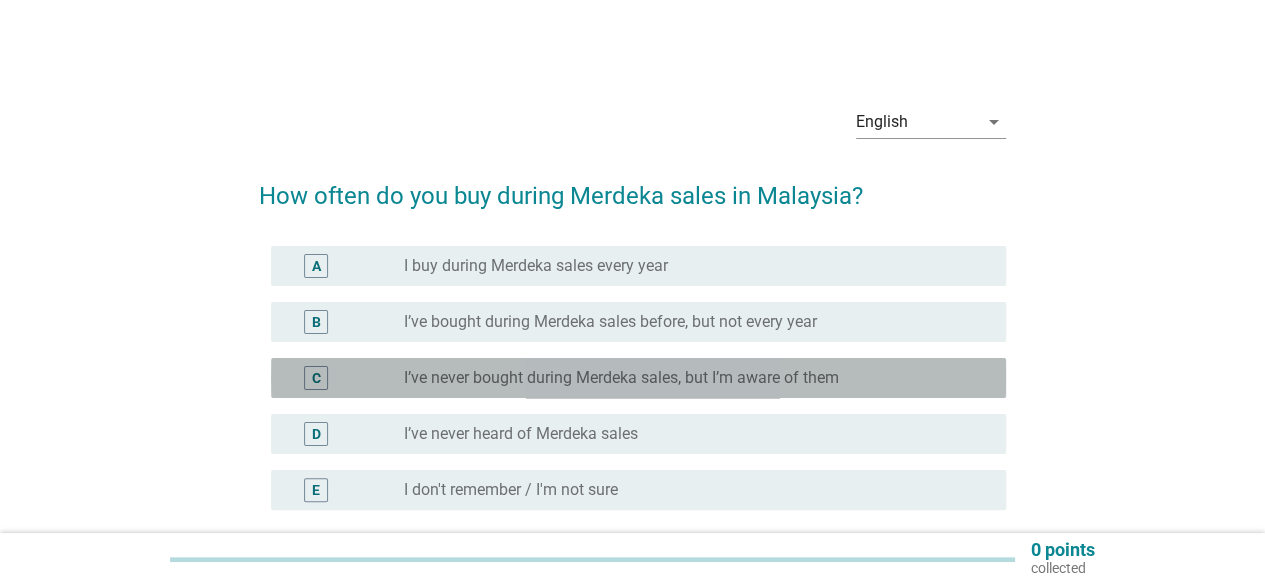 click on "C" at bounding box center (316, 378) 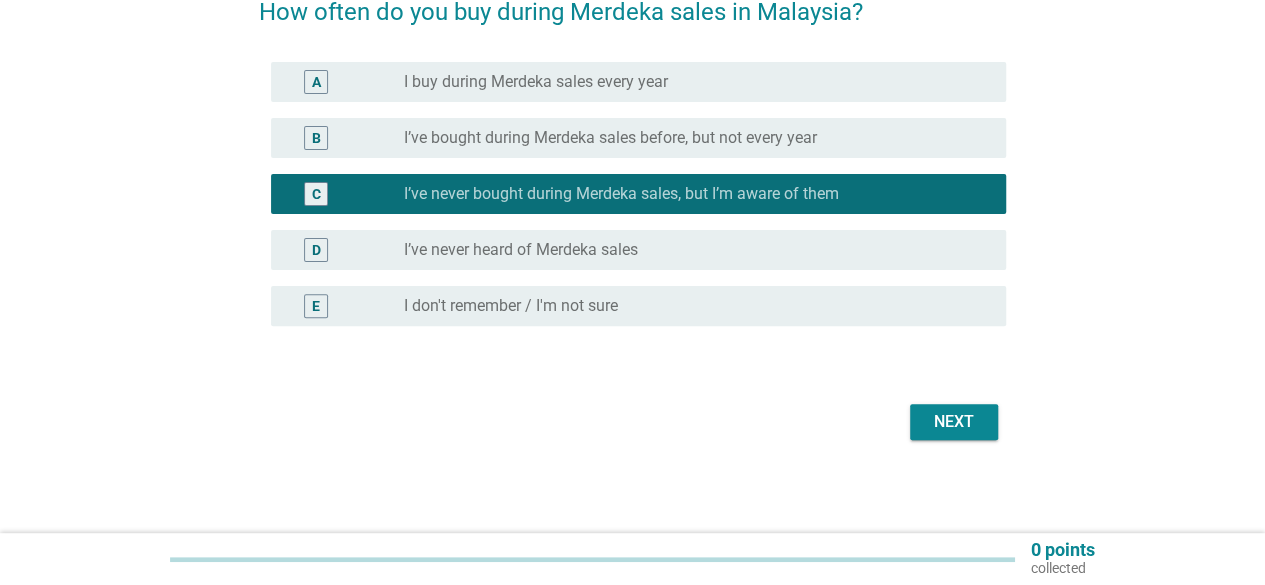 scroll, scrollTop: 186, scrollLeft: 0, axis: vertical 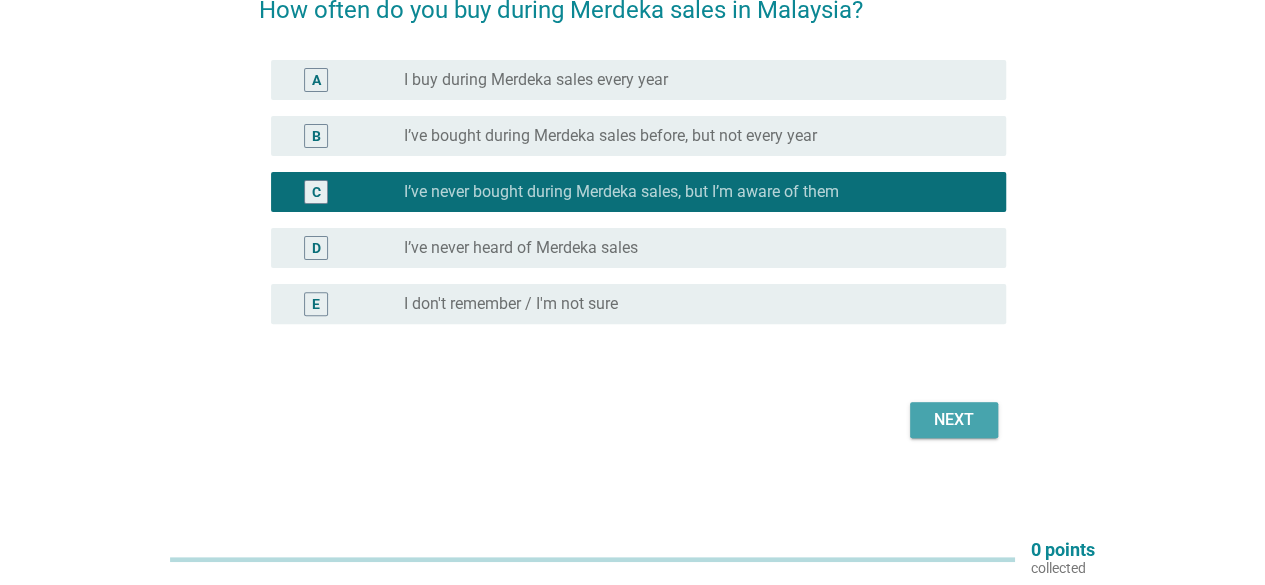 click on "Next" at bounding box center [954, 420] 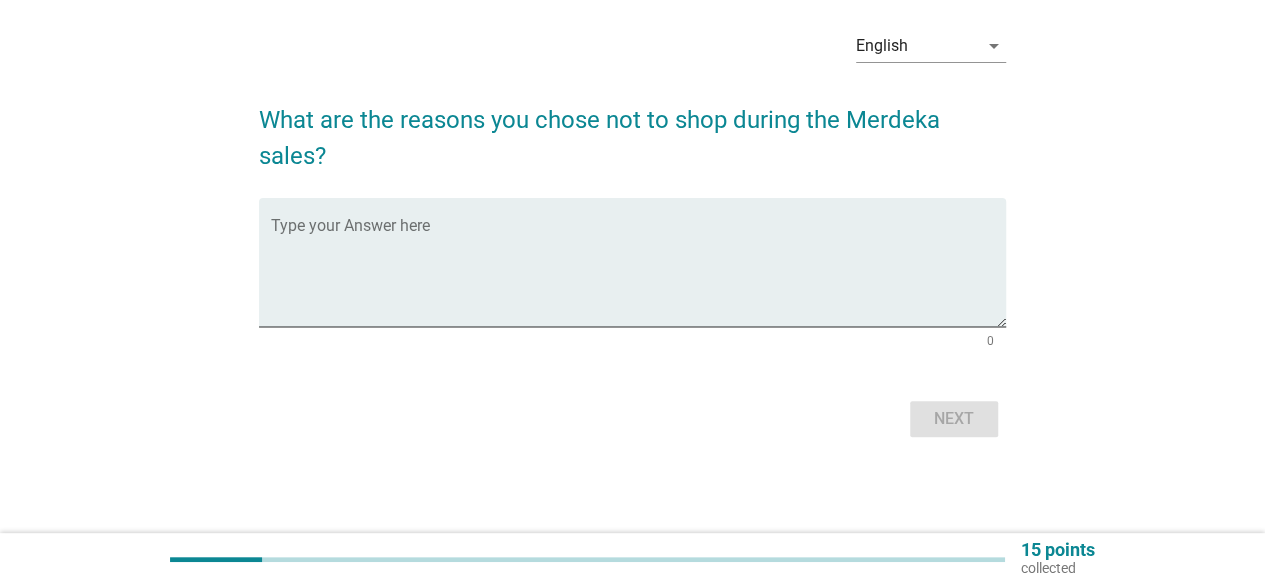 scroll, scrollTop: 0, scrollLeft: 0, axis: both 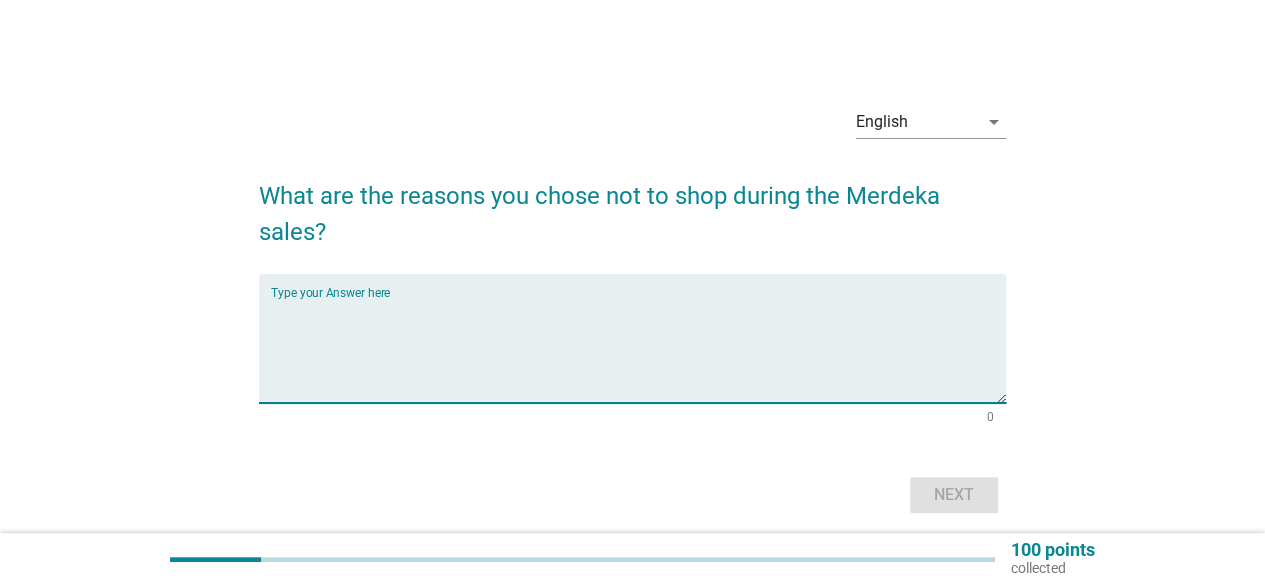 click at bounding box center (638, 350) 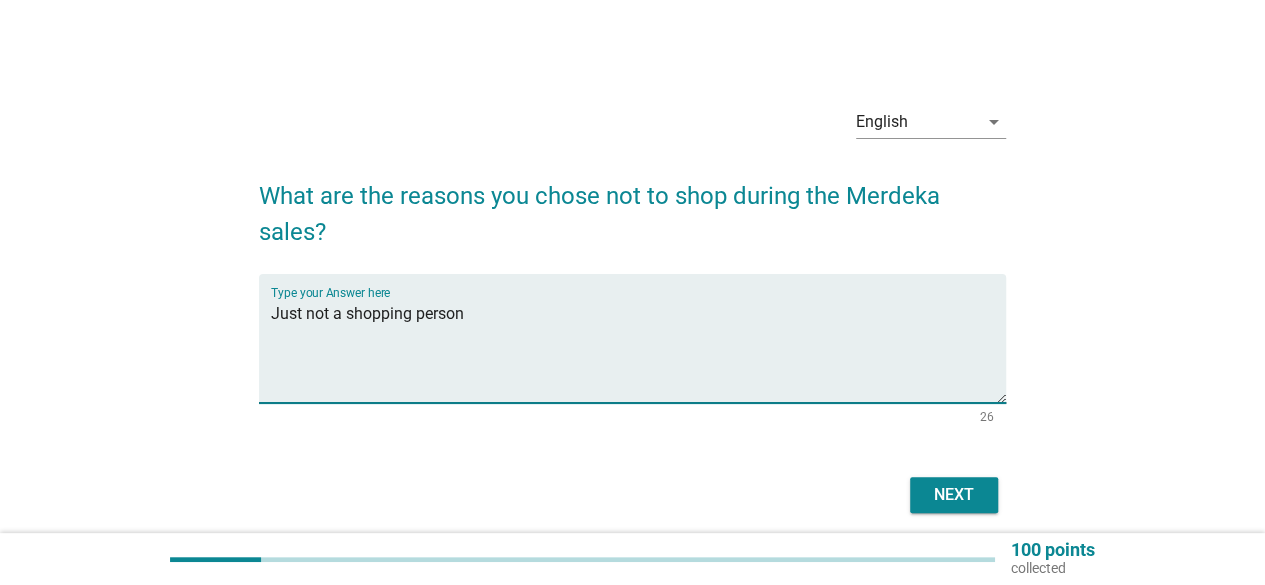 click on "Just not a shopping person" at bounding box center (638, 350) 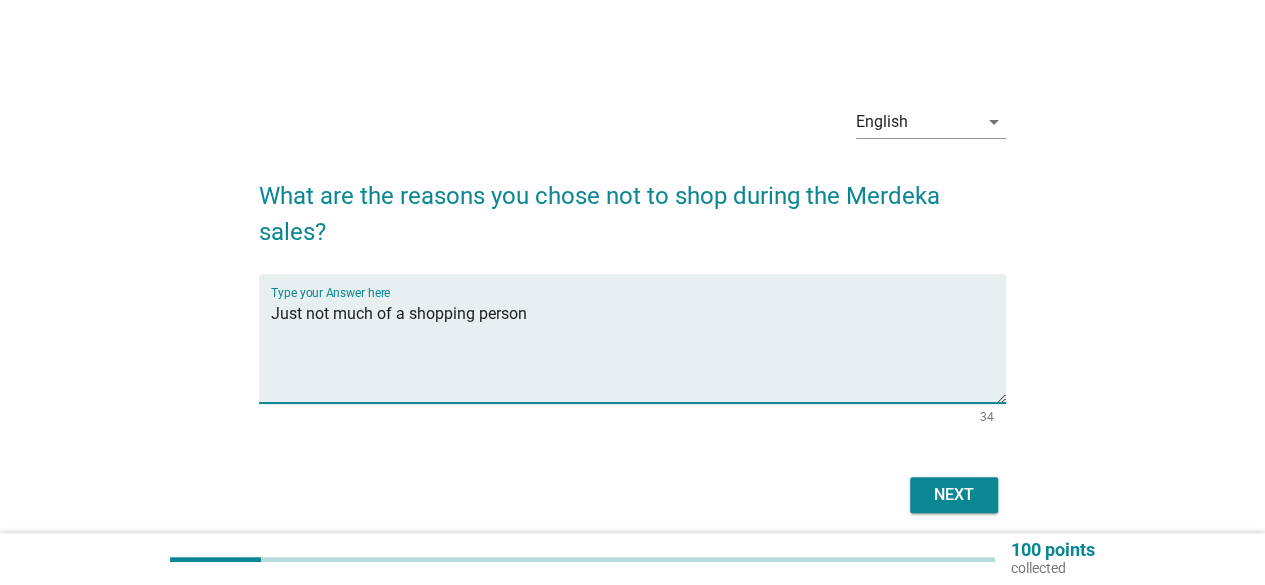 type on "Just not much of a shopping person" 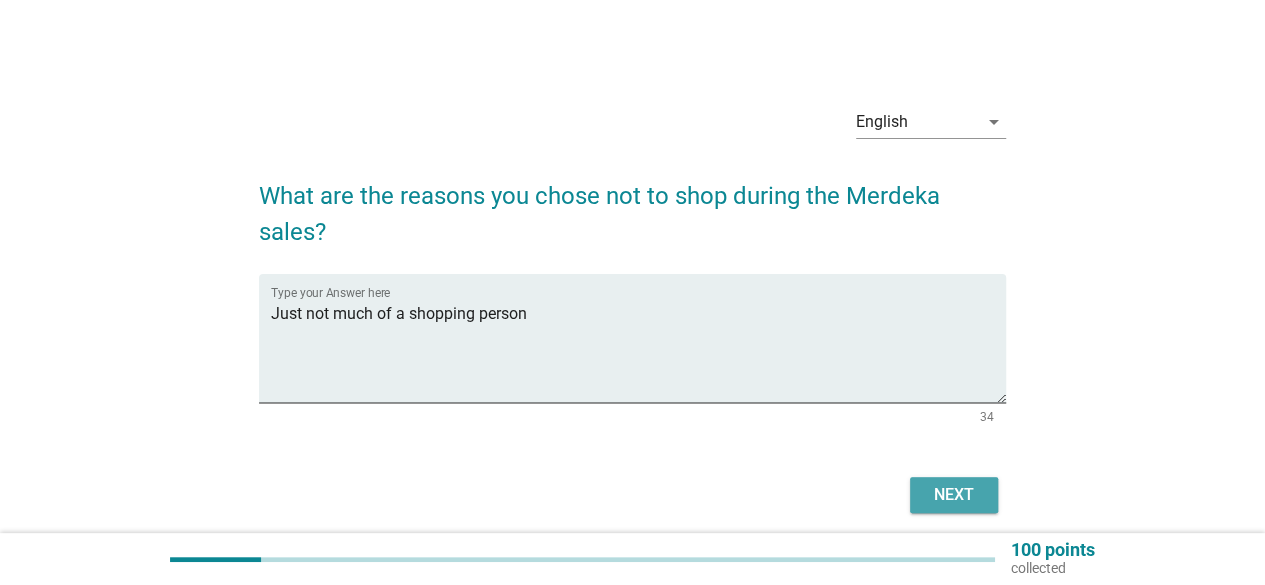 click on "Next" at bounding box center [954, 495] 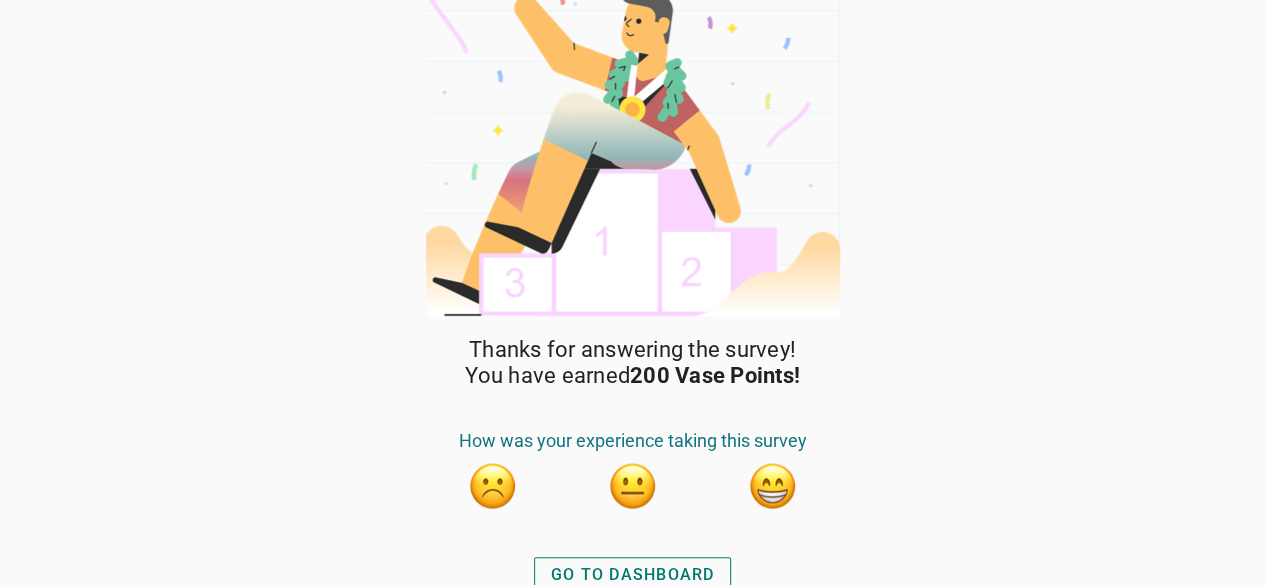 scroll, scrollTop: 48, scrollLeft: 0, axis: vertical 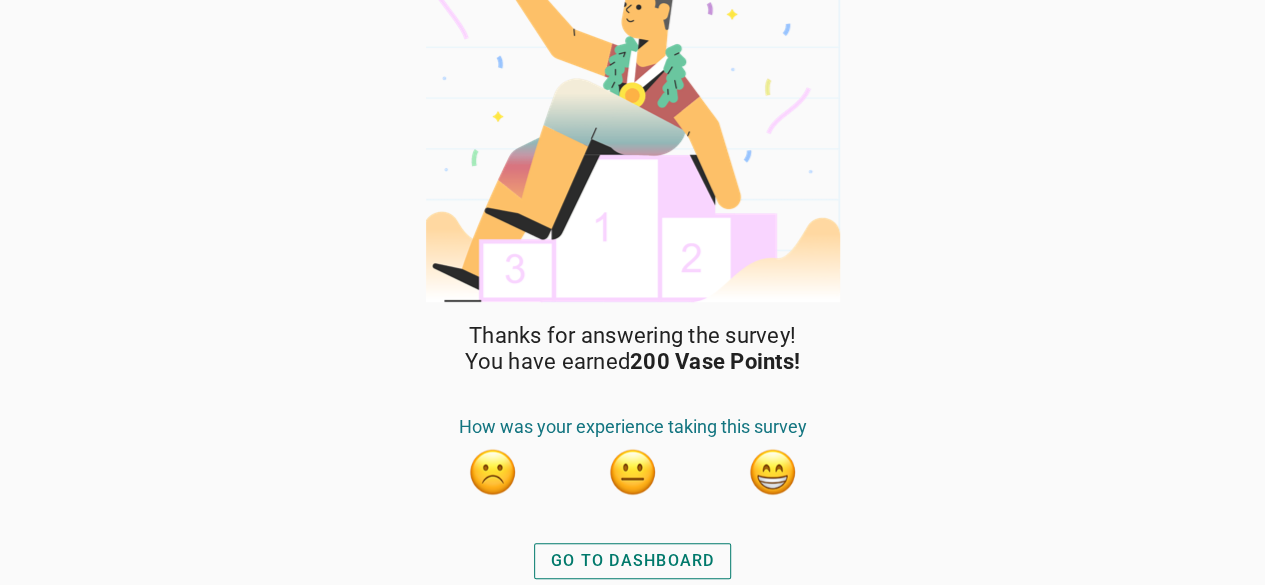 click on "GO TO DASHBOARD" at bounding box center (633, 561) 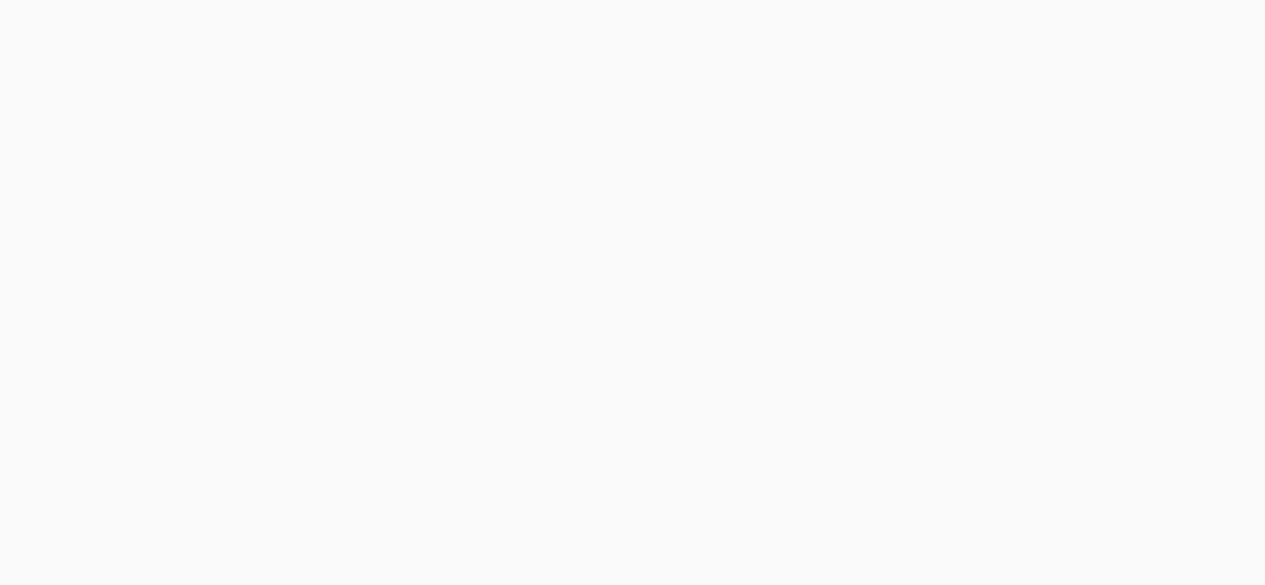 scroll, scrollTop: 0, scrollLeft: 0, axis: both 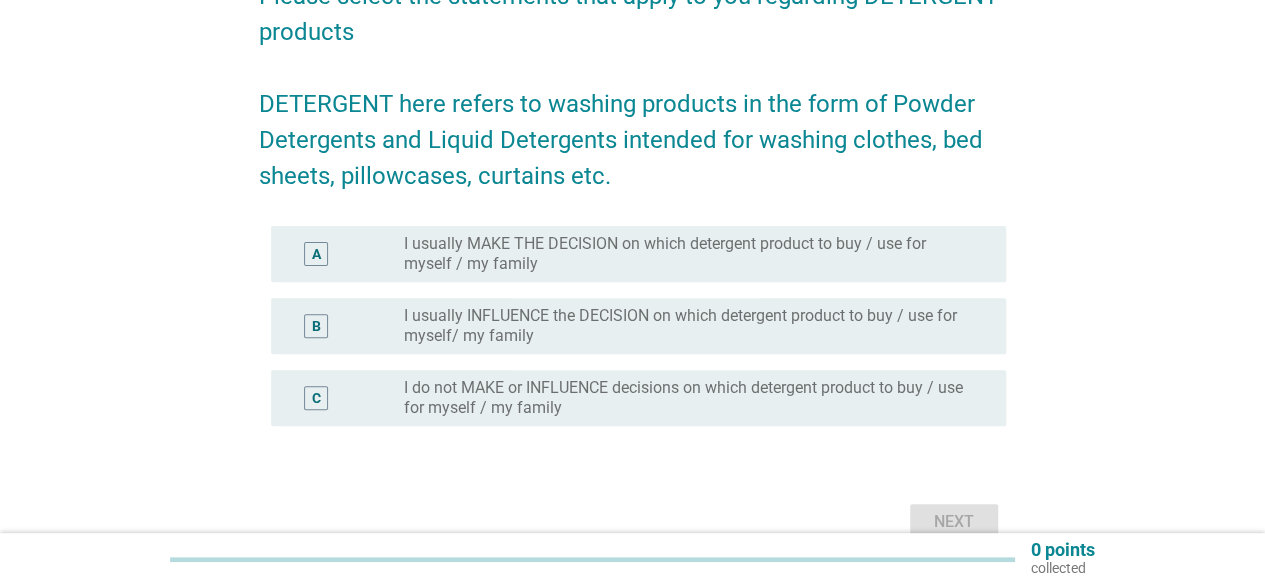 click on "A" at bounding box center [316, 254] 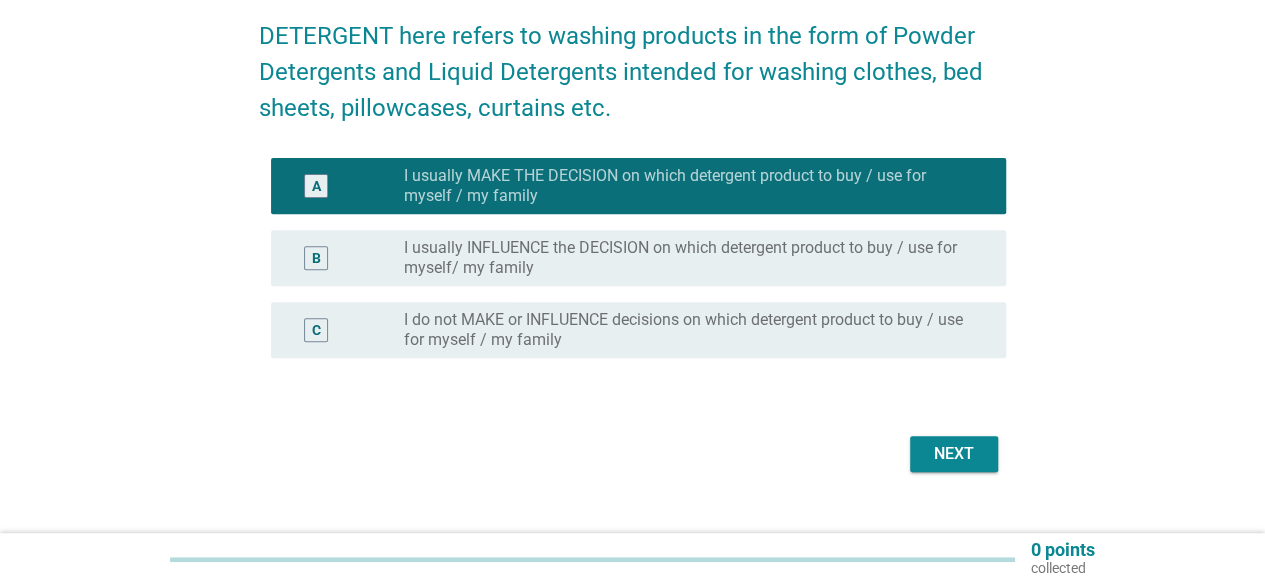 scroll, scrollTop: 300, scrollLeft: 0, axis: vertical 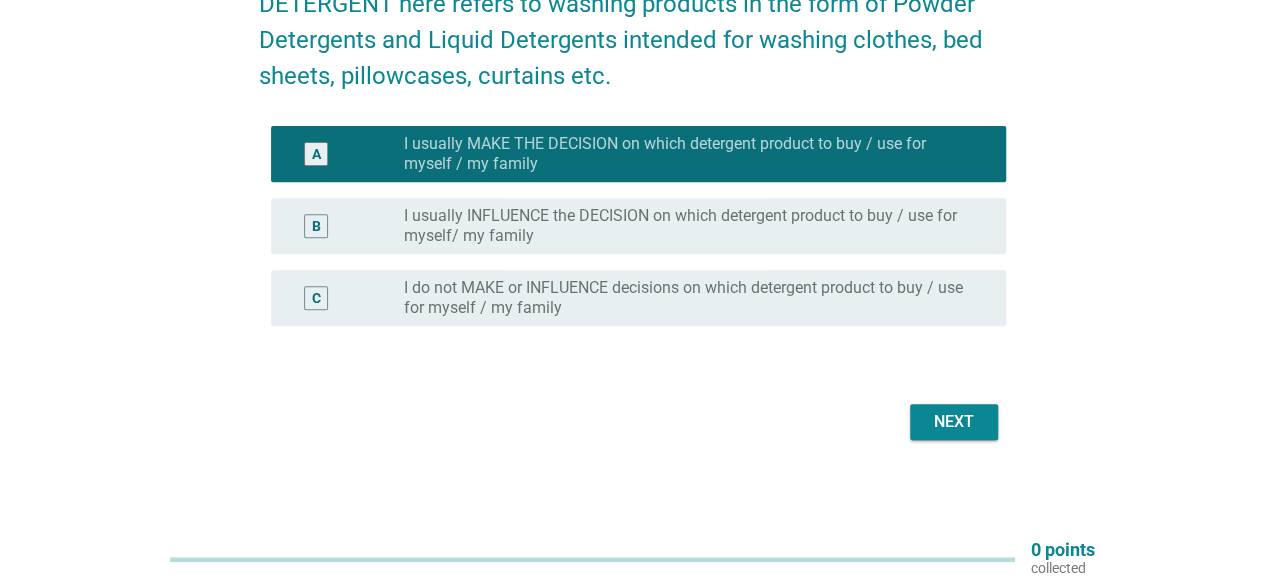 click on "Next" at bounding box center (954, 422) 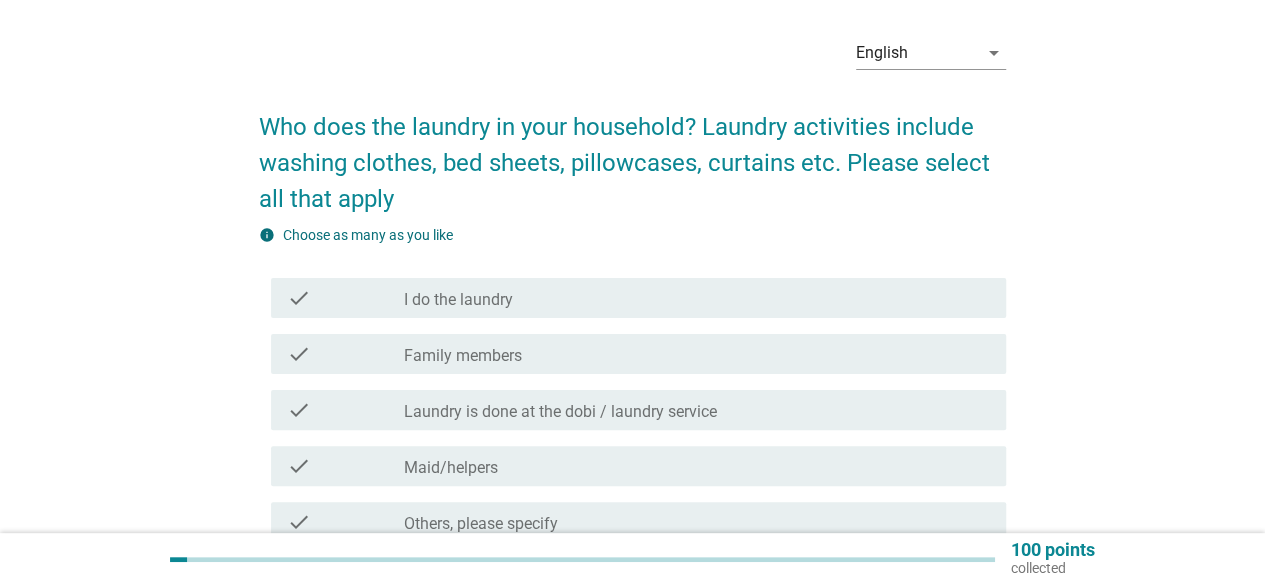 scroll, scrollTop: 100, scrollLeft: 0, axis: vertical 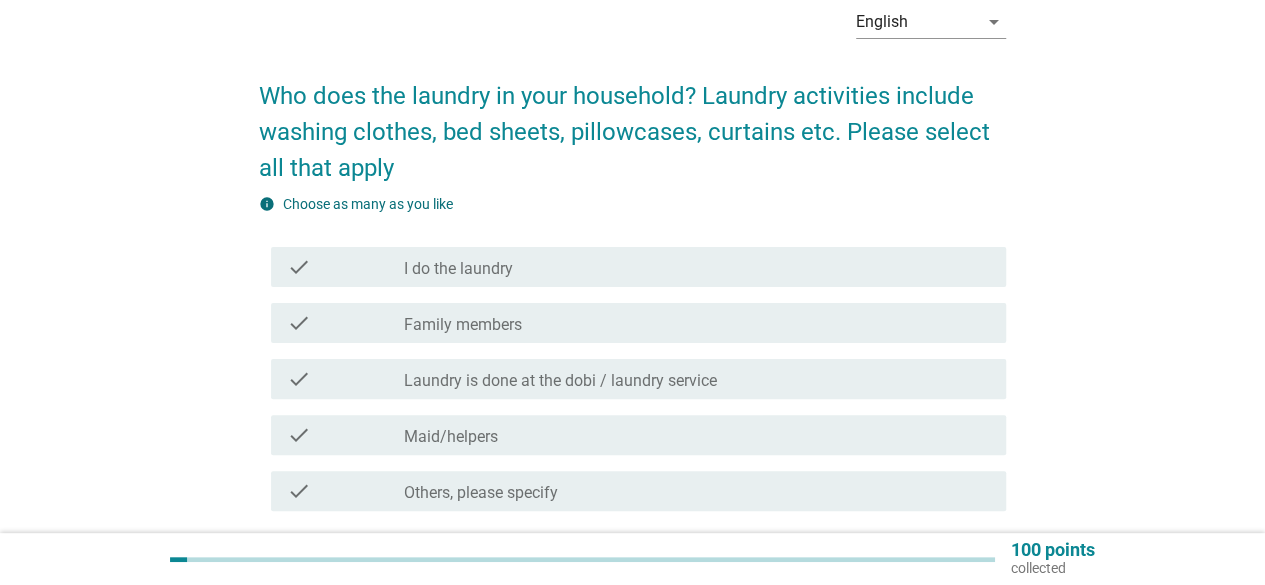 click on "check" at bounding box center (299, 267) 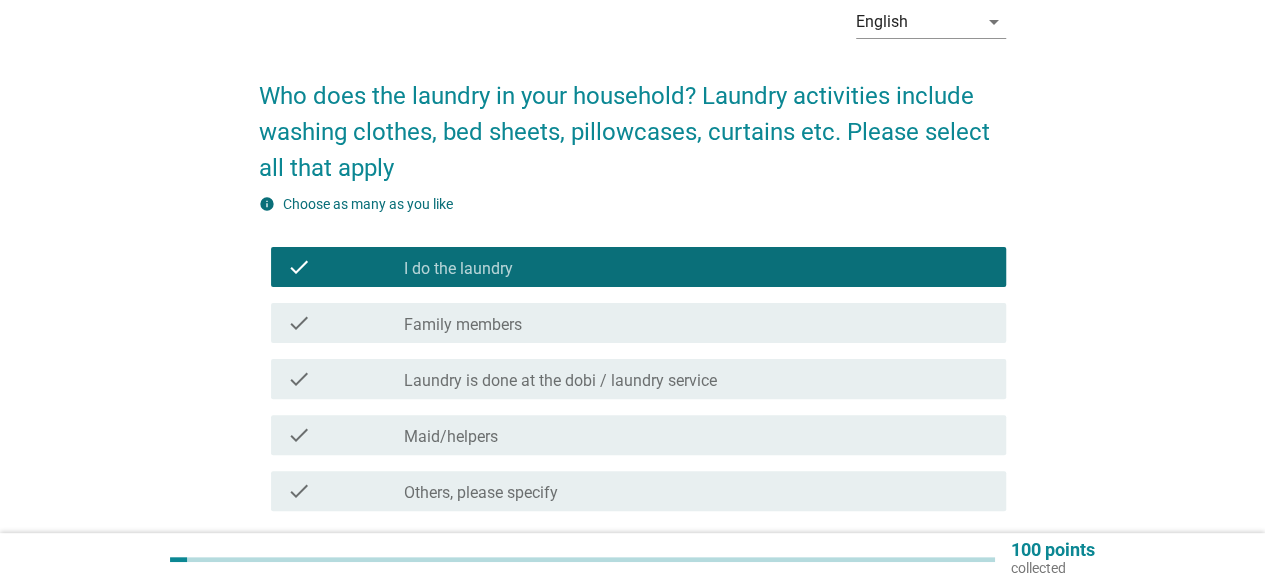 click on "check" at bounding box center [299, 323] 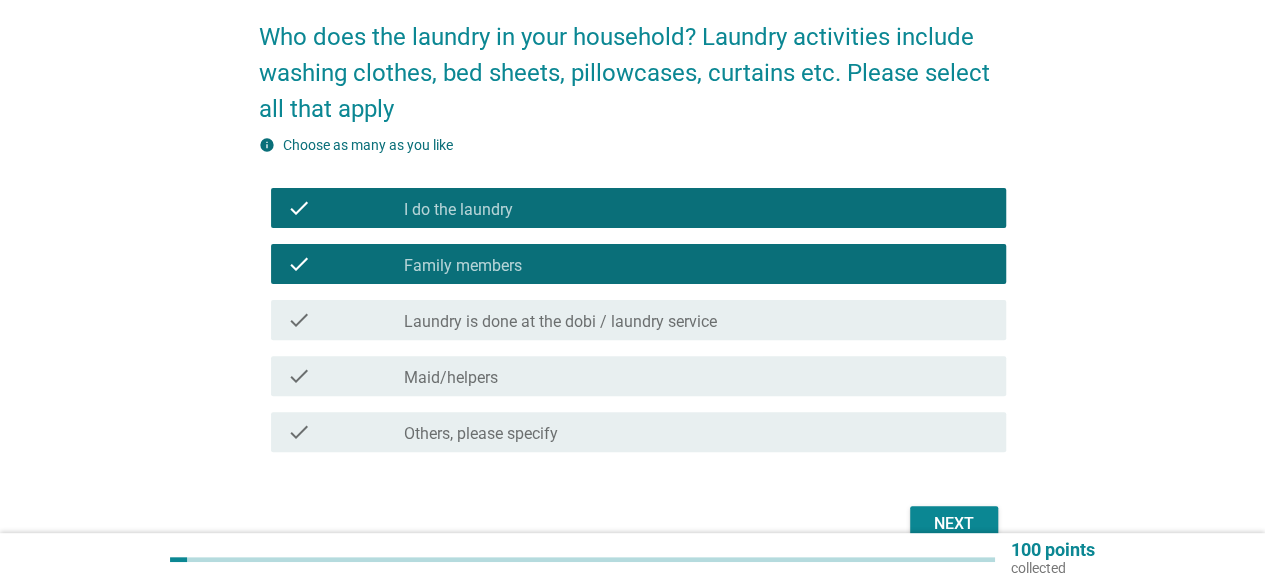 scroll, scrollTop: 200, scrollLeft: 0, axis: vertical 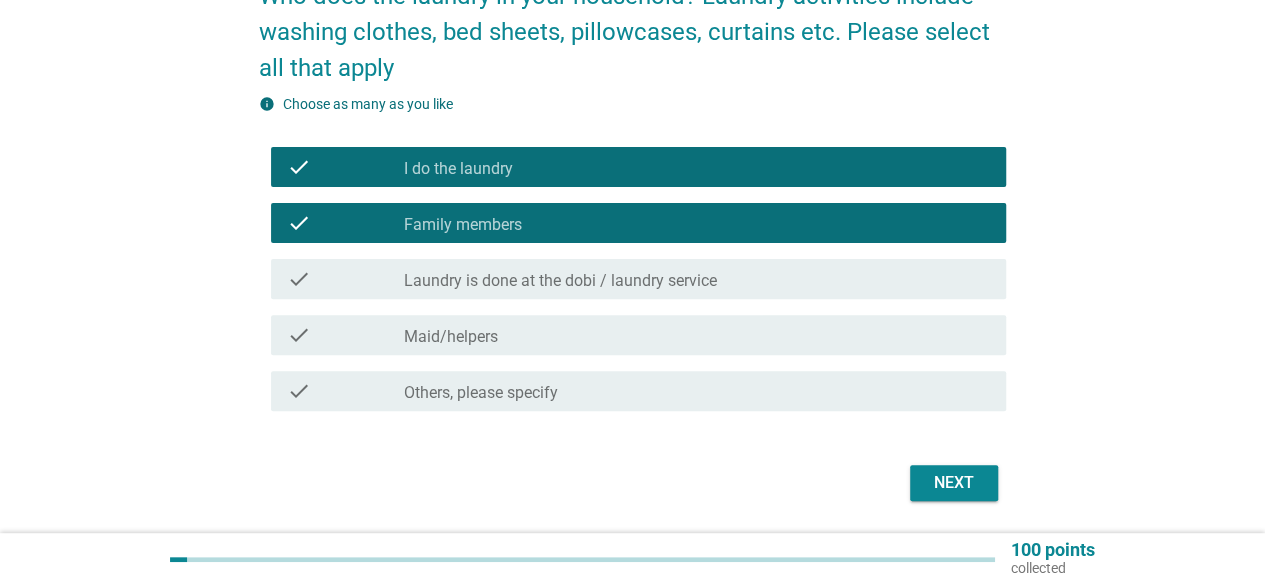 click on "Next" at bounding box center (954, 483) 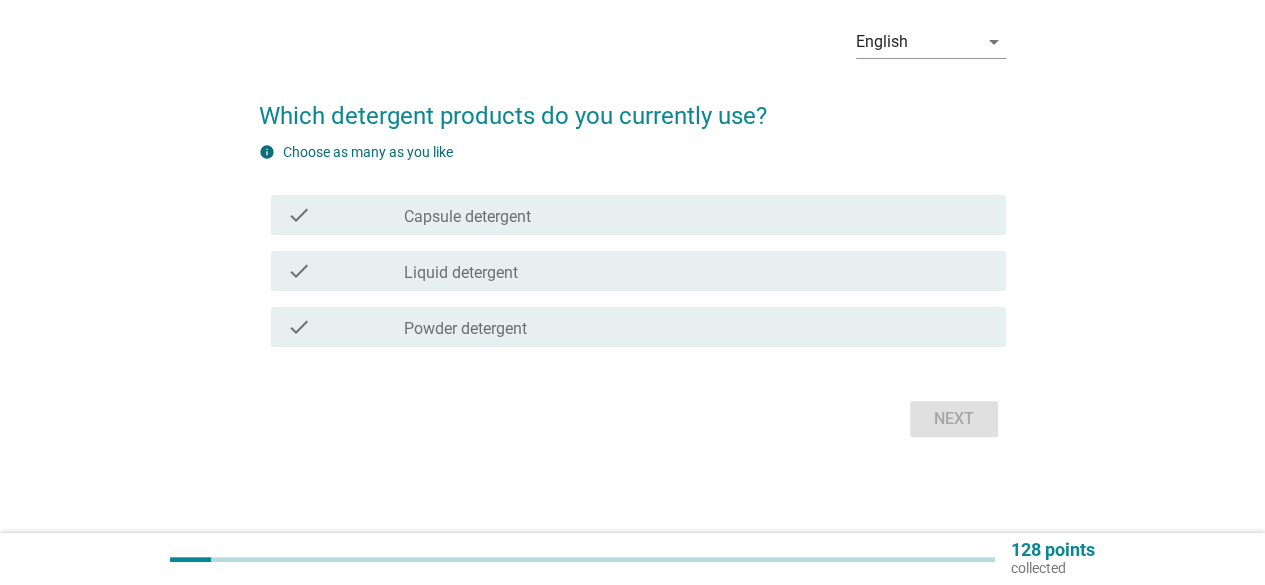 scroll, scrollTop: 0, scrollLeft: 0, axis: both 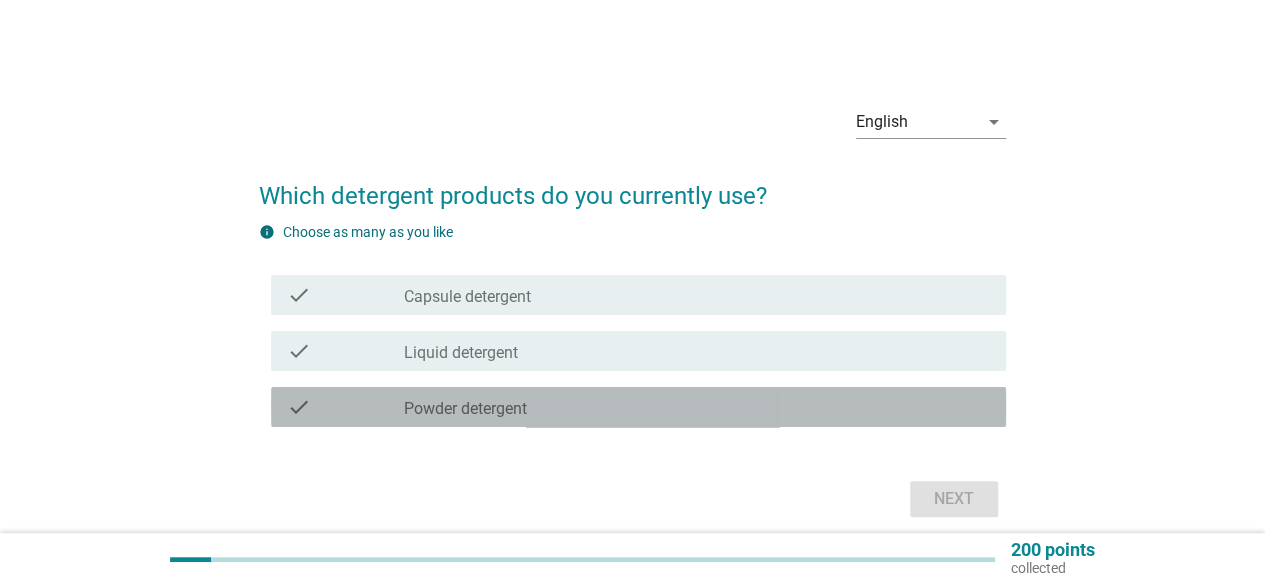 click on "check" at bounding box center (299, 407) 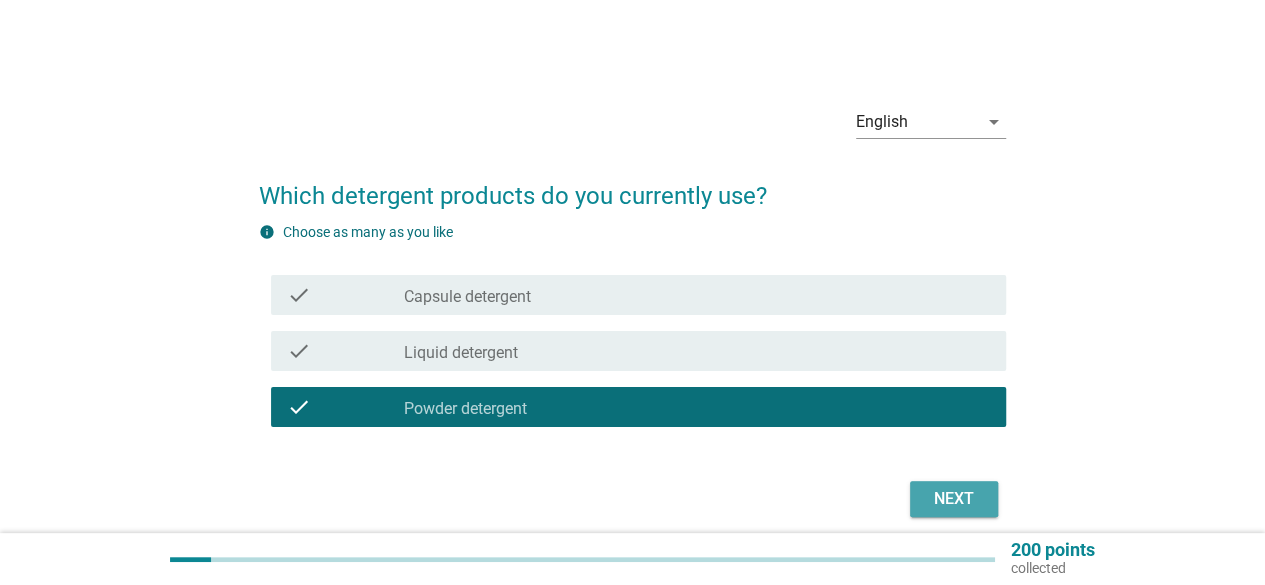 click on "Next" at bounding box center [954, 499] 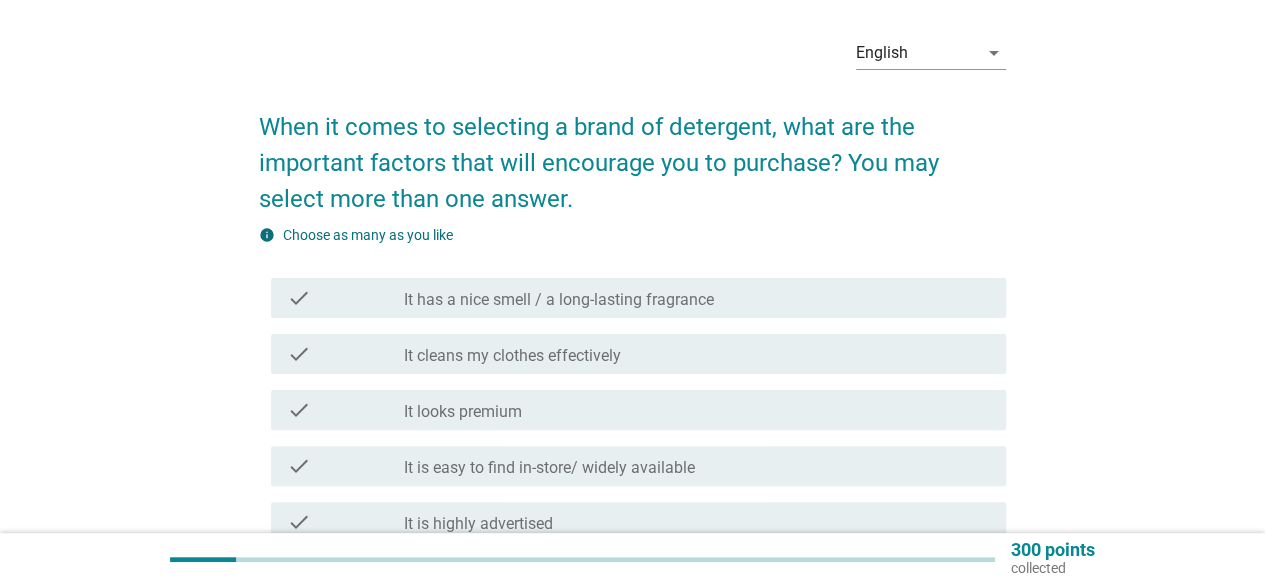 scroll, scrollTop: 100, scrollLeft: 0, axis: vertical 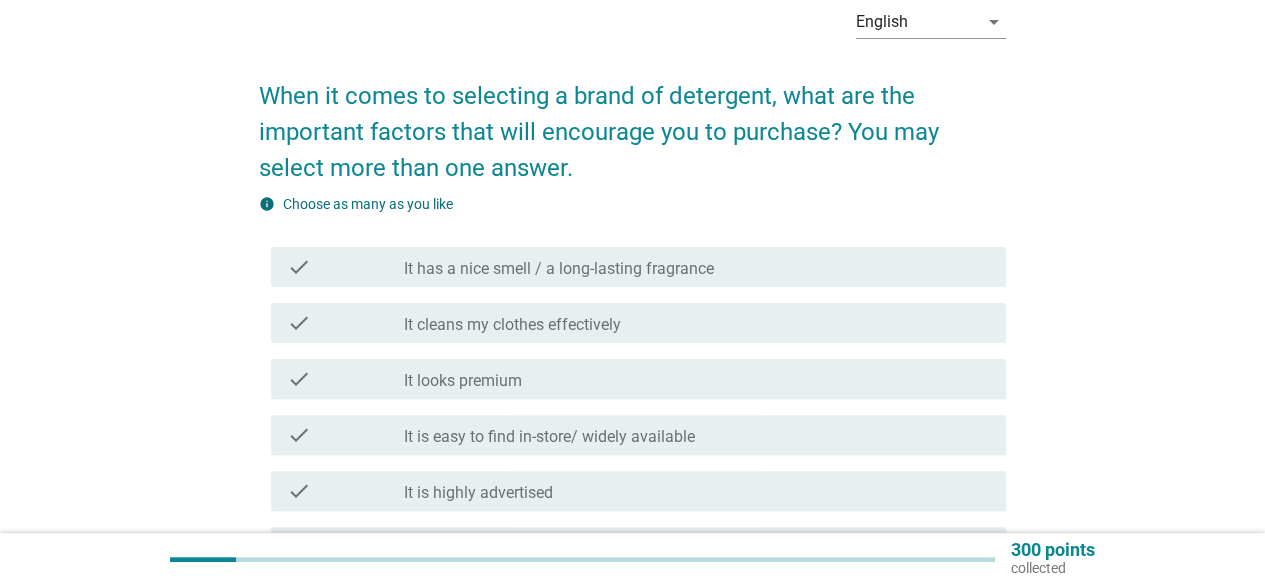 click on "check" at bounding box center [299, 323] 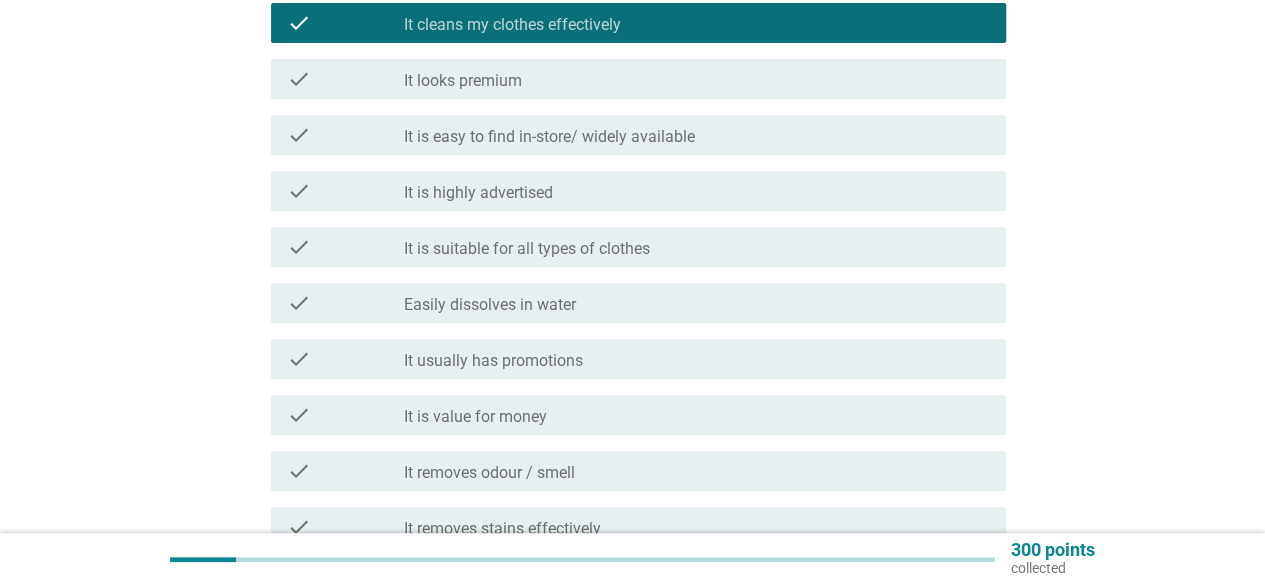 scroll, scrollTop: 500, scrollLeft: 0, axis: vertical 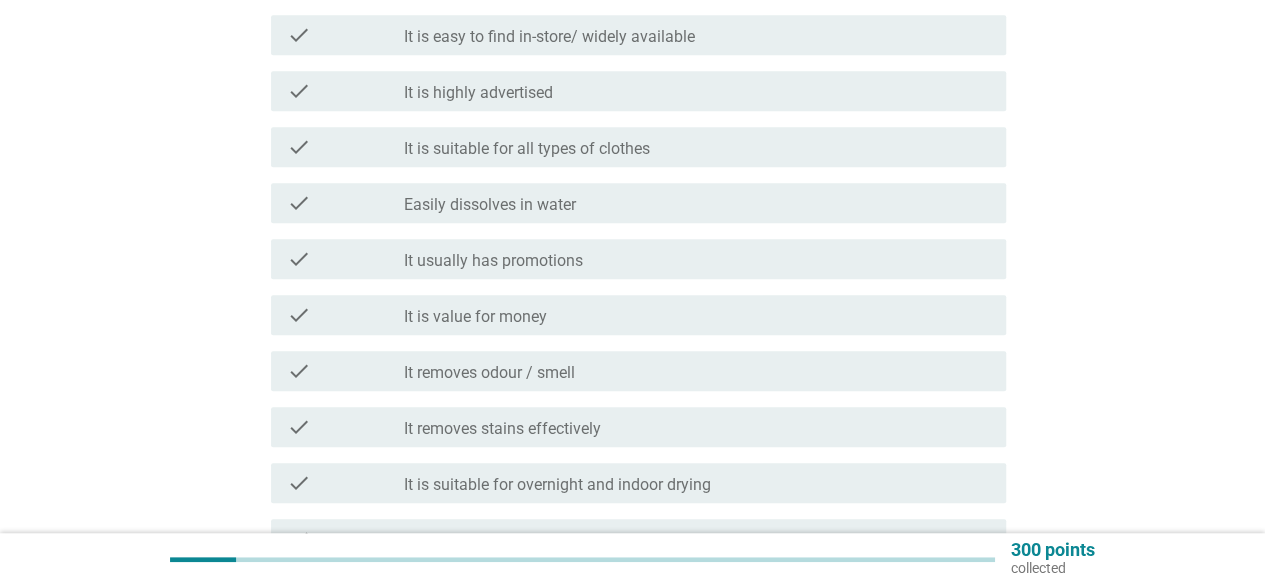 click on "check" at bounding box center (299, 371) 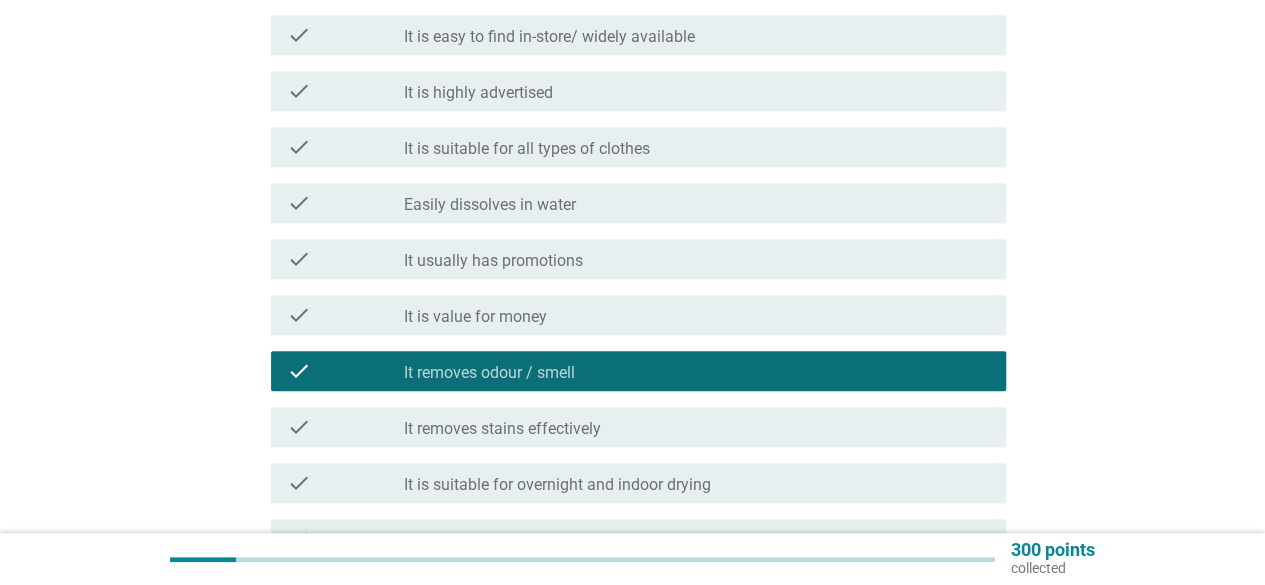 click on "check" at bounding box center [299, 427] 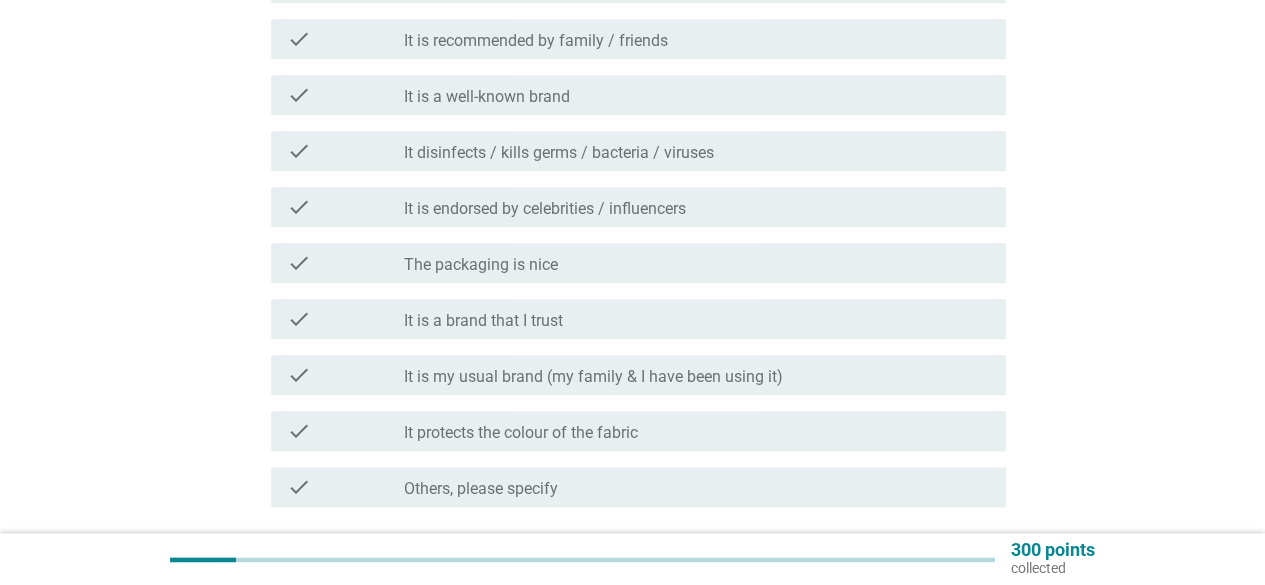 scroll, scrollTop: 1100, scrollLeft: 0, axis: vertical 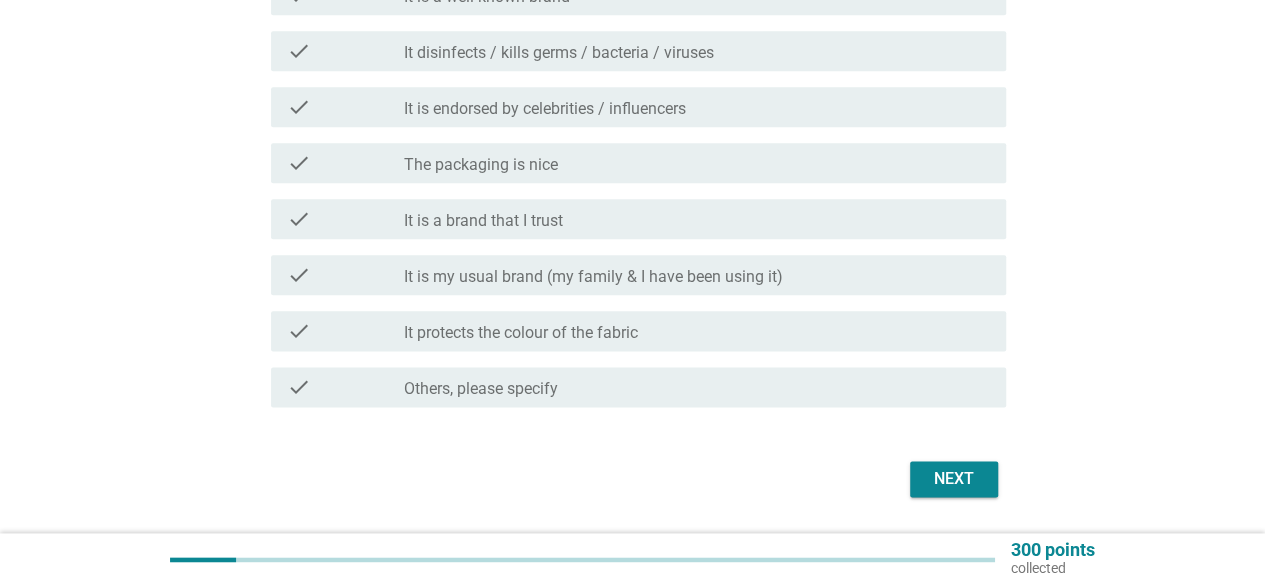 click on "check" at bounding box center [299, 331] 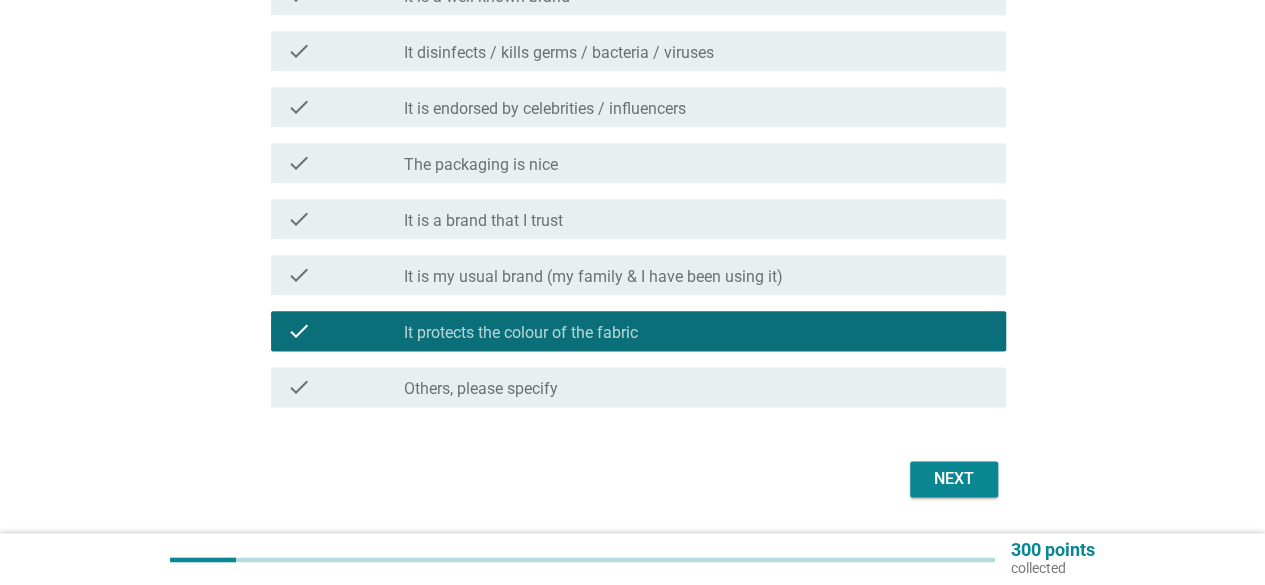 click on "Next" at bounding box center (954, 479) 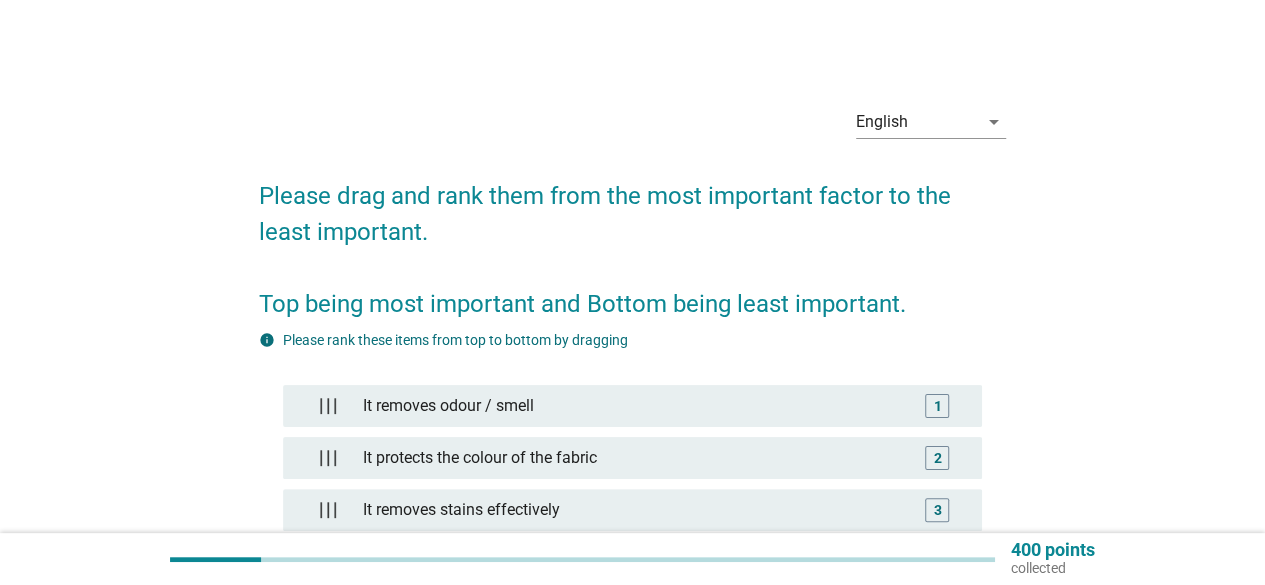 scroll, scrollTop: 100, scrollLeft: 0, axis: vertical 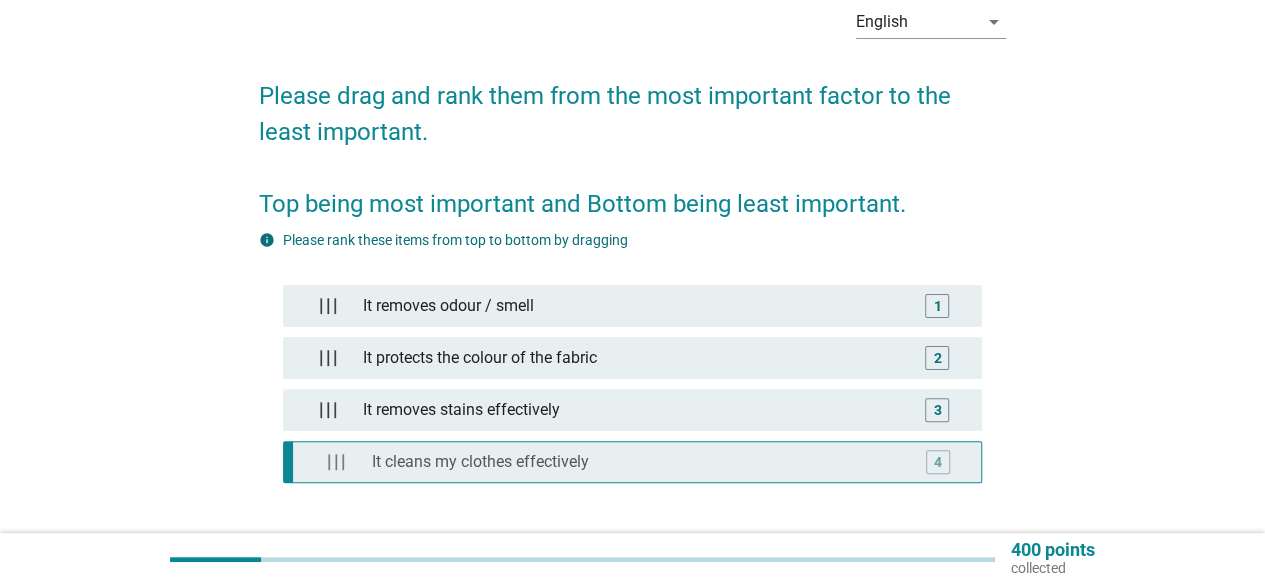 type 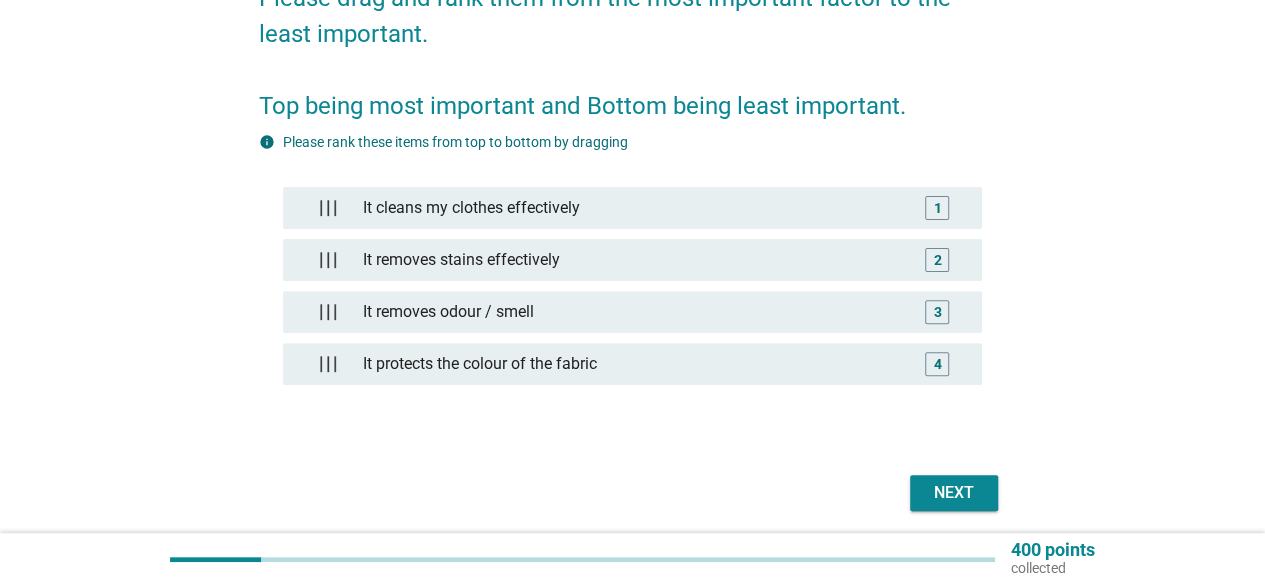 scroll, scrollTop: 269, scrollLeft: 0, axis: vertical 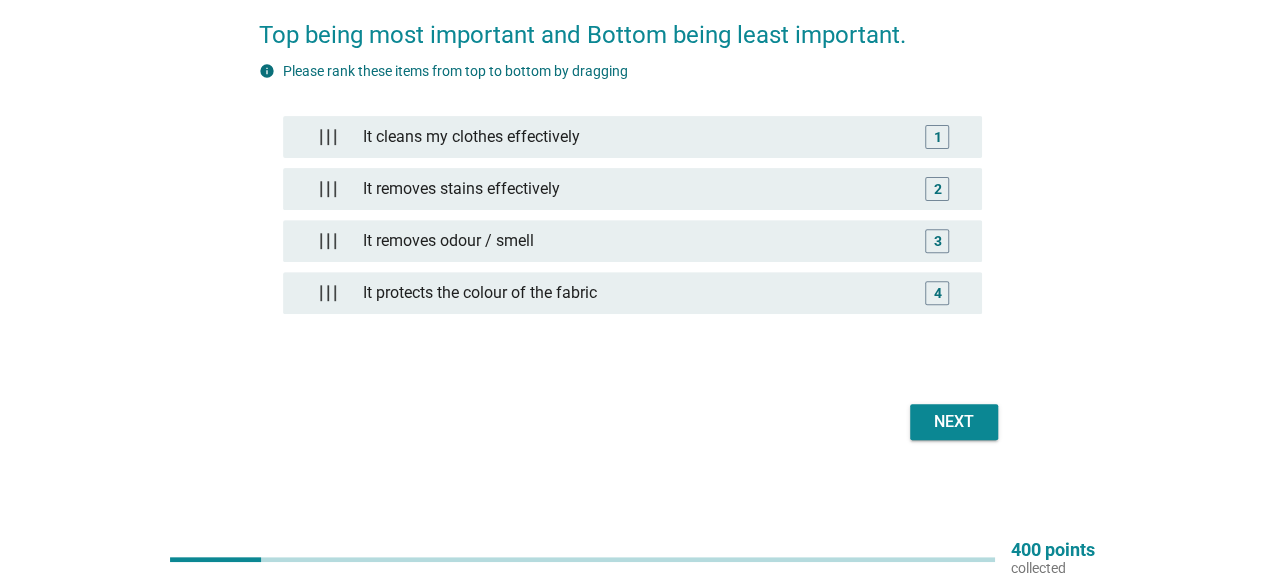 click on "Next" at bounding box center [954, 422] 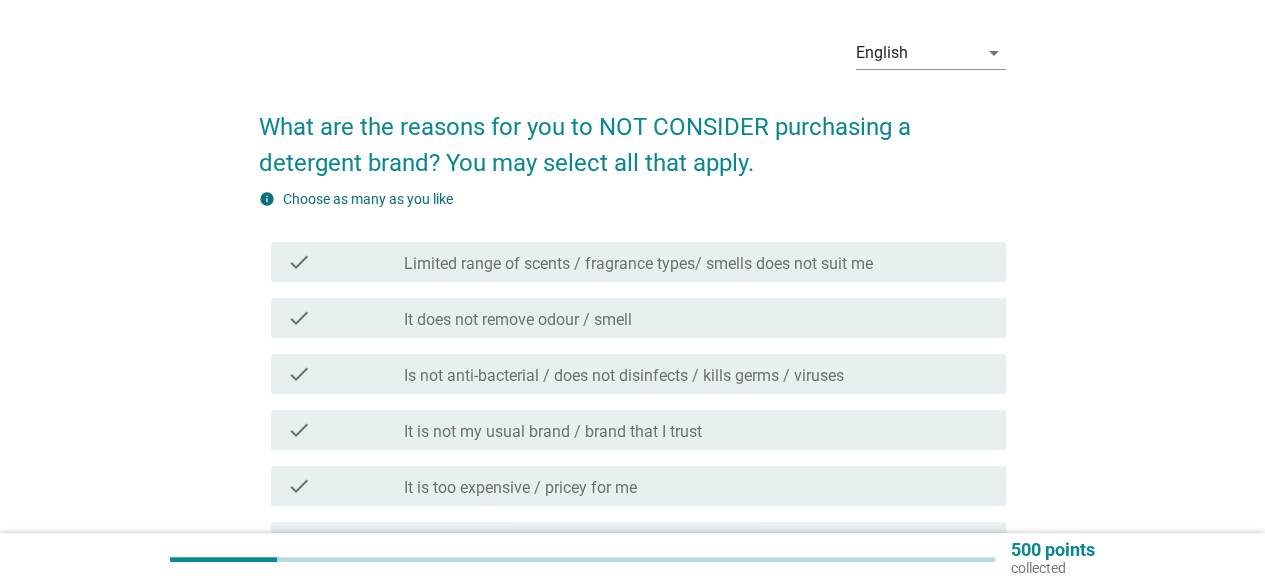 scroll, scrollTop: 100, scrollLeft: 0, axis: vertical 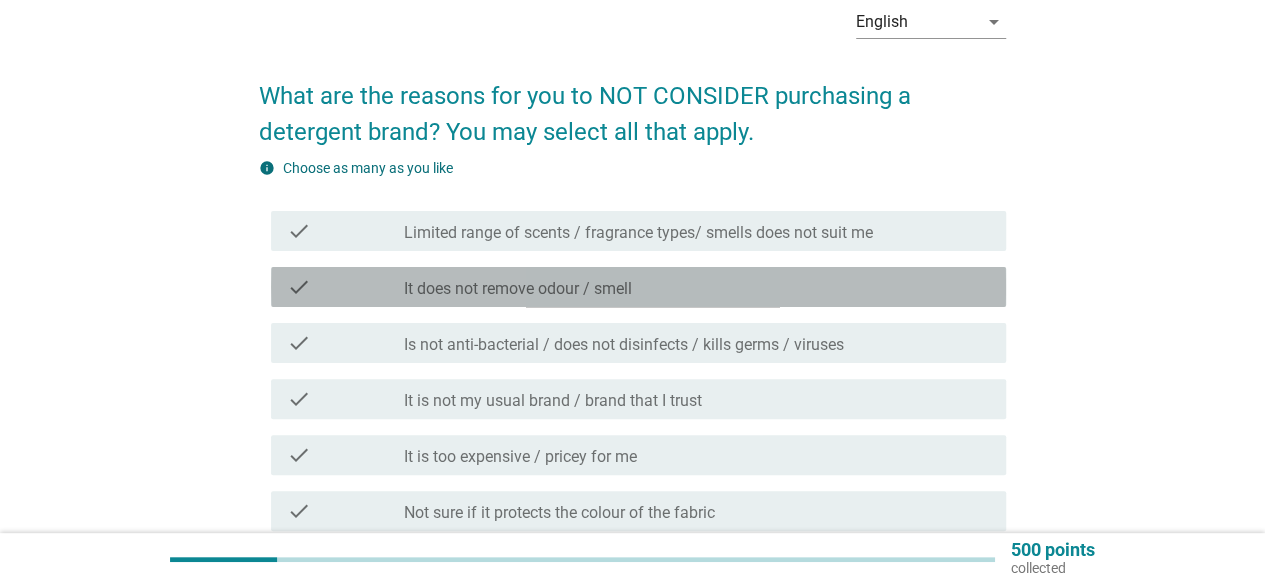 click on "check" at bounding box center [299, 287] 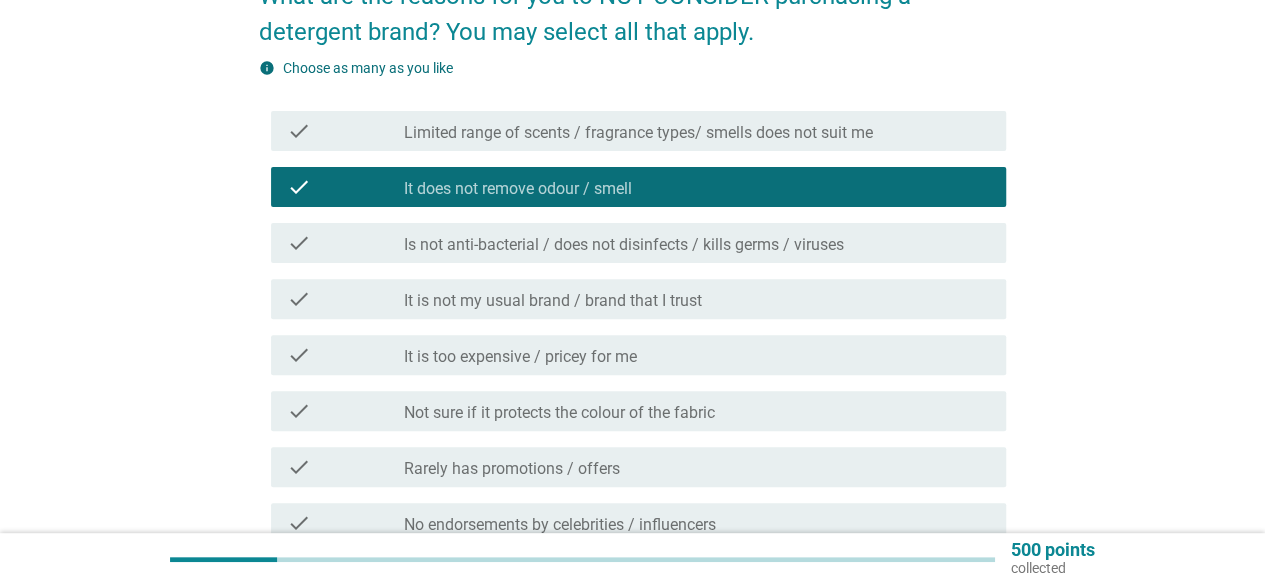 scroll, scrollTop: 300, scrollLeft: 0, axis: vertical 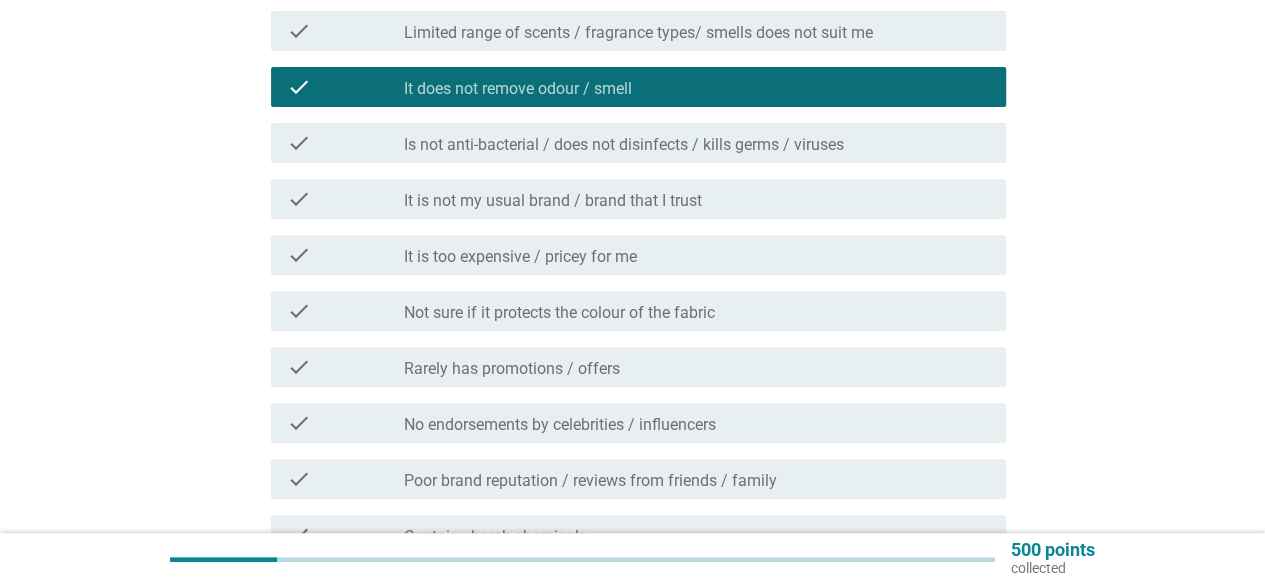 click on "check" at bounding box center [299, 255] 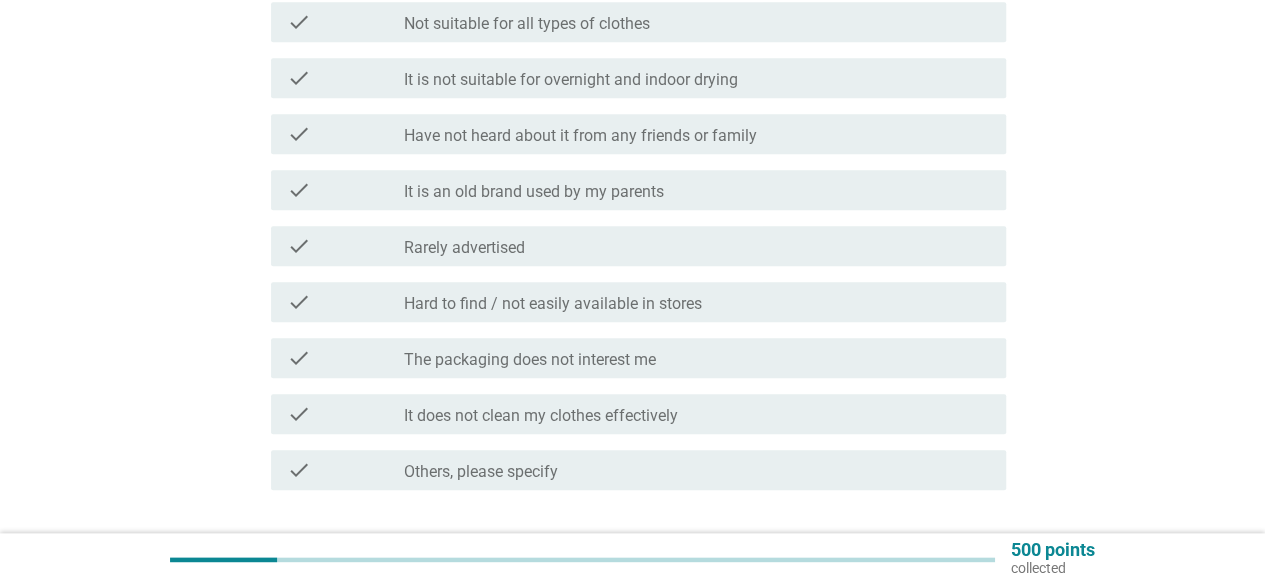 scroll, scrollTop: 900, scrollLeft: 0, axis: vertical 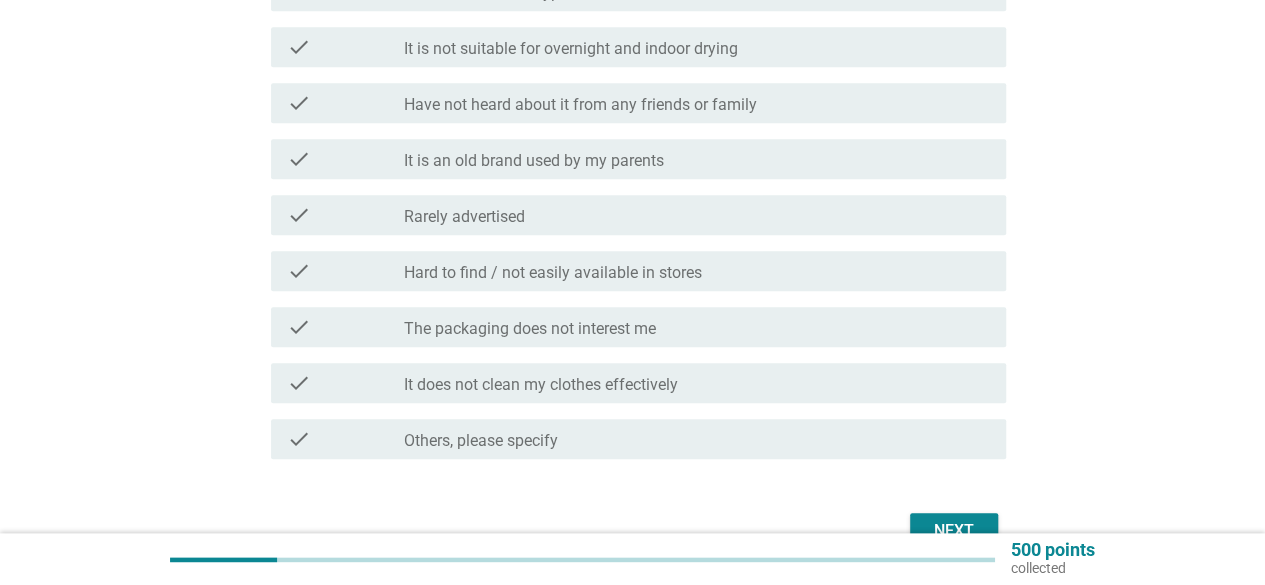 click on "check" at bounding box center [299, 383] 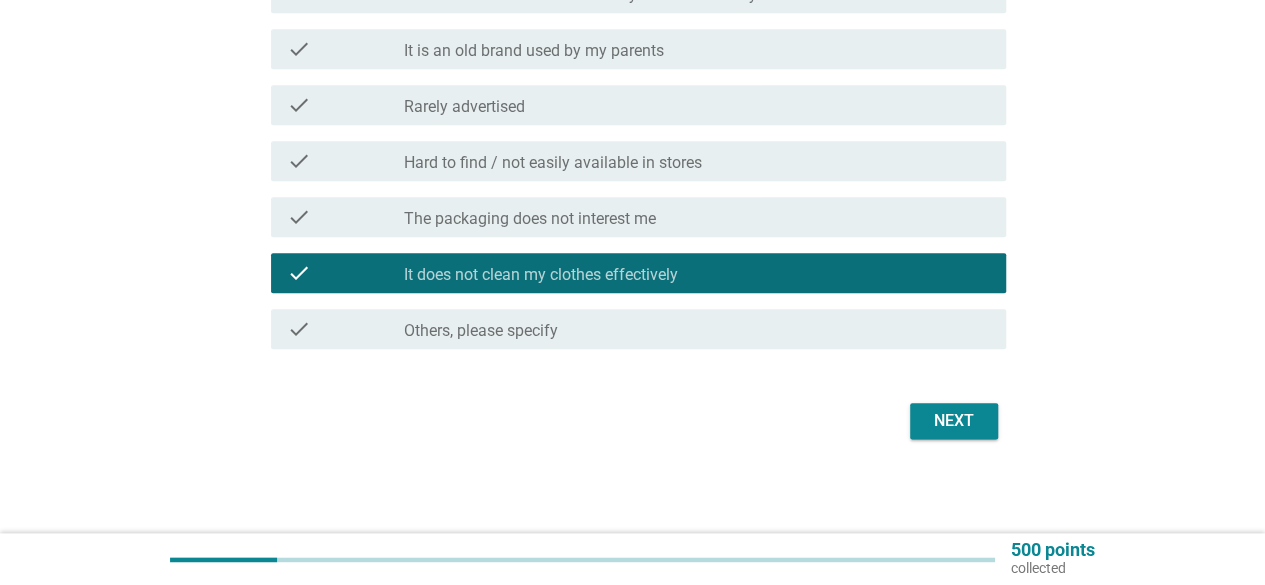 scroll, scrollTop: 1012, scrollLeft: 0, axis: vertical 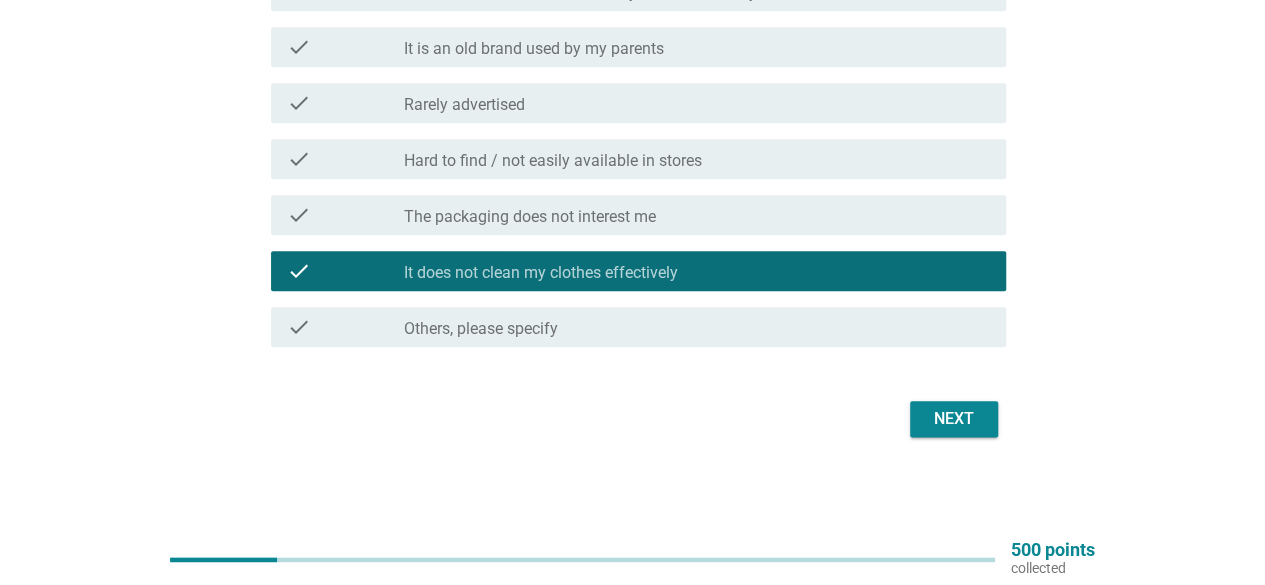 click on "Next" at bounding box center [954, 419] 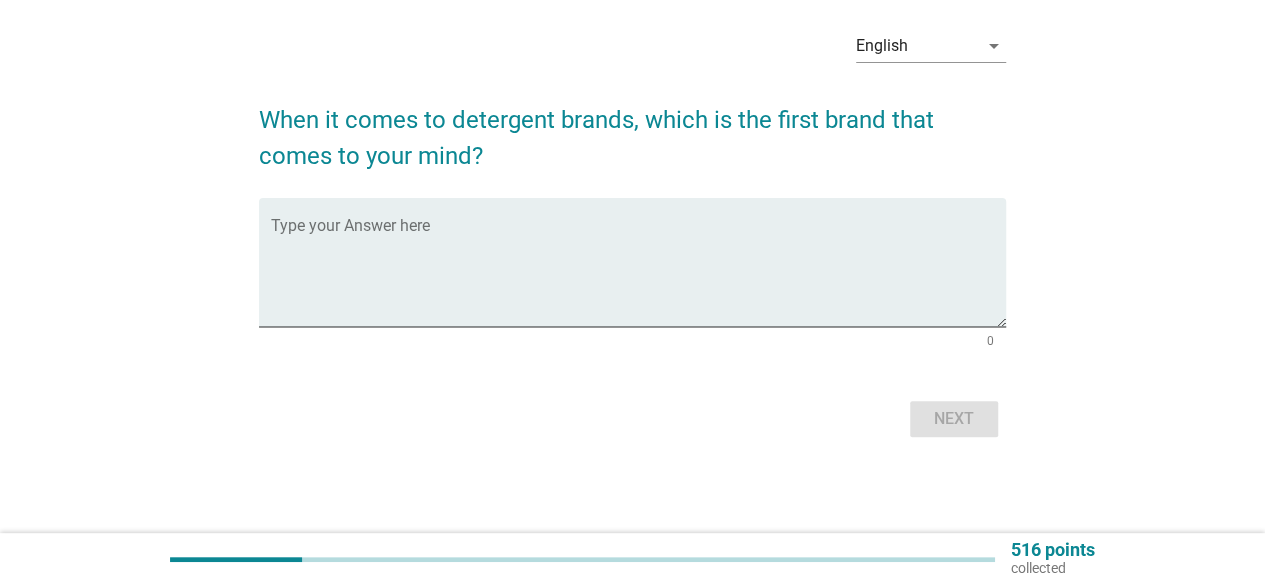 scroll, scrollTop: 0, scrollLeft: 0, axis: both 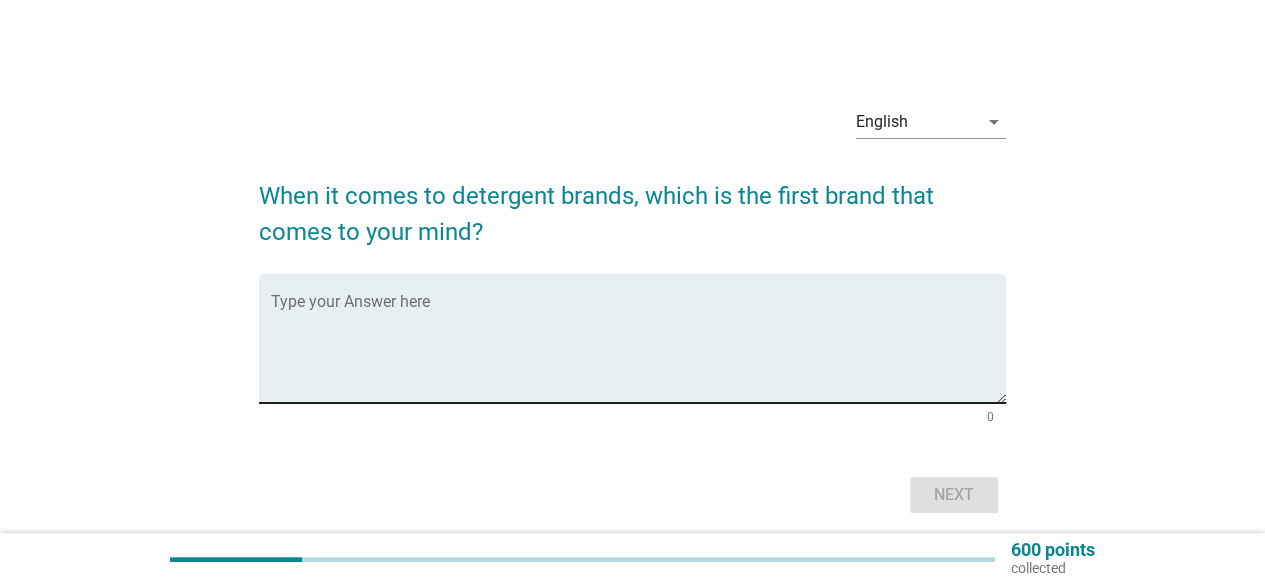 click at bounding box center [638, 350] 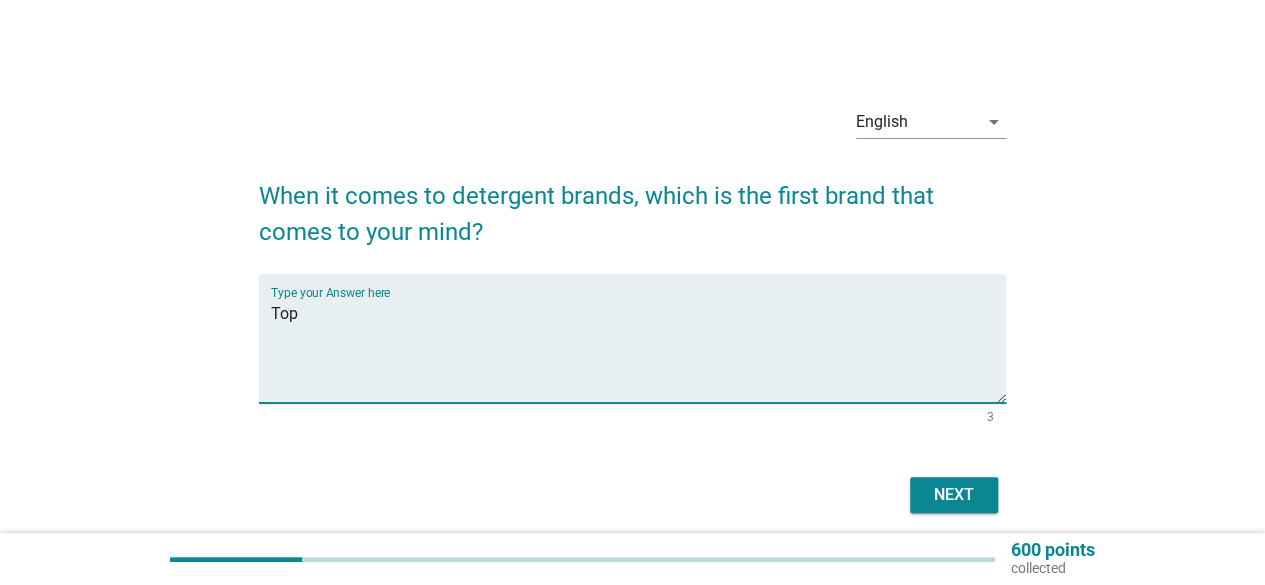 type on "Top" 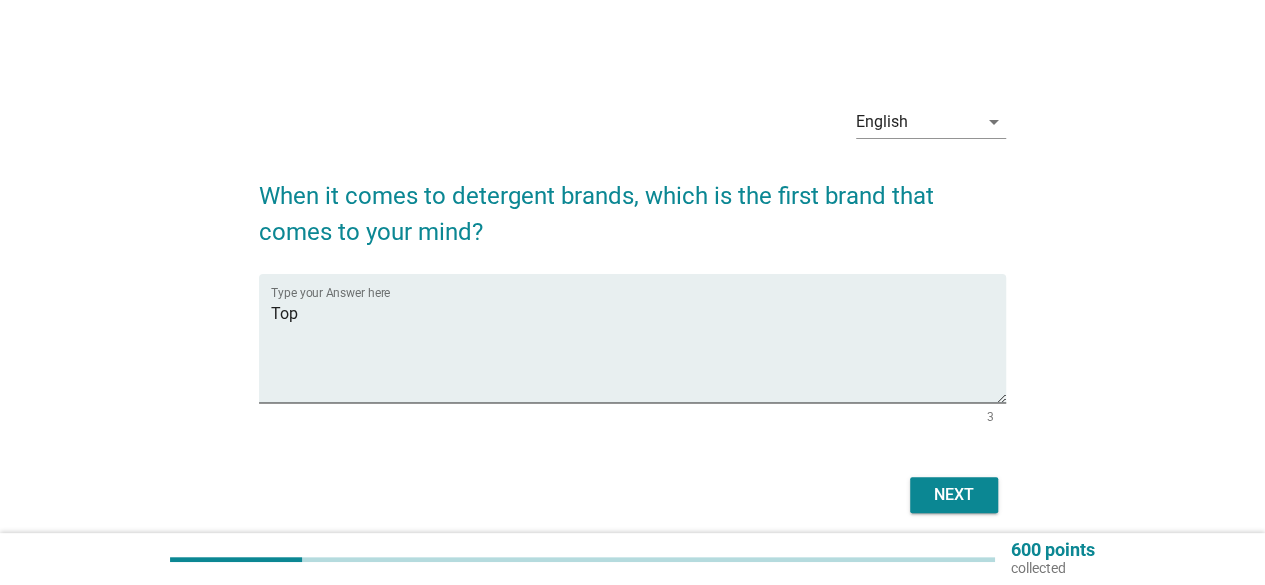 click on "Next" at bounding box center [954, 495] 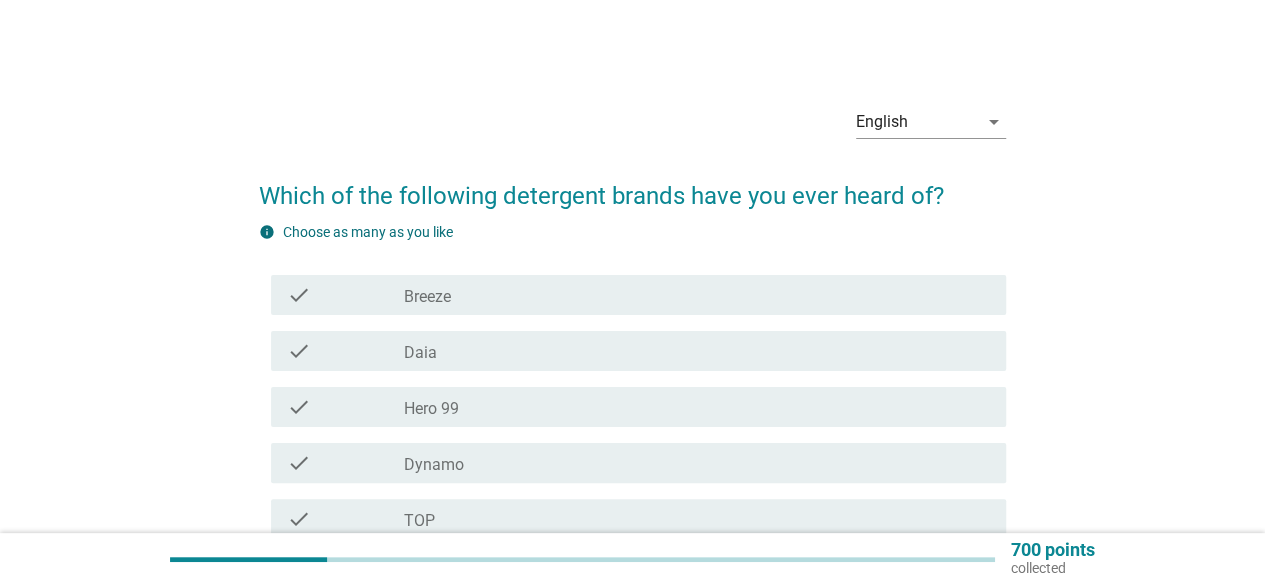 click on "check" at bounding box center (299, 295) 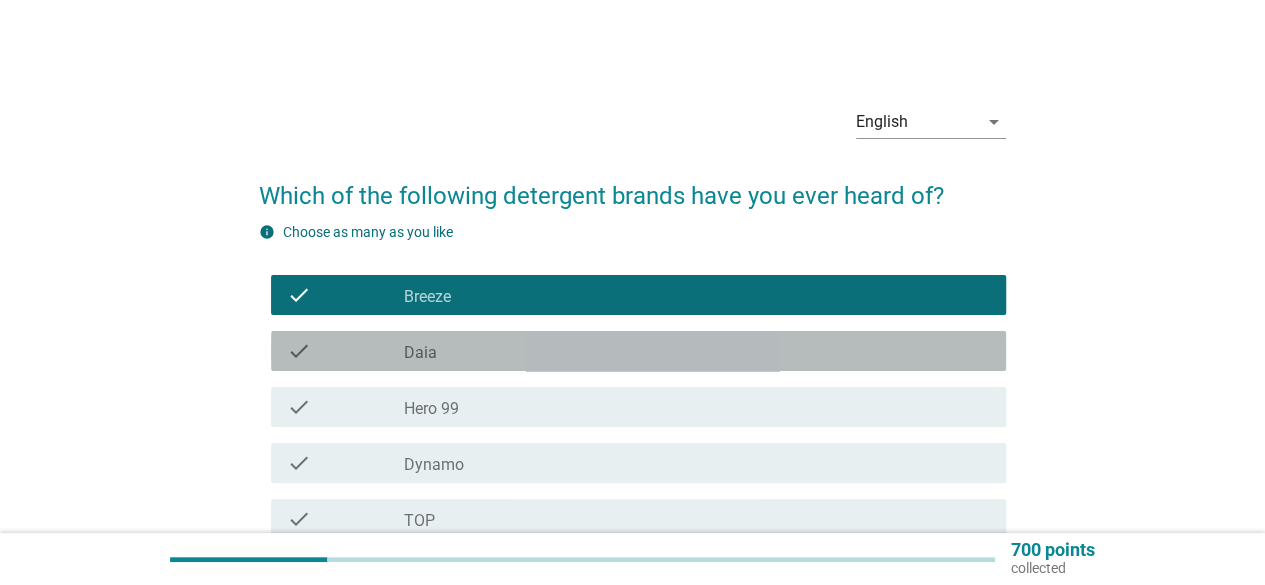 click on "check" at bounding box center (299, 351) 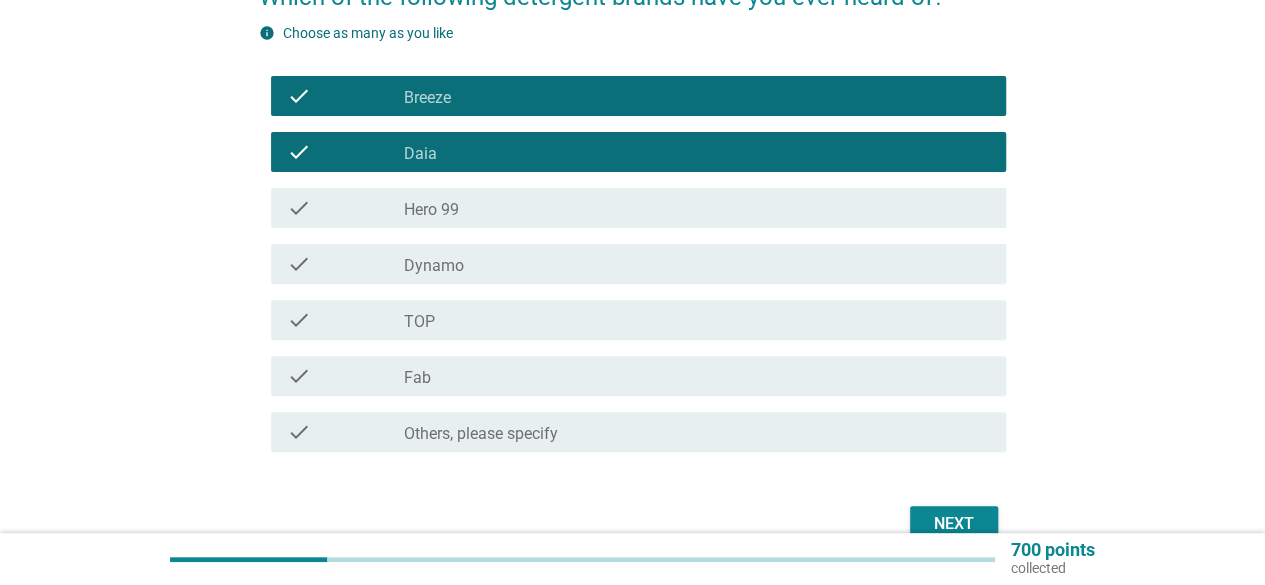 scroll, scrollTop: 200, scrollLeft: 0, axis: vertical 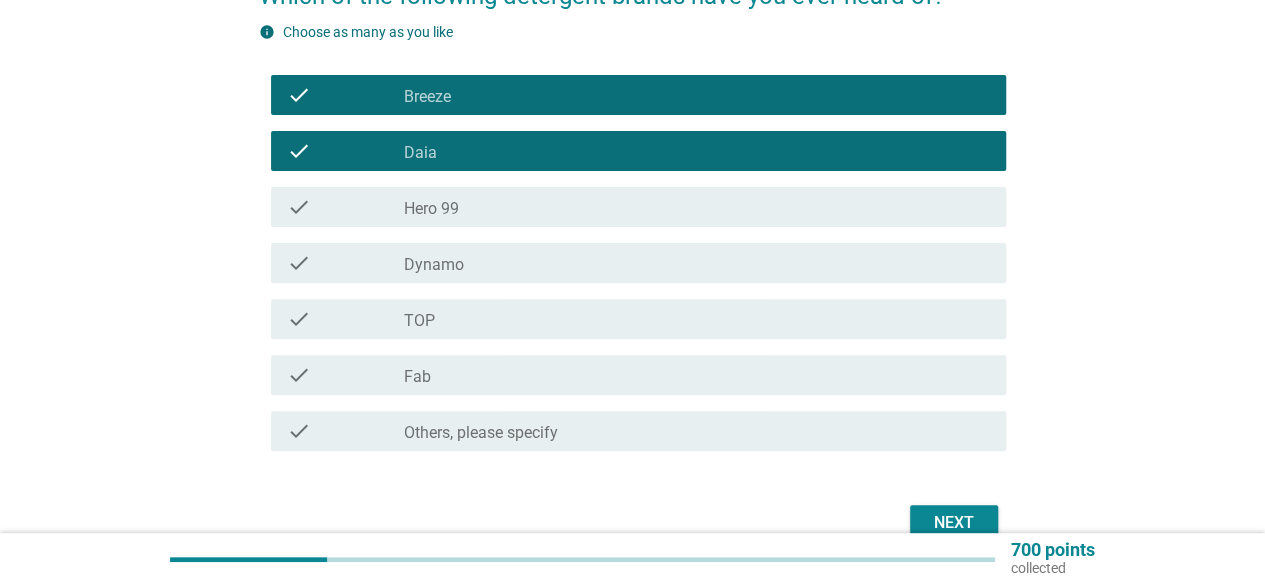 click on "check" at bounding box center [299, 263] 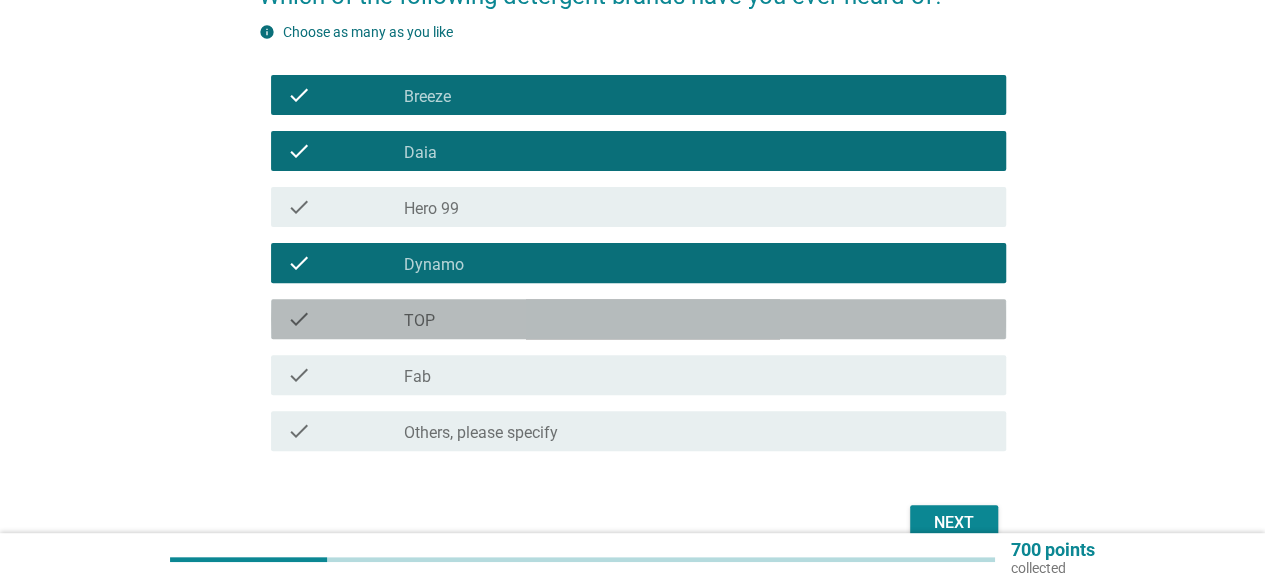 click on "check" at bounding box center [299, 319] 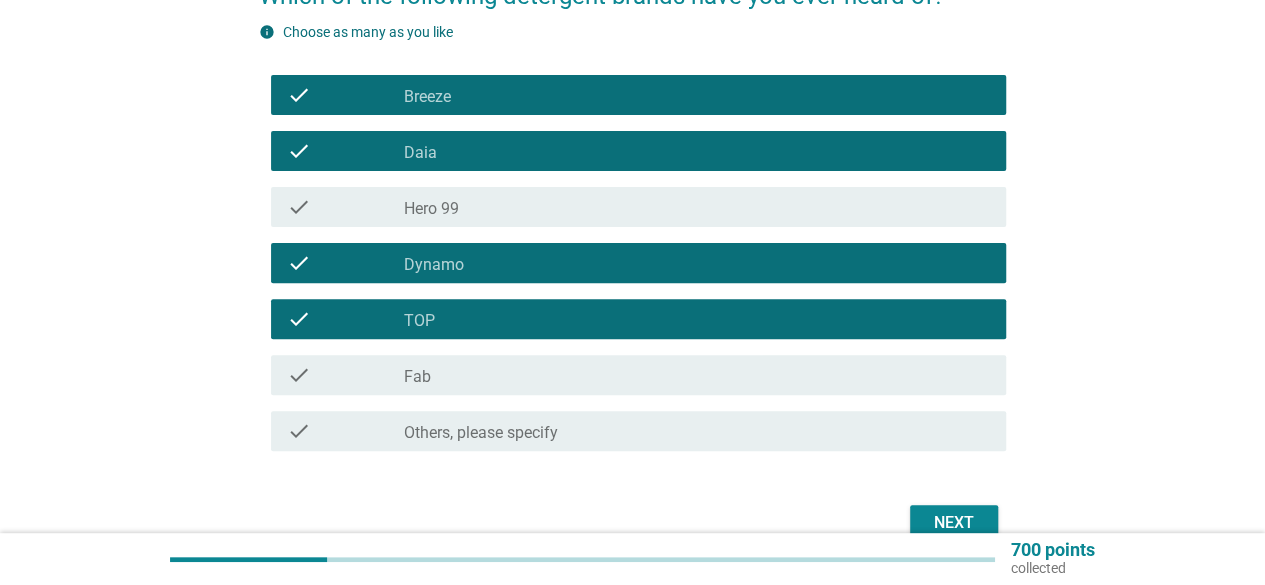 click on "check" at bounding box center [299, 375] 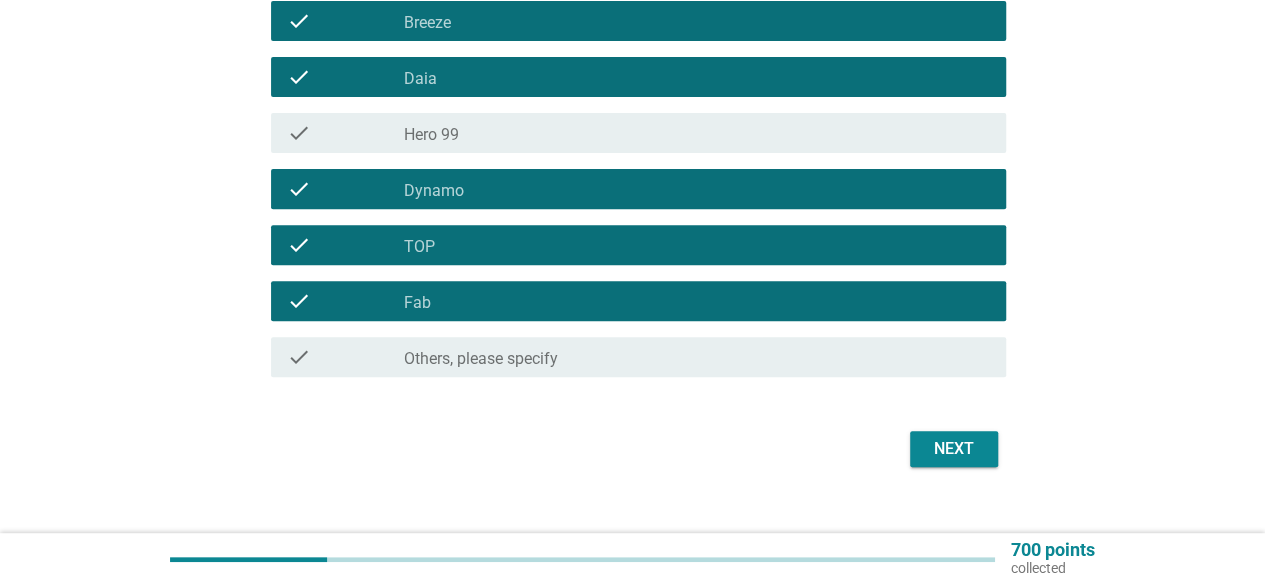 scroll, scrollTop: 300, scrollLeft: 0, axis: vertical 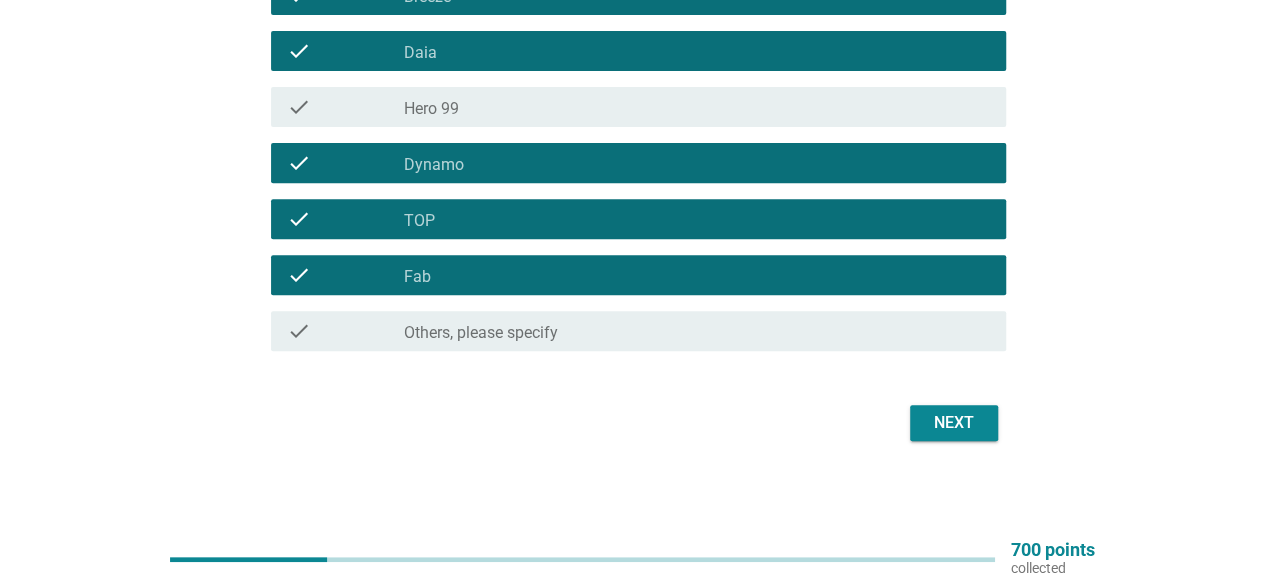 click on "Next" at bounding box center [954, 423] 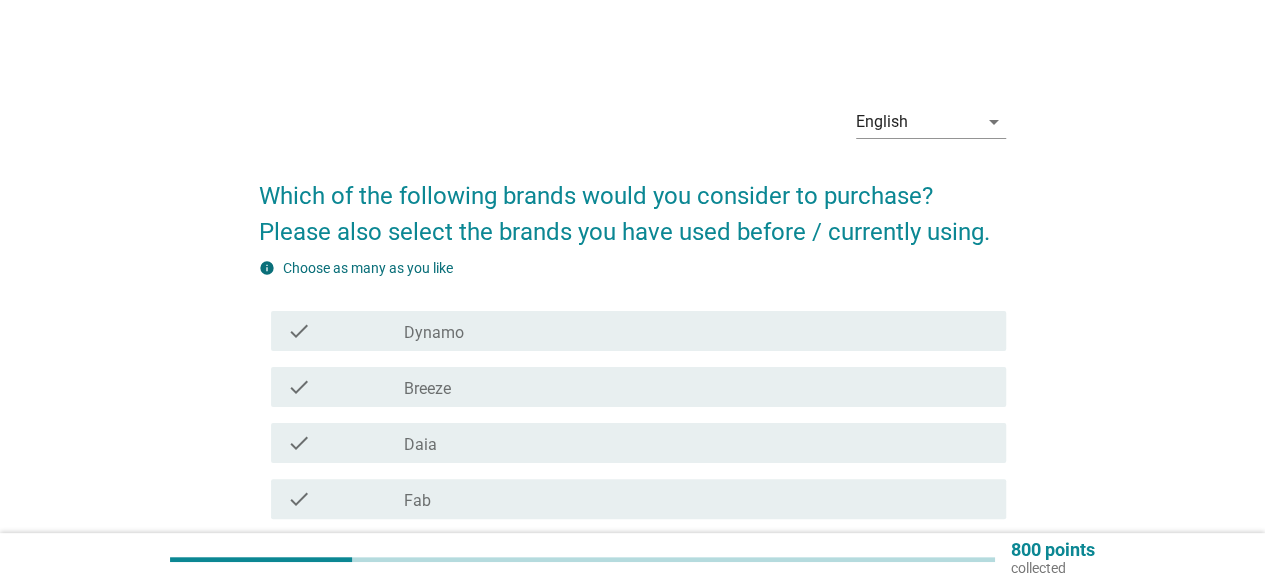 scroll, scrollTop: 100, scrollLeft: 0, axis: vertical 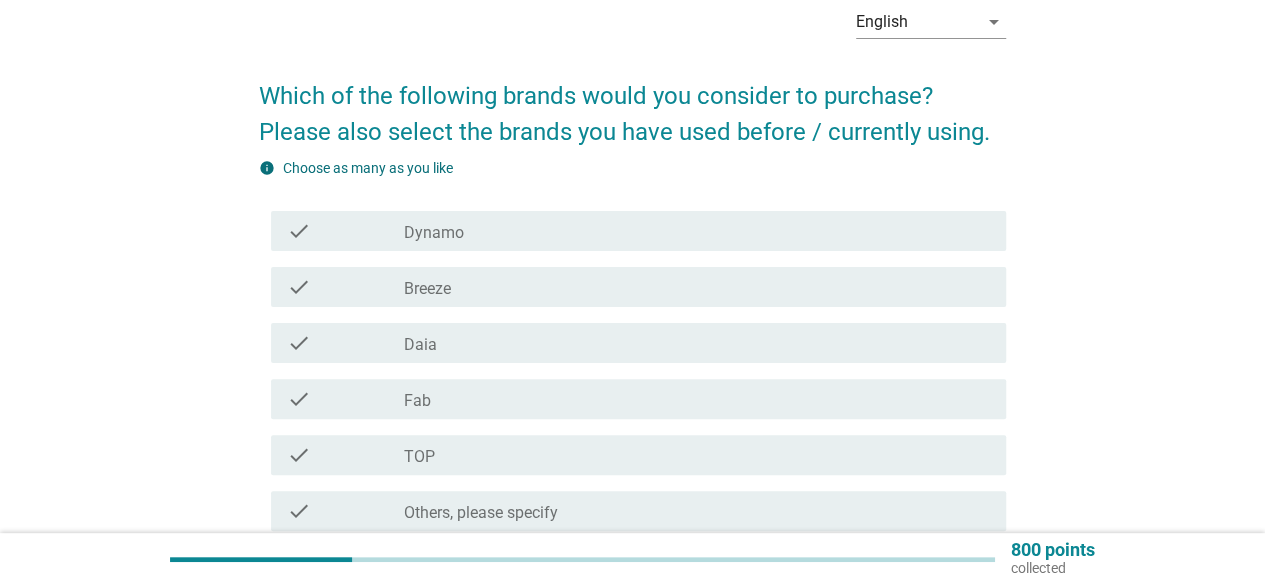 click on "check" at bounding box center (299, 287) 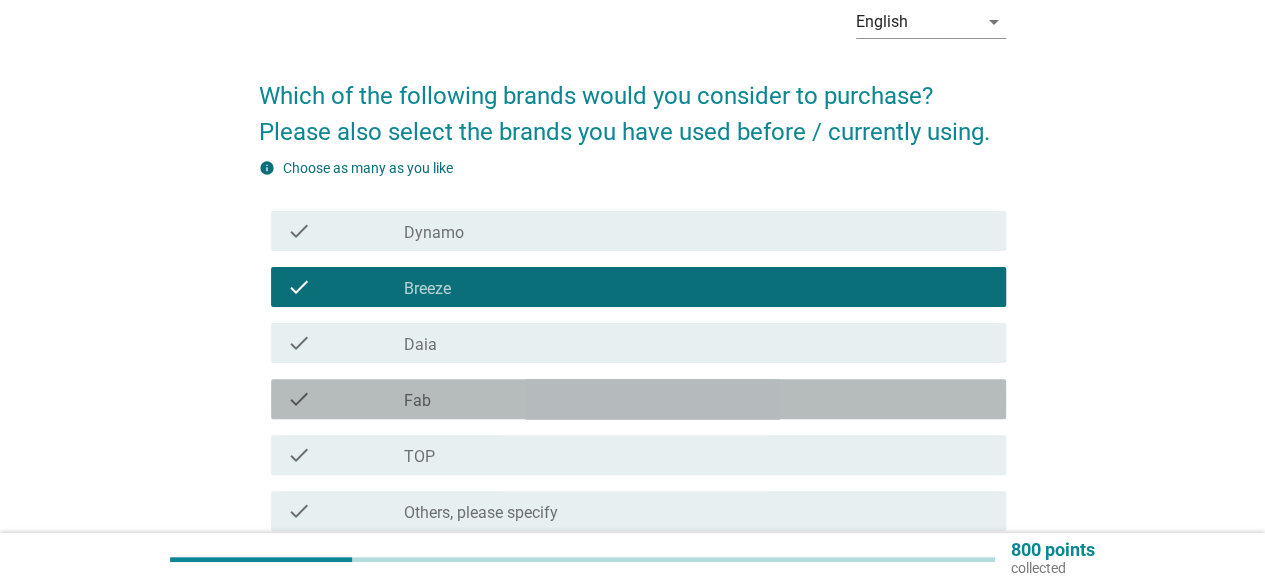 click on "check" at bounding box center (299, 399) 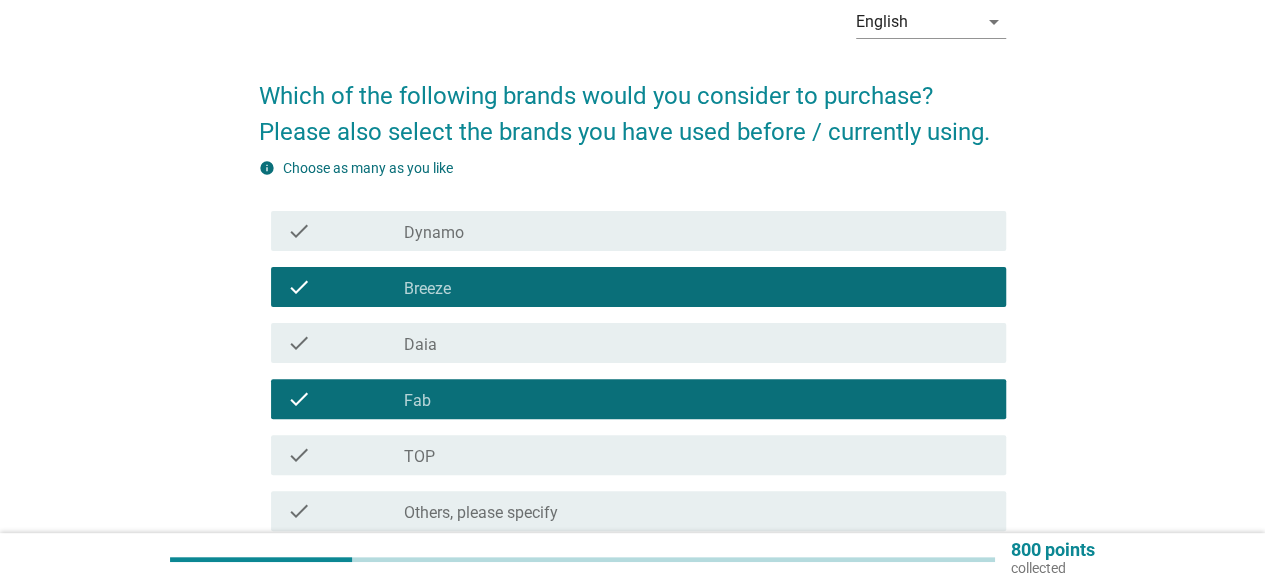 click on "check" at bounding box center (299, 455) 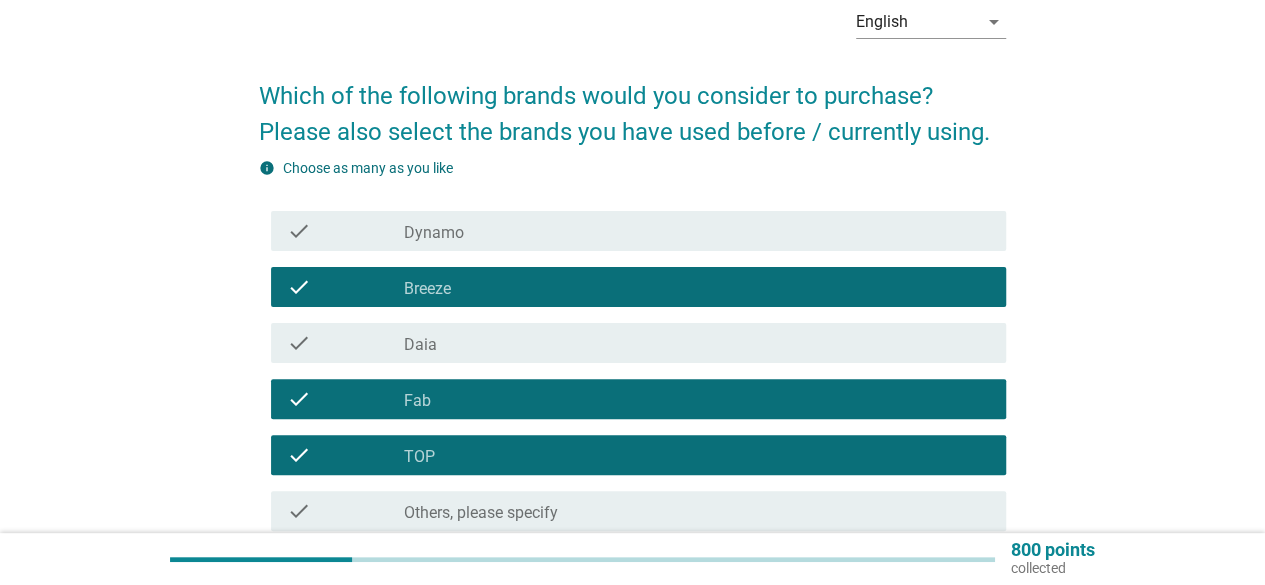 scroll, scrollTop: 200, scrollLeft: 0, axis: vertical 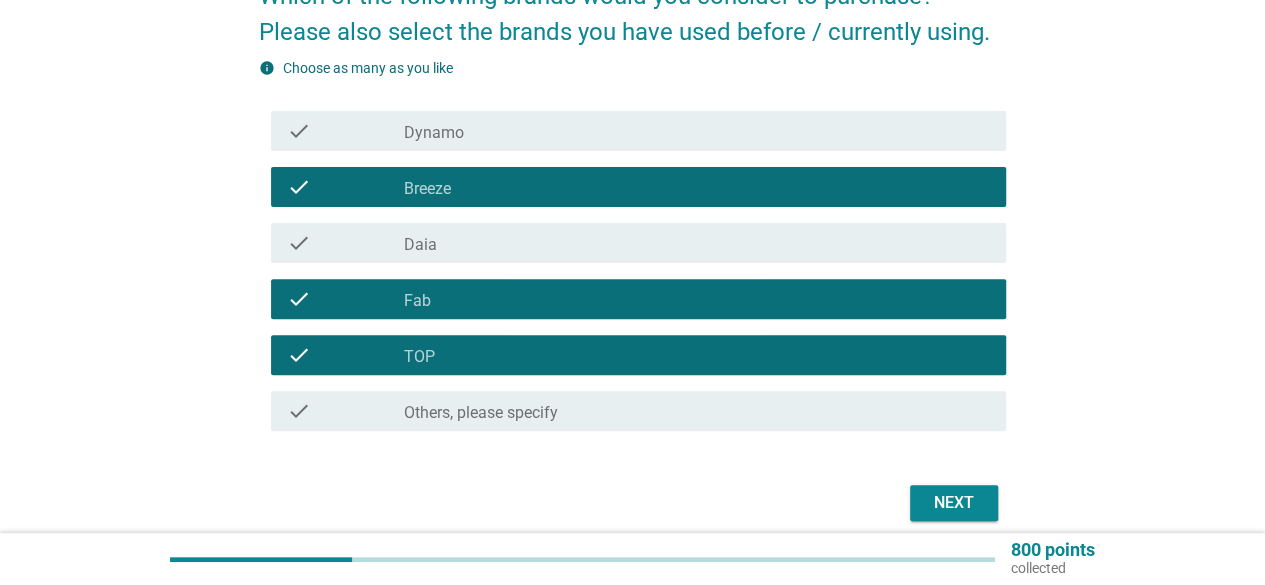 click on "Next" at bounding box center (954, 503) 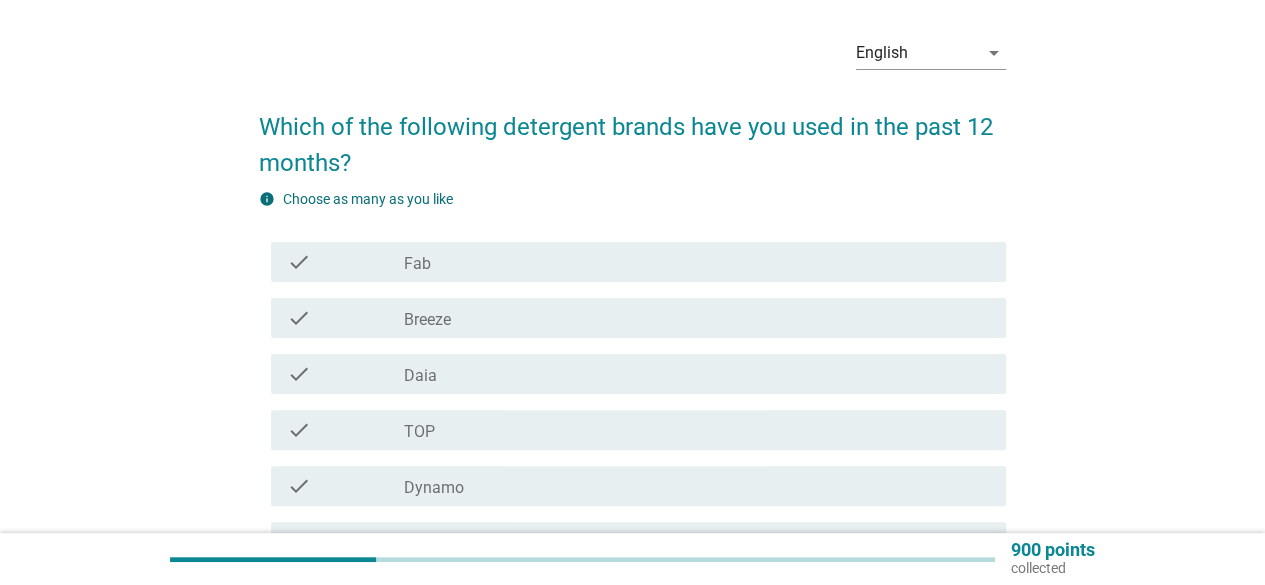 scroll, scrollTop: 100, scrollLeft: 0, axis: vertical 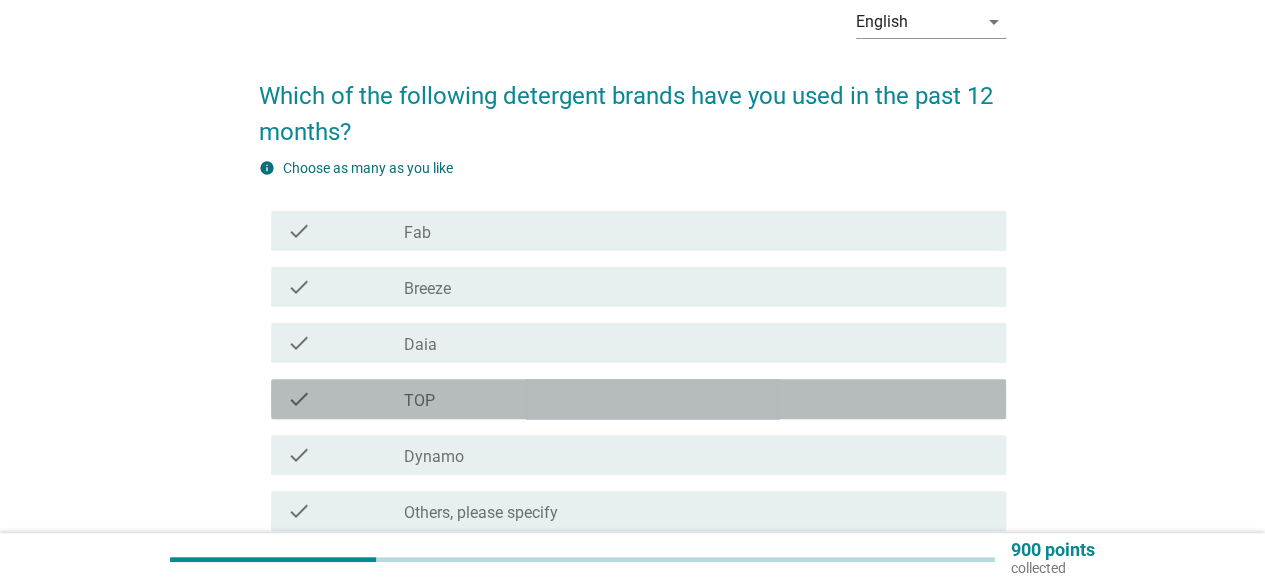 click on "check" at bounding box center [299, 399] 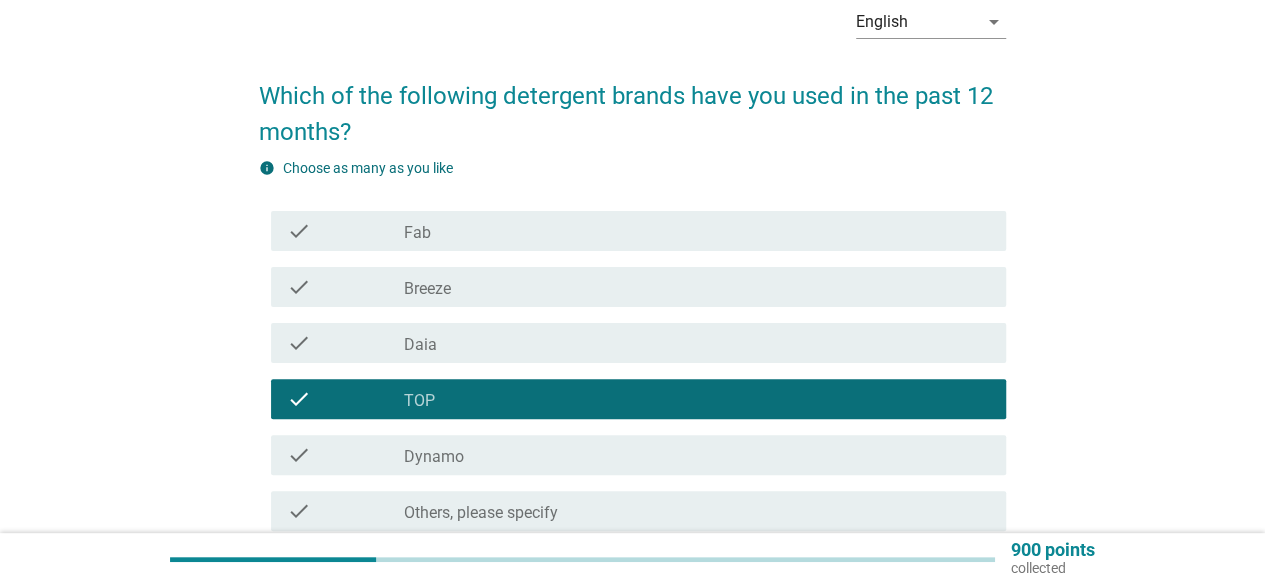 click on "check" at bounding box center [299, 287] 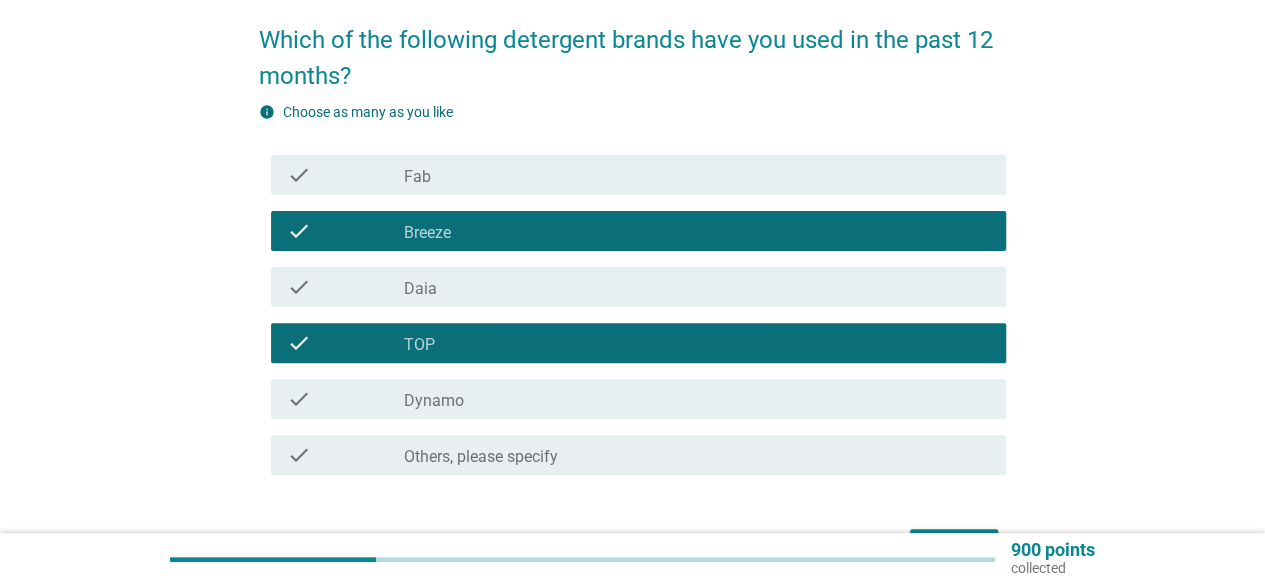scroll, scrollTop: 200, scrollLeft: 0, axis: vertical 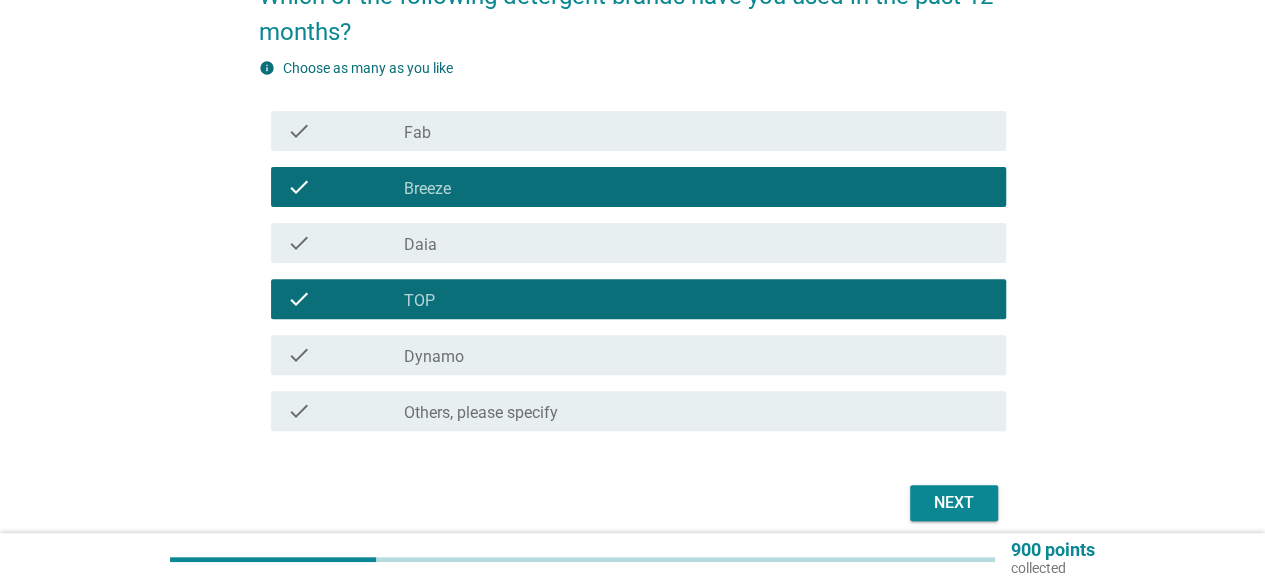 click on "check" at bounding box center [299, 131] 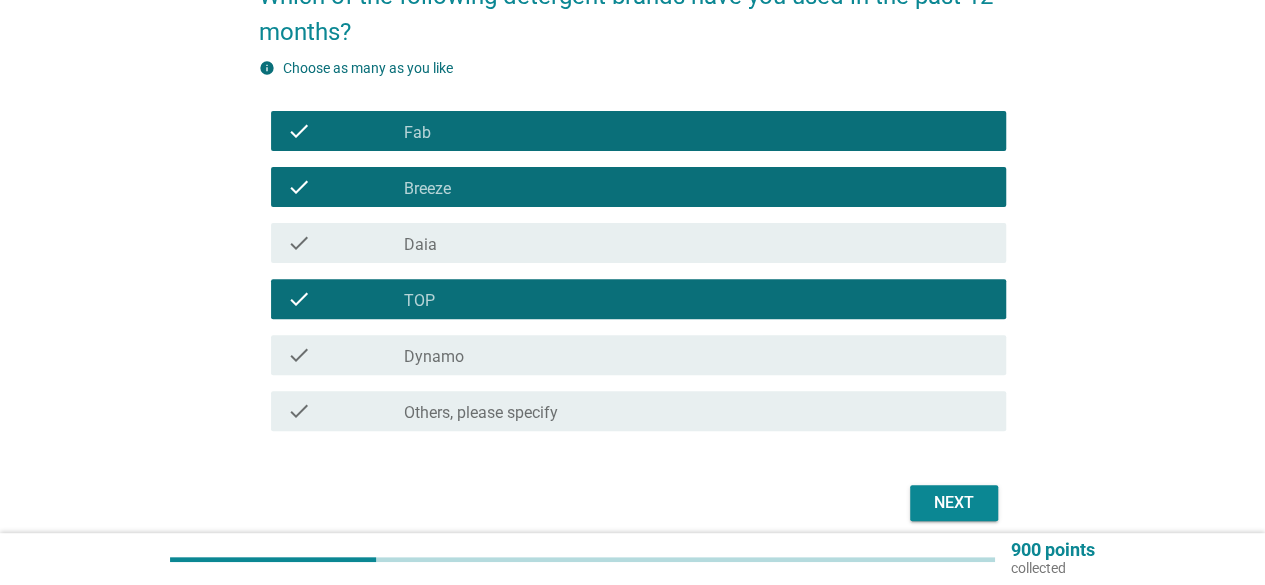 click on "Next" at bounding box center (954, 503) 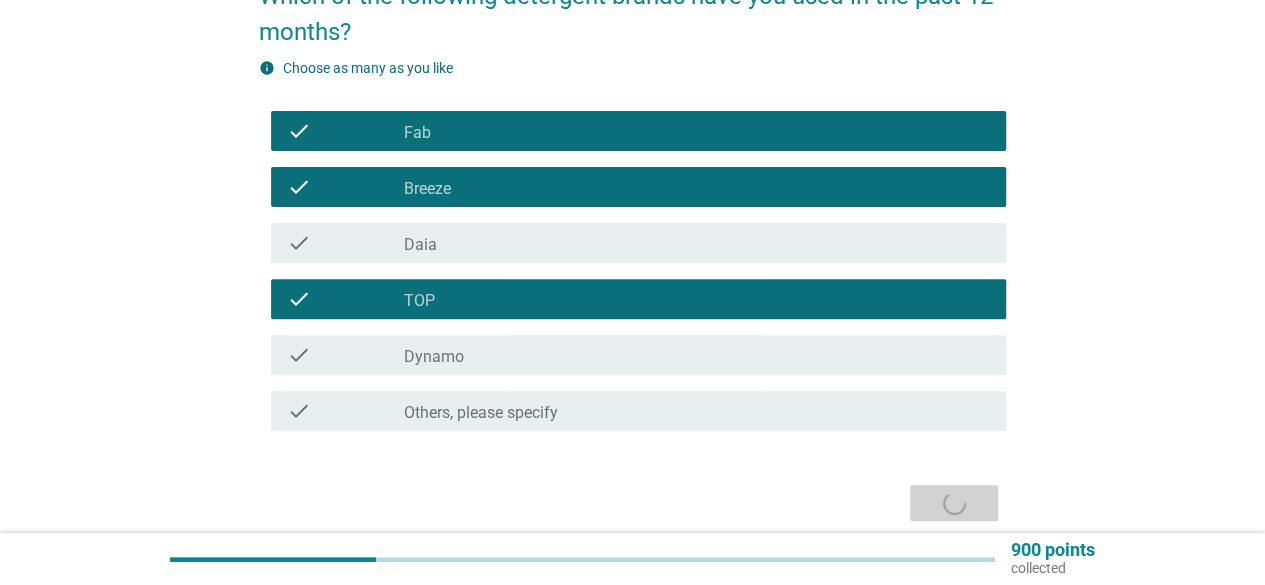 scroll, scrollTop: 0, scrollLeft: 0, axis: both 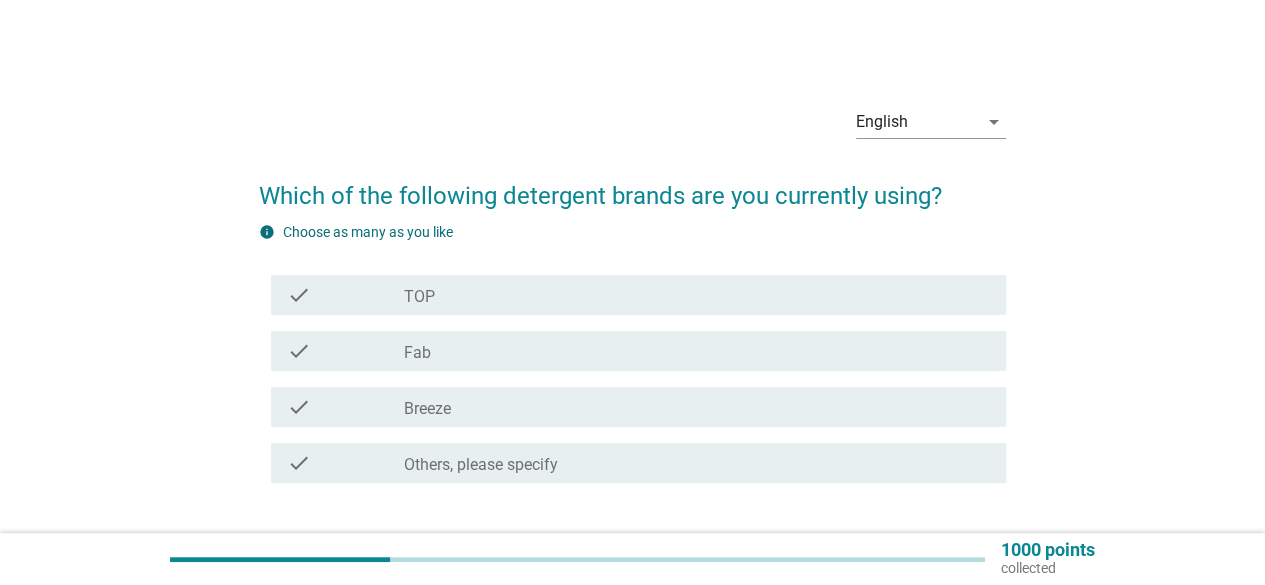 click on "check" at bounding box center (299, 407) 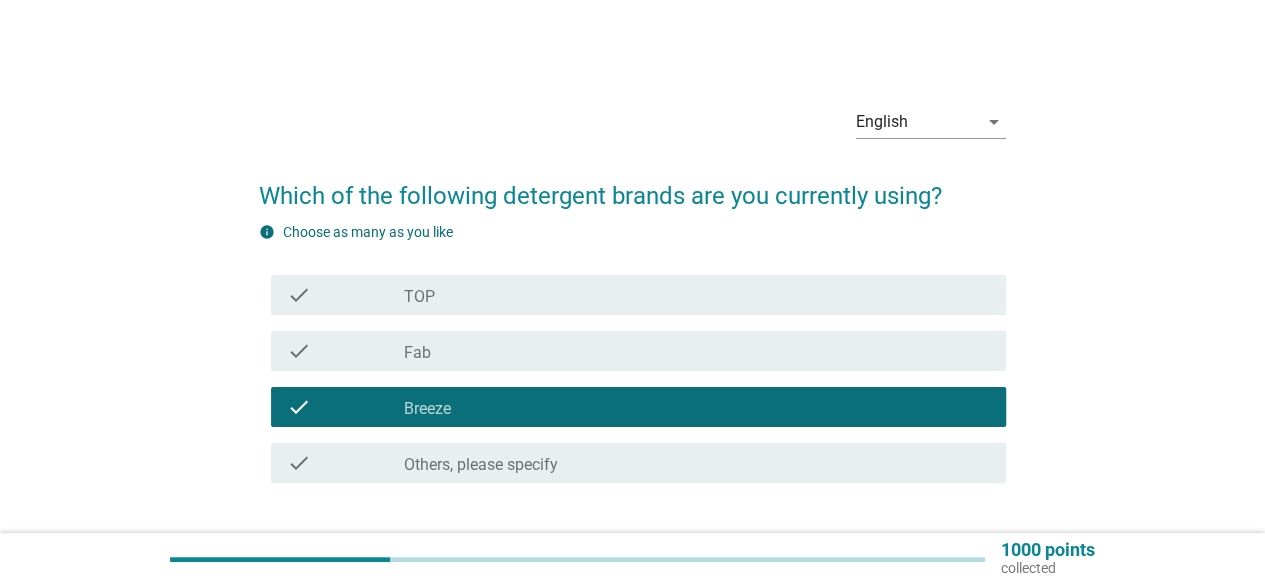 click on "check     check_box TOP" at bounding box center (632, 295) 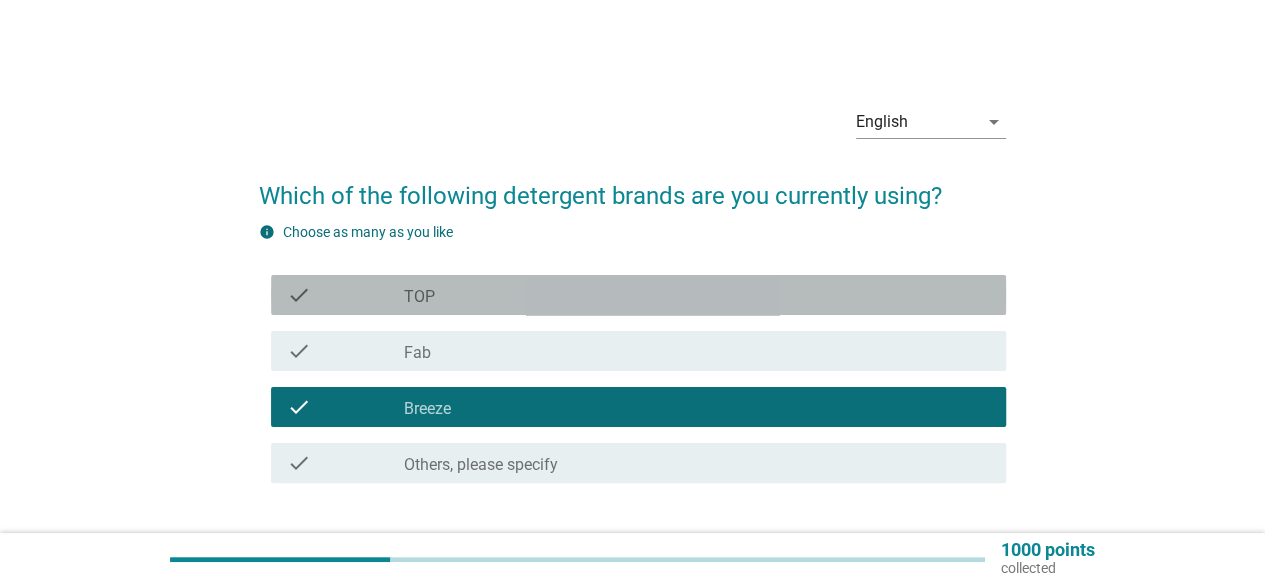 click on "check" at bounding box center (299, 295) 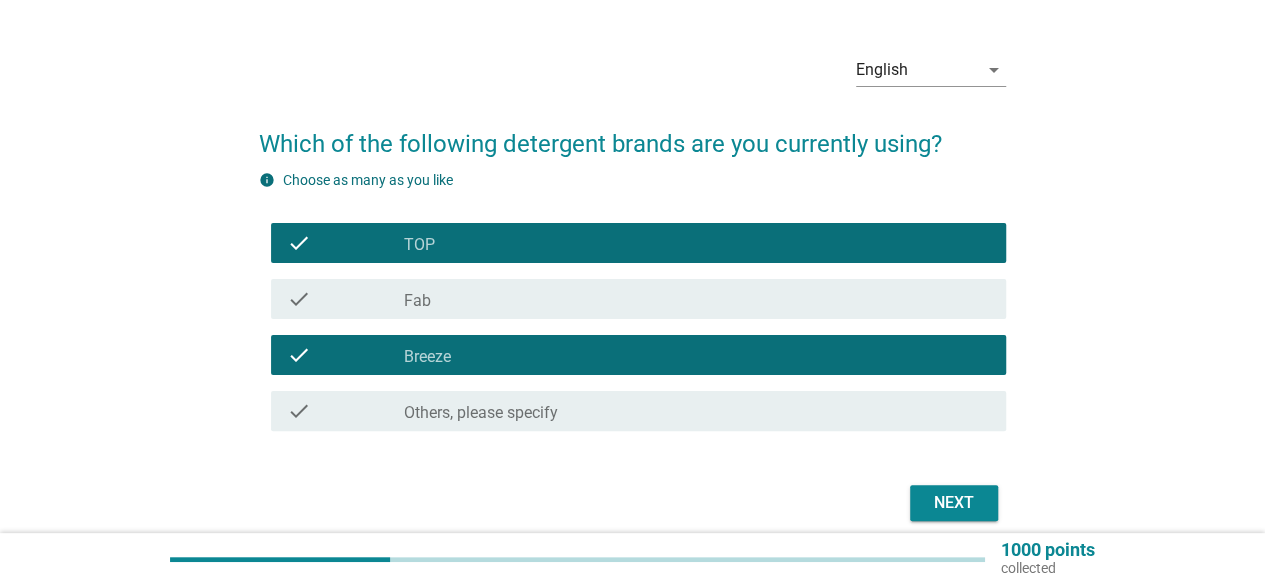 scroll, scrollTop: 136, scrollLeft: 0, axis: vertical 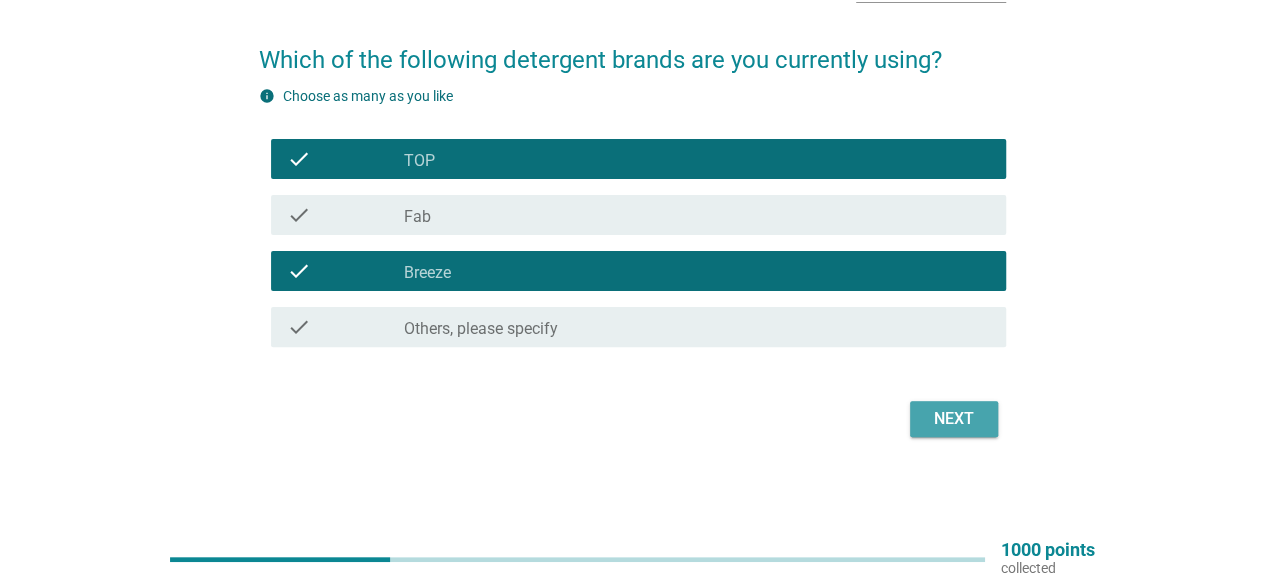 click on "Next" at bounding box center (954, 419) 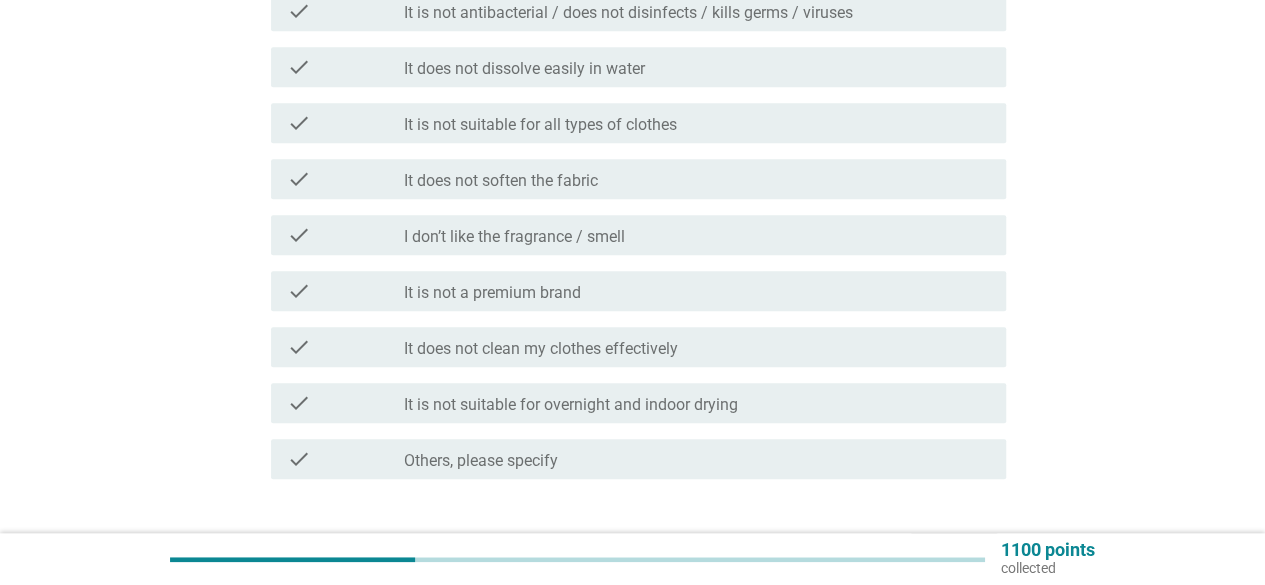 scroll, scrollTop: 800, scrollLeft: 0, axis: vertical 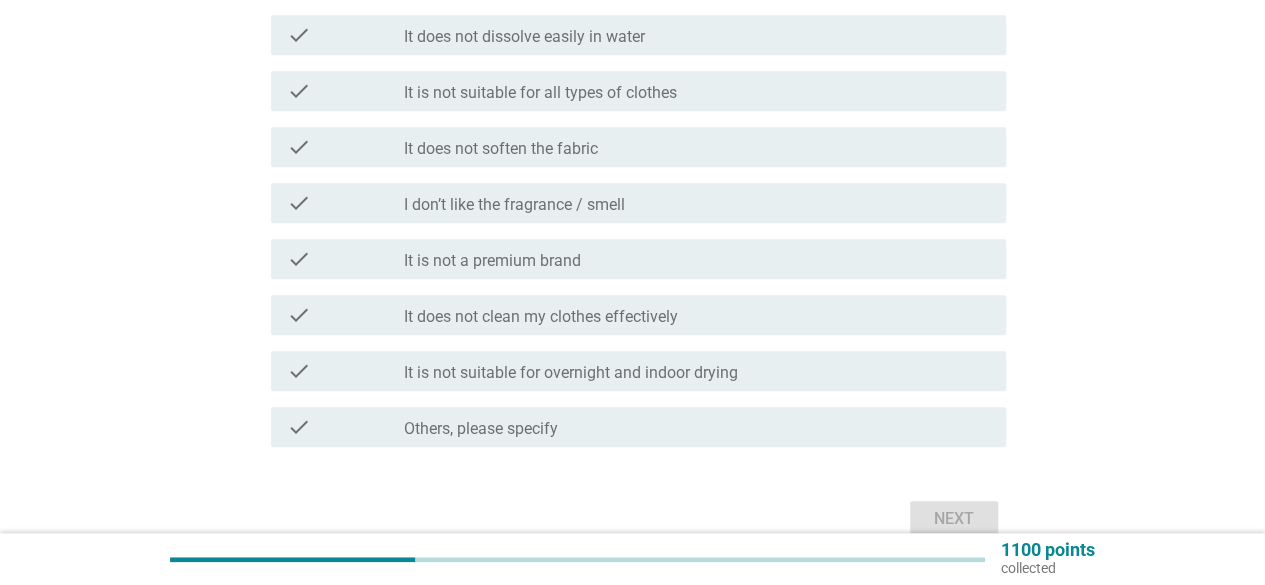 click on "check" at bounding box center [299, 427] 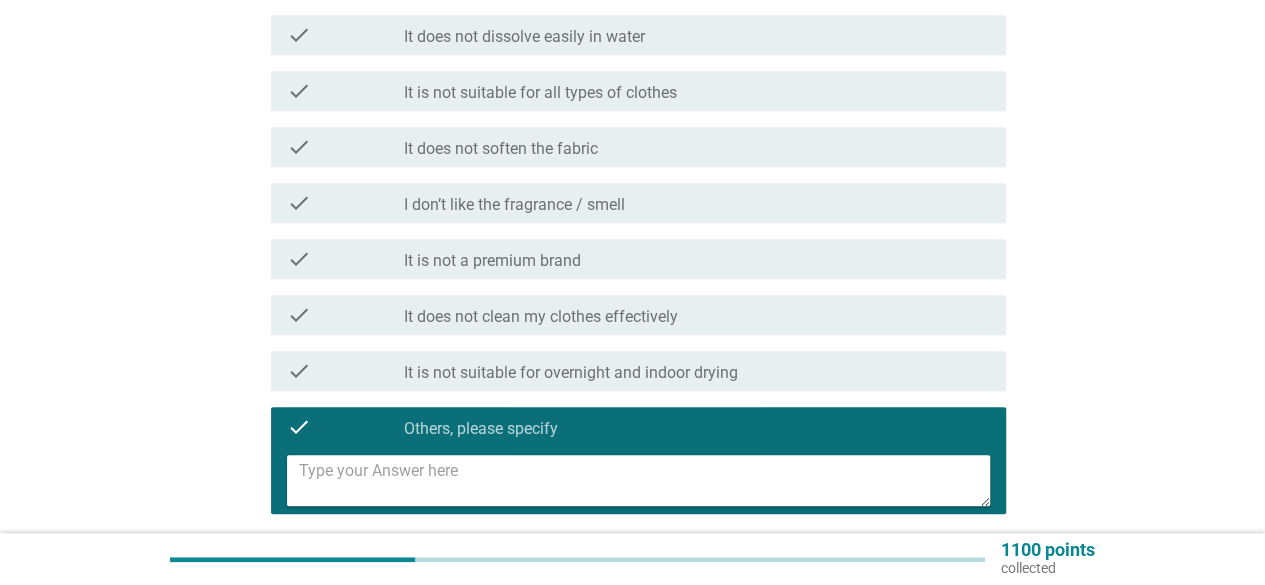click at bounding box center [644, 480] 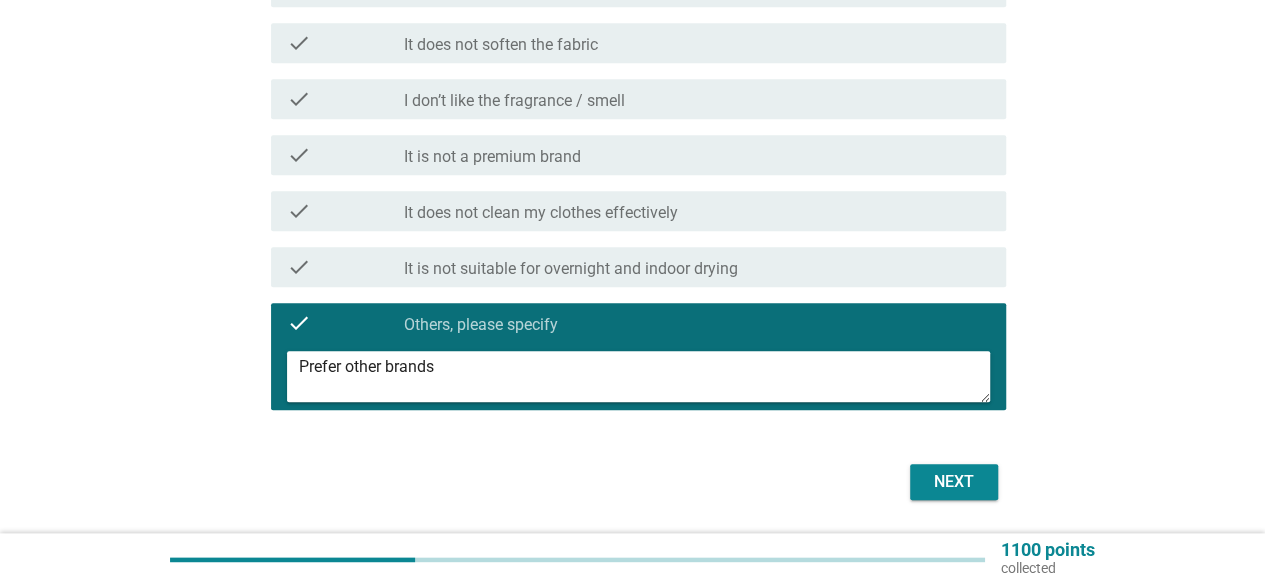 scroll, scrollTop: 966, scrollLeft: 0, axis: vertical 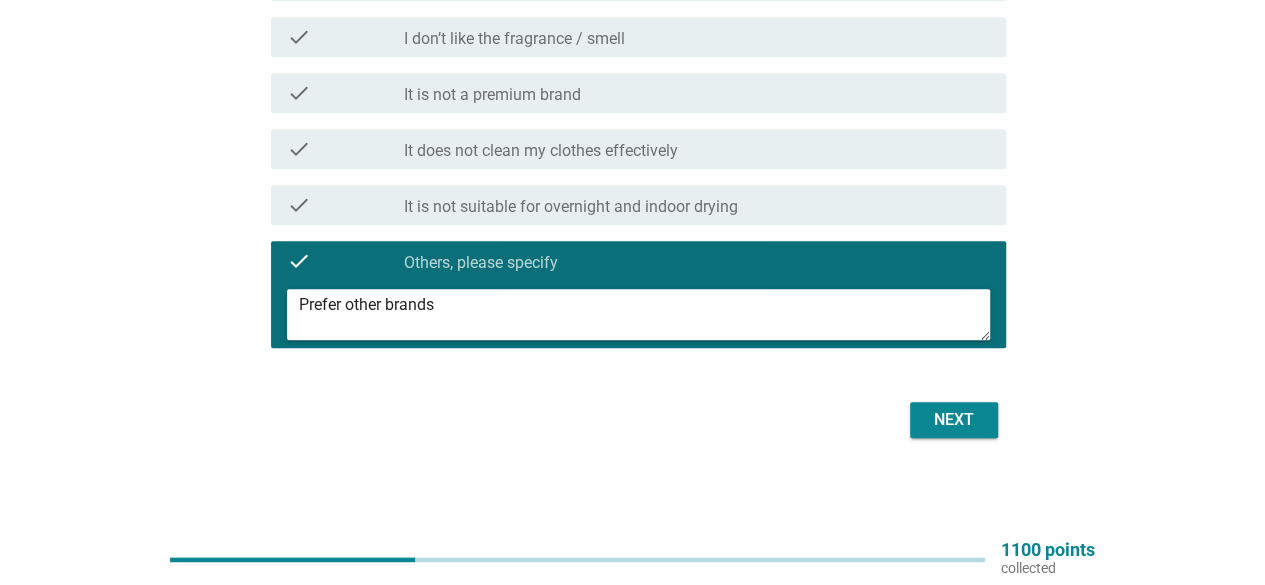 type on "Prefer other brands" 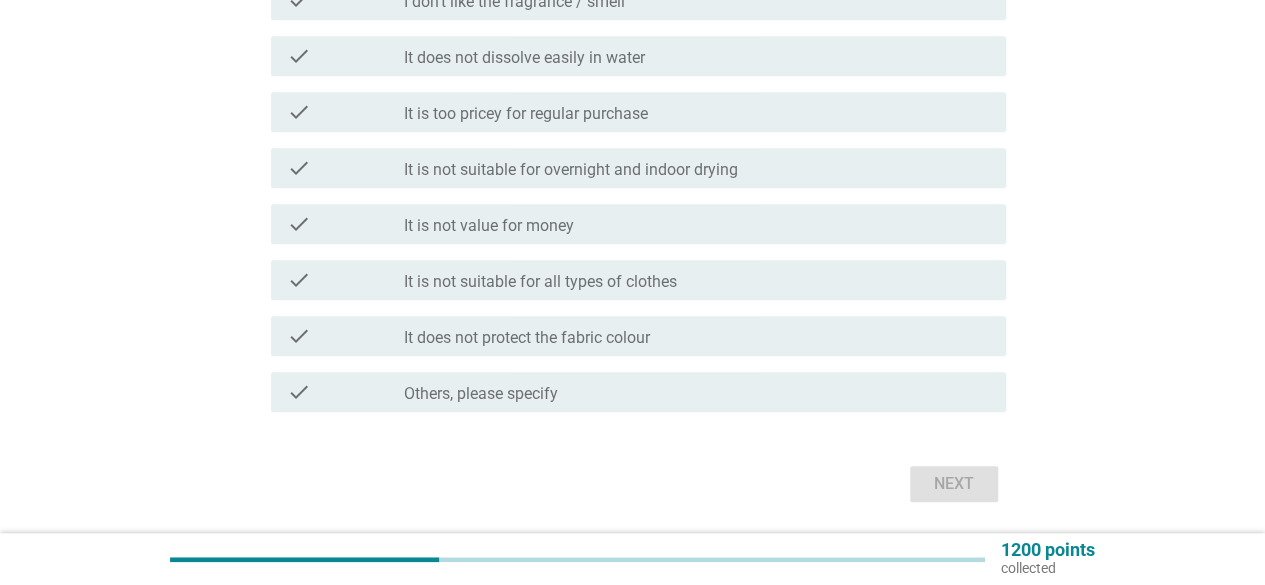 scroll, scrollTop: 900, scrollLeft: 0, axis: vertical 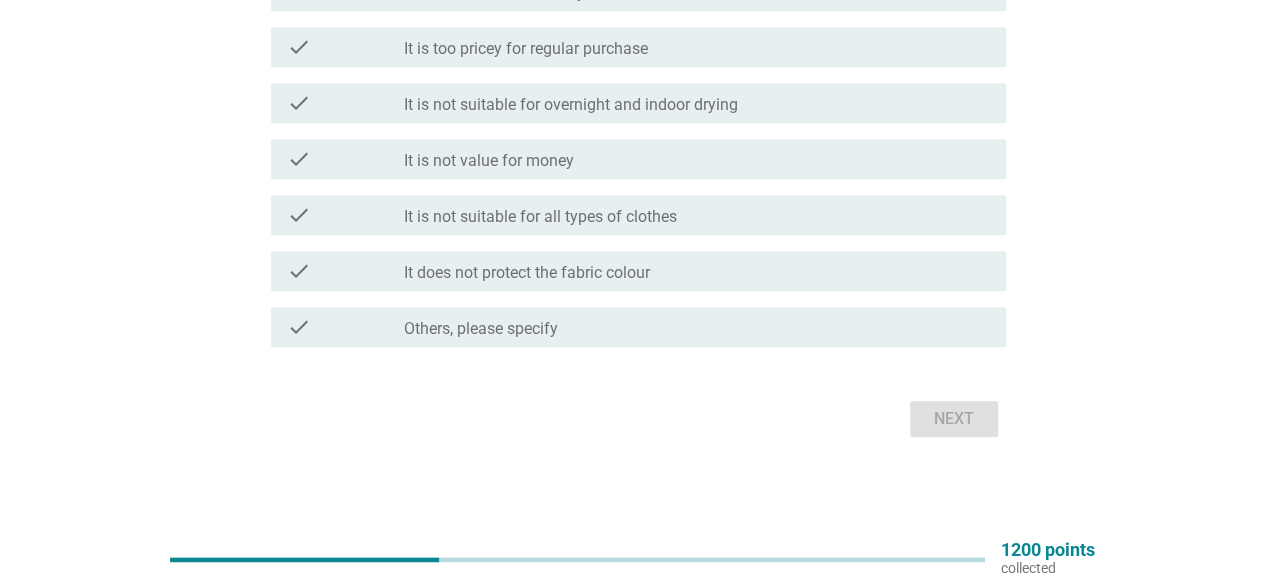 click on "Others, please specify" at bounding box center [481, 329] 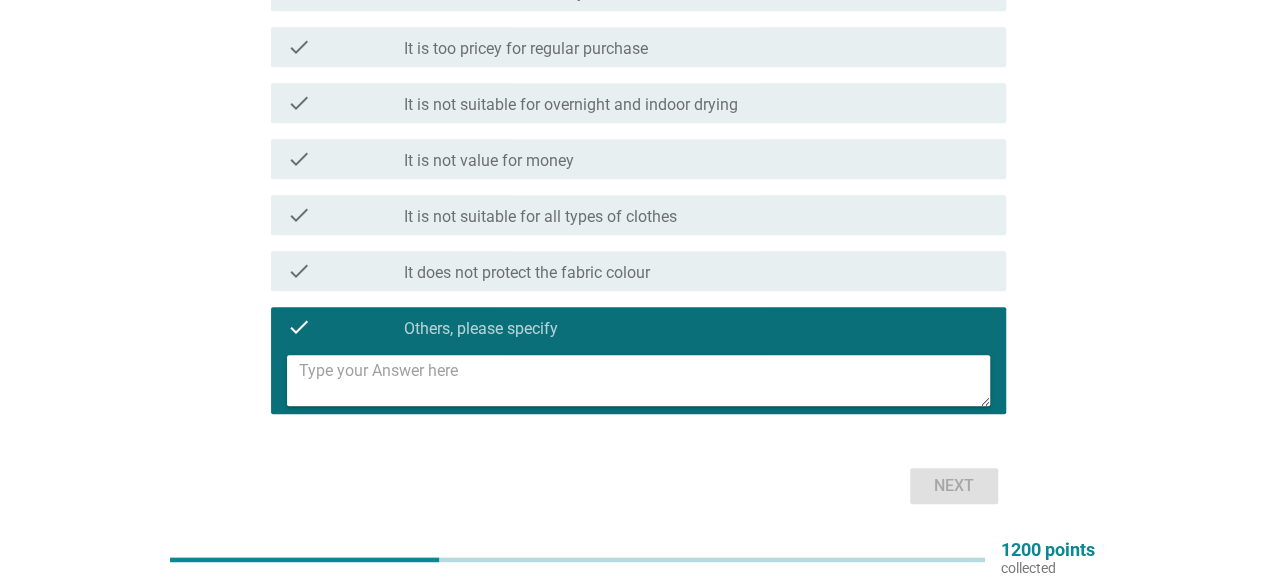 click at bounding box center (644, 380) 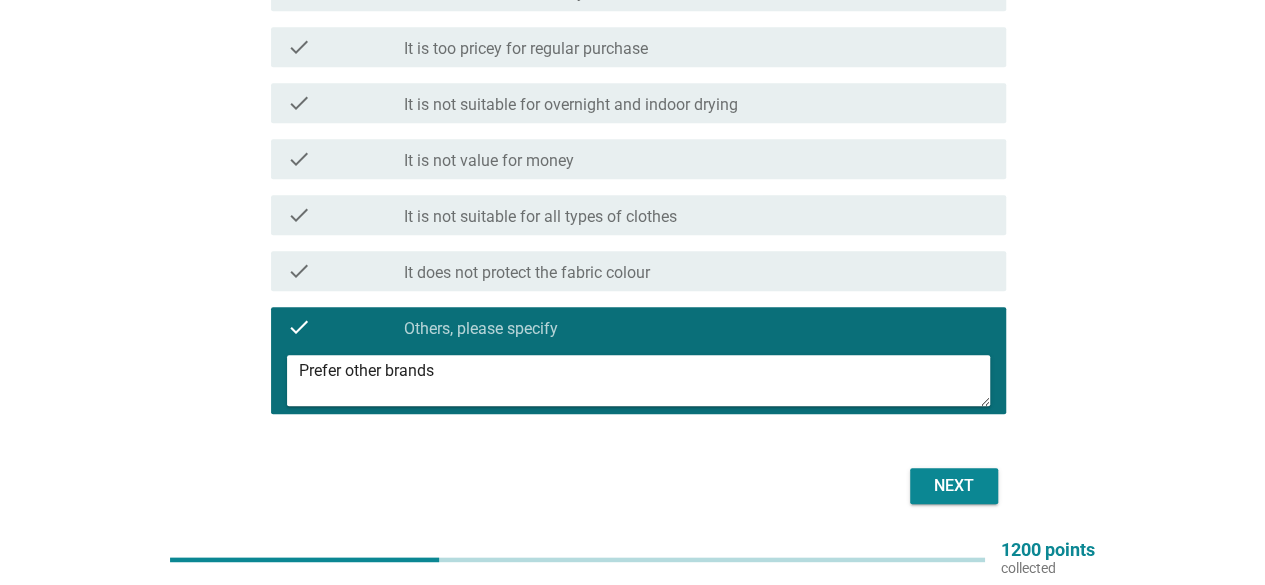 type on "Prefer other brands" 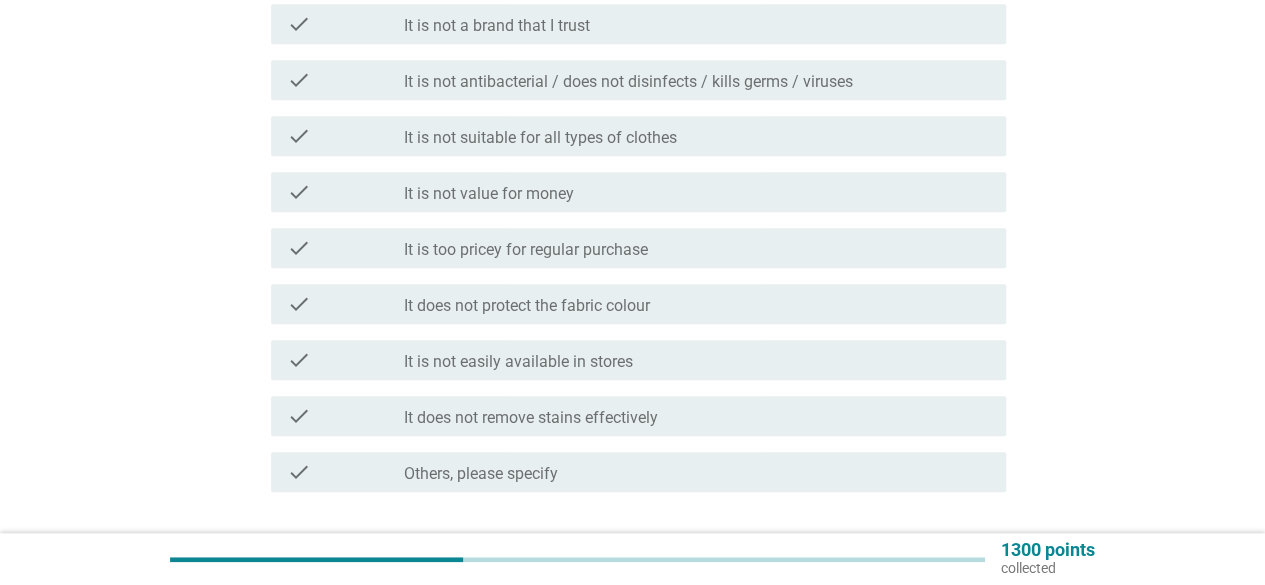 scroll, scrollTop: 800, scrollLeft: 0, axis: vertical 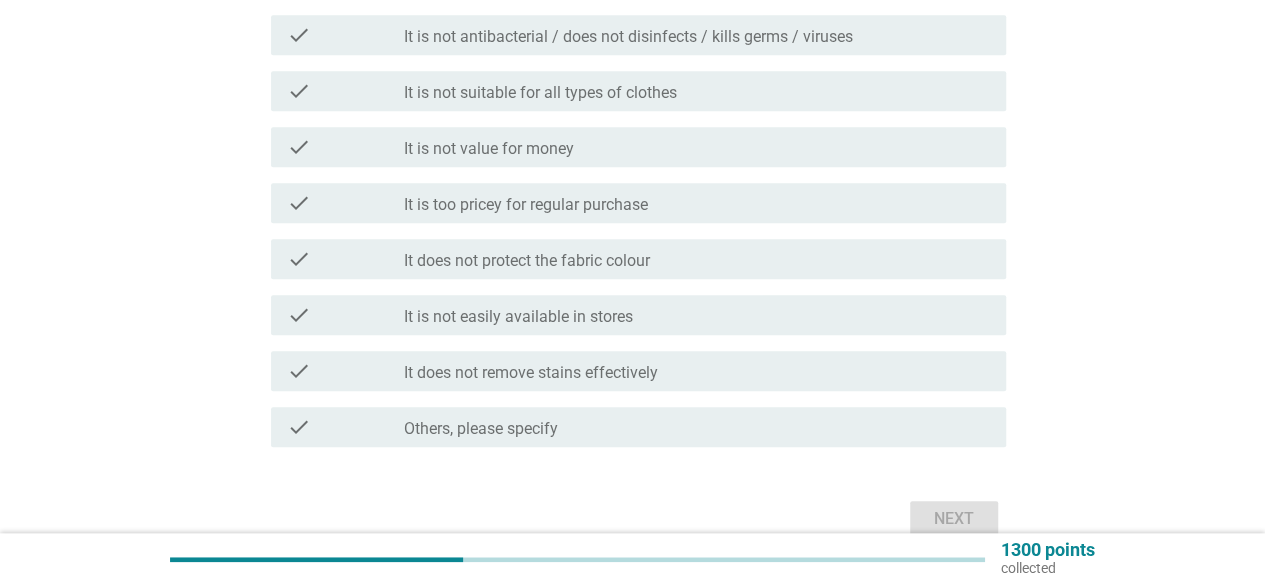click on "check" at bounding box center (345, 427) 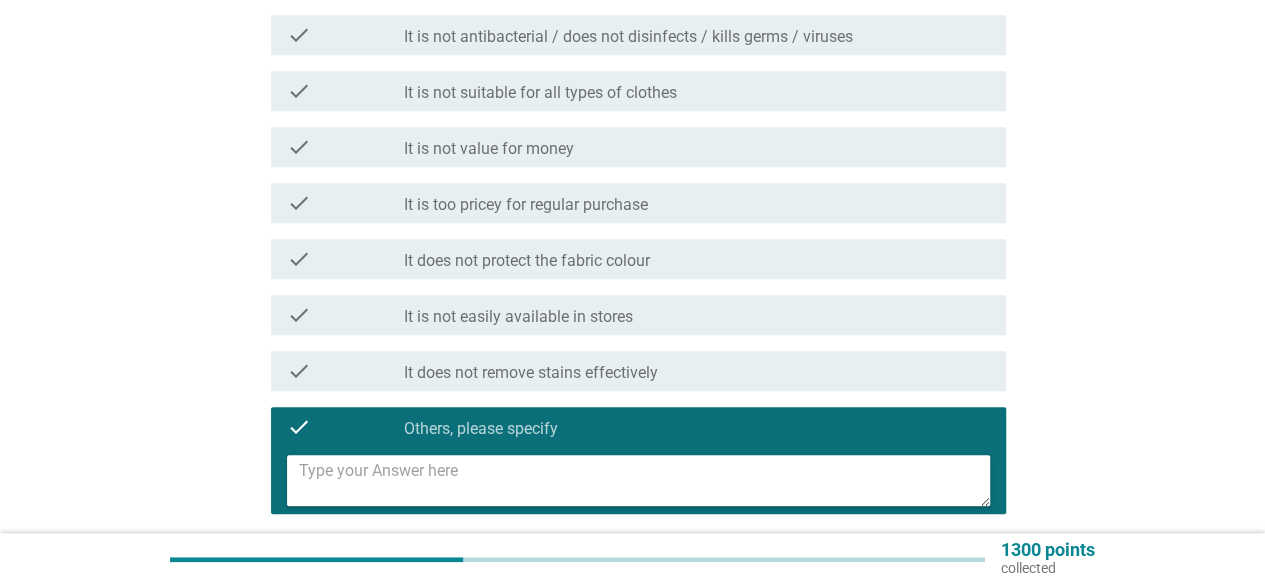 click at bounding box center (644, 480) 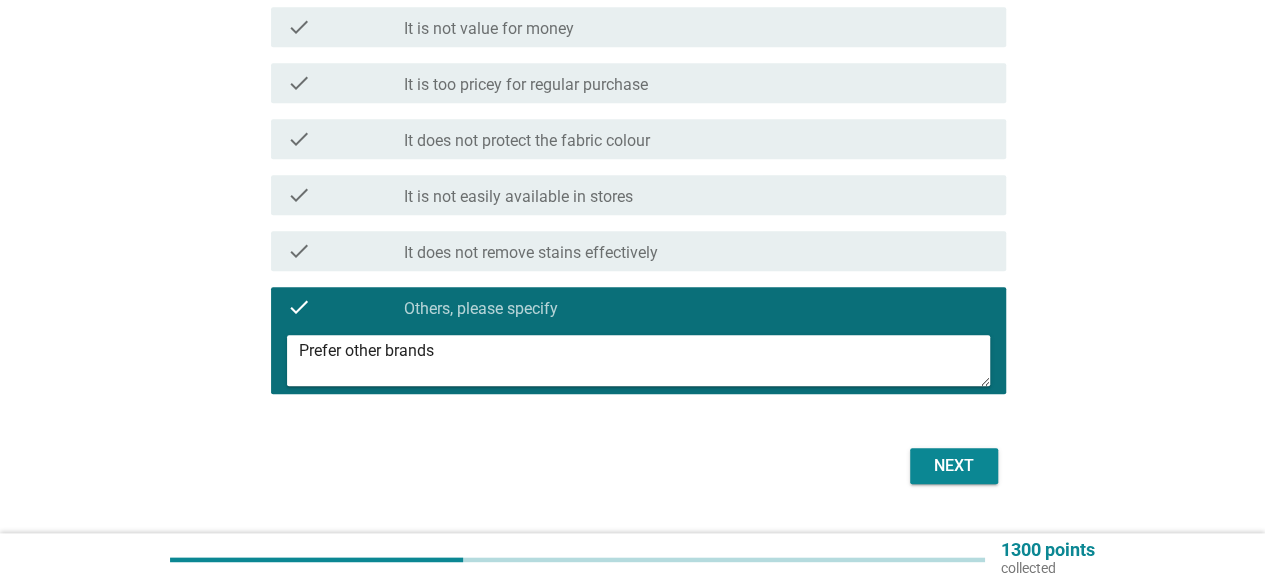 scroll, scrollTop: 966, scrollLeft: 0, axis: vertical 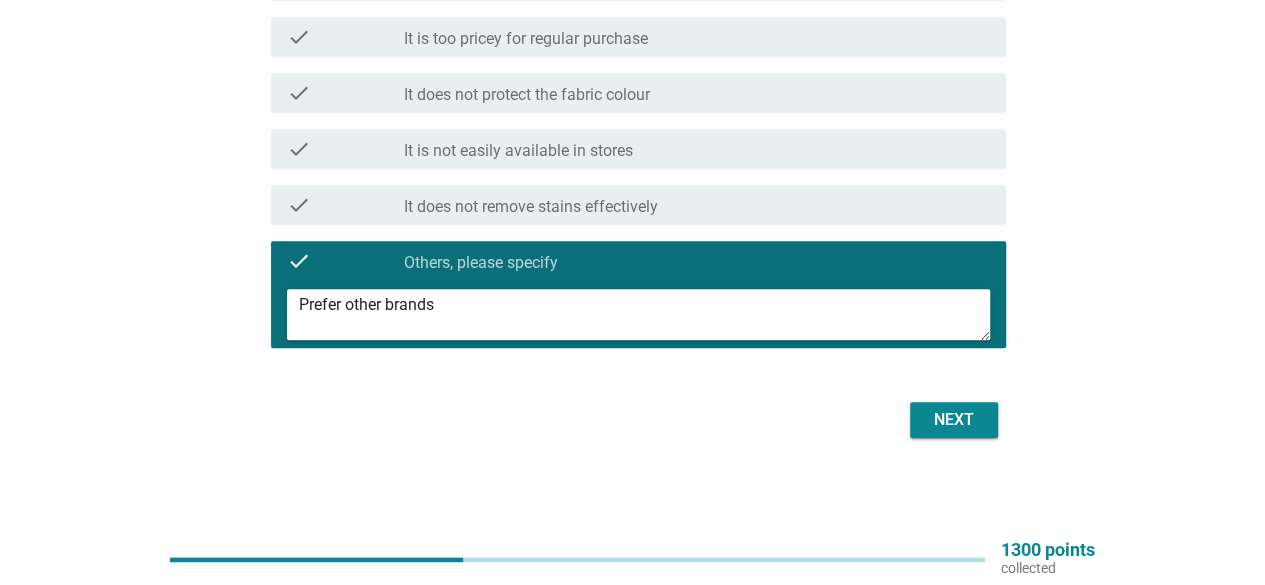 type on "Prefer other brands" 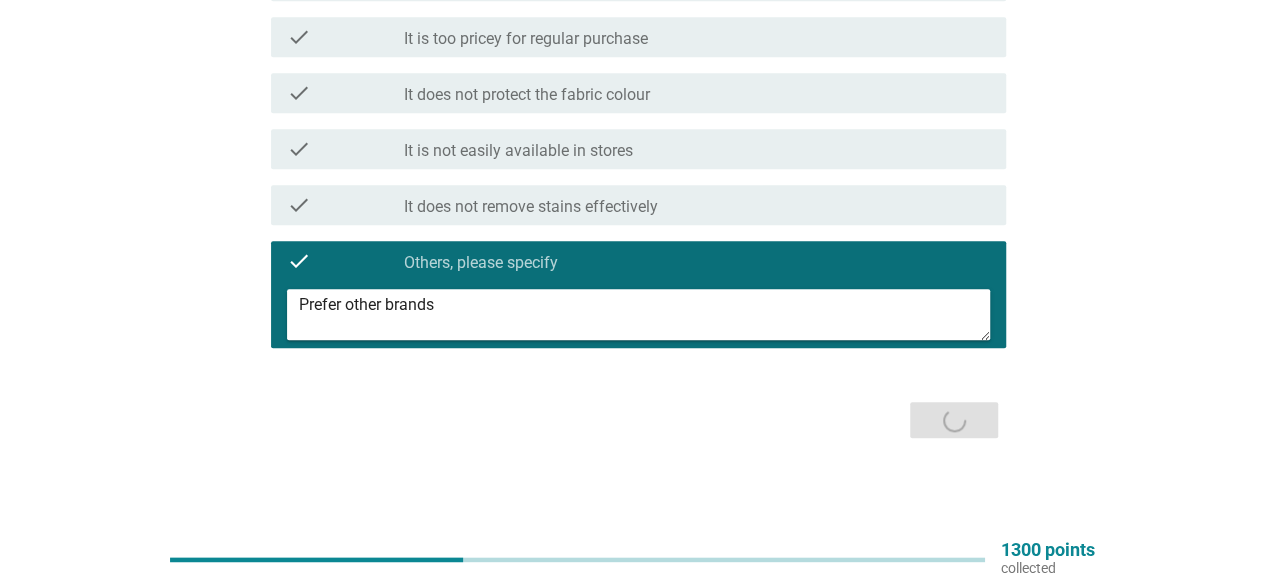 scroll, scrollTop: 0, scrollLeft: 0, axis: both 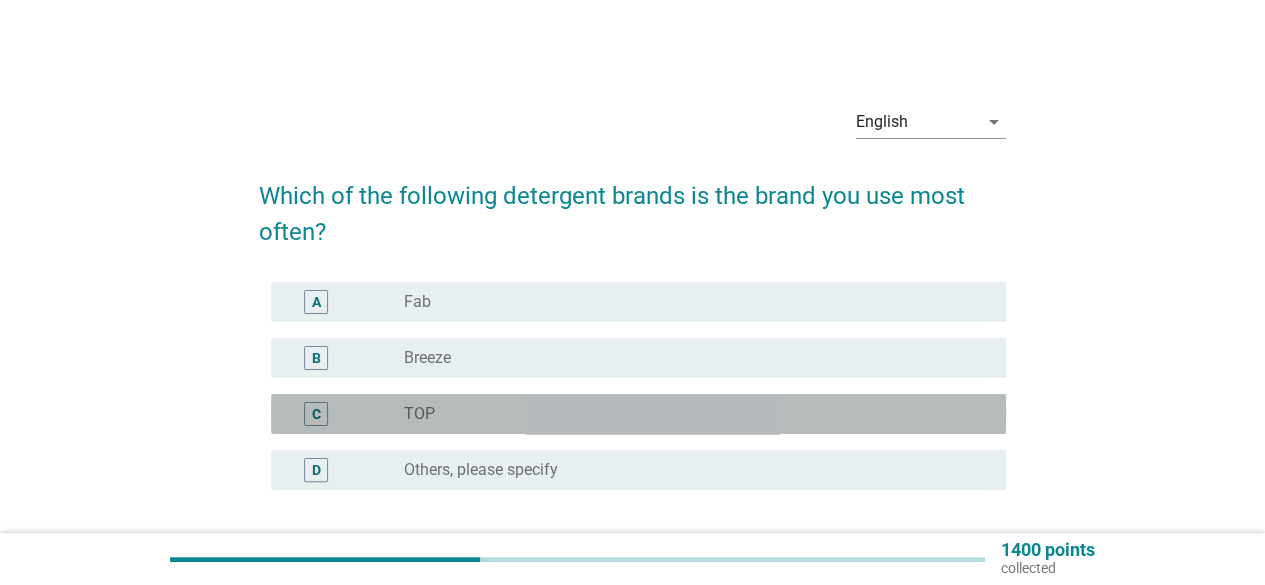 click on "C" at bounding box center (316, 414) 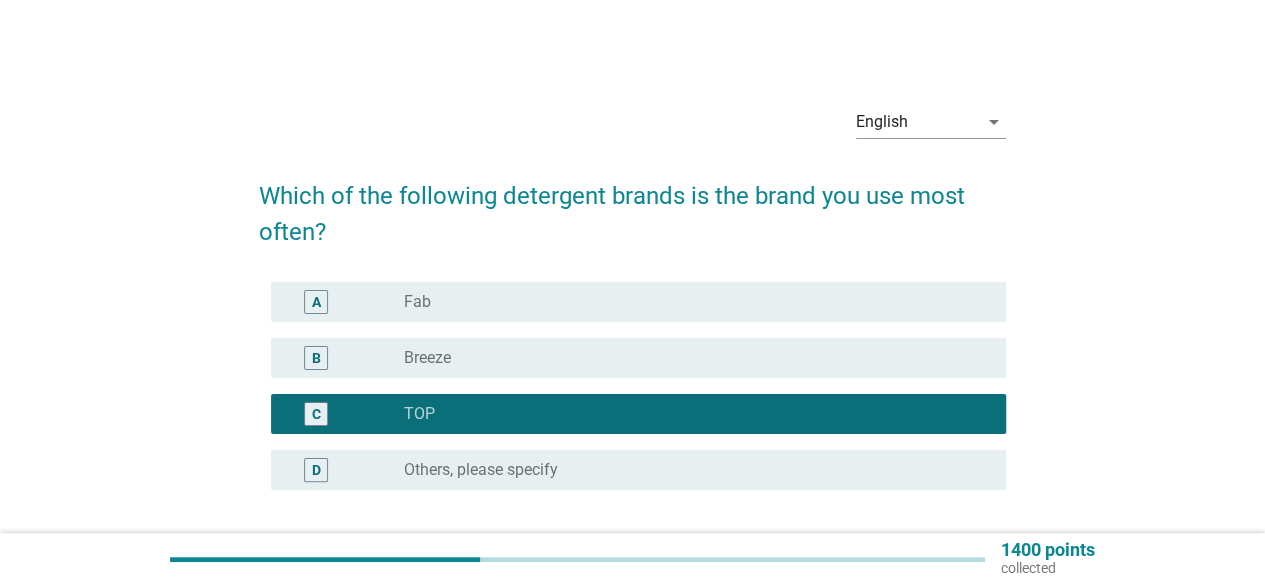 scroll, scrollTop: 100, scrollLeft: 0, axis: vertical 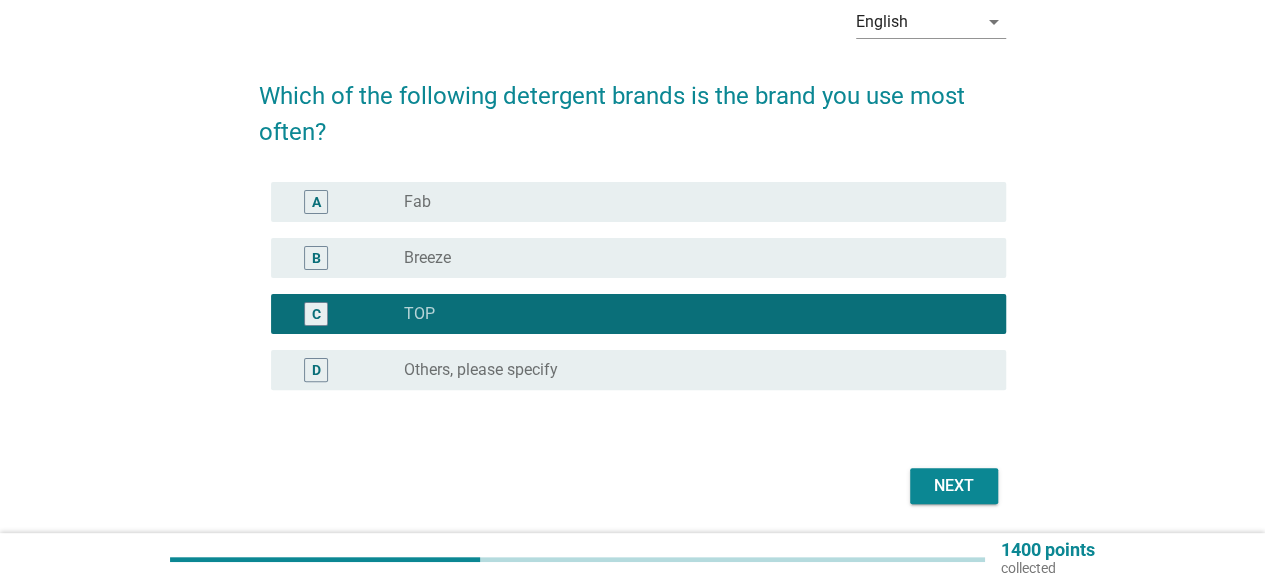 click on "Next" at bounding box center (954, 486) 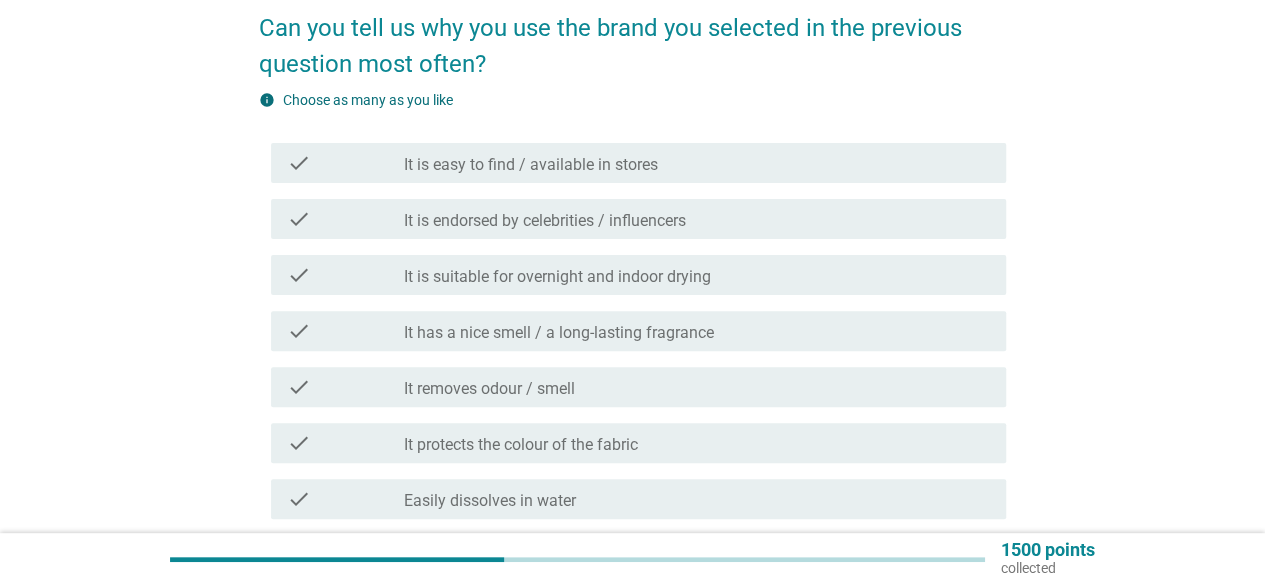 scroll, scrollTop: 200, scrollLeft: 0, axis: vertical 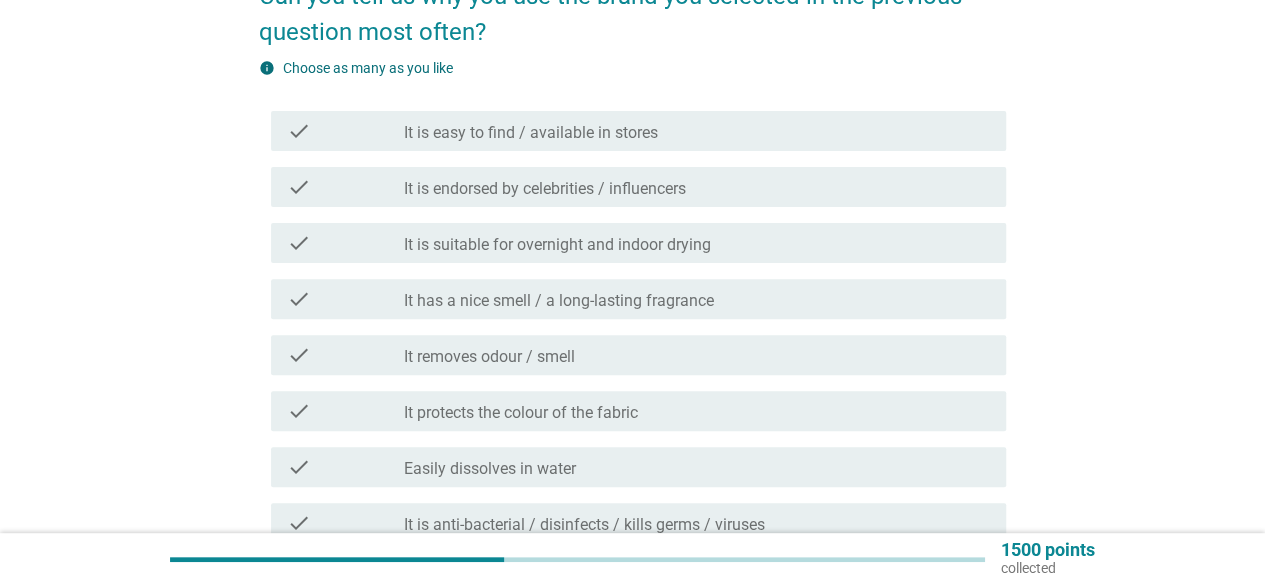 click on "check" at bounding box center [299, 355] 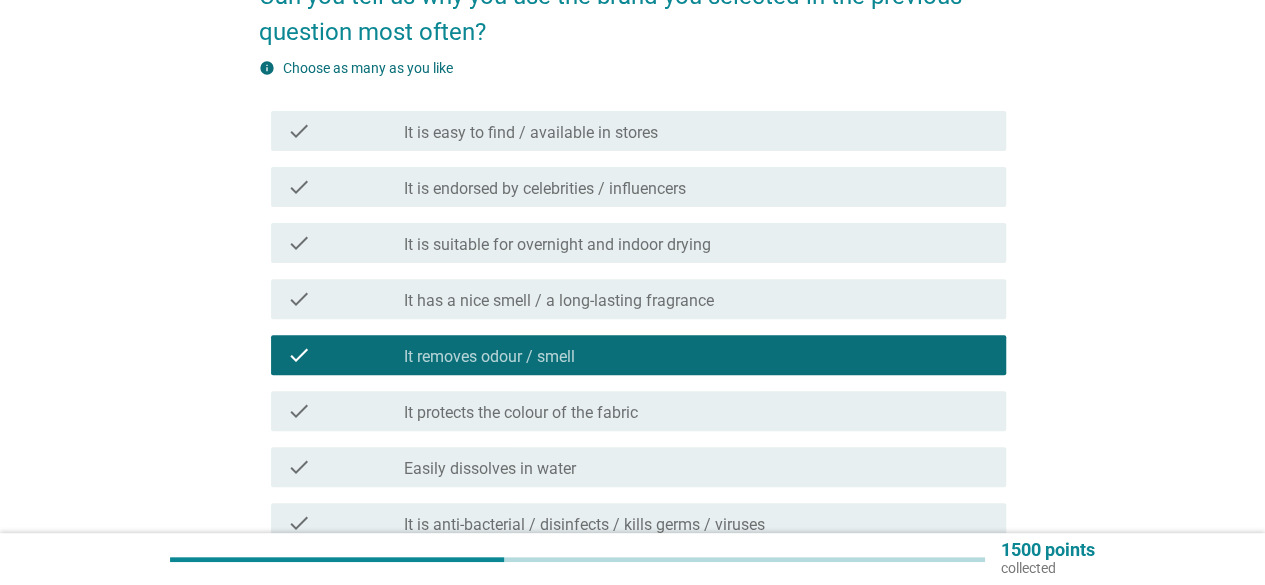 scroll, scrollTop: 300, scrollLeft: 0, axis: vertical 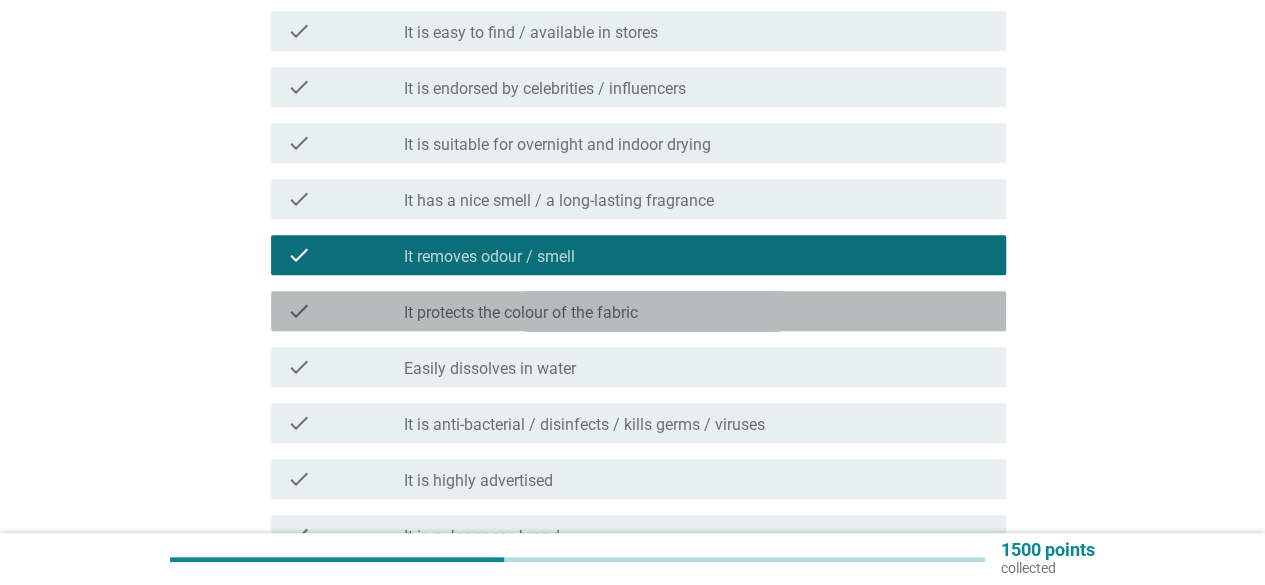 click on "check" at bounding box center (299, 311) 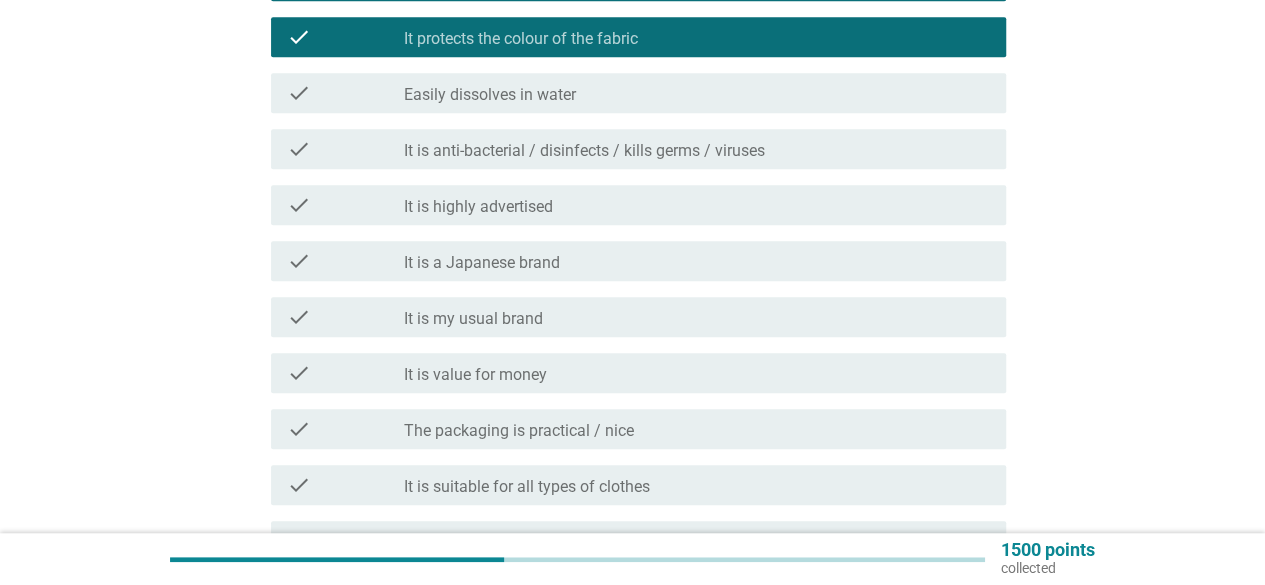 scroll, scrollTop: 600, scrollLeft: 0, axis: vertical 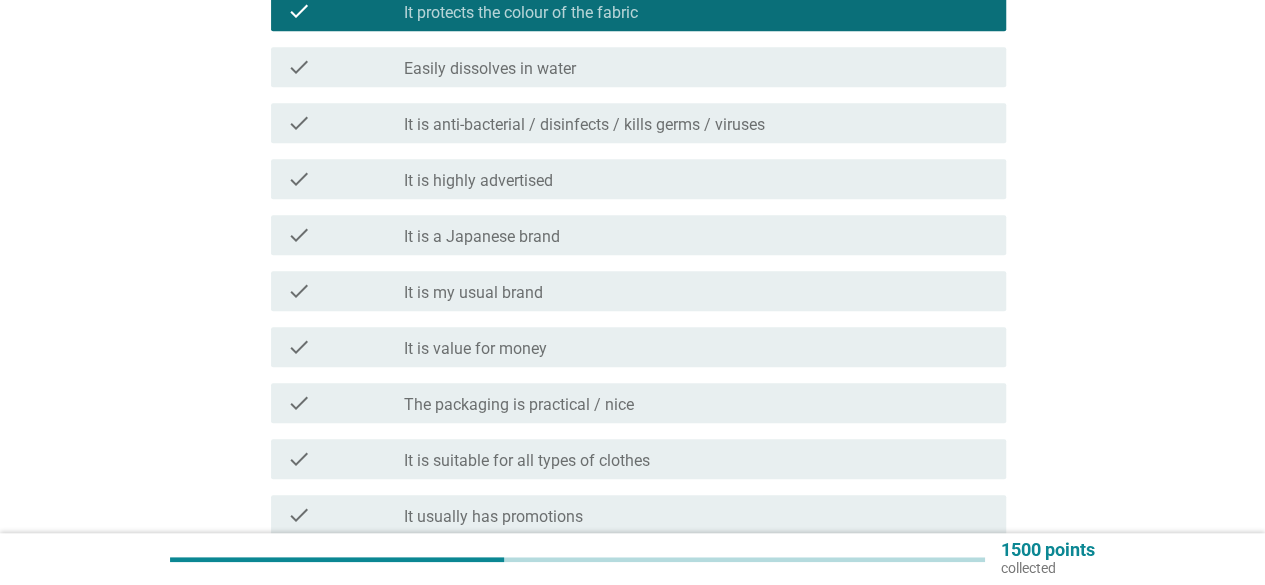 click on "check" at bounding box center [299, 291] 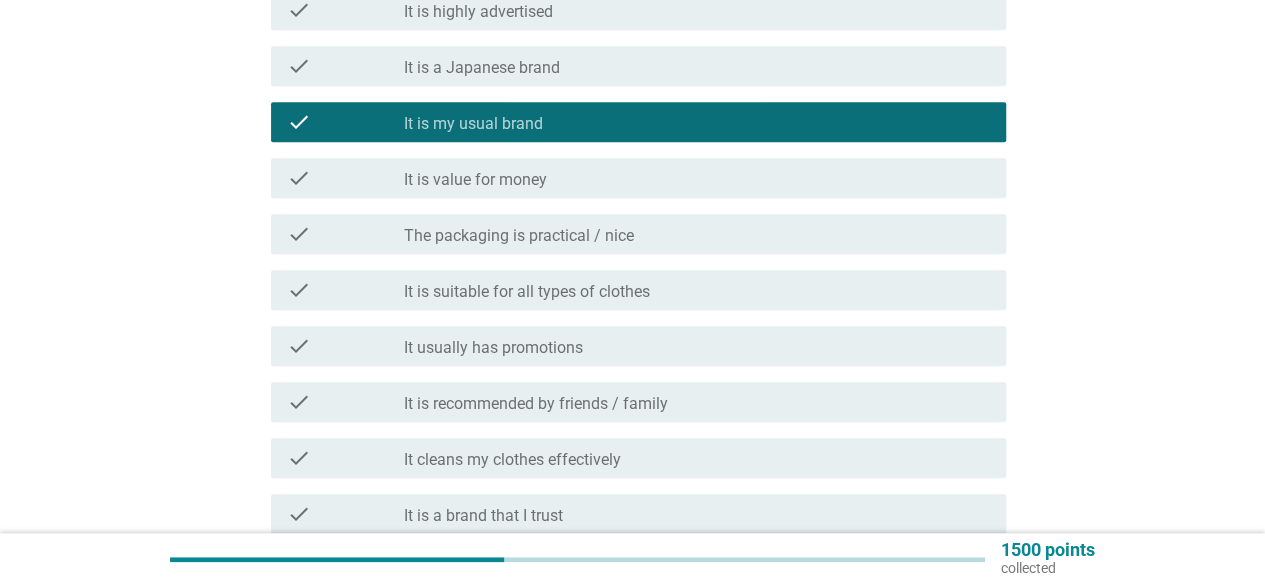 scroll, scrollTop: 800, scrollLeft: 0, axis: vertical 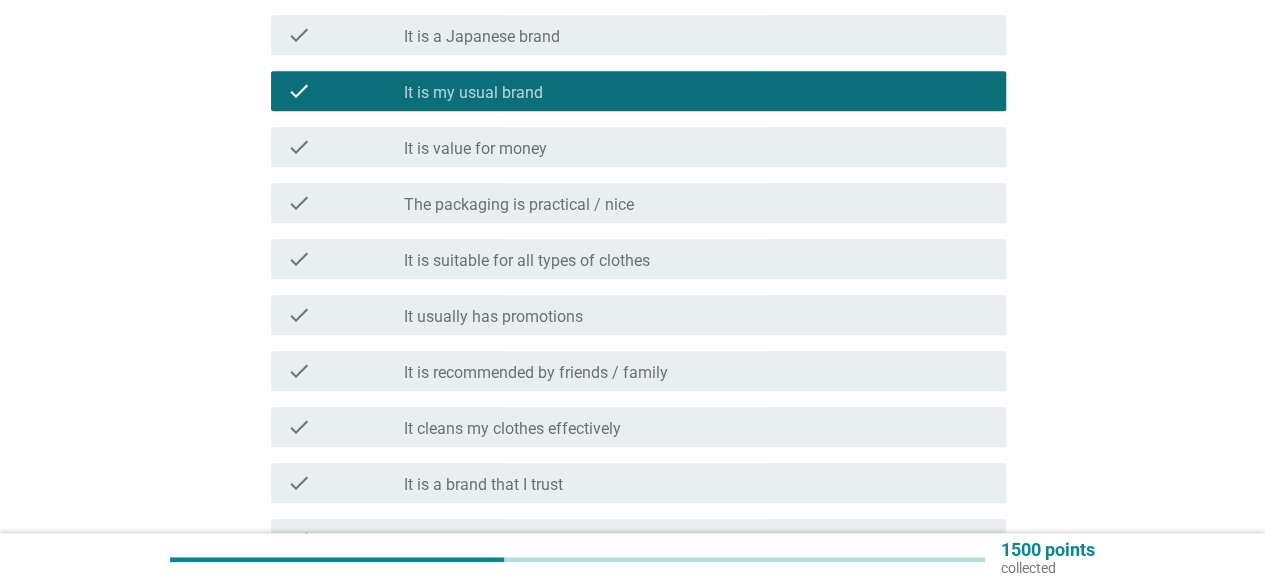 click on "check" at bounding box center [299, 427] 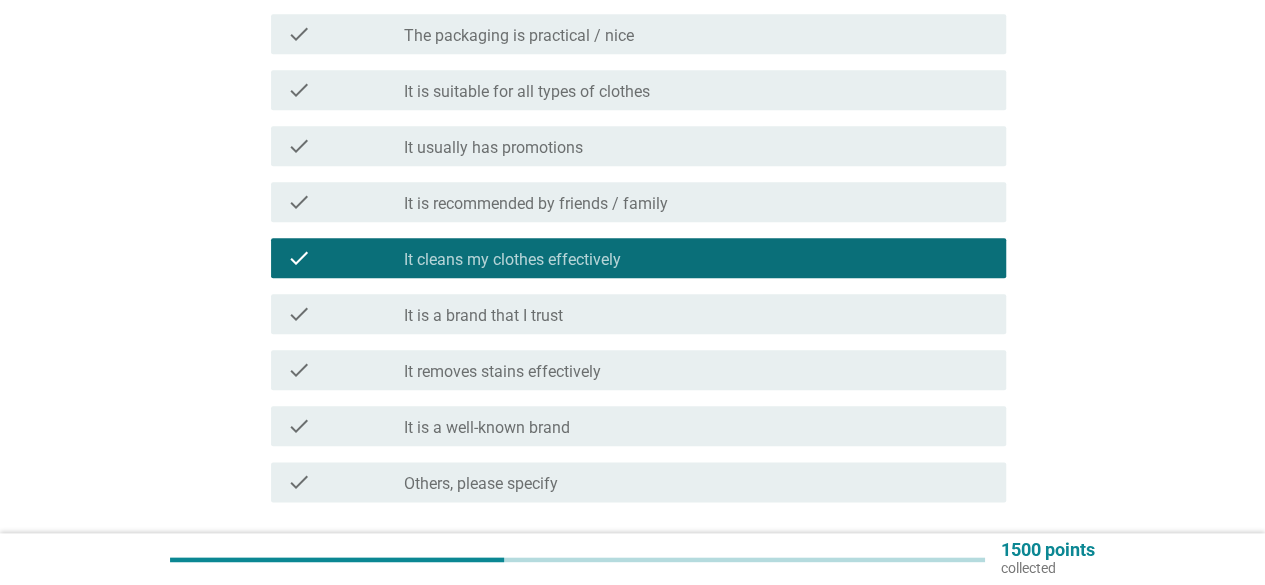 scroll, scrollTop: 1000, scrollLeft: 0, axis: vertical 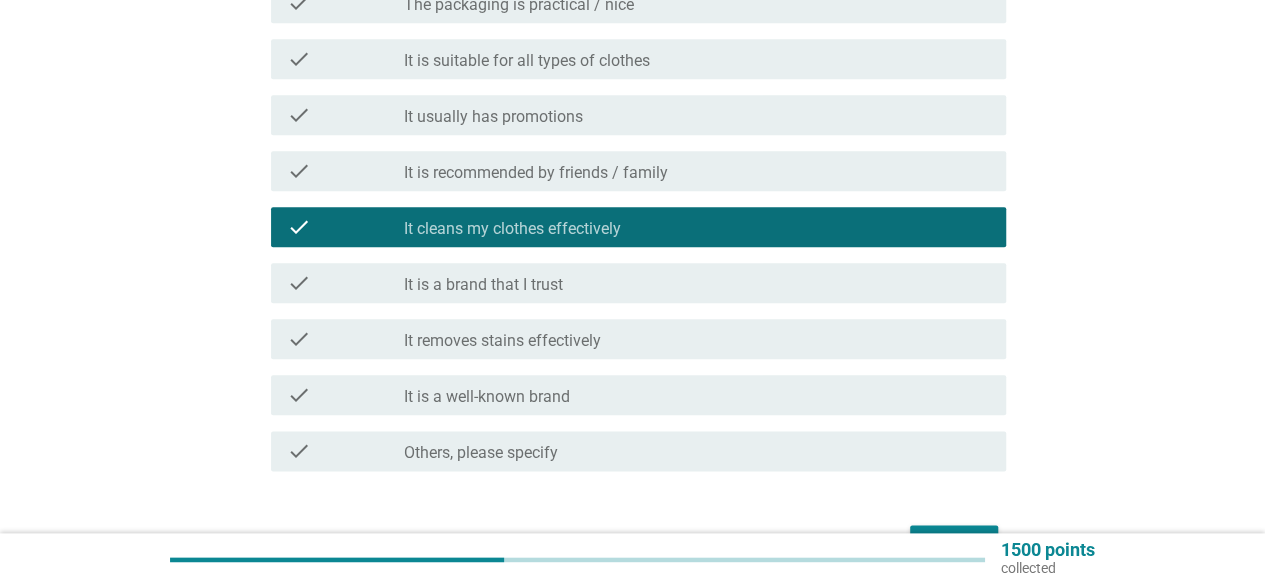 click on "check" at bounding box center (299, 339) 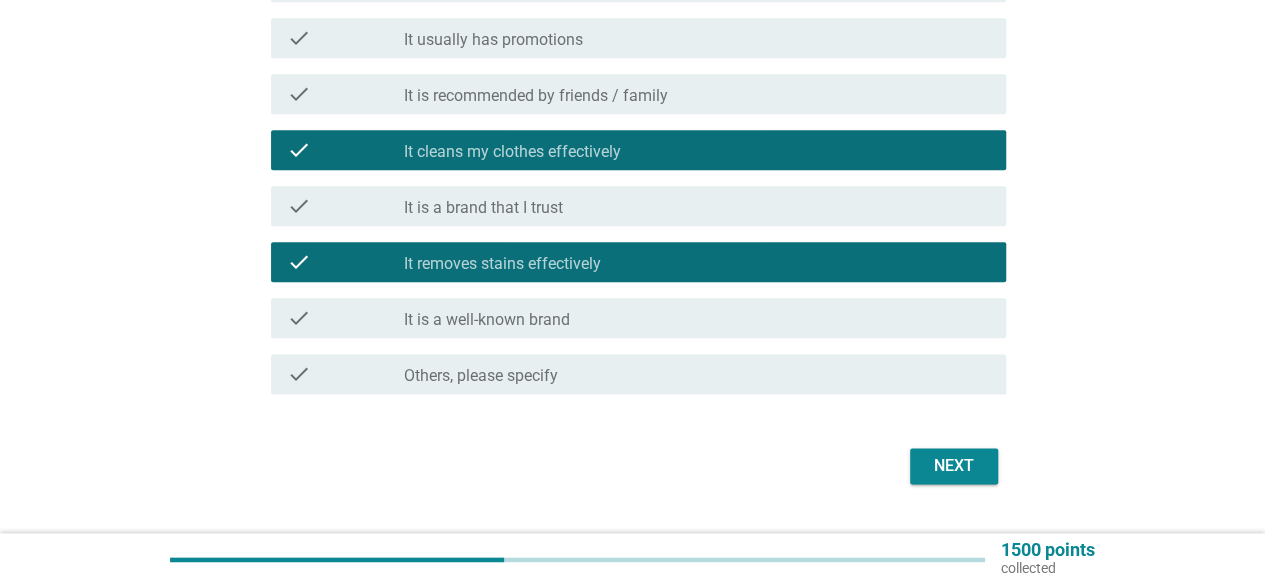 scroll, scrollTop: 1124, scrollLeft: 0, axis: vertical 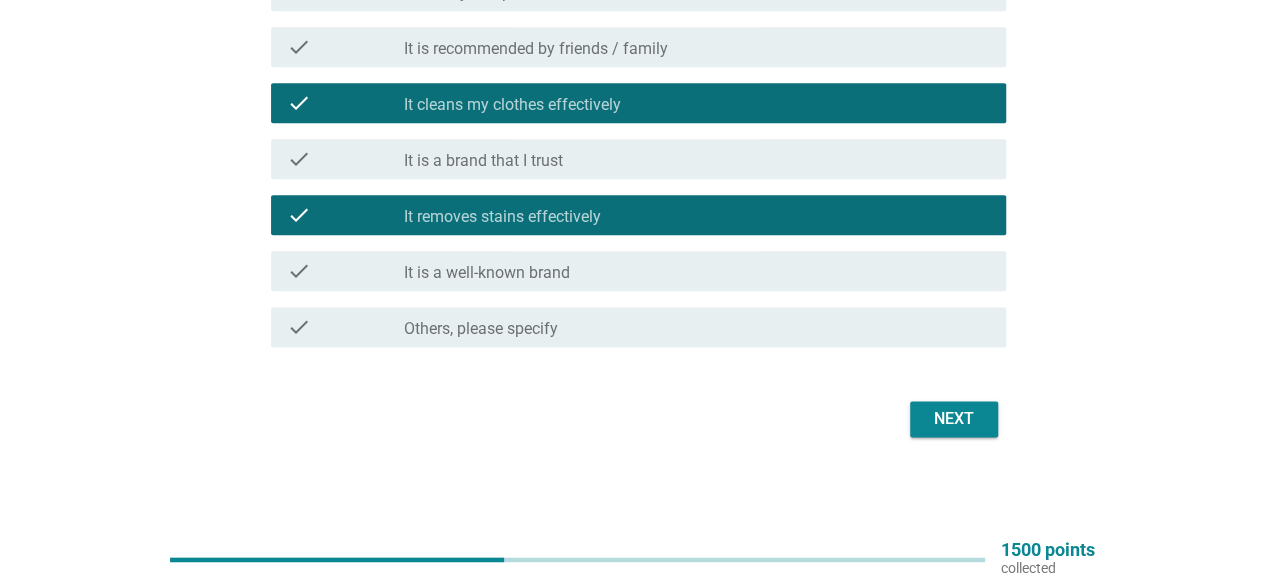 click on "Next" at bounding box center [954, 419] 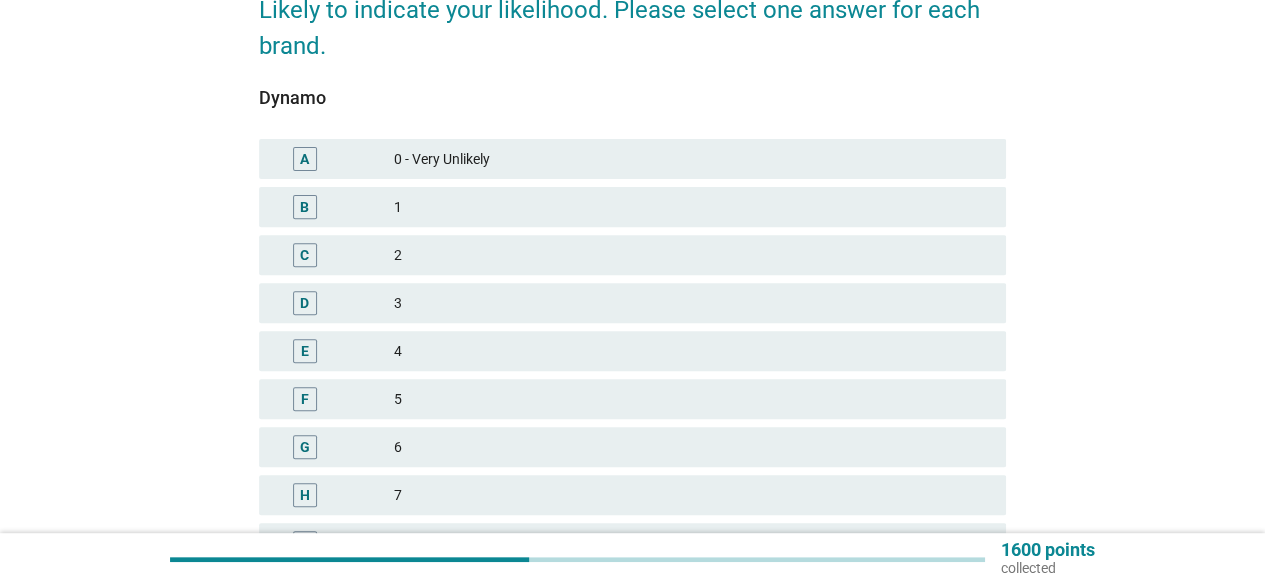 scroll, scrollTop: 400, scrollLeft: 0, axis: vertical 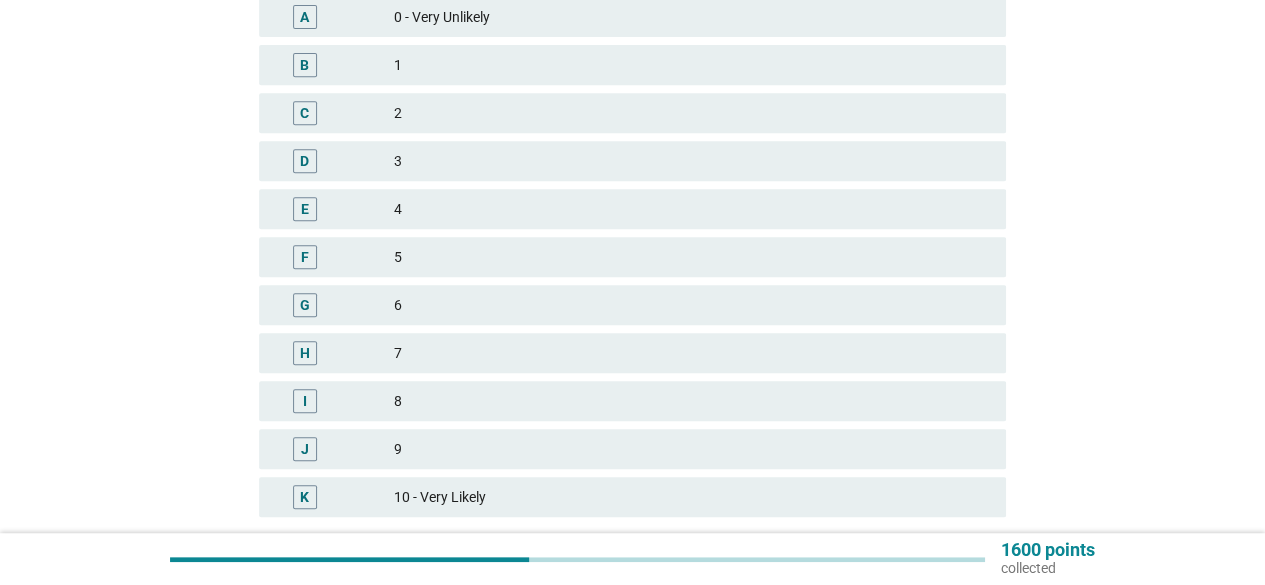 click on "F" at bounding box center (305, 257) 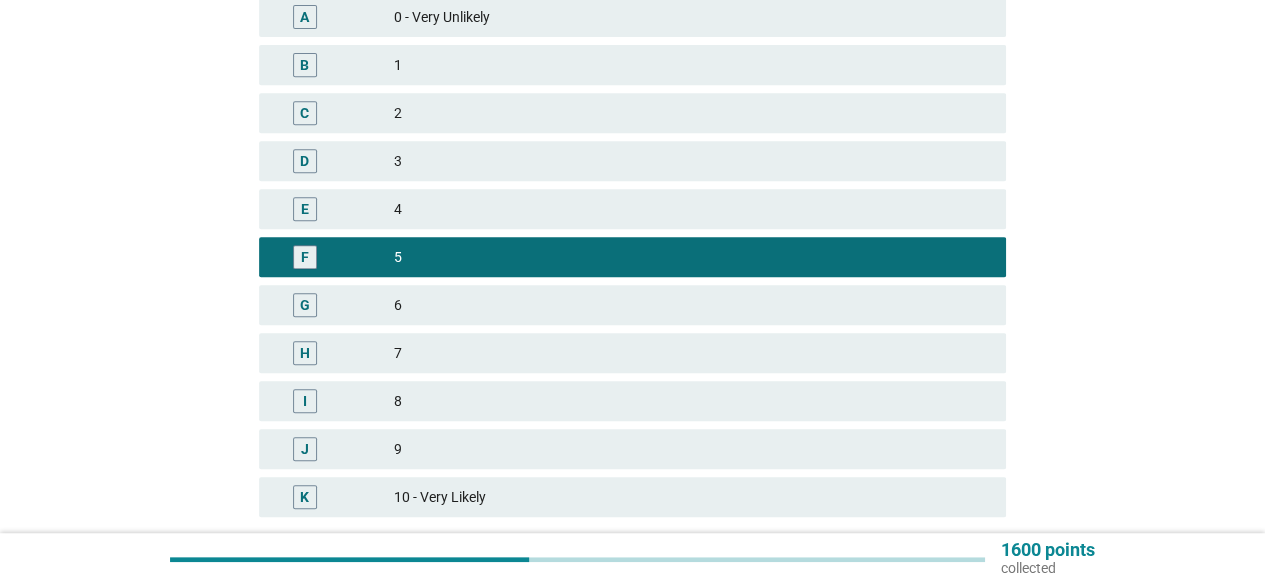 scroll, scrollTop: 554, scrollLeft: 0, axis: vertical 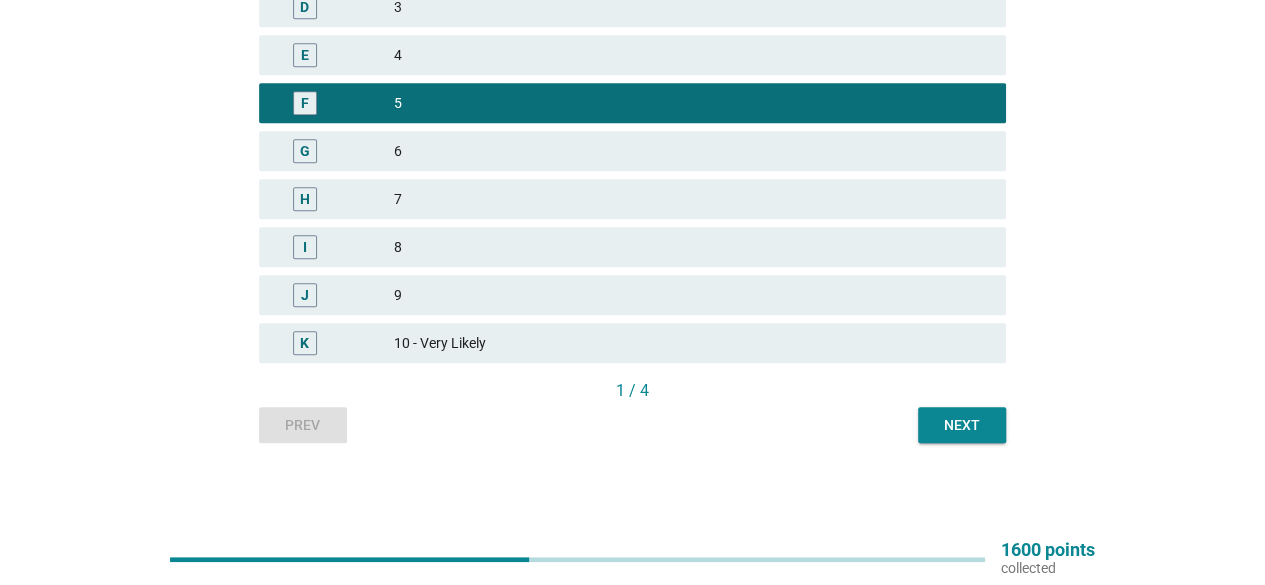 click on "Next" at bounding box center [962, 425] 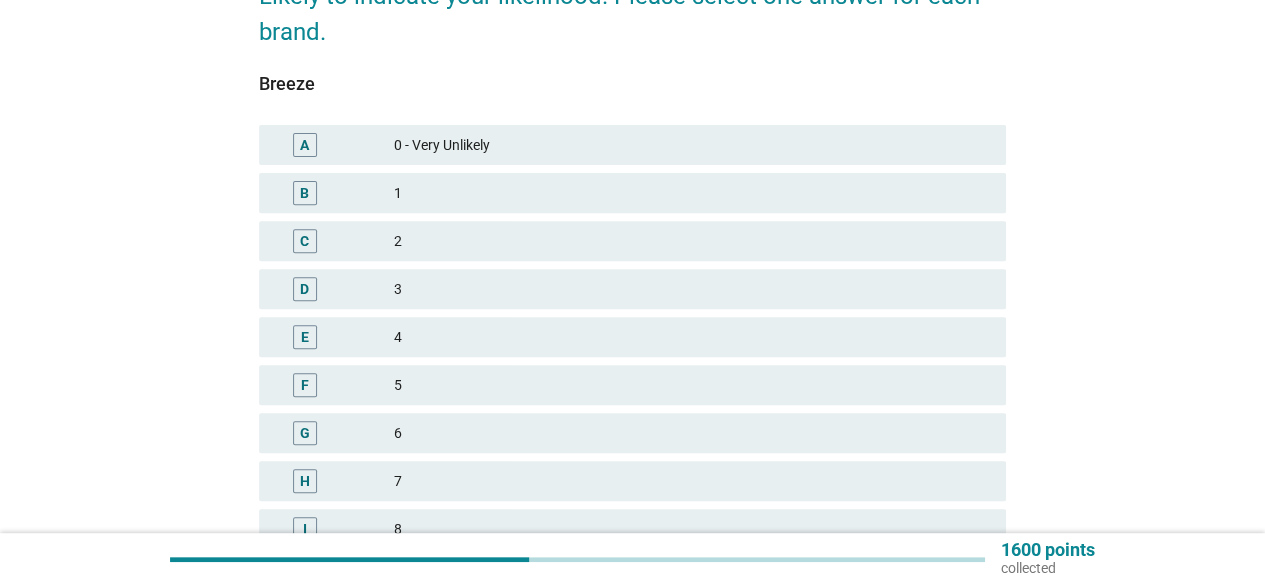 scroll, scrollTop: 400, scrollLeft: 0, axis: vertical 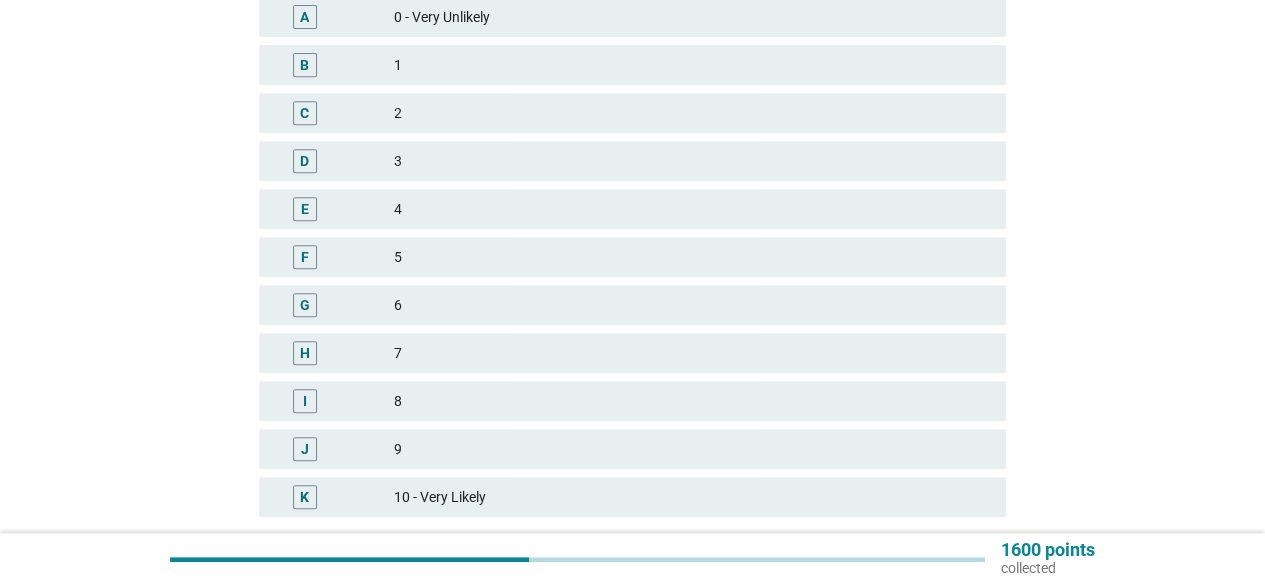 click on "H" at bounding box center [305, 353] 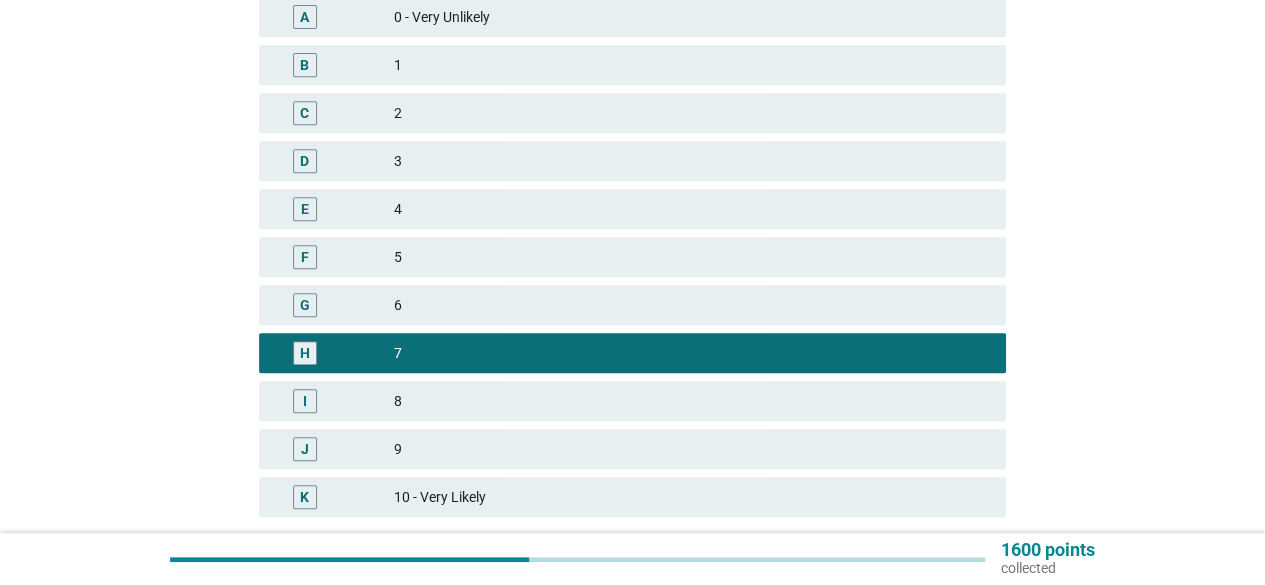 scroll, scrollTop: 554, scrollLeft: 0, axis: vertical 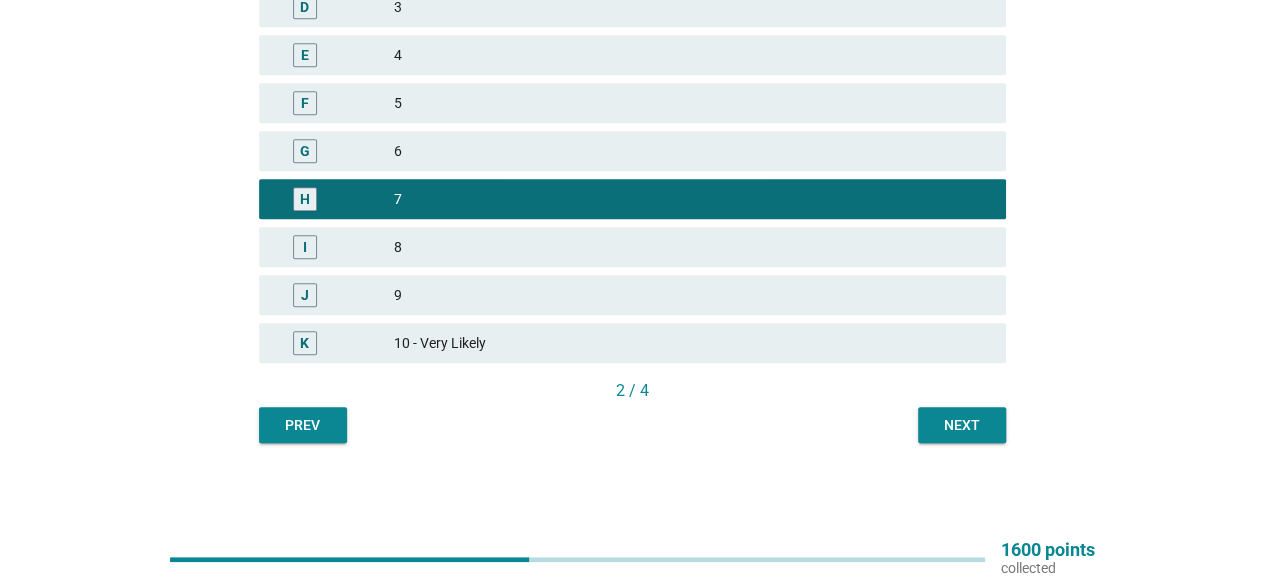 click on "Next" at bounding box center [962, 425] 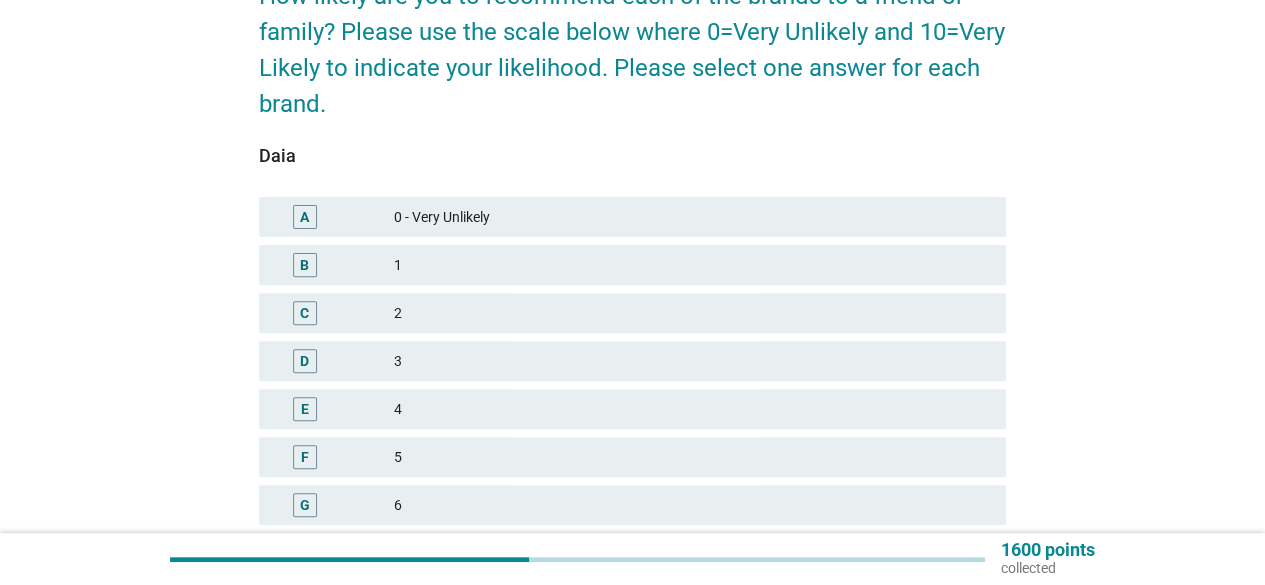 scroll, scrollTop: 400, scrollLeft: 0, axis: vertical 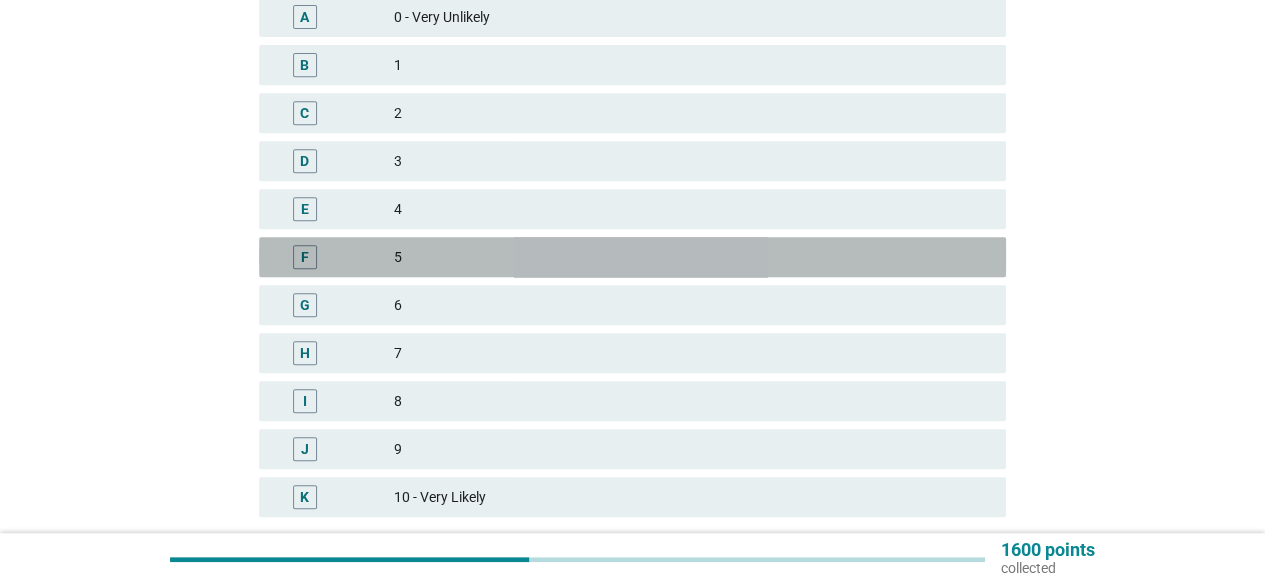click on "F" at bounding box center (305, 257) 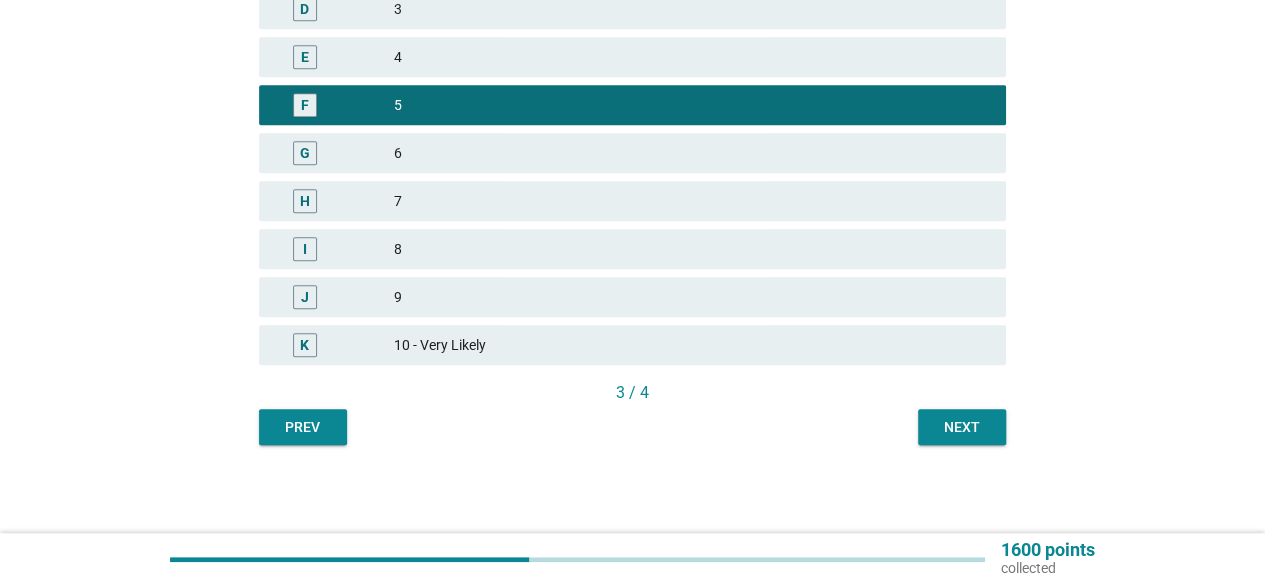 scroll, scrollTop: 554, scrollLeft: 0, axis: vertical 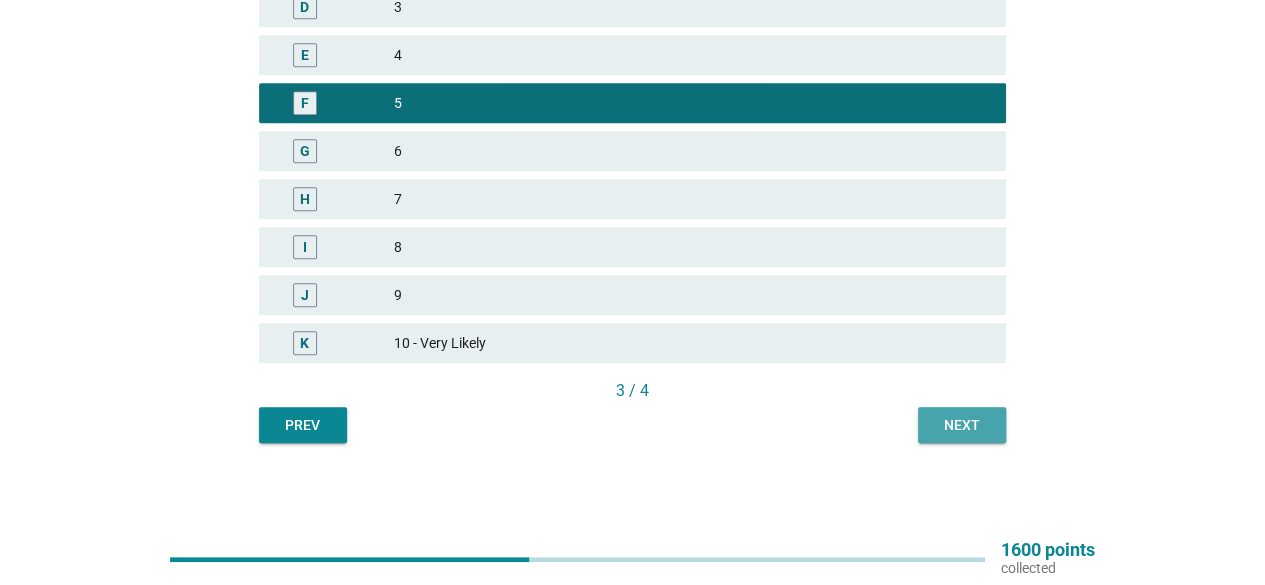click on "Next" at bounding box center (962, 425) 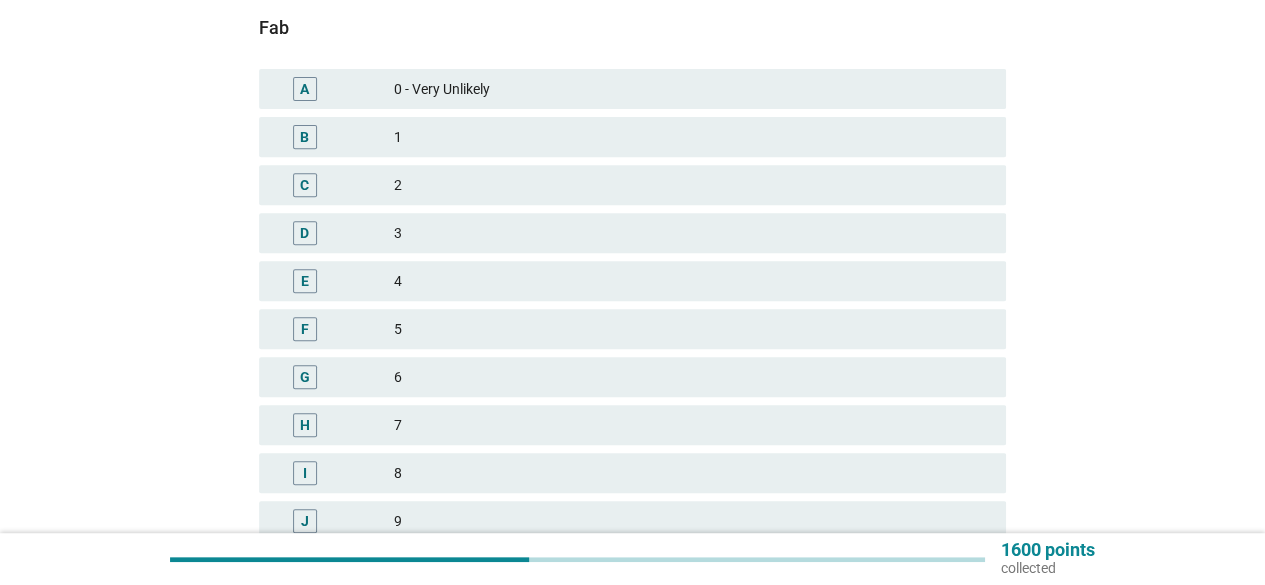 scroll, scrollTop: 554, scrollLeft: 0, axis: vertical 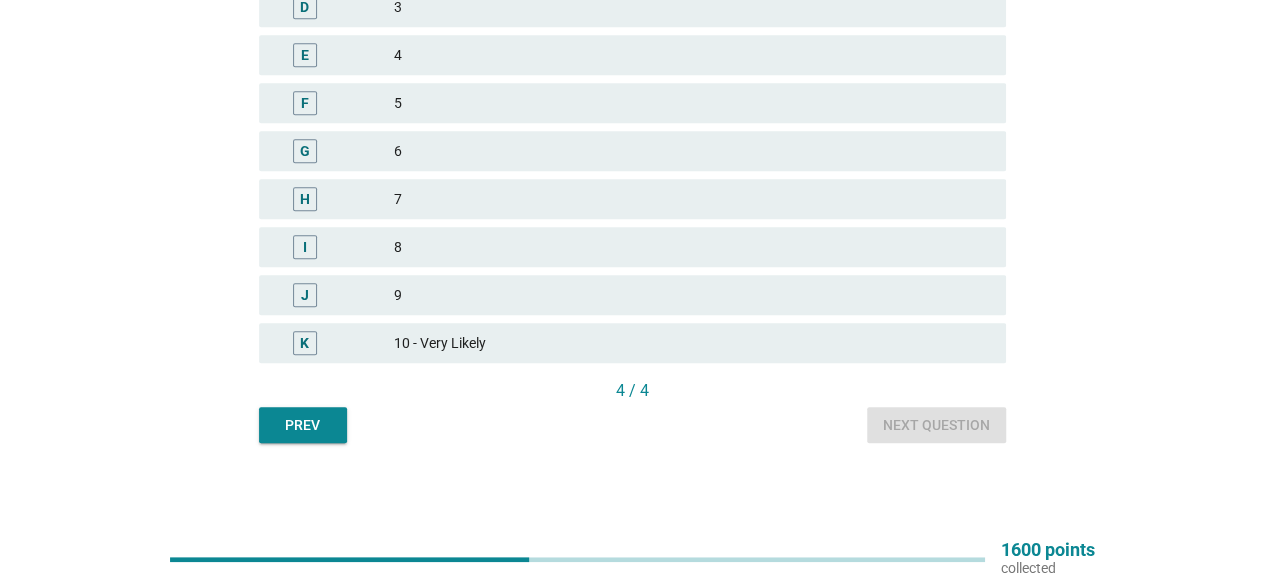 click on "I" at bounding box center [305, 247] 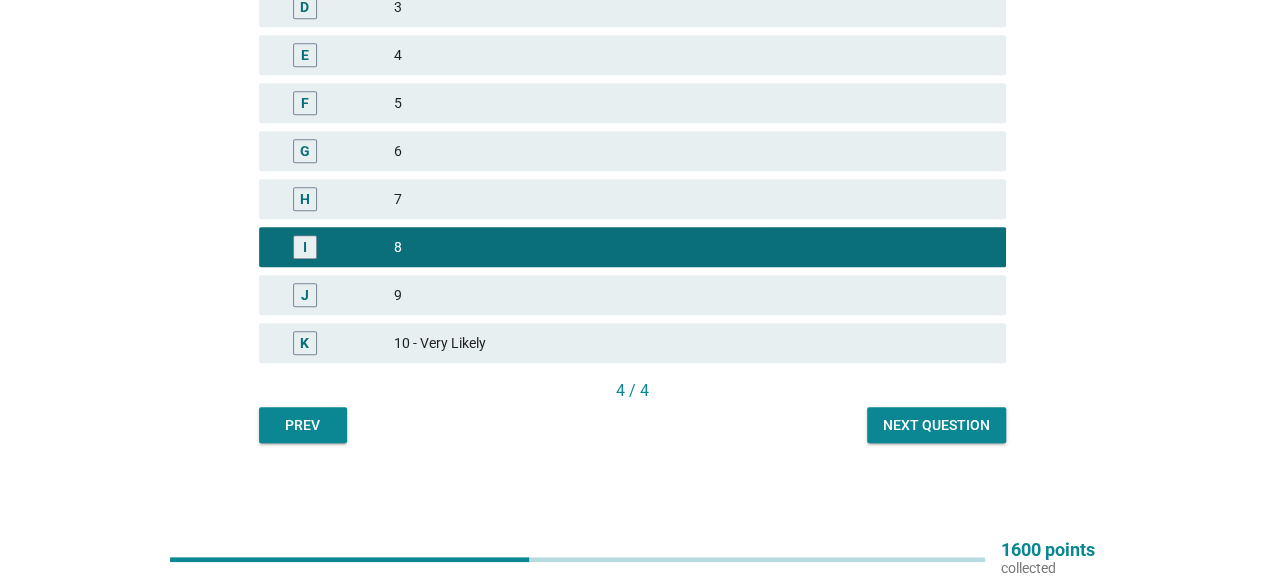 click on "Next question" at bounding box center [936, 425] 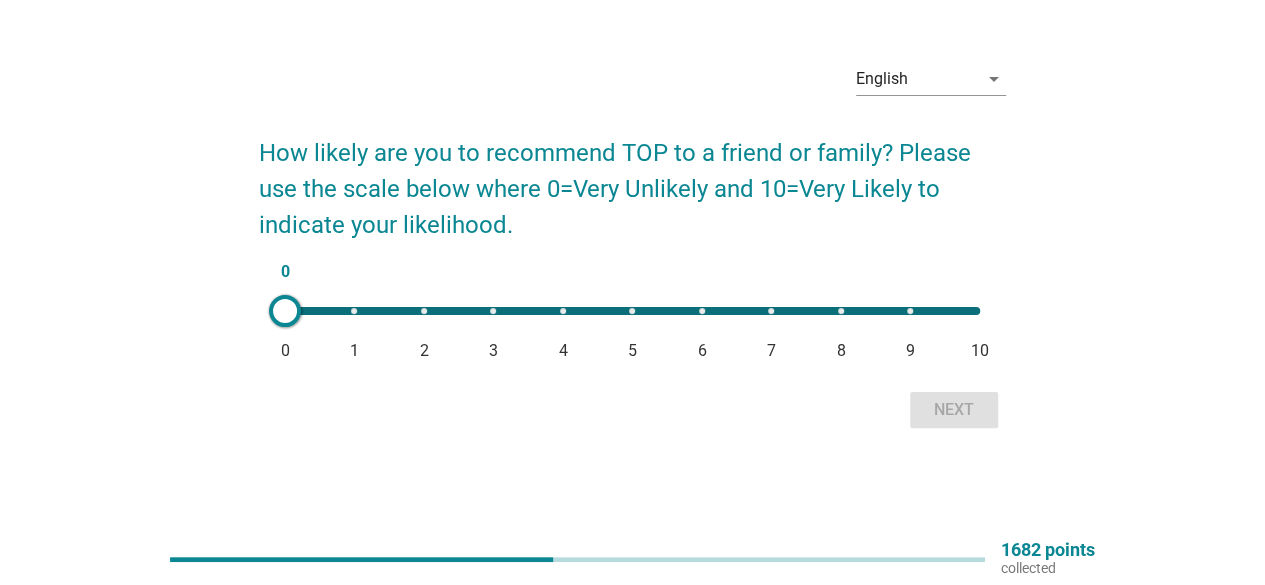 scroll, scrollTop: 0, scrollLeft: 0, axis: both 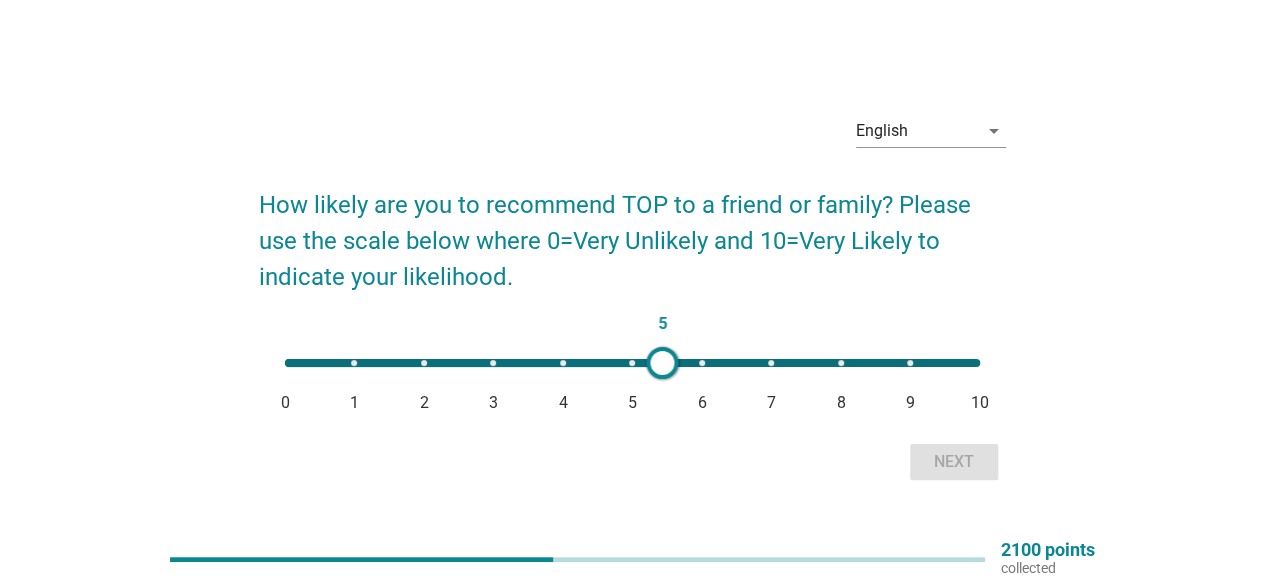 type on "9" 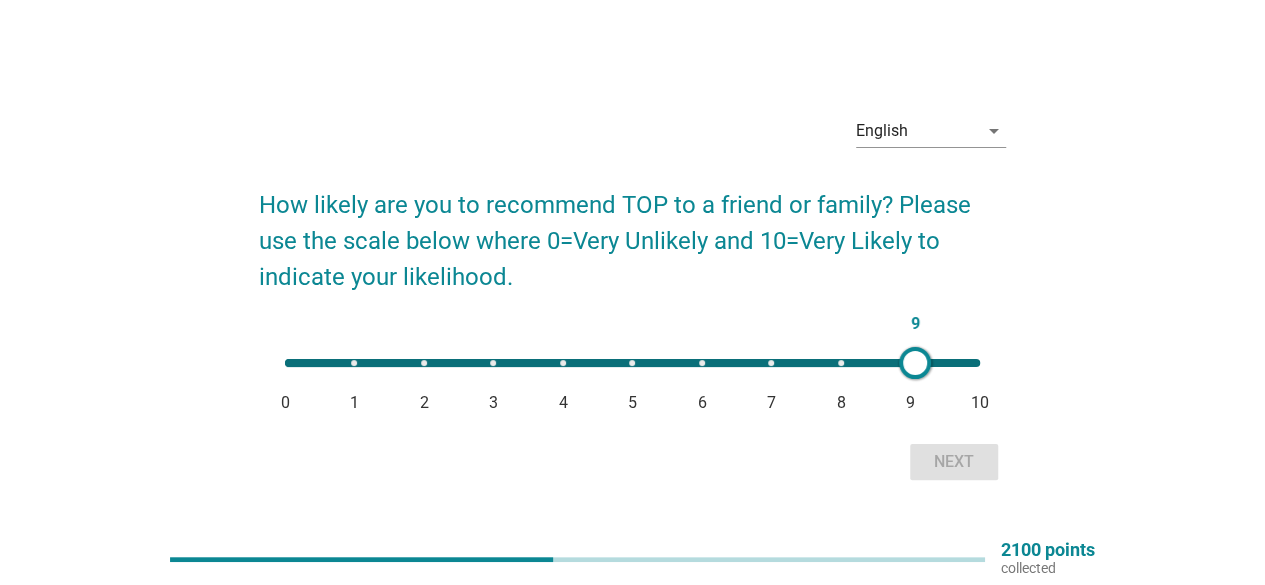 drag, startPoint x: 306, startPoint y: 368, endPoint x: 915, endPoint y: 371, distance: 609.0074 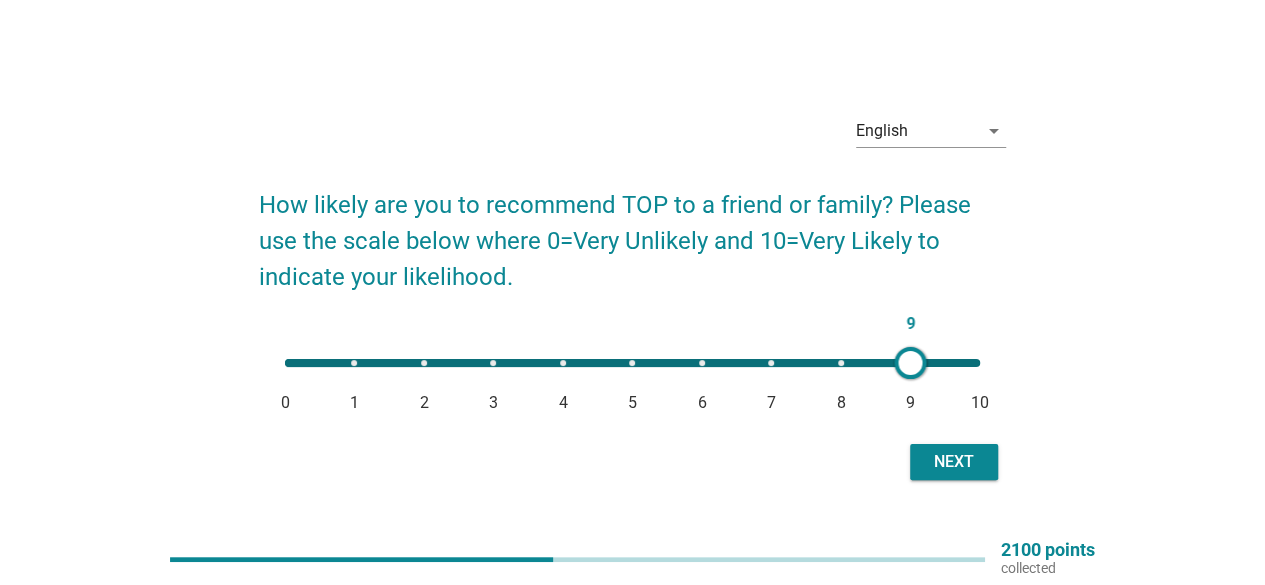 click on "Next" at bounding box center [954, 462] 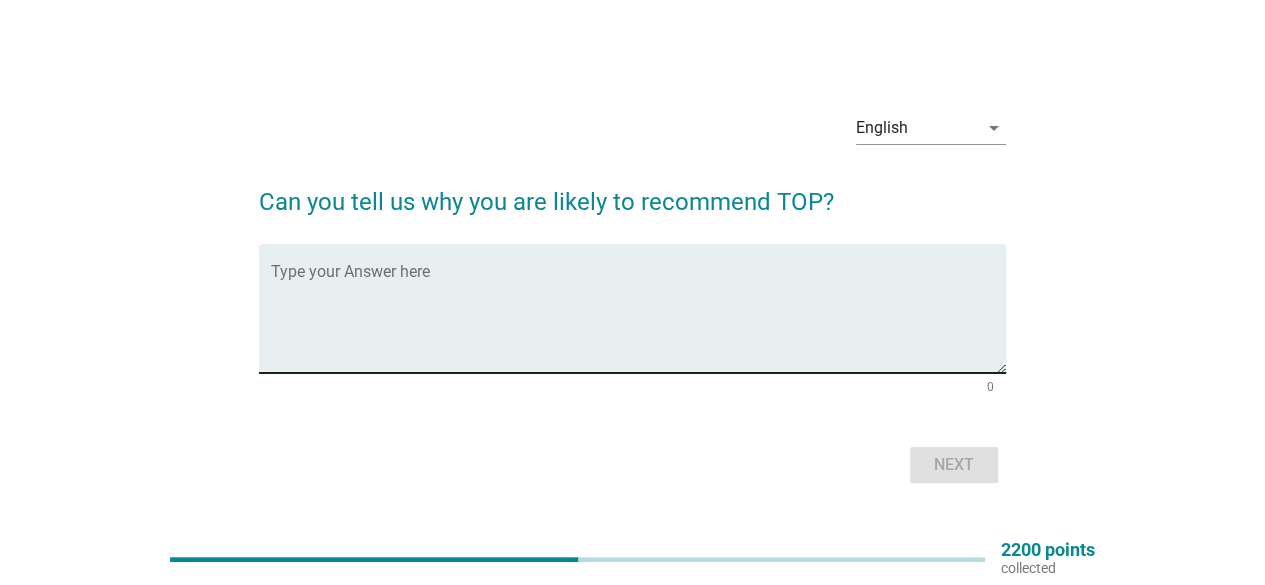 click at bounding box center (638, 320) 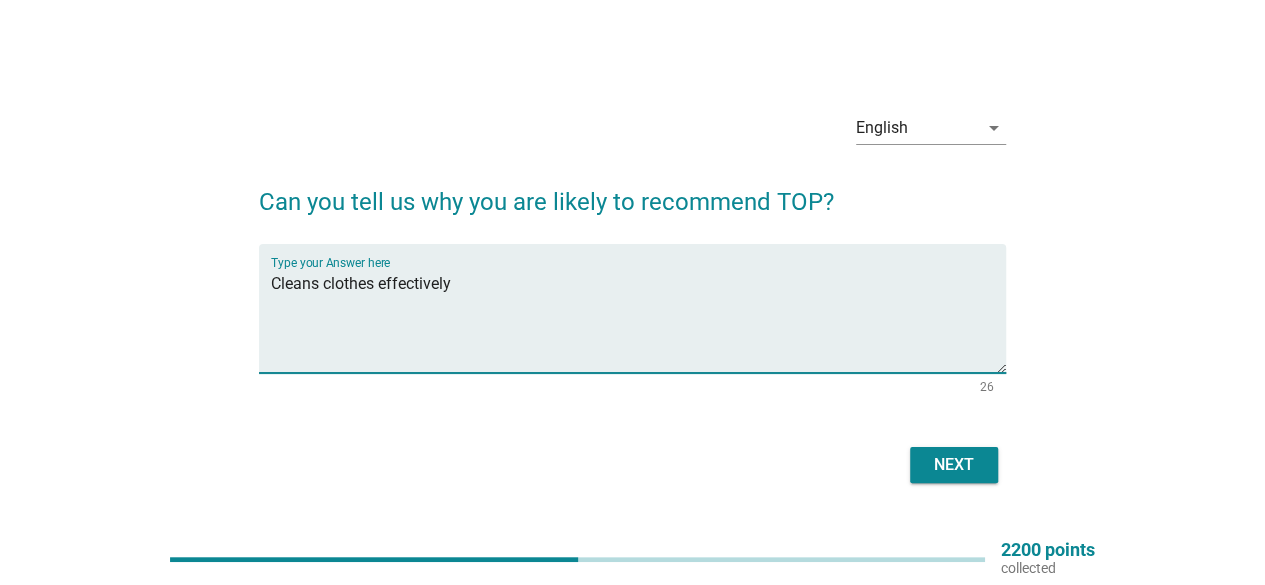 type on "Cleans clothes effectively" 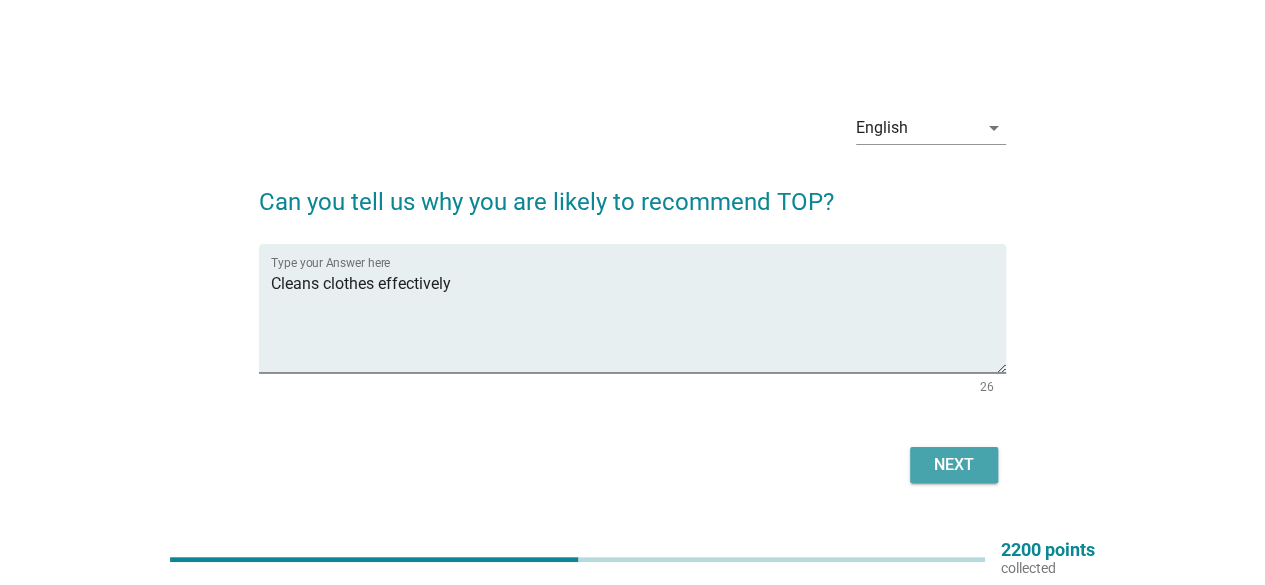 click on "Next" at bounding box center [954, 465] 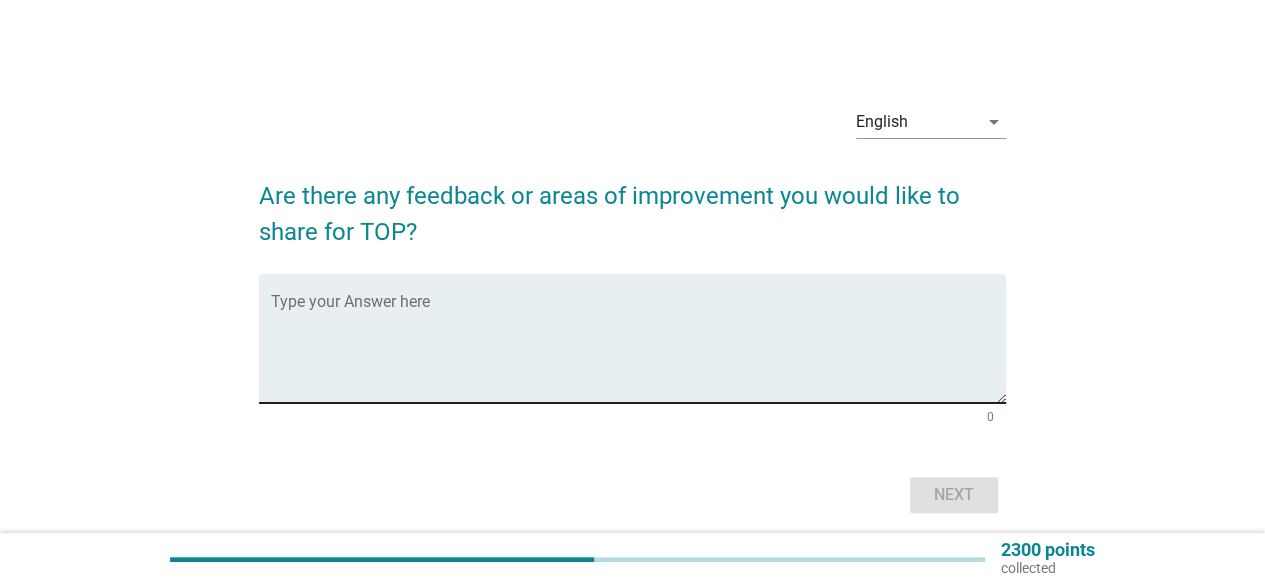 click at bounding box center (638, 350) 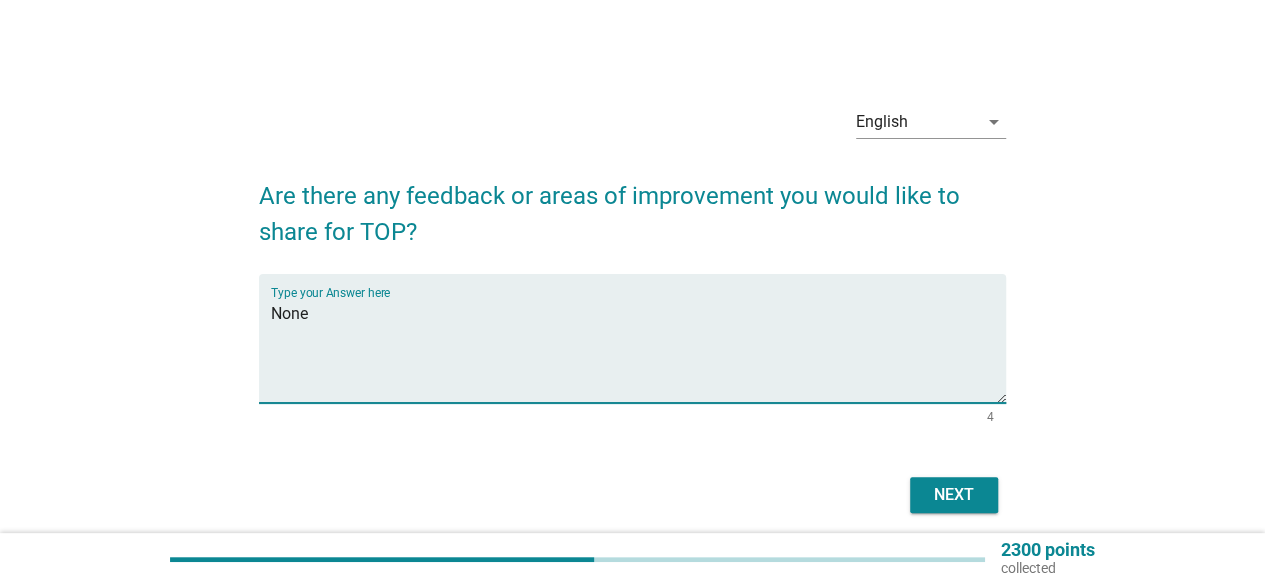 type on "None" 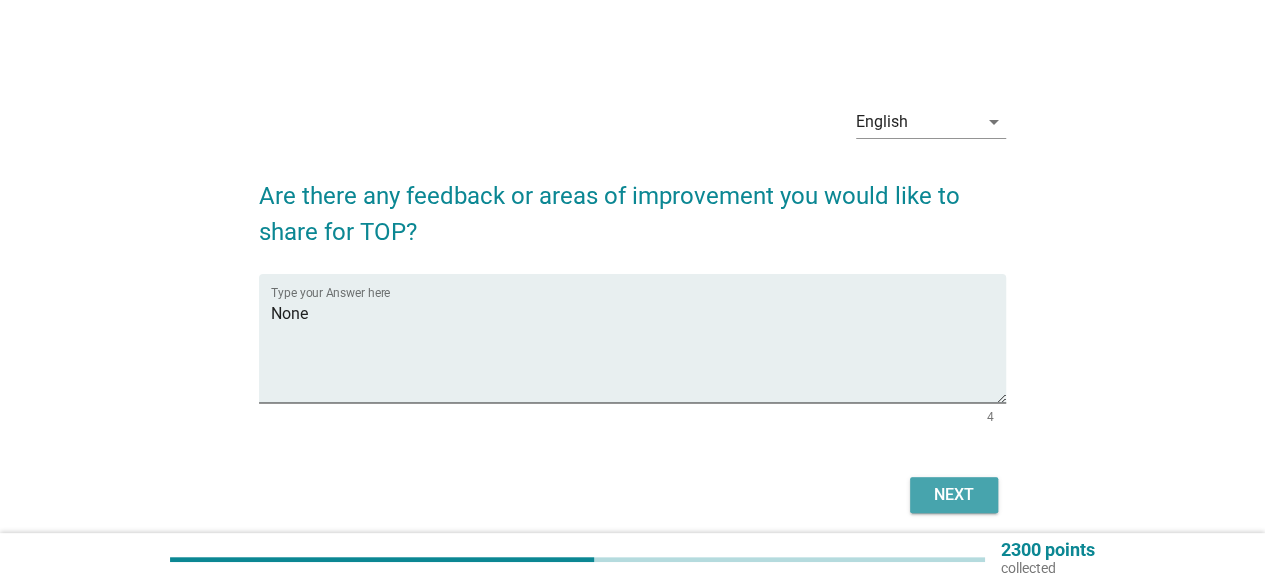 click on "Next" at bounding box center (954, 495) 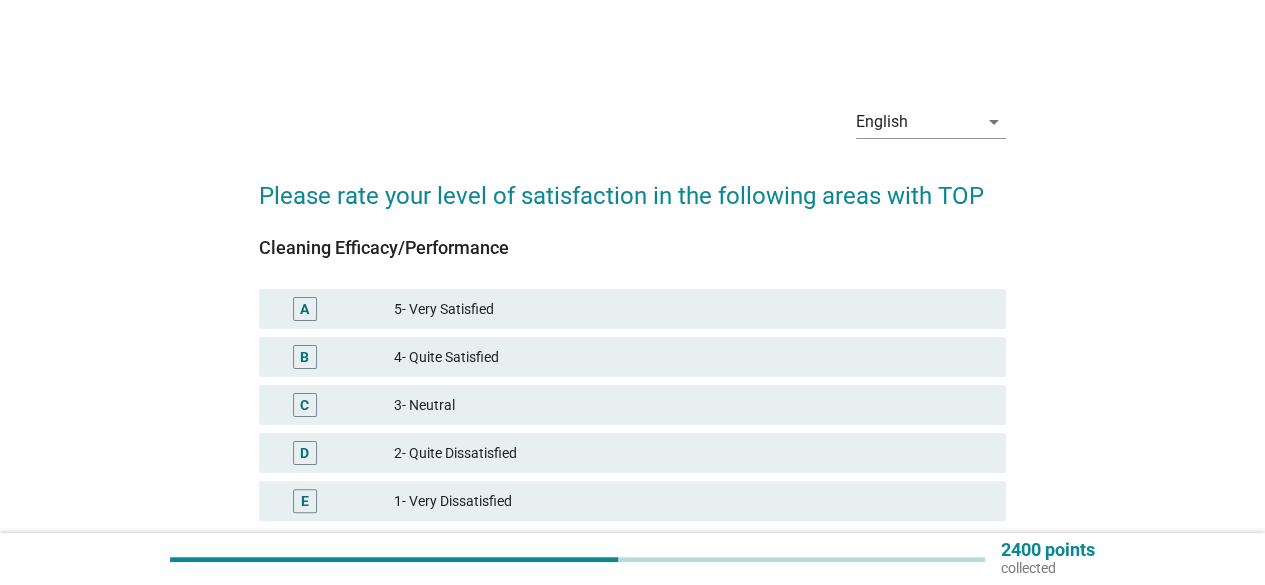 drag, startPoint x: 1060, startPoint y: 332, endPoint x: 1134, endPoint y: 293, distance: 83.64807 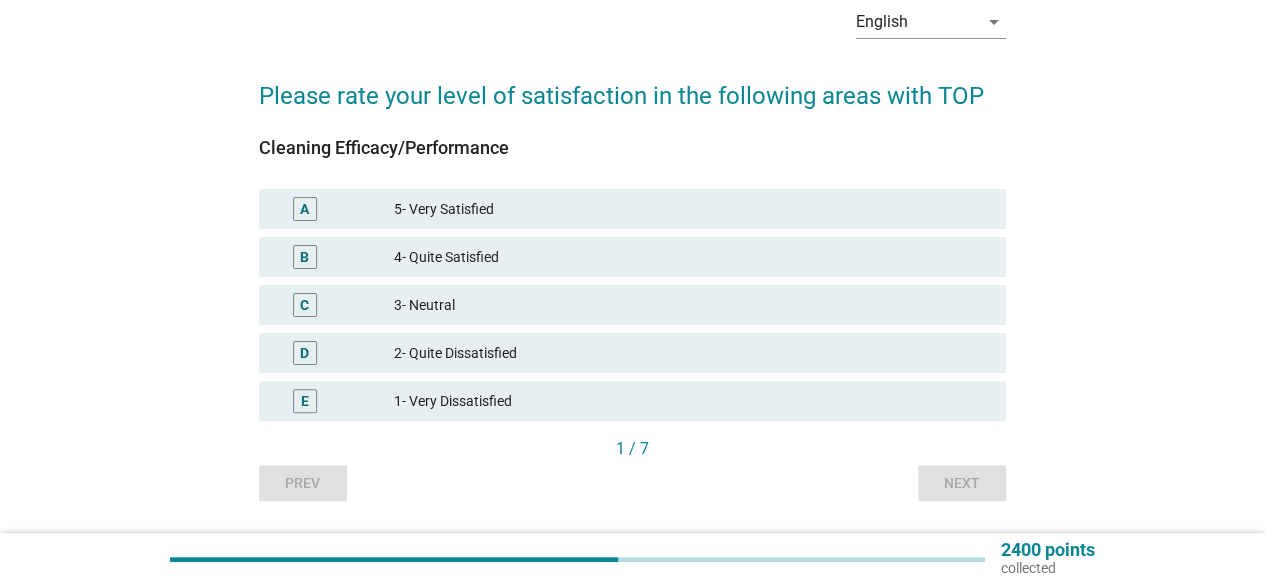 click on "B" at bounding box center [304, 257] 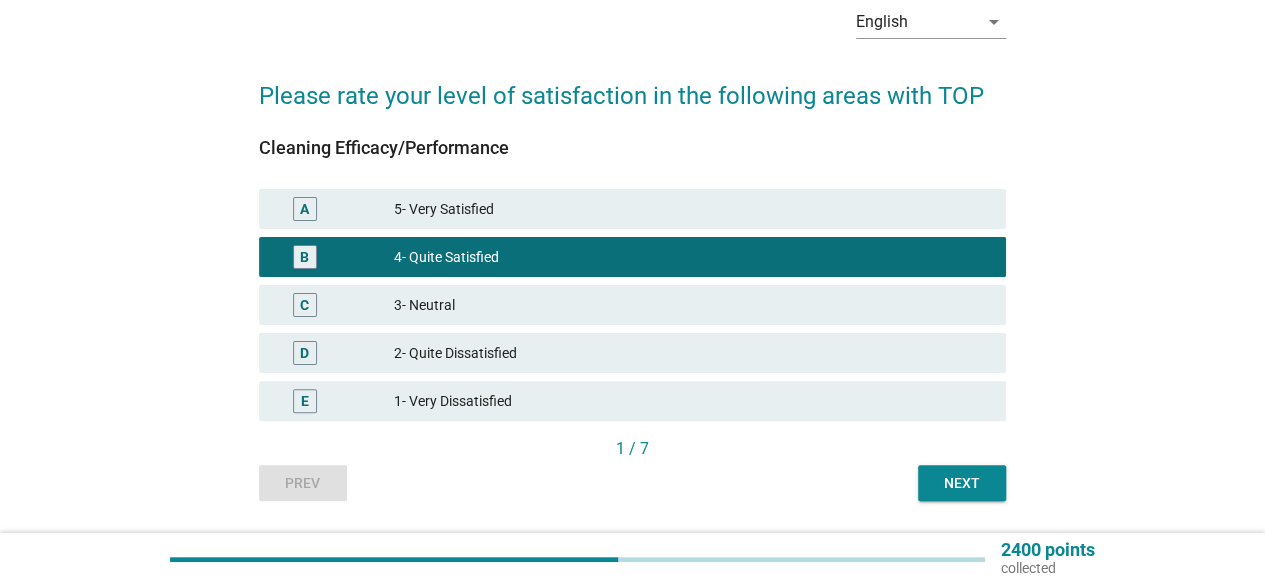 click on "Next" at bounding box center (962, 483) 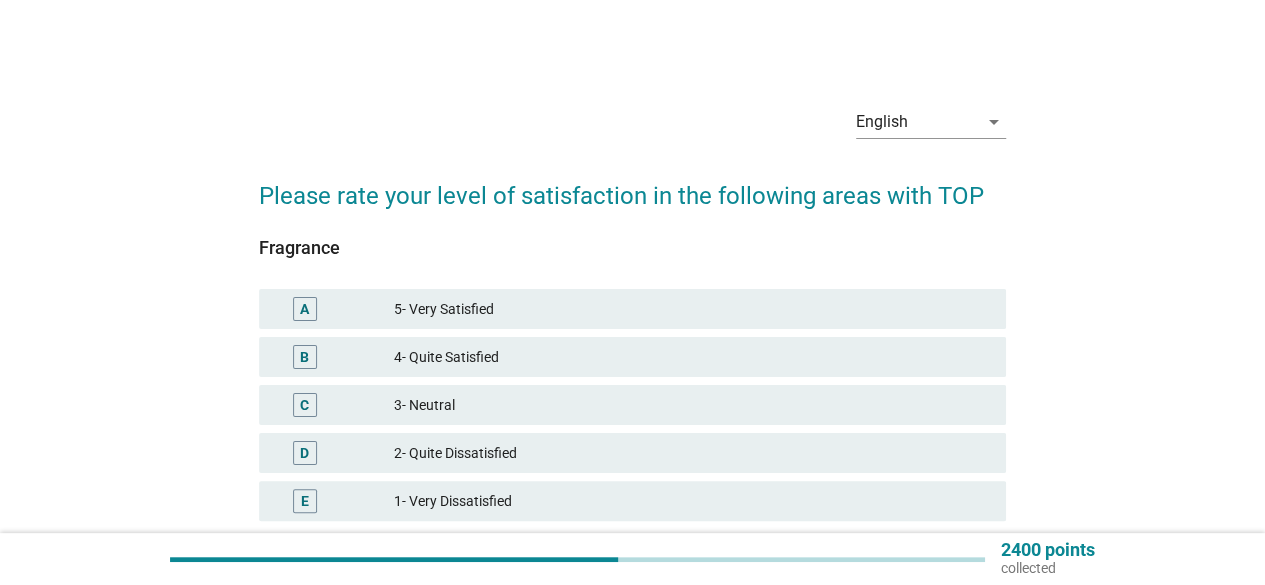 scroll, scrollTop: 100, scrollLeft: 0, axis: vertical 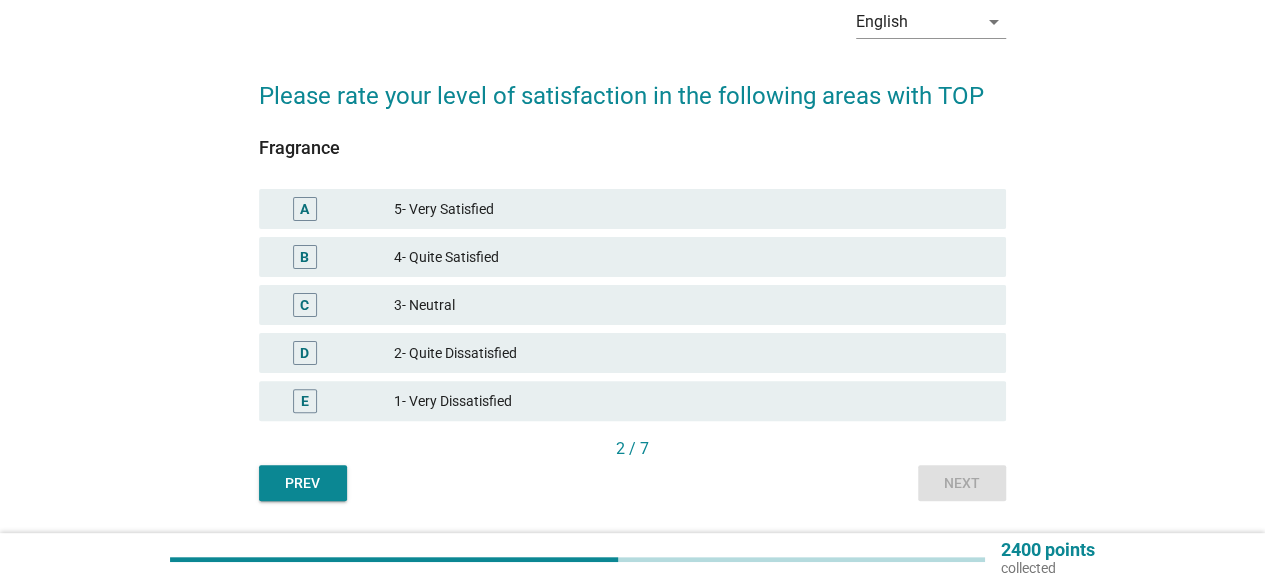 click on "B" at bounding box center (305, 257) 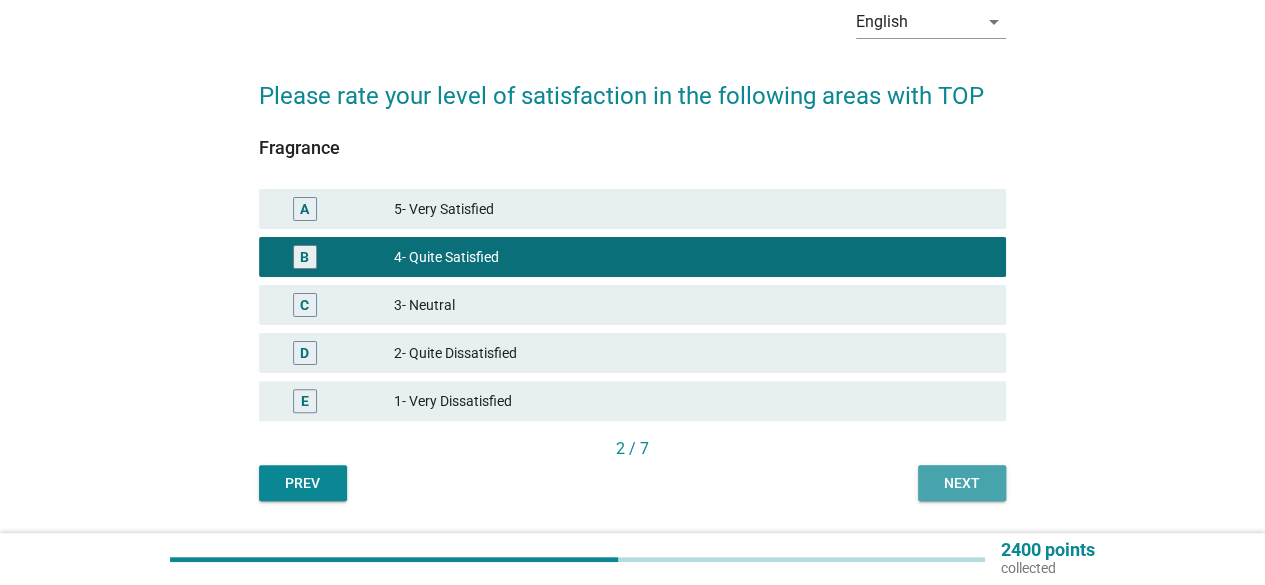 click on "Next" at bounding box center [962, 483] 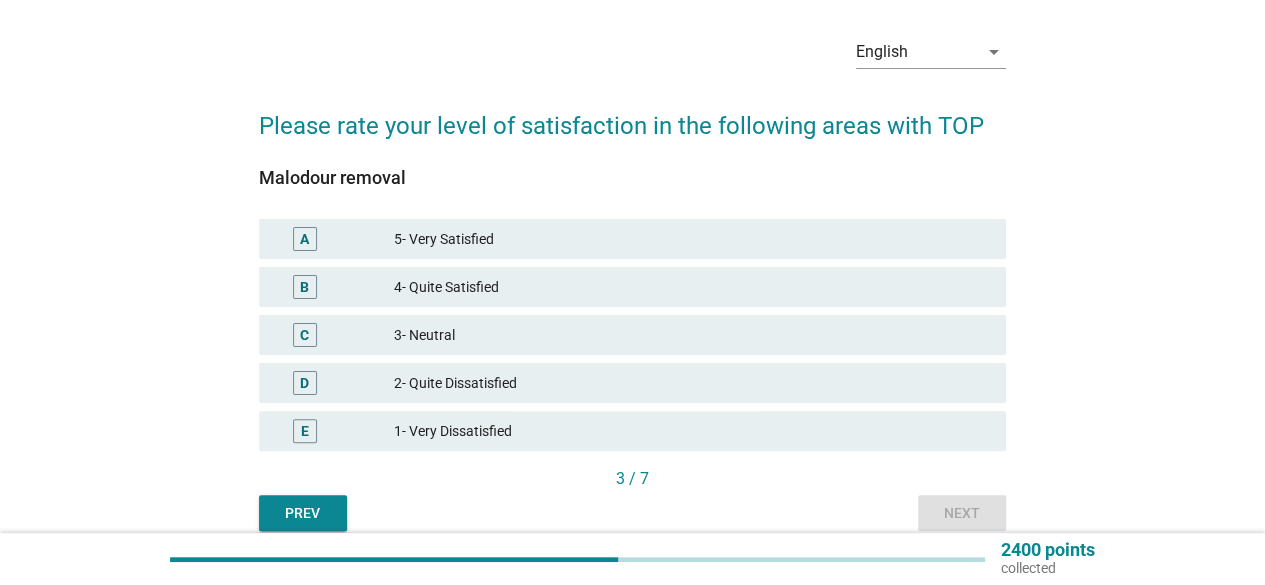 scroll, scrollTop: 100, scrollLeft: 0, axis: vertical 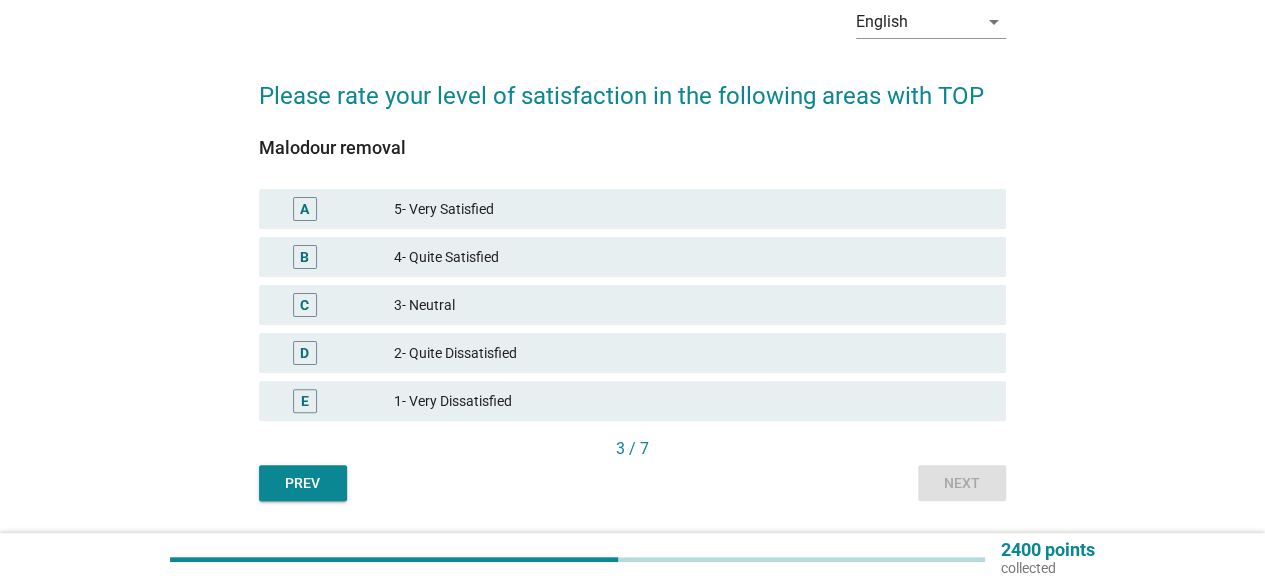 click on "B" at bounding box center (304, 257) 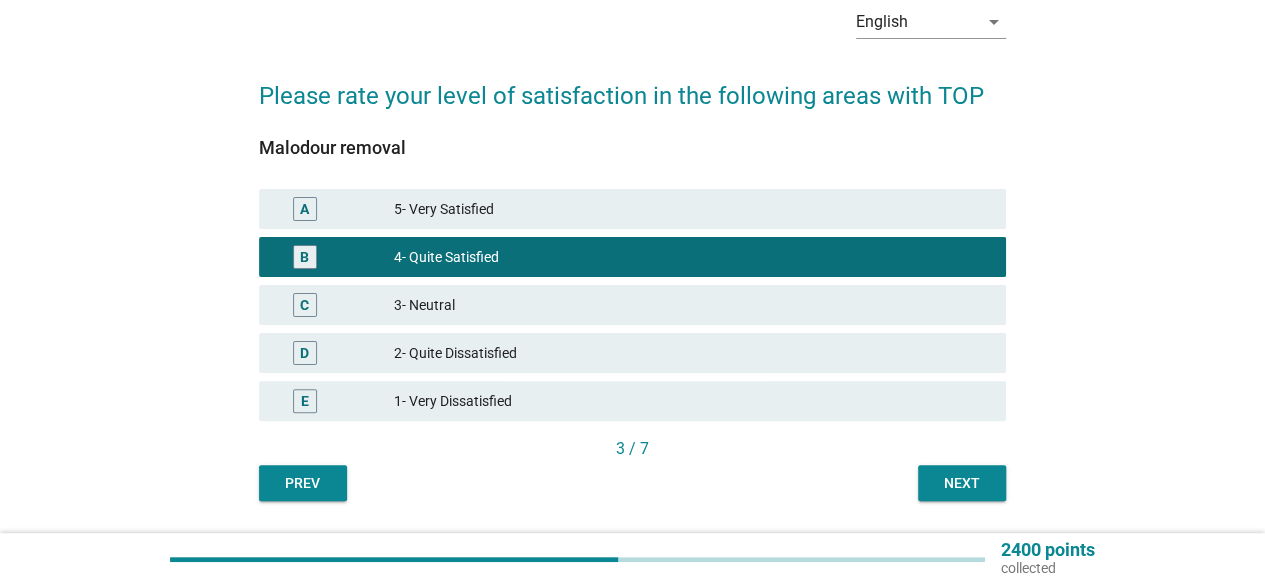click on "Next" at bounding box center [962, 483] 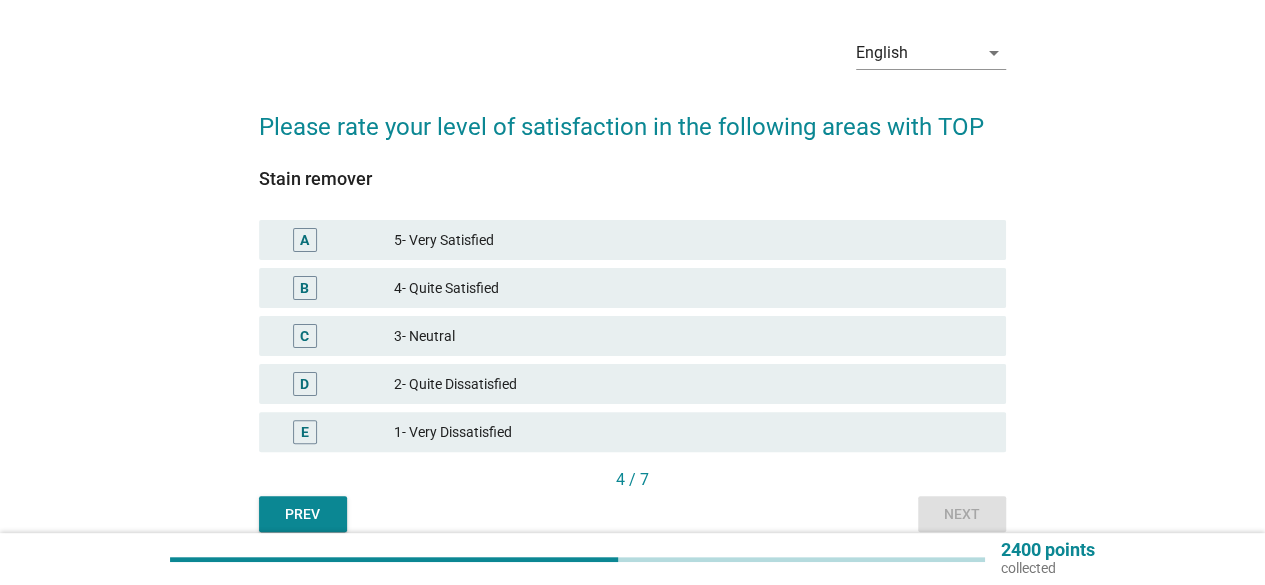 scroll, scrollTop: 100, scrollLeft: 0, axis: vertical 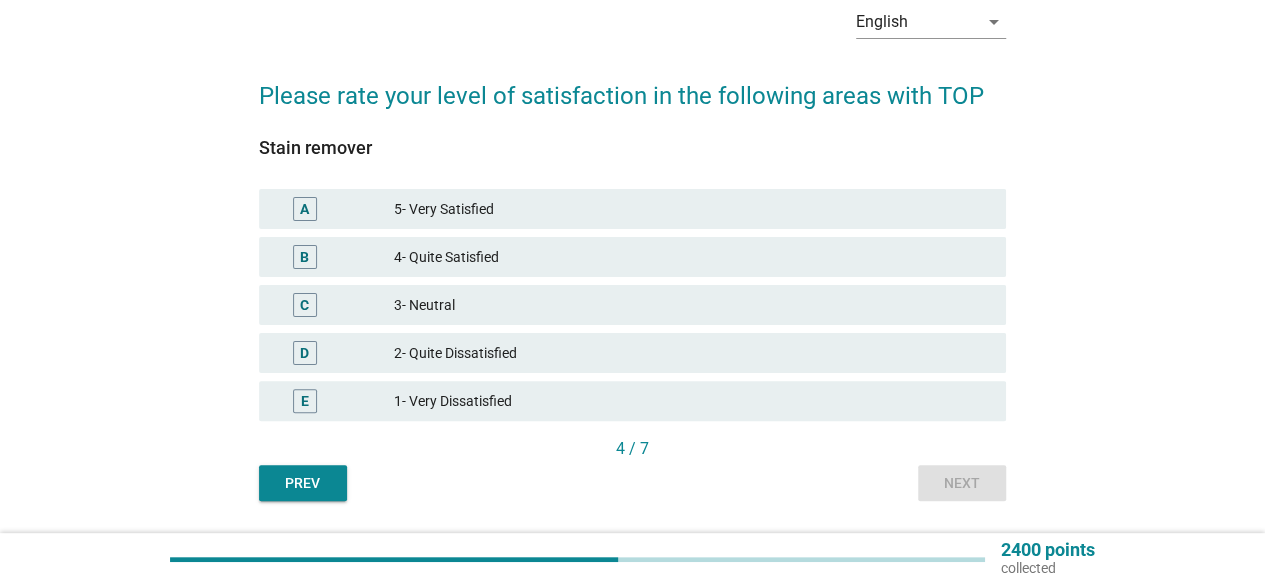 click on "B" at bounding box center [304, 257] 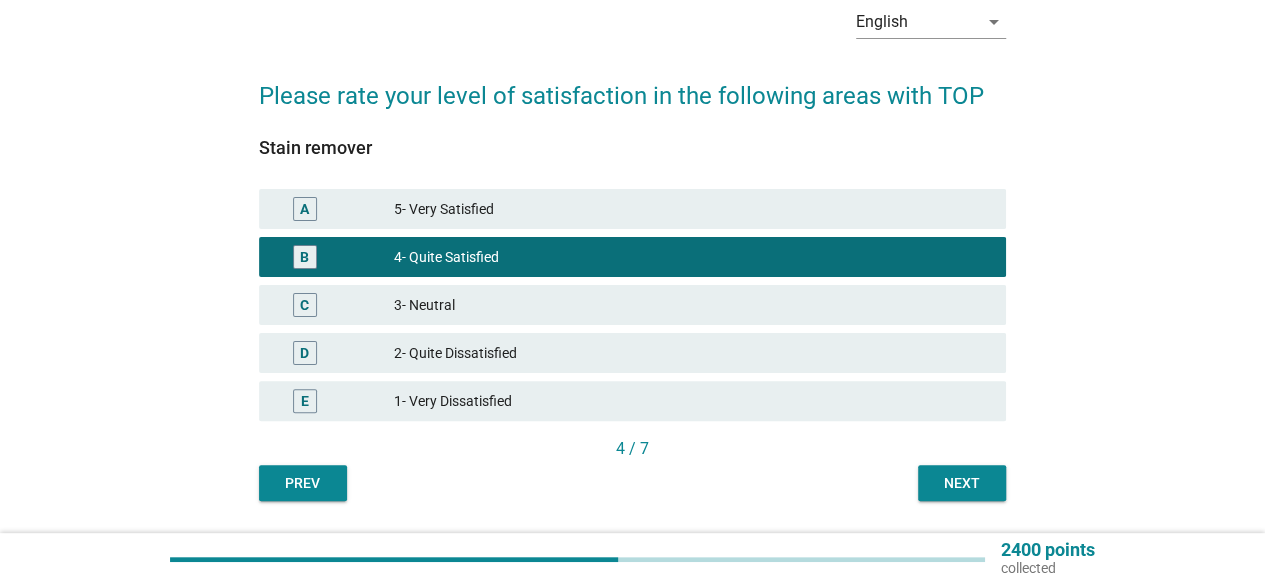 click on "Next" at bounding box center (962, 483) 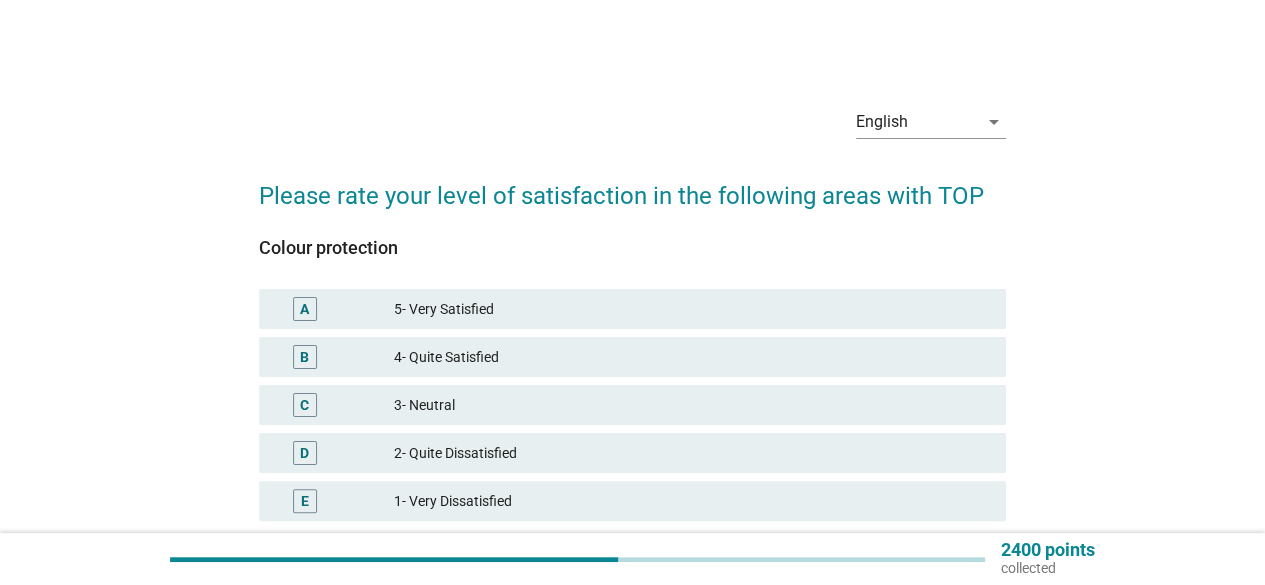 scroll, scrollTop: 100, scrollLeft: 0, axis: vertical 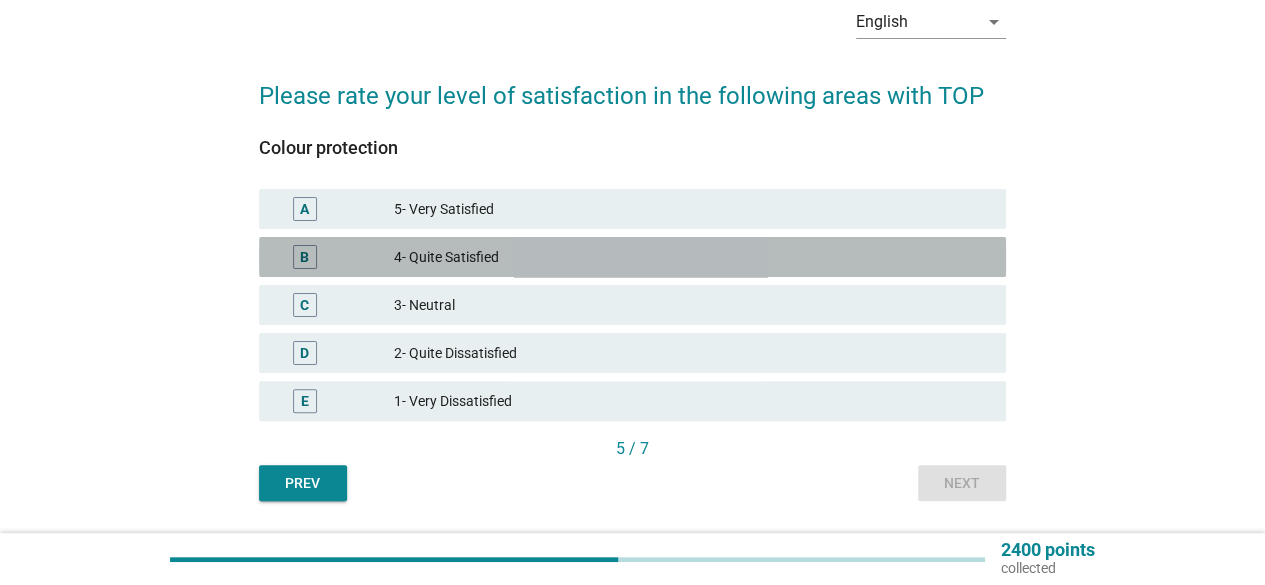 click on "B" at bounding box center [304, 257] 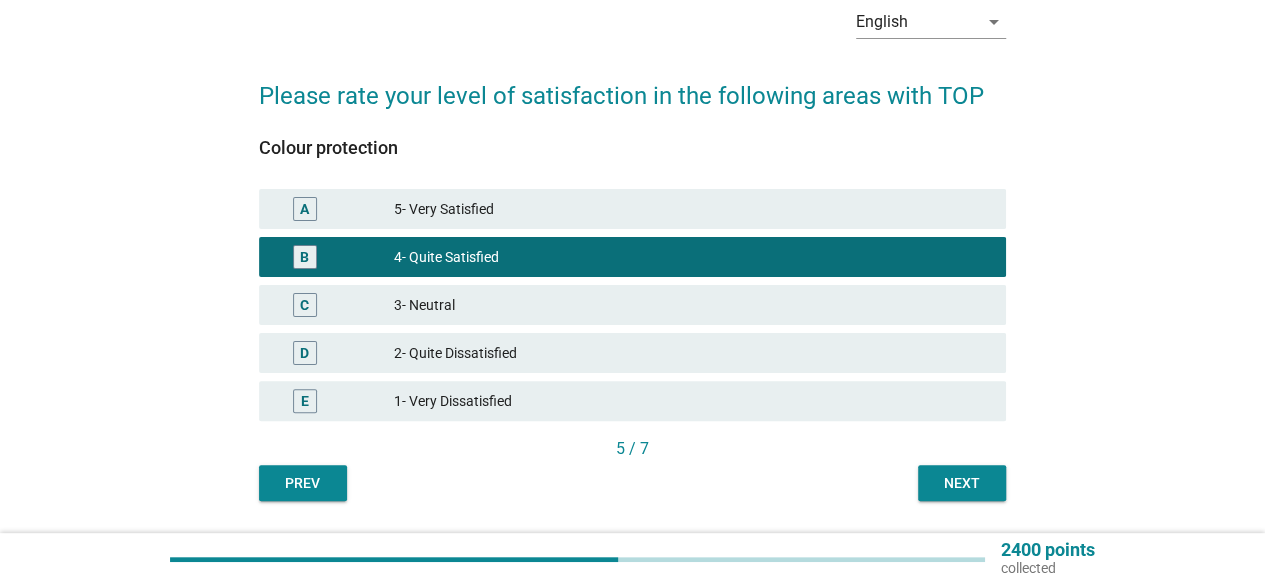 click on "Next" at bounding box center (962, 483) 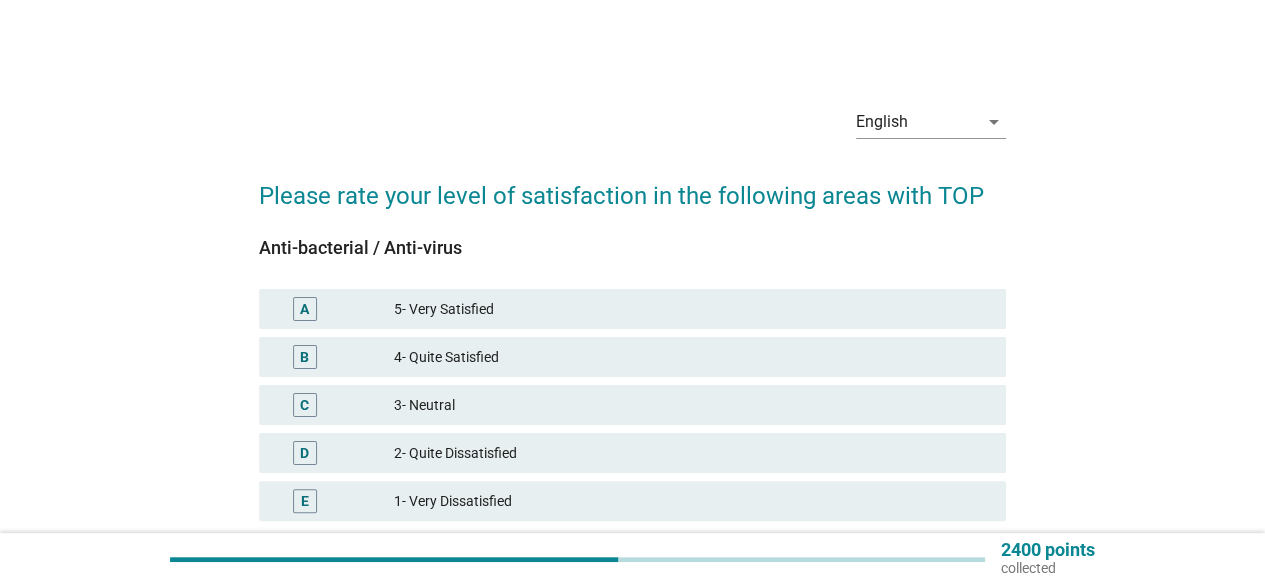 scroll, scrollTop: 100, scrollLeft: 0, axis: vertical 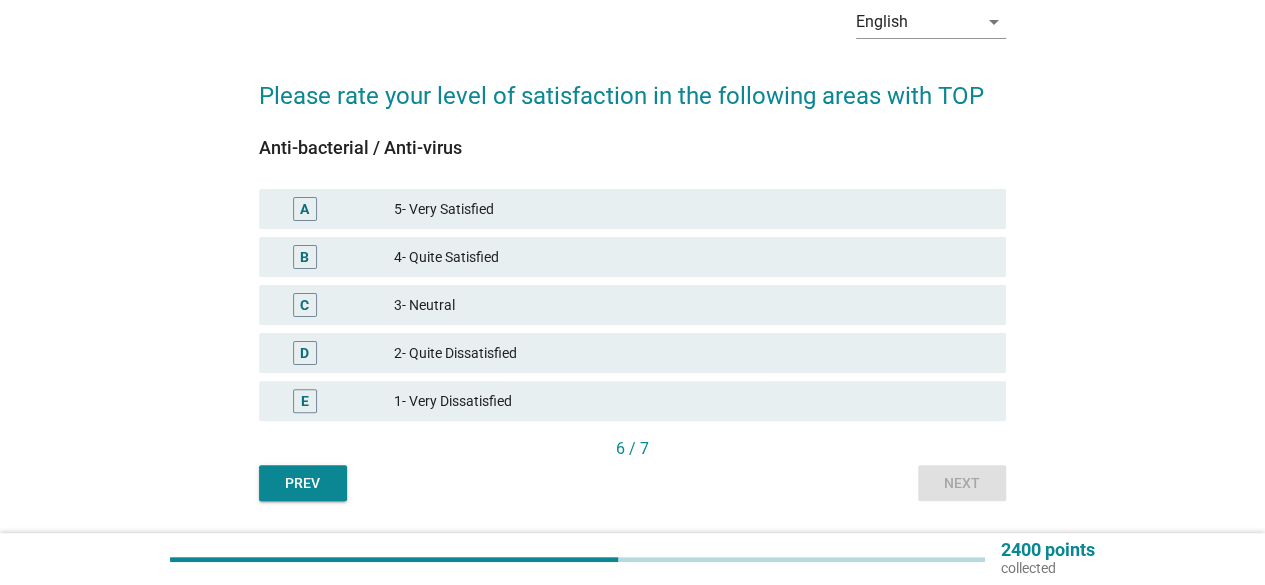 click on "B" at bounding box center (305, 257) 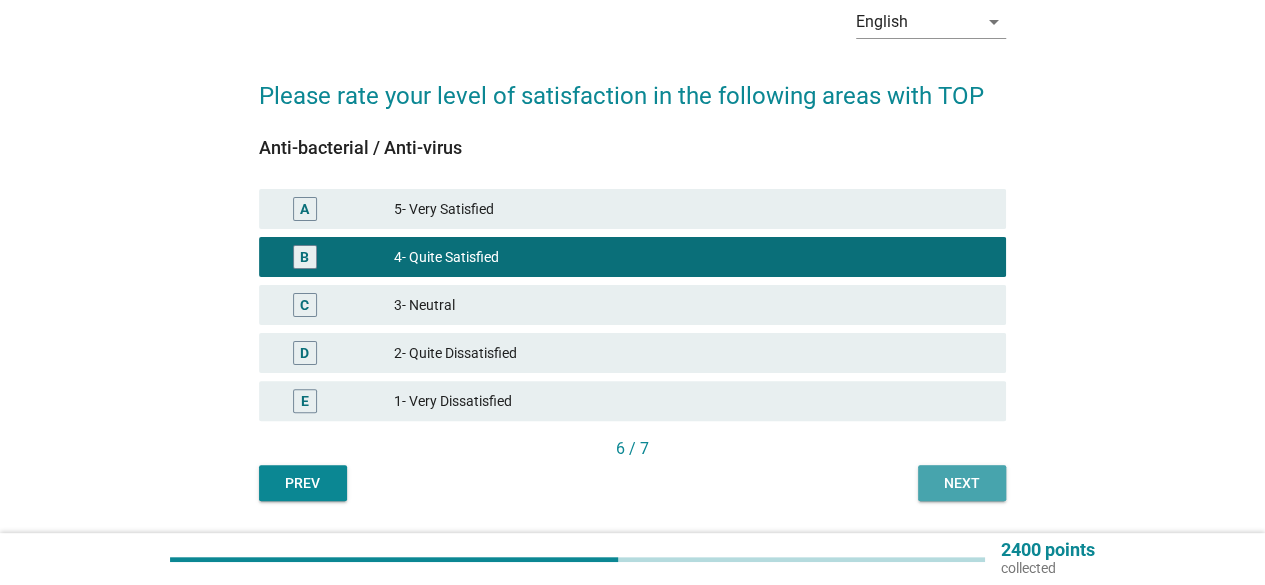 click on "Next" at bounding box center [962, 483] 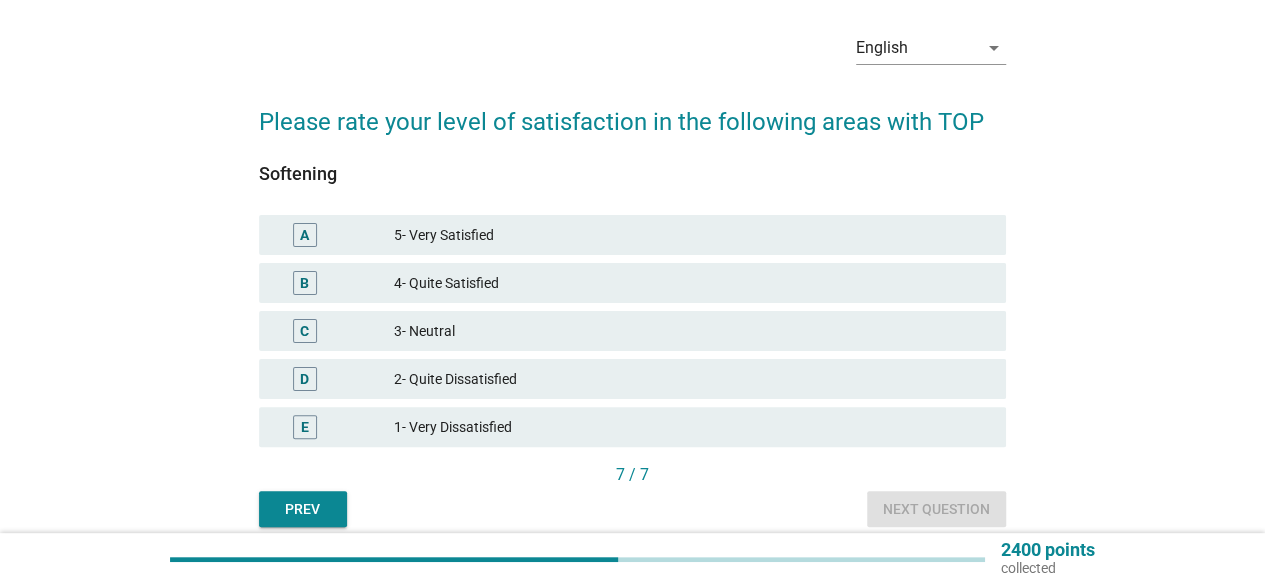 scroll, scrollTop: 100, scrollLeft: 0, axis: vertical 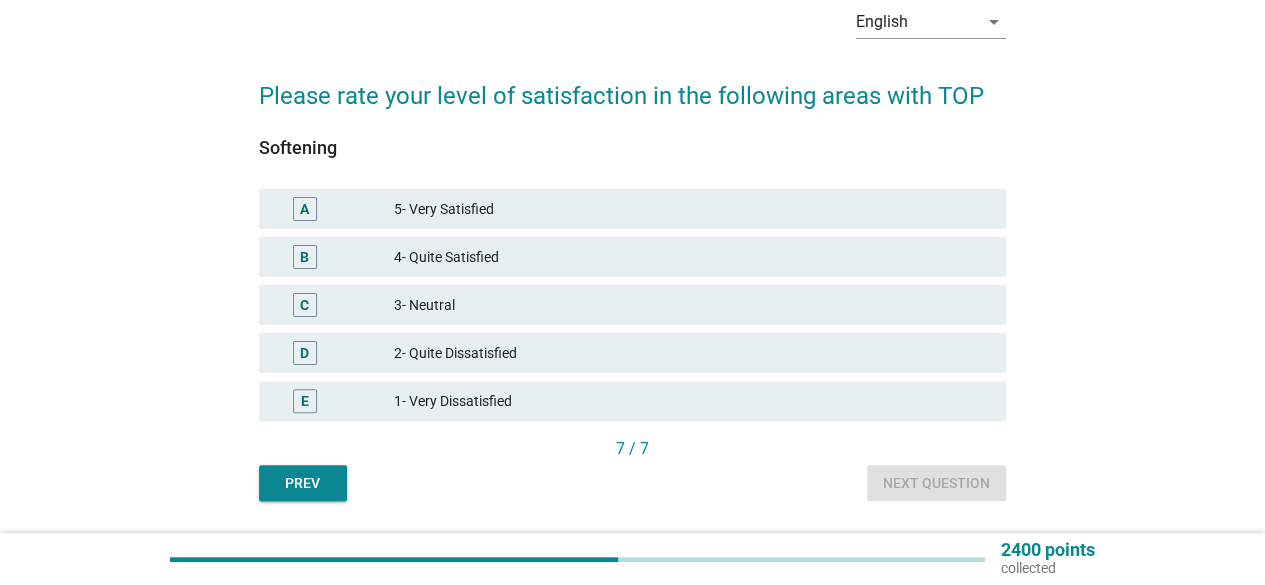 click on "B" at bounding box center [304, 257] 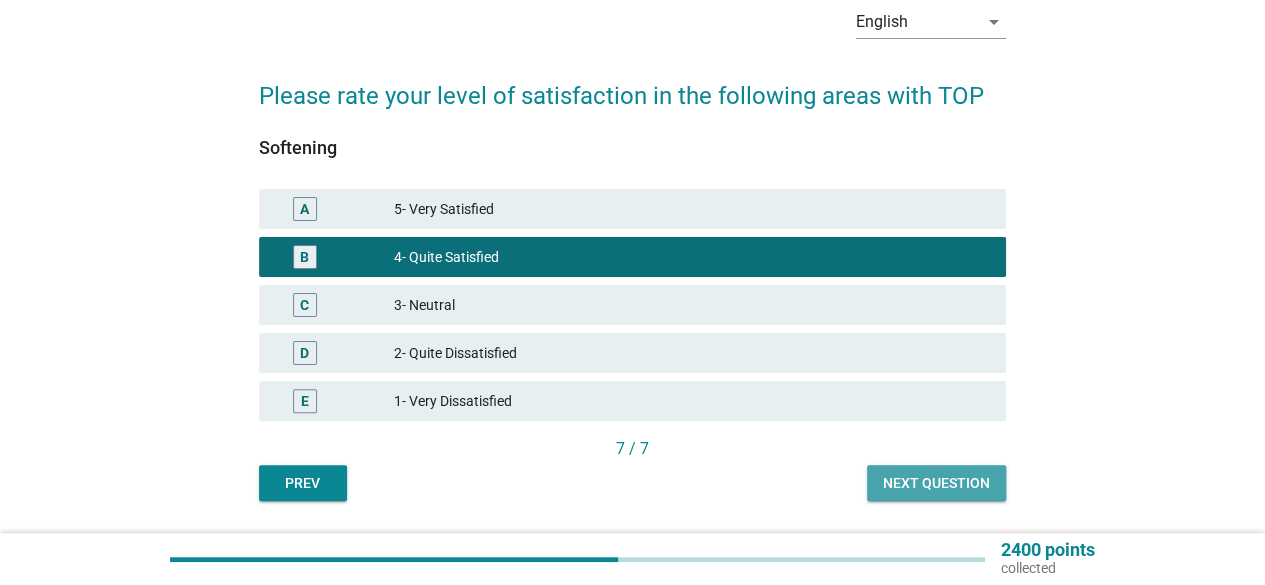click on "Next question" at bounding box center [936, 483] 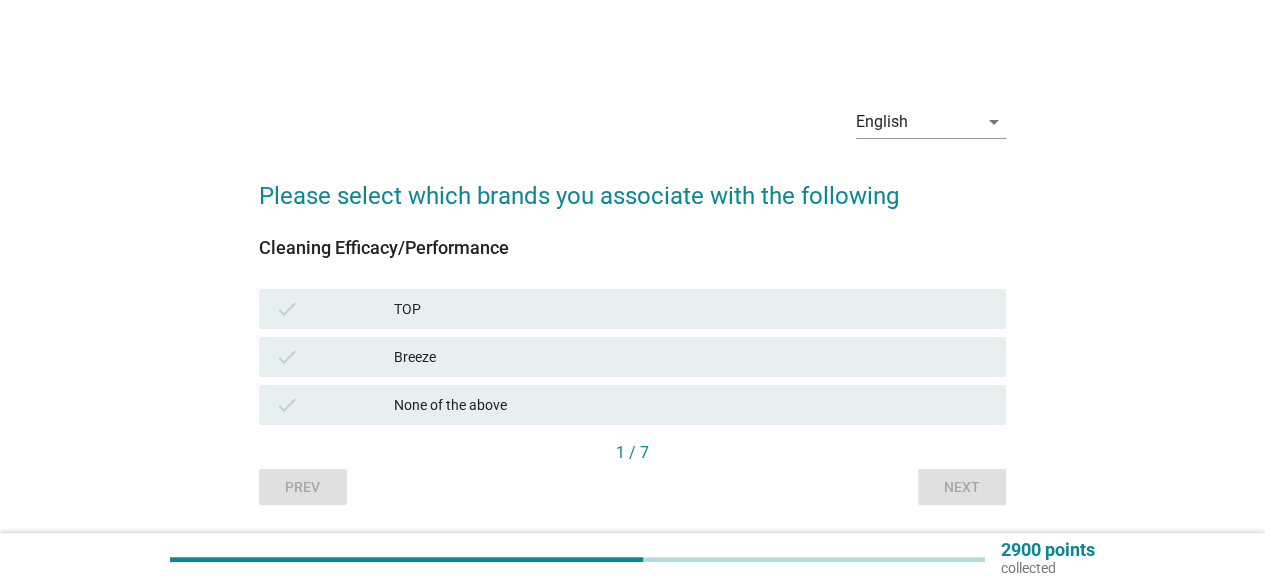 scroll, scrollTop: 62, scrollLeft: 0, axis: vertical 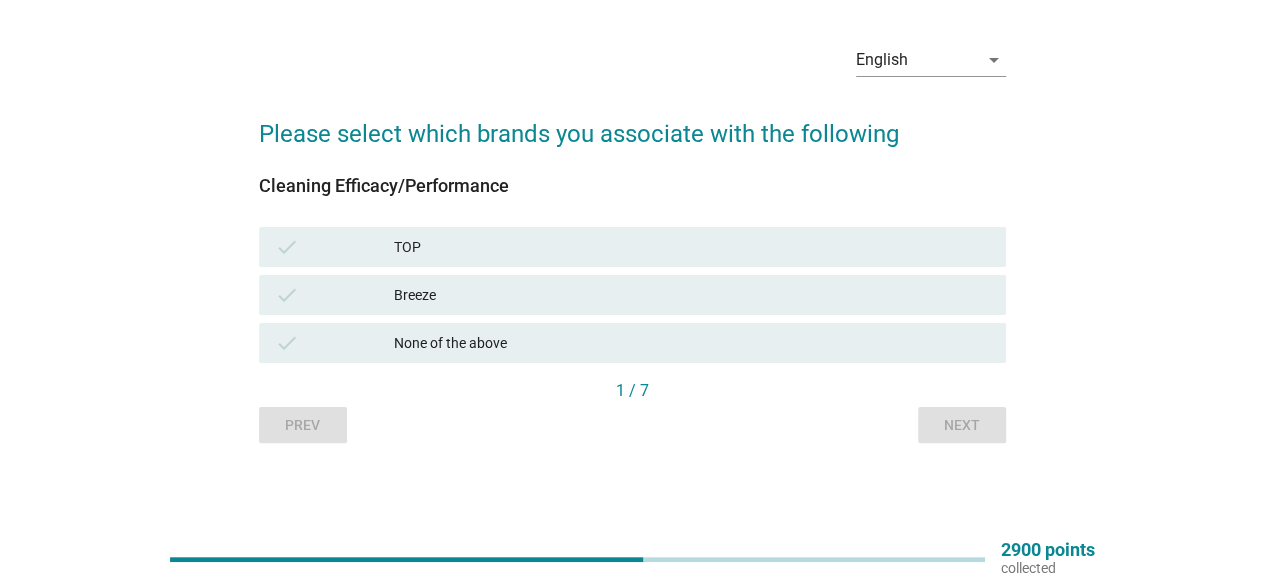 click on "check" at bounding box center (287, 247) 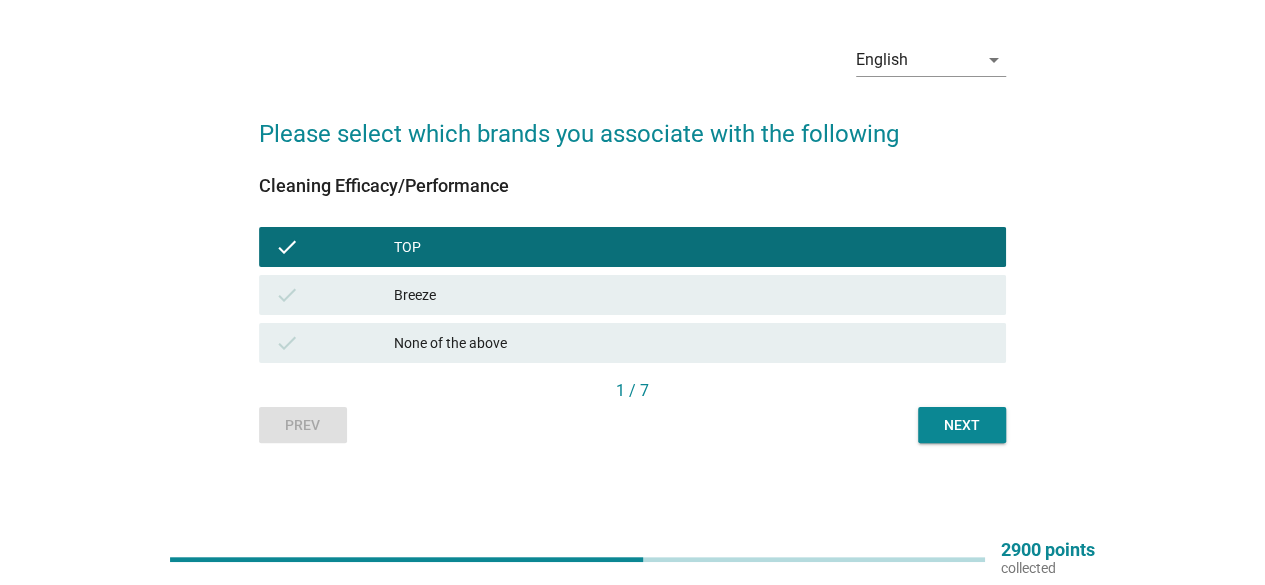 click on "Breeze" at bounding box center [692, 295] 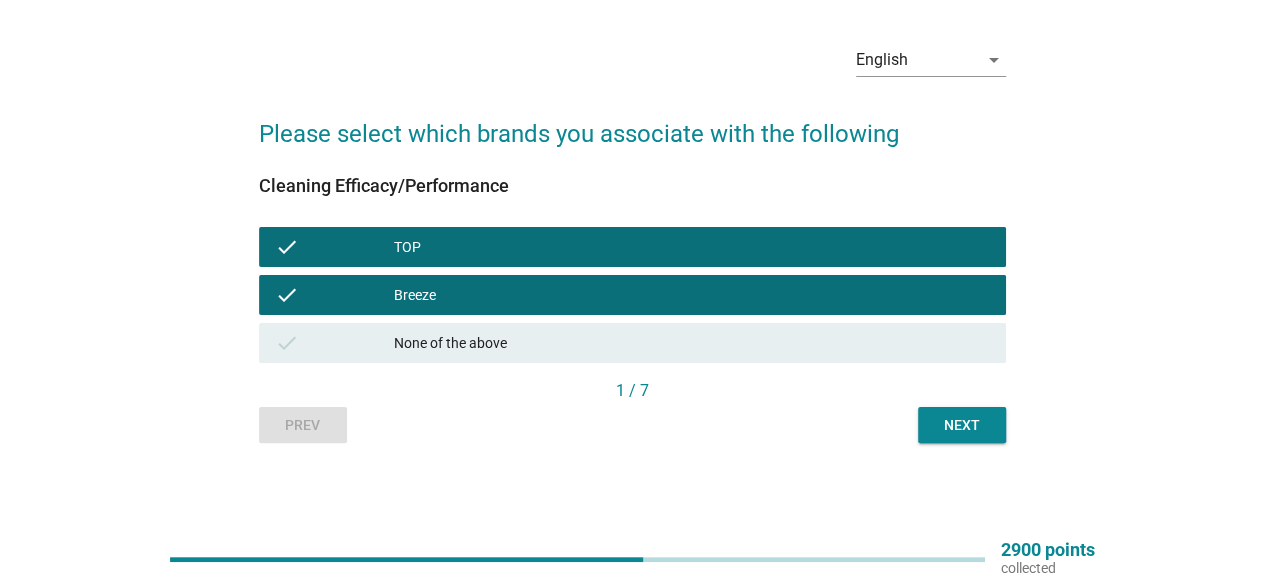 click on "Next" at bounding box center (962, 425) 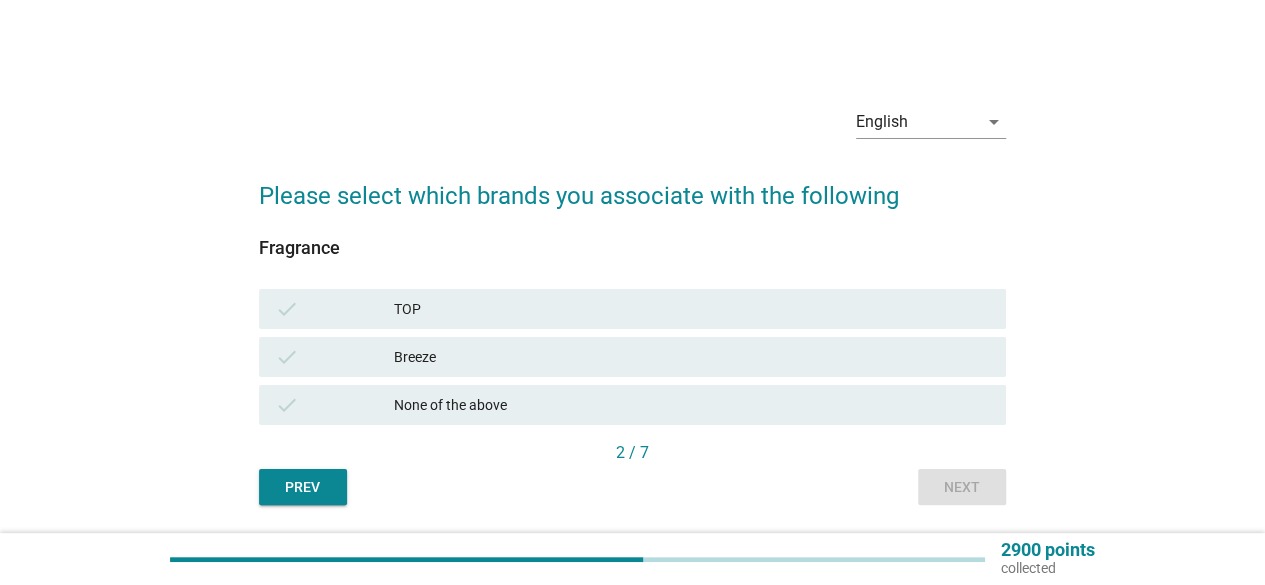 click on "TOP" at bounding box center [692, 309] 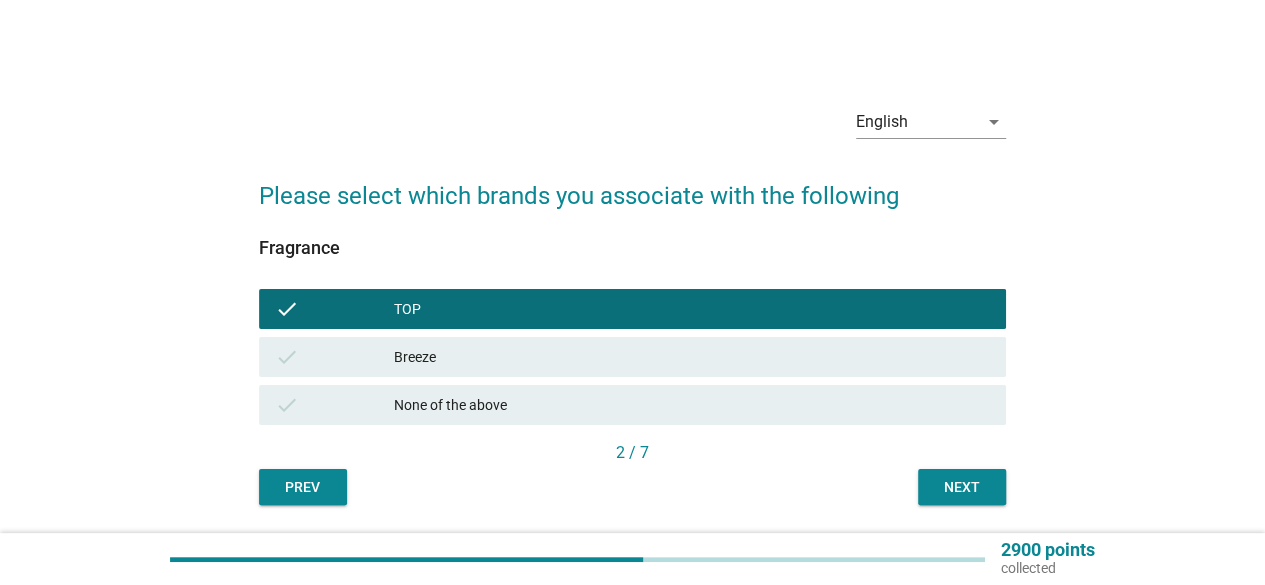 click on "Next" at bounding box center (962, 487) 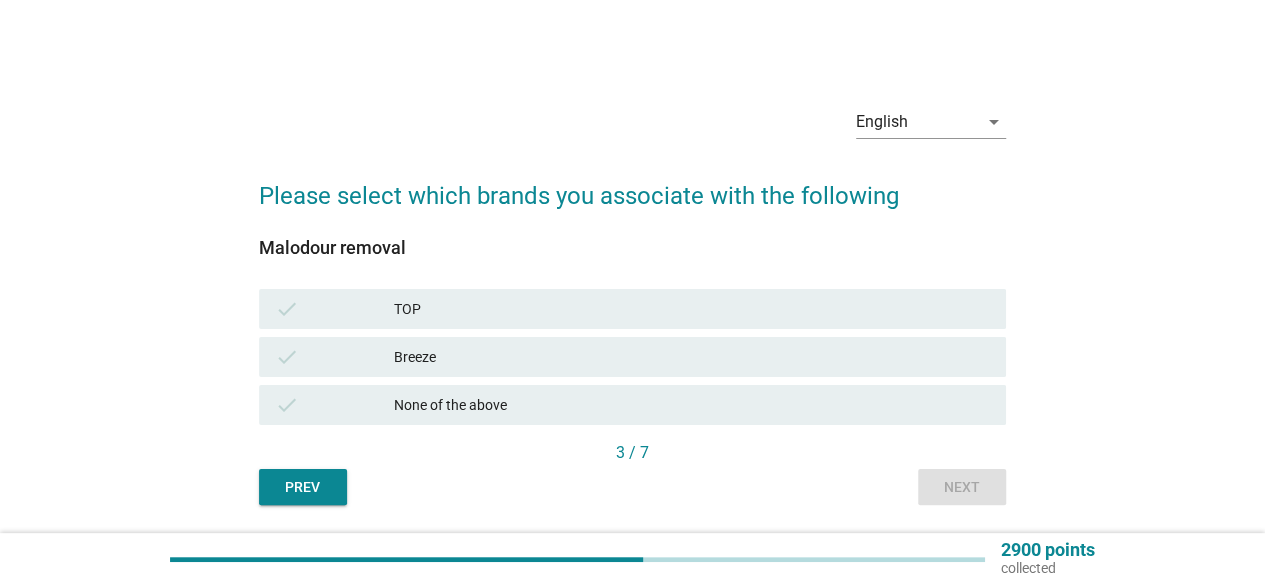 click on "check" at bounding box center (334, 309) 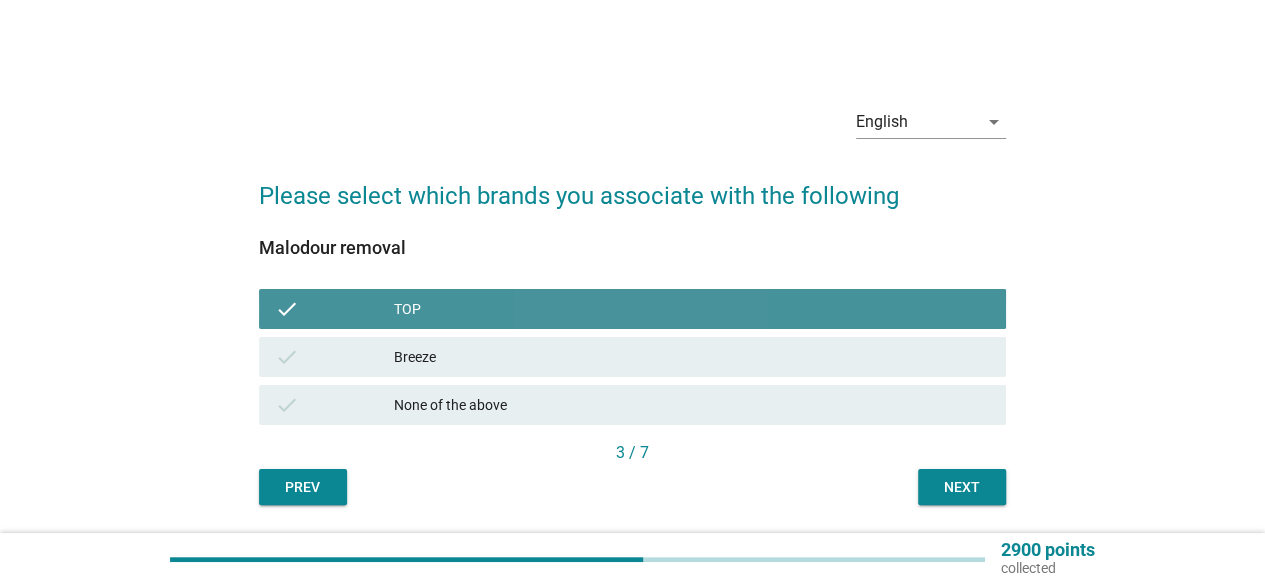 click on "Breeze" at bounding box center (692, 357) 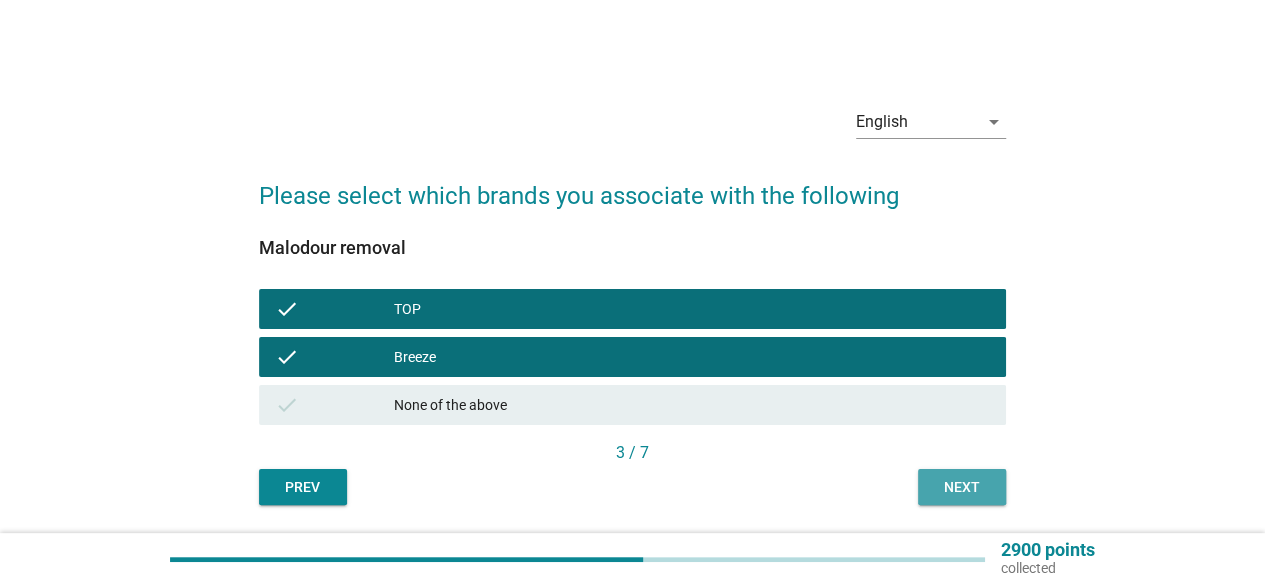 click on "Next" at bounding box center (962, 487) 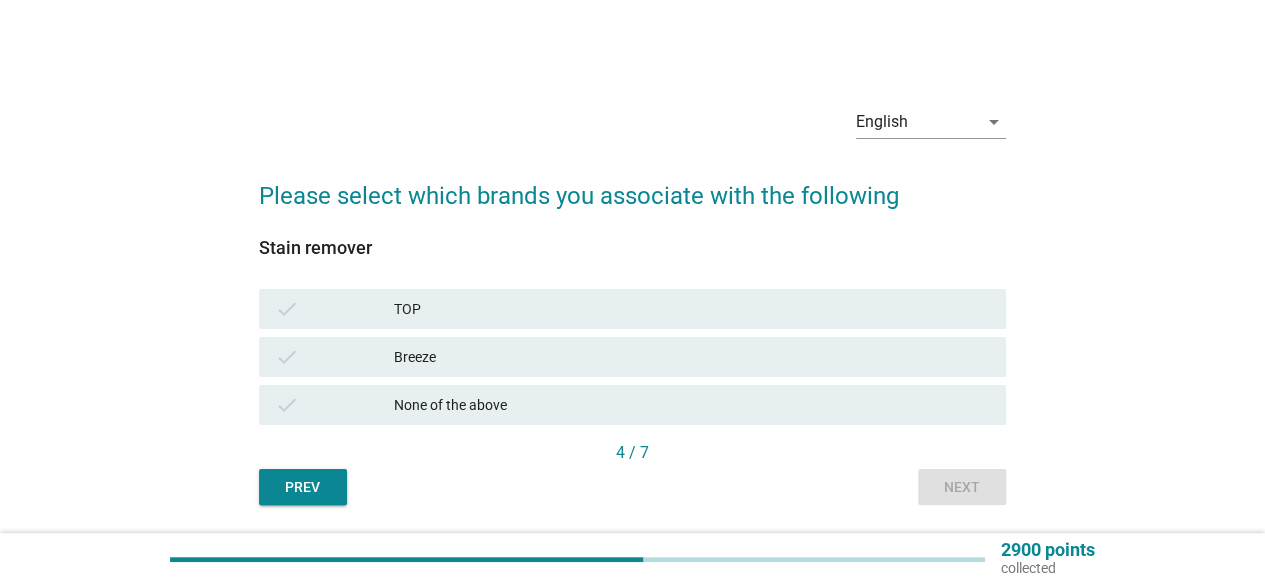 click on "TOP" at bounding box center (692, 309) 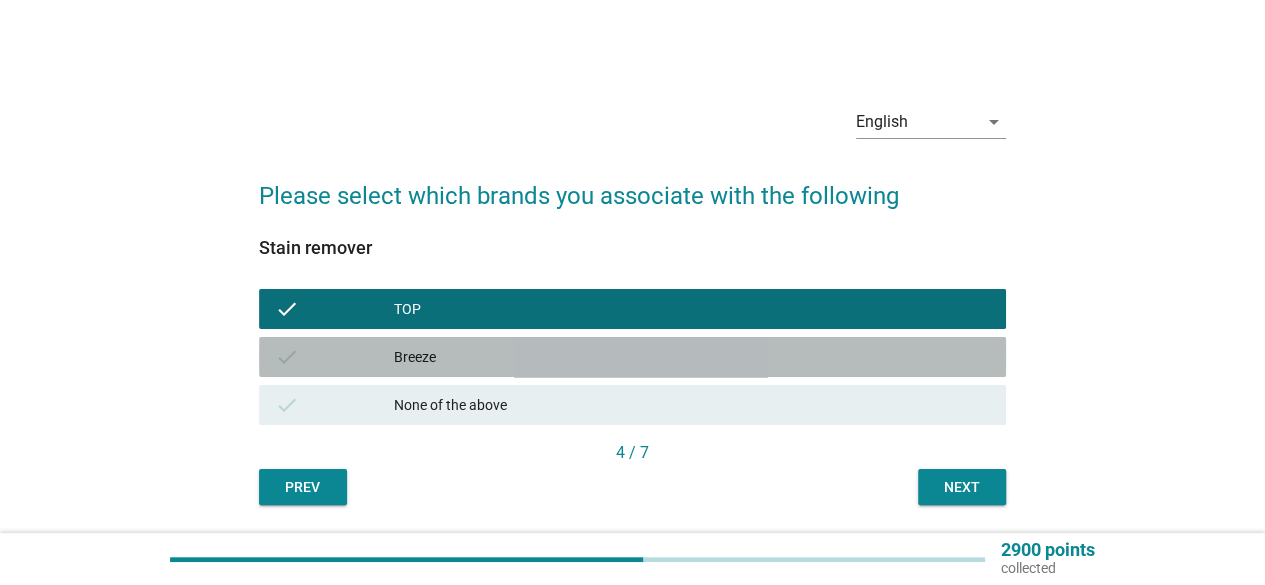 click on "check   Breeze" at bounding box center (632, 357) 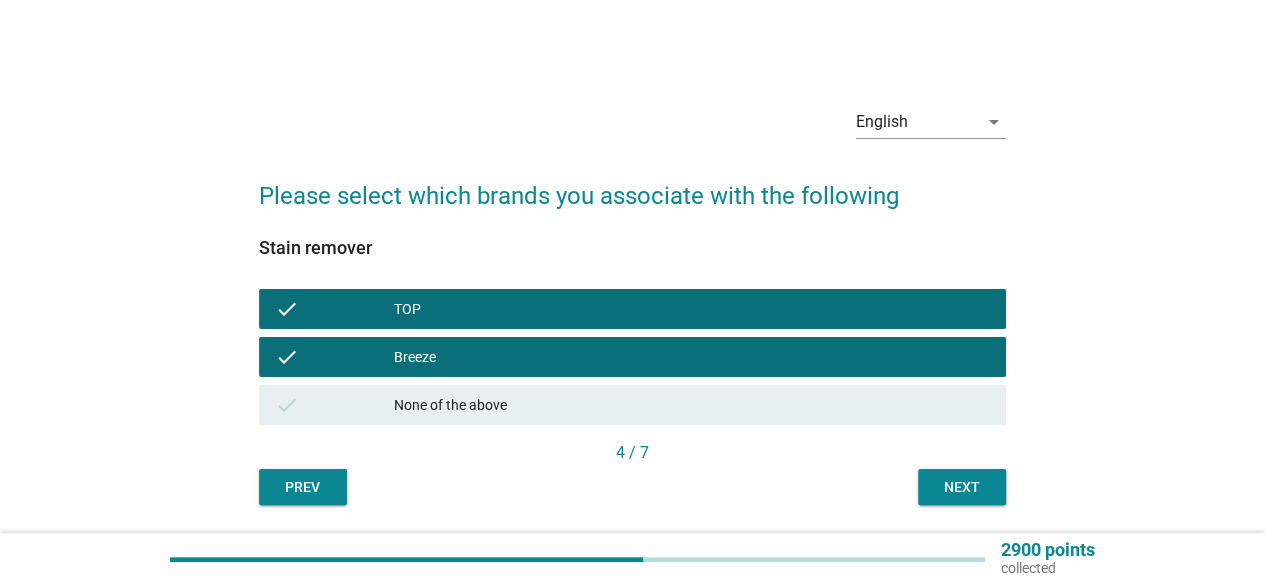 click on "Next" at bounding box center (962, 487) 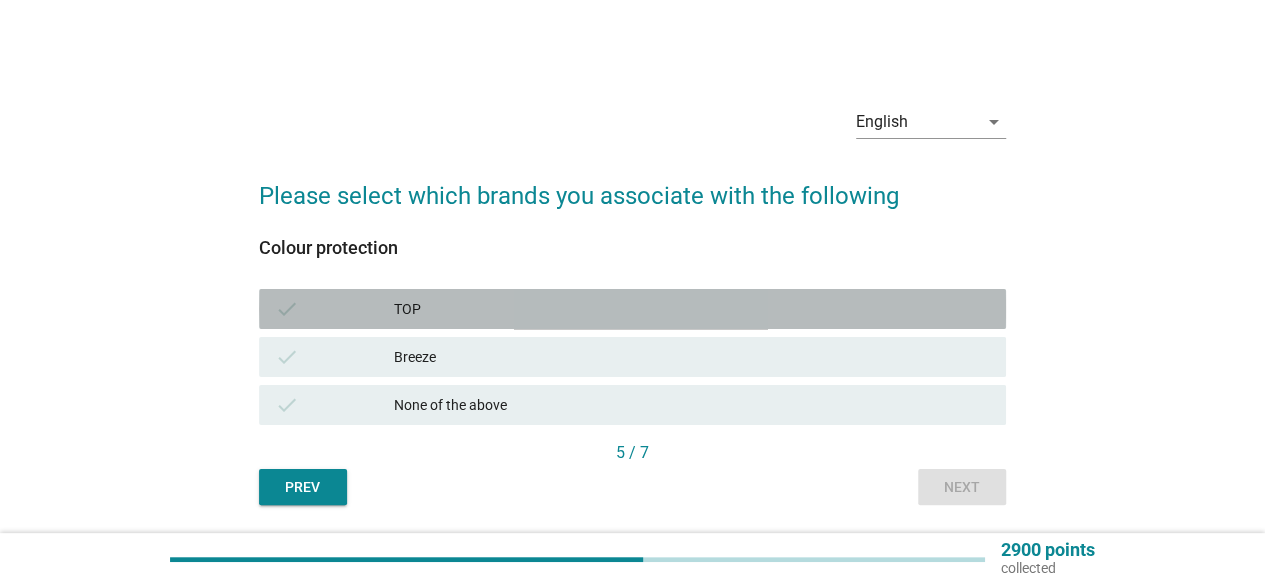 click on "TOP" at bounding box center [692, 309] 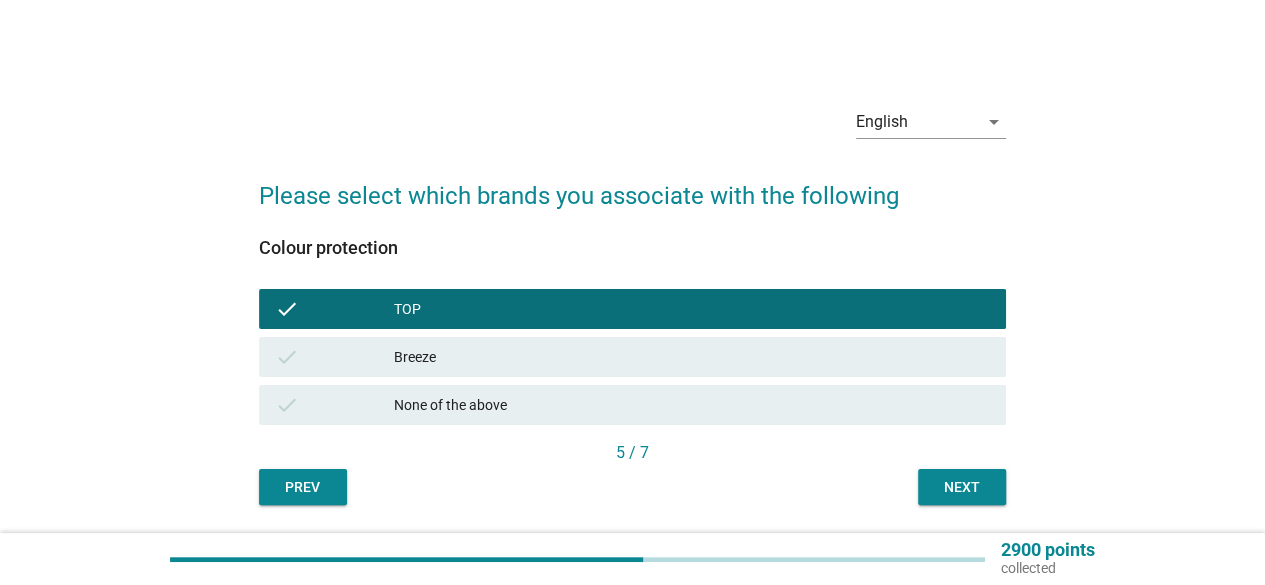 click on "Breeze" at bounding box center (692, 357) 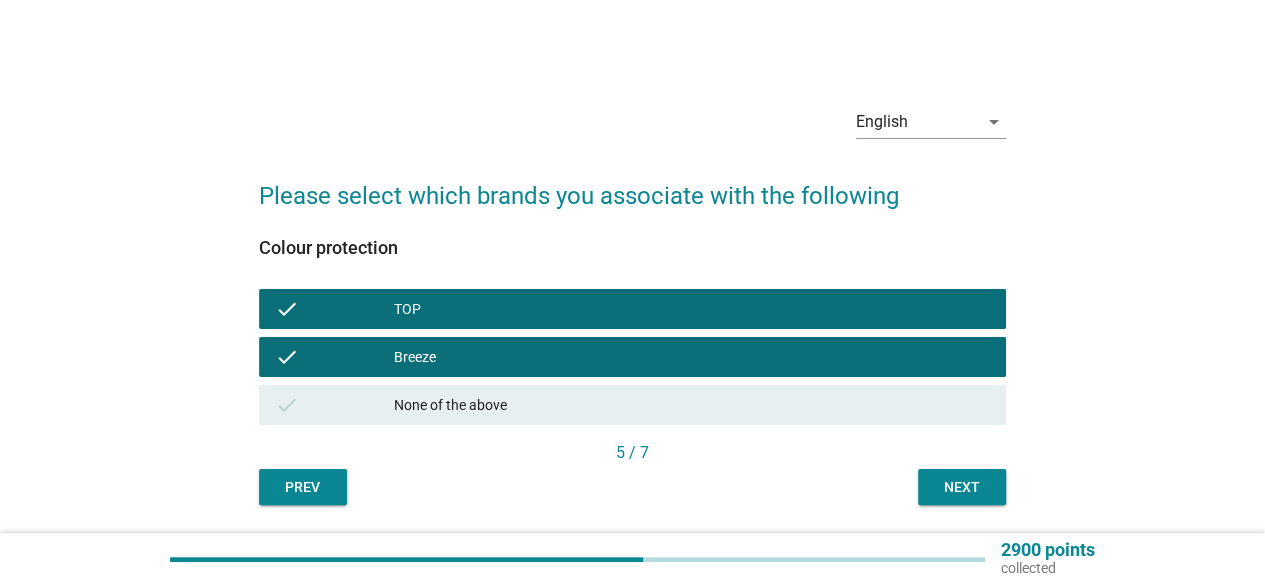 click on "Next" at bounding box center [962, 487] 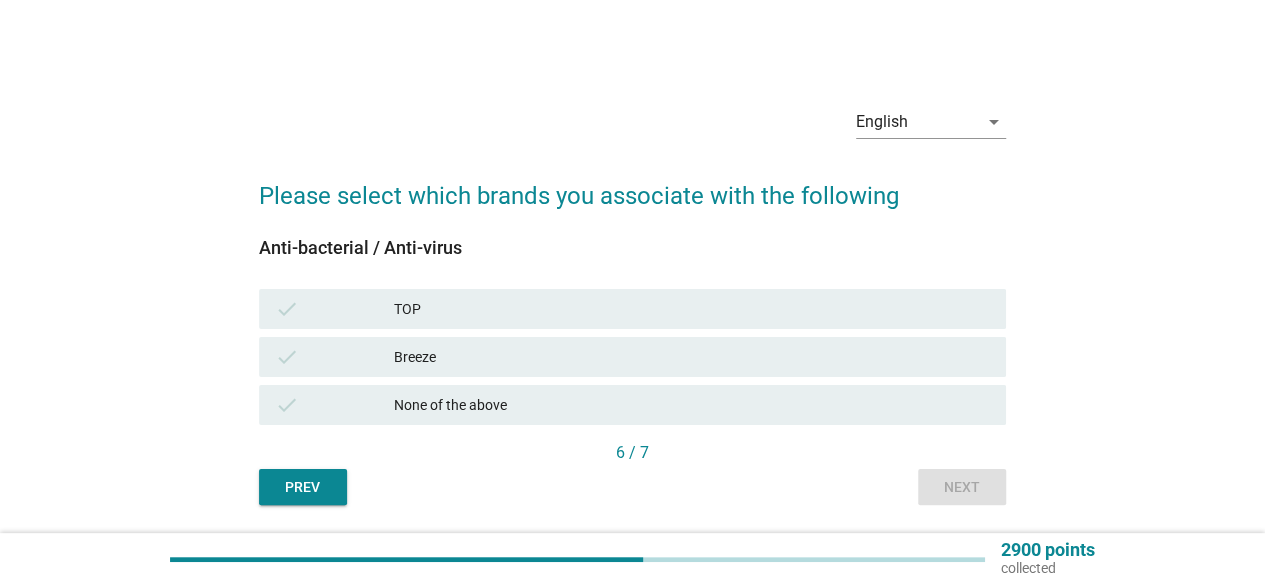 click on "TOP" at bounding box center (692, 309) 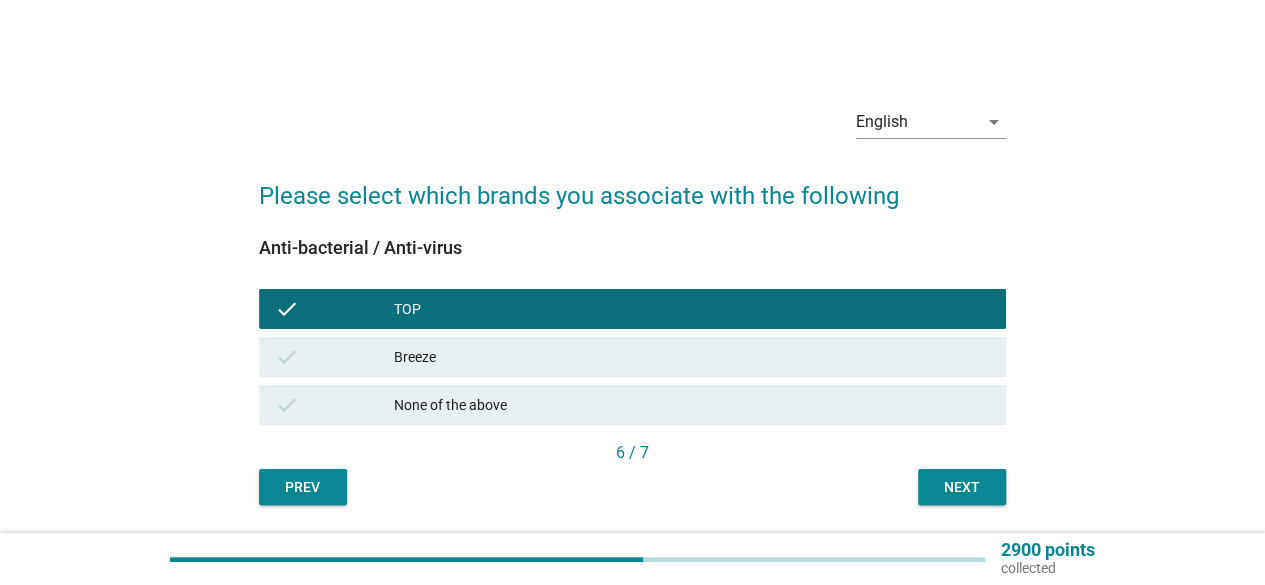 click on "Breeze" at bounding box center [692, 357] 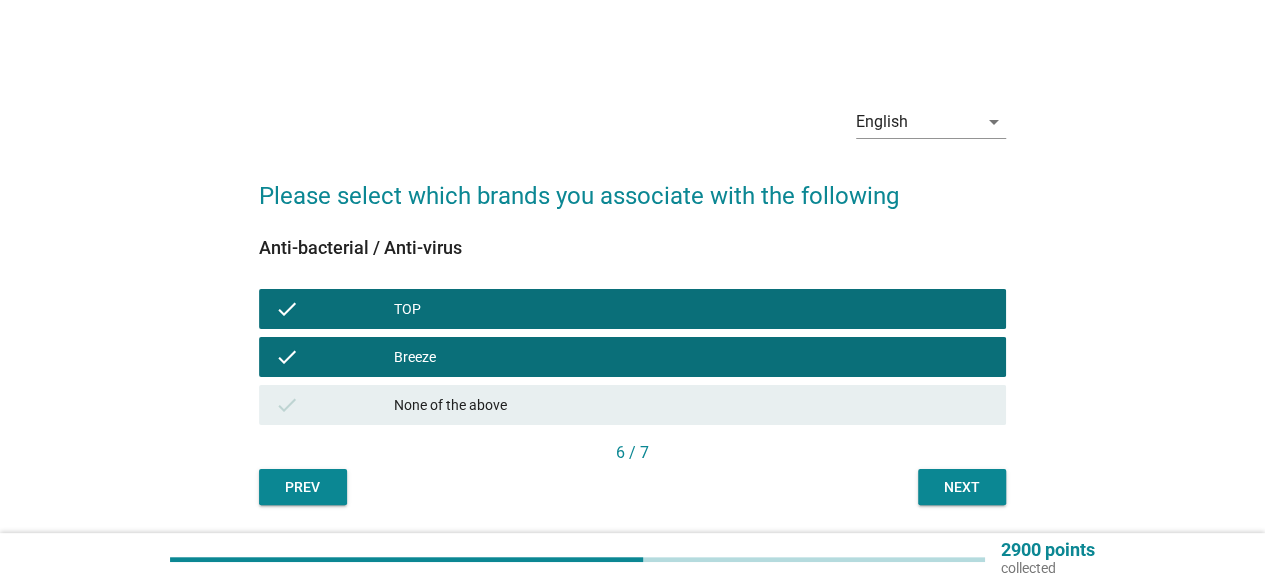 click on "Next" at bounding box center (962, 487) 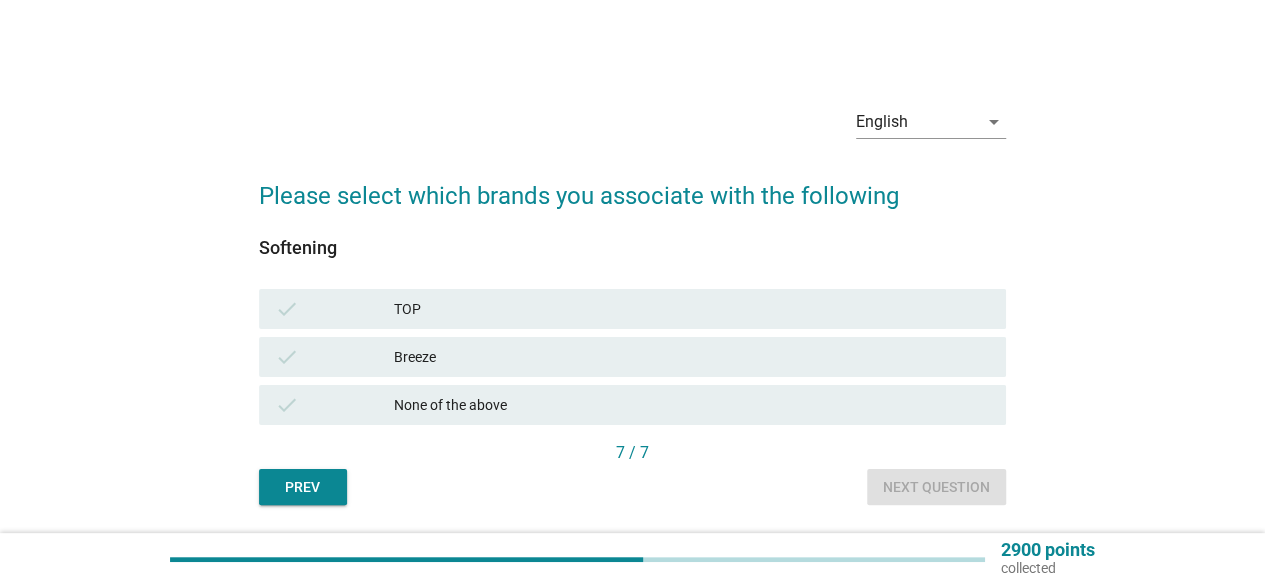 click on "TOP" at bounding box center [692, 309] 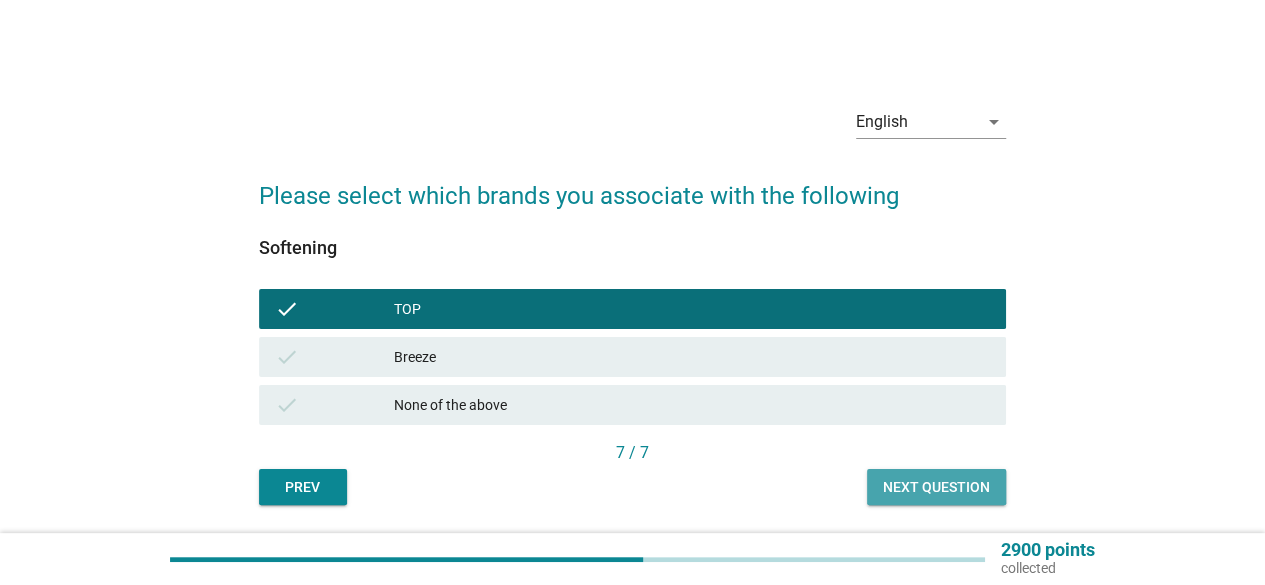 click on "Next question" at bounding box center [936, 487] 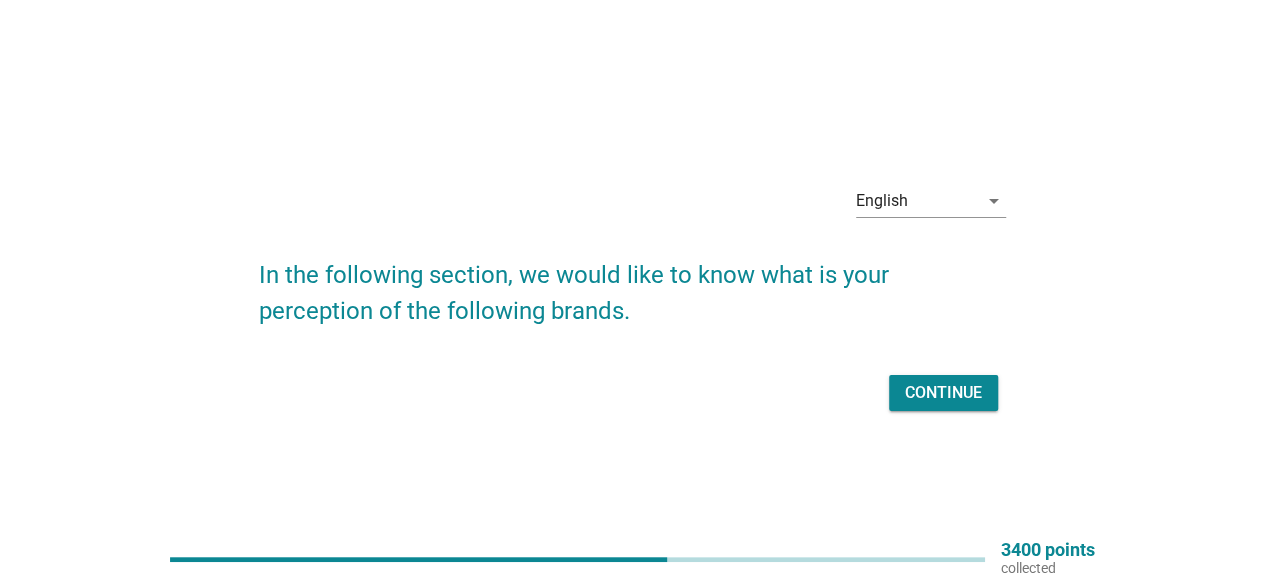 click on "Continue" at bounding box center (943, 393) 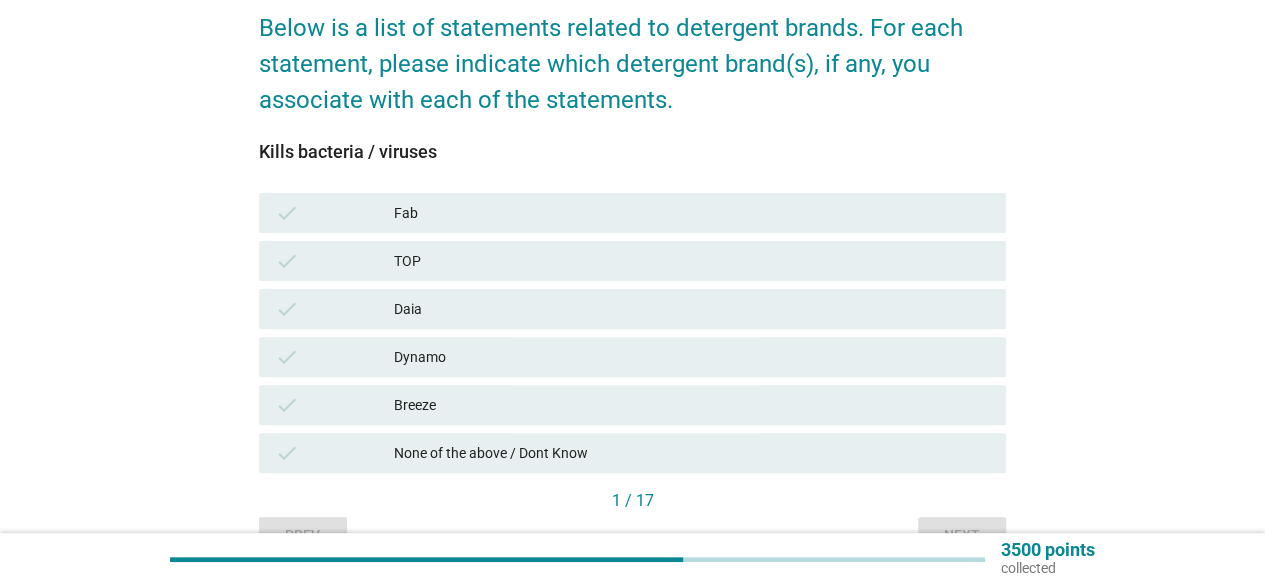 scroll, scrollTop: 200, scrollLeft: 0, axis: vertical 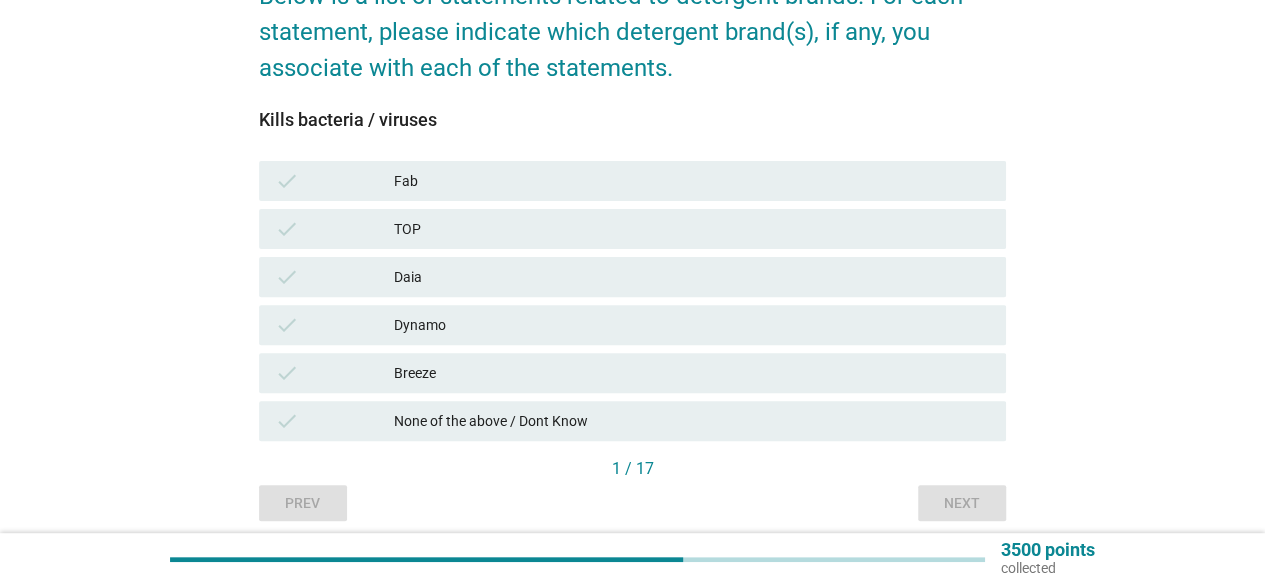 click on "TOP" at bounding box center (692, 229) 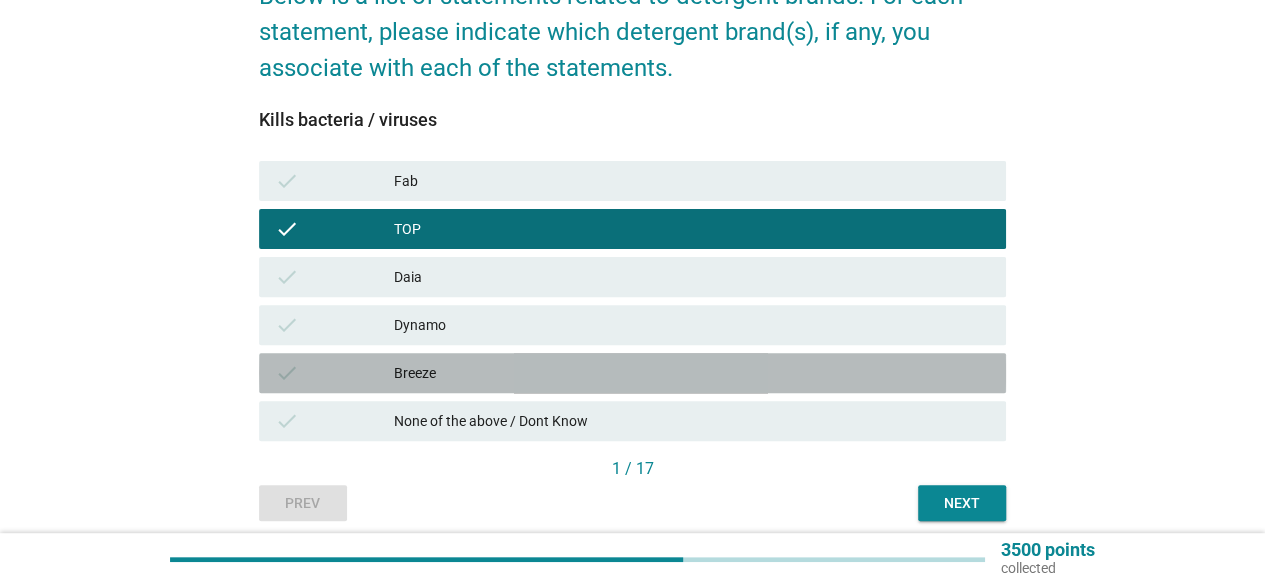 click on "Breeze" at bounding box center [692, 373] 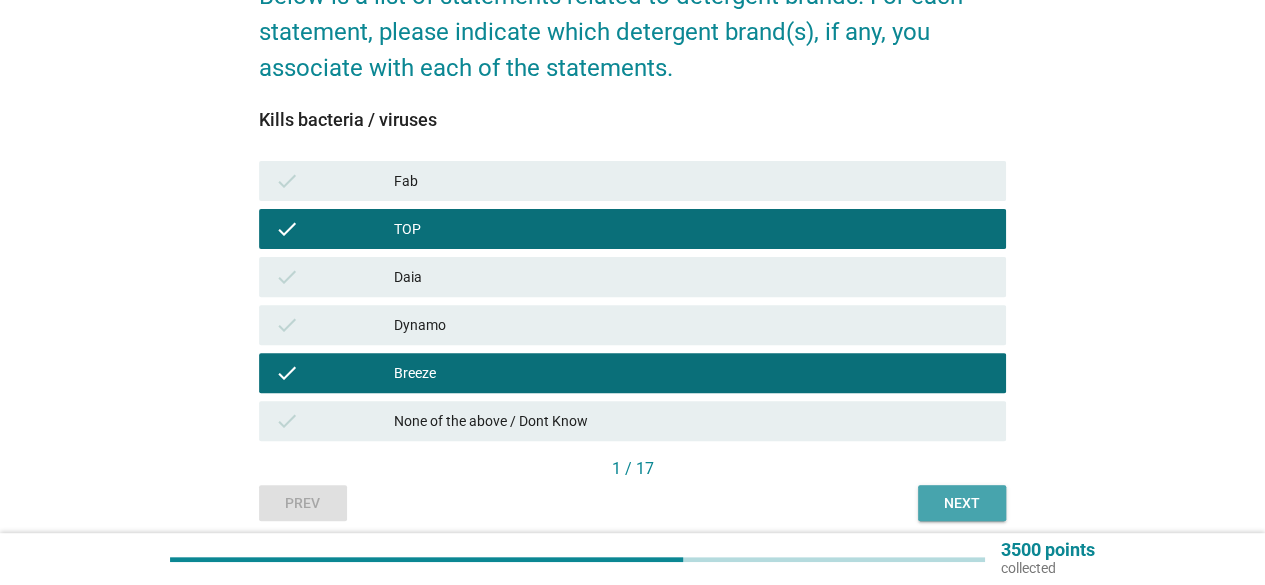 click on "Next" at bounding box center [962, 503] 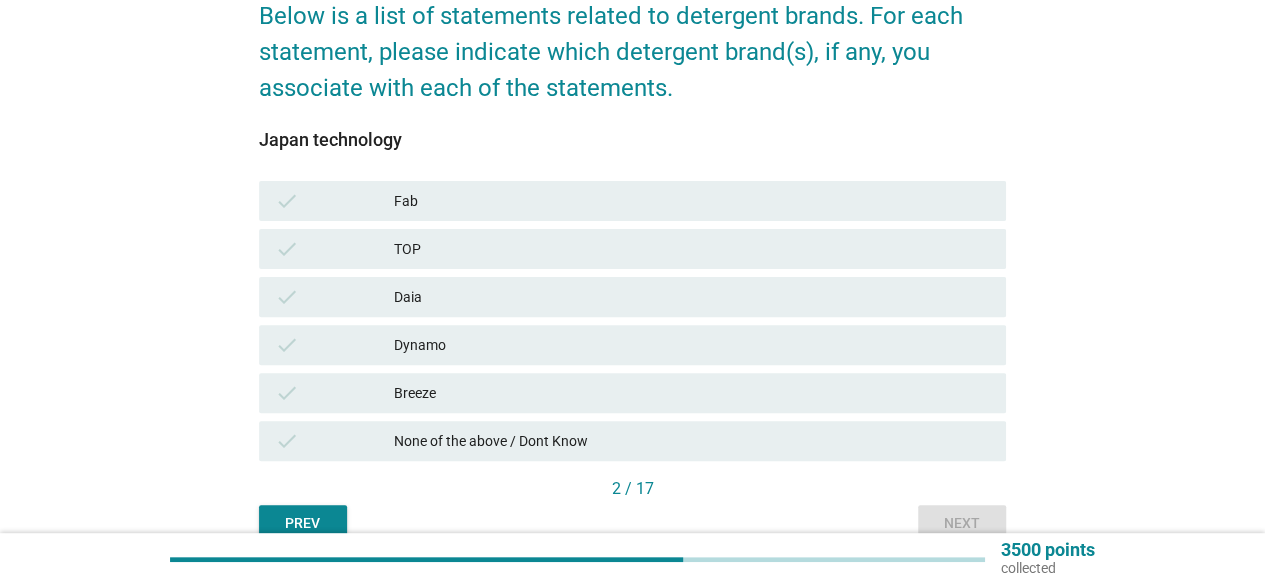 scroll, scrollTop: 200, scrollLeft: 0, axis: vertical 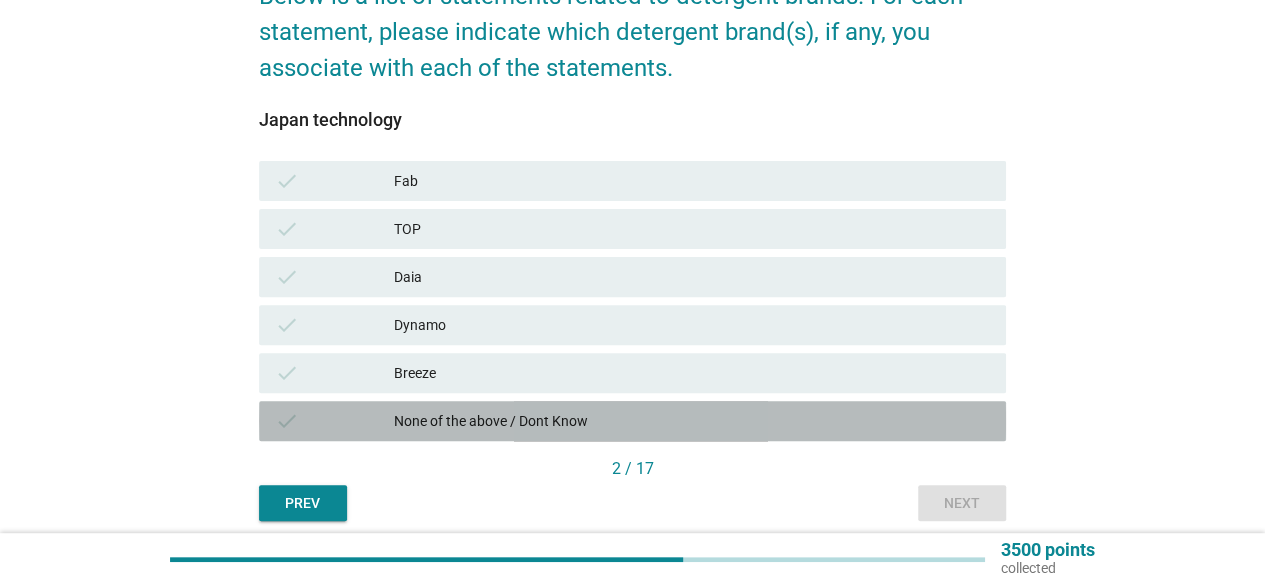 click on "None of the above / Dont Know" at bounding box center (692, 421) 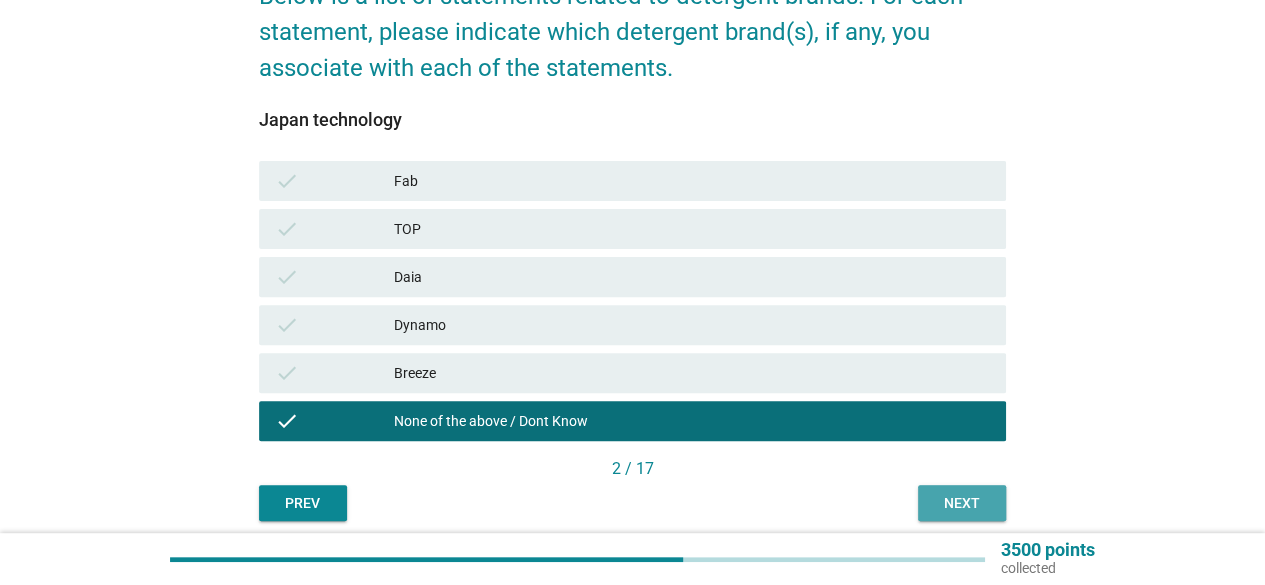 click on "Next" at bounding box center (962, 503) 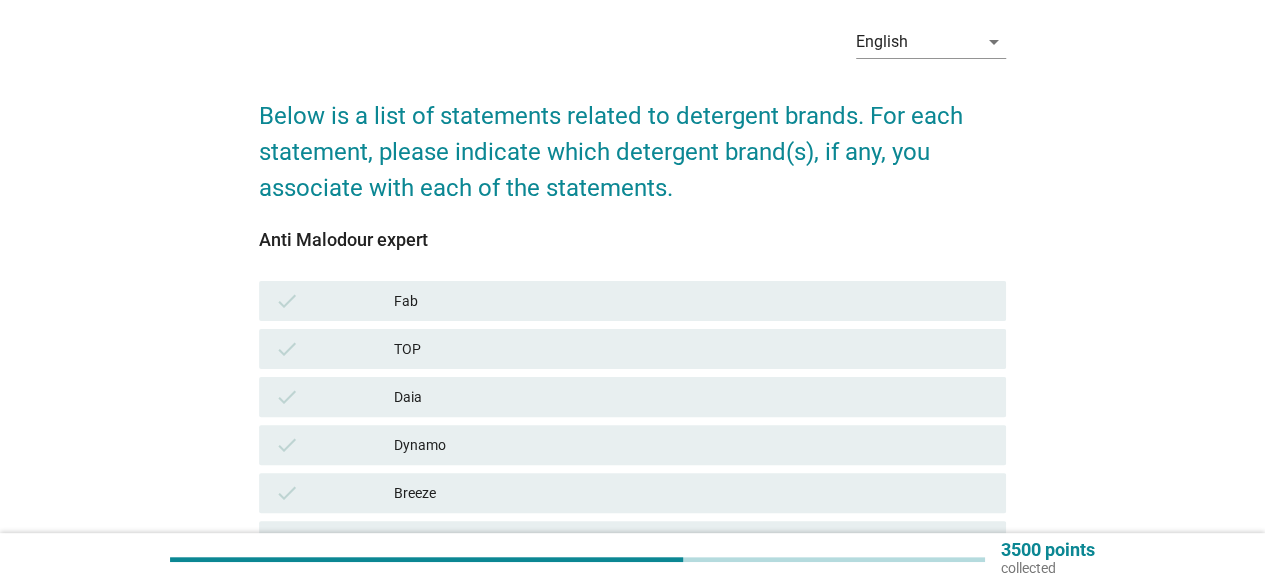 scroll, scrollTop: 200, scrollLeft: 0, axis: vertical 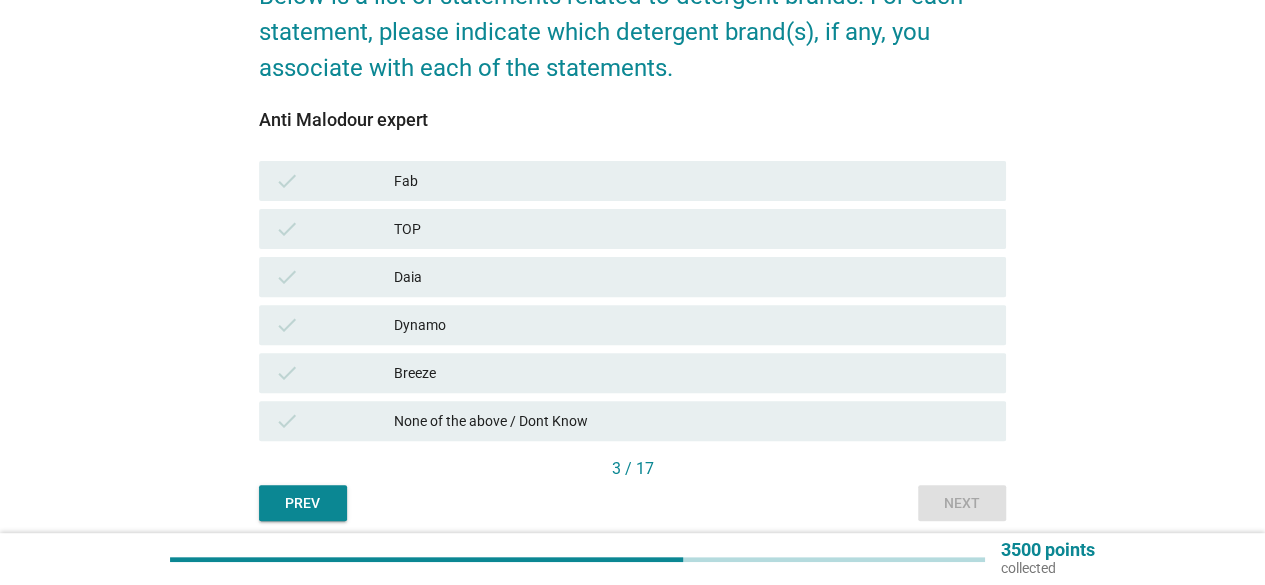 click on "Fab" at bounding box center [692, 181] 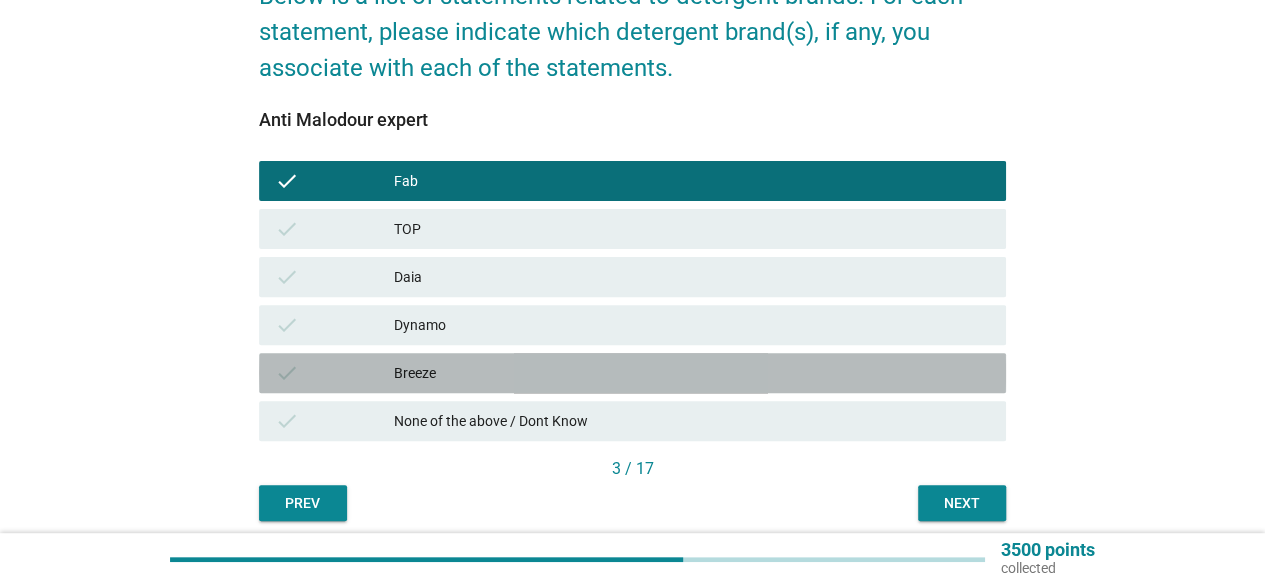 click on "Breeze" at bounding box center [692, 373] 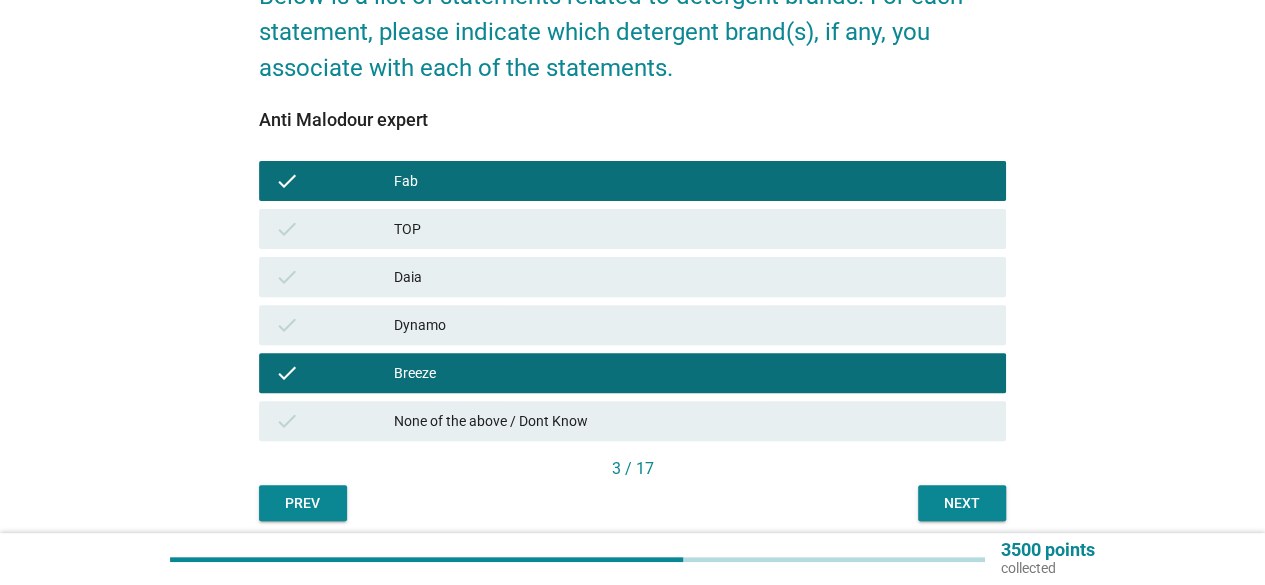 click on "Next" at bounding box center (962, 503) 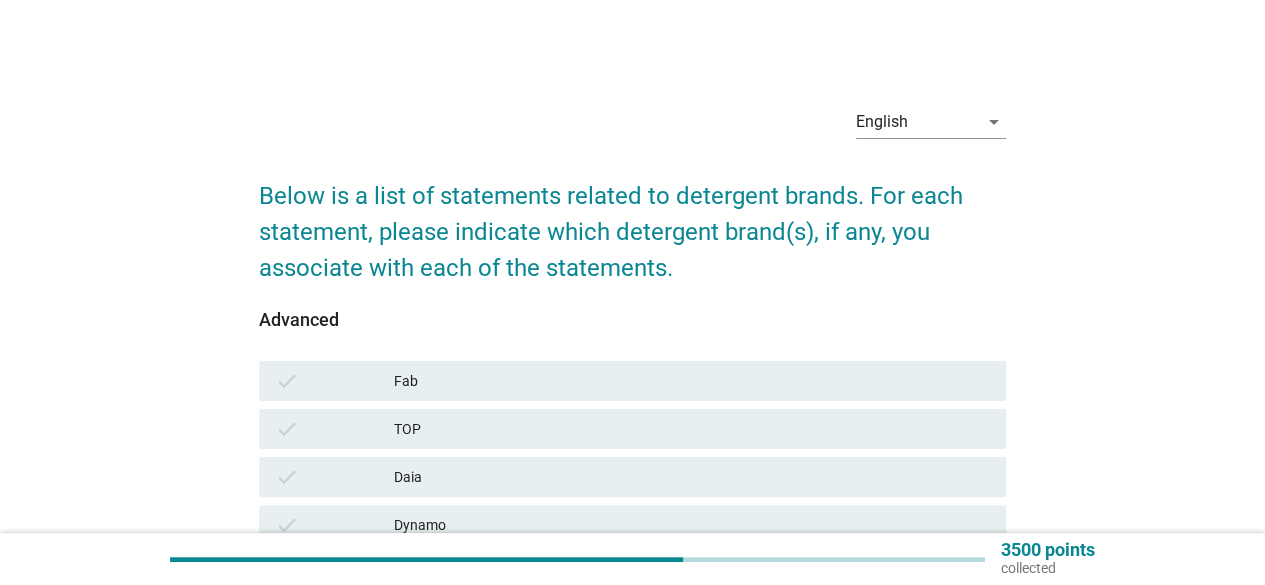 scroll, scrollTop: 200, scrollLeft: 0, axis: vertical 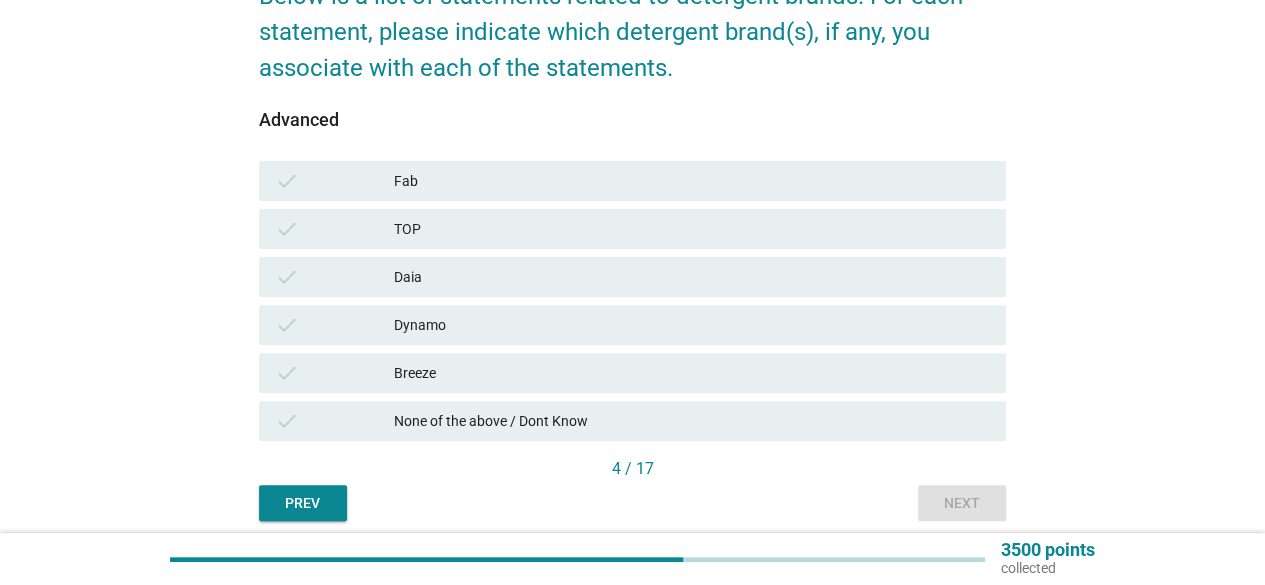 click on "Fab" at bounding box center [692, 181] 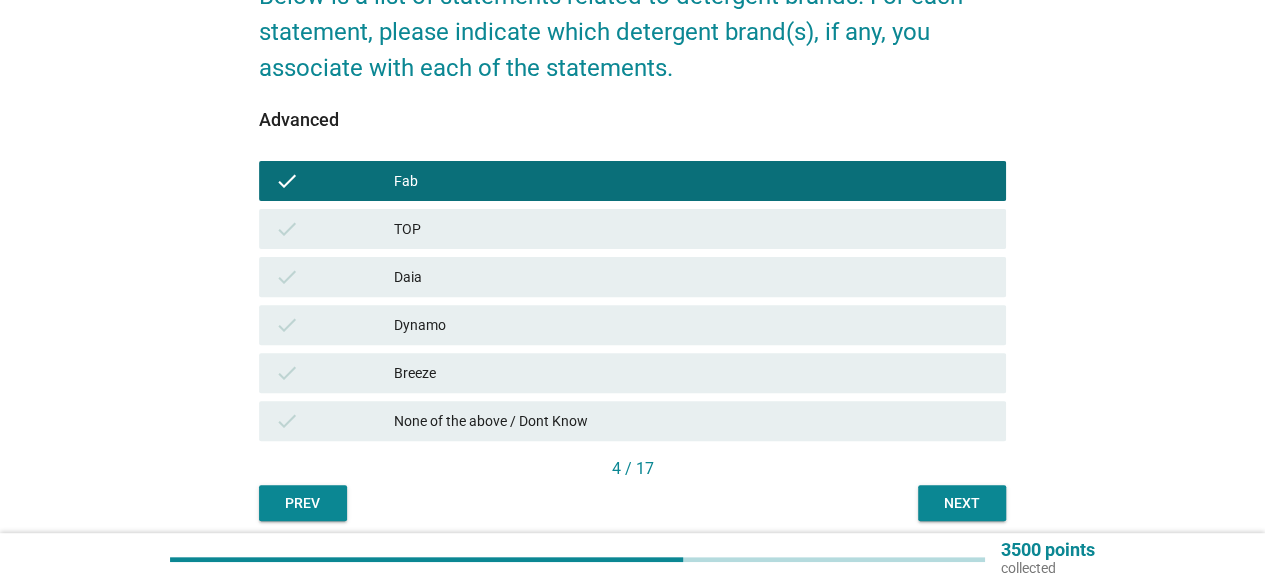 click on "check   Dynamo" at bounding box center (632, 325) 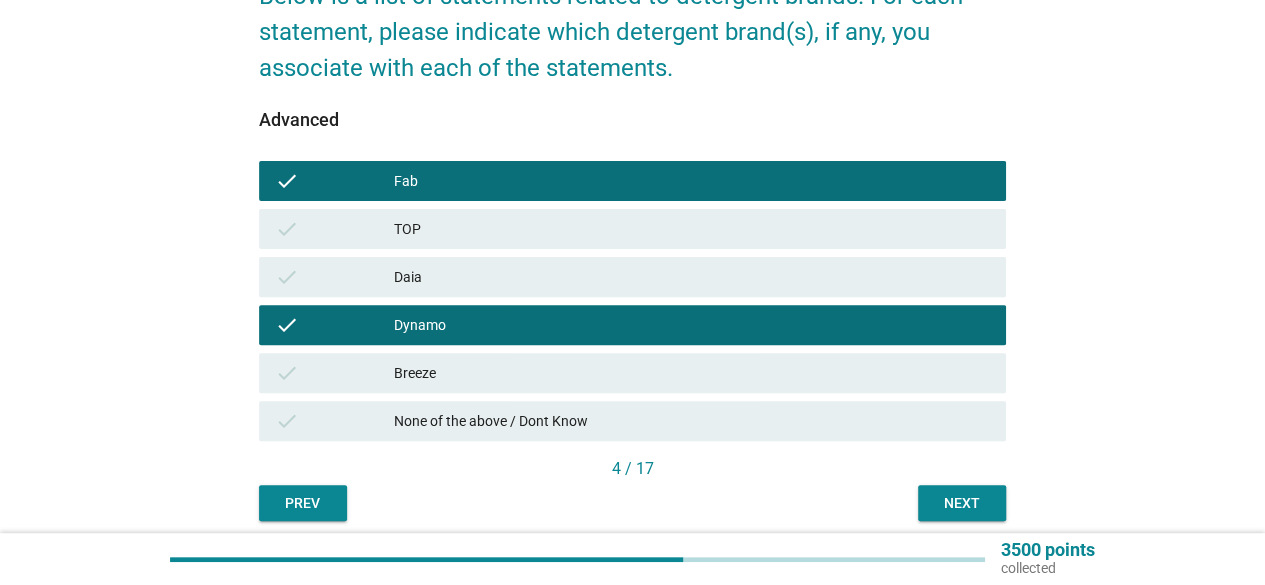 click on "Breeze" at bounding box center [692, 373] 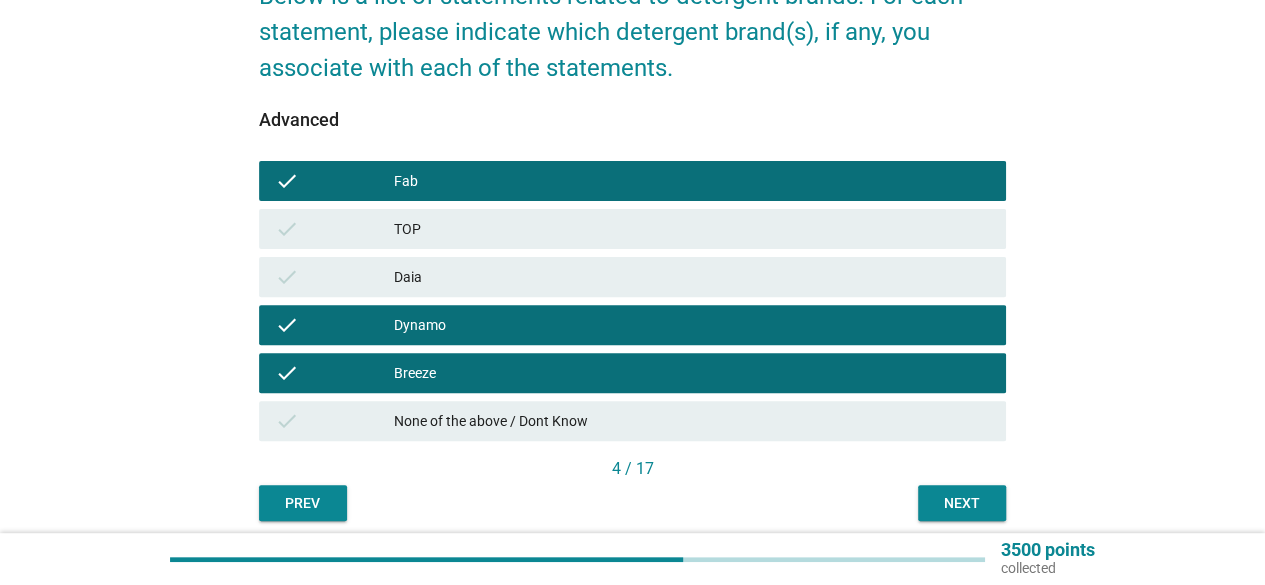 click on "TOP" at bounding box center (692, 229) 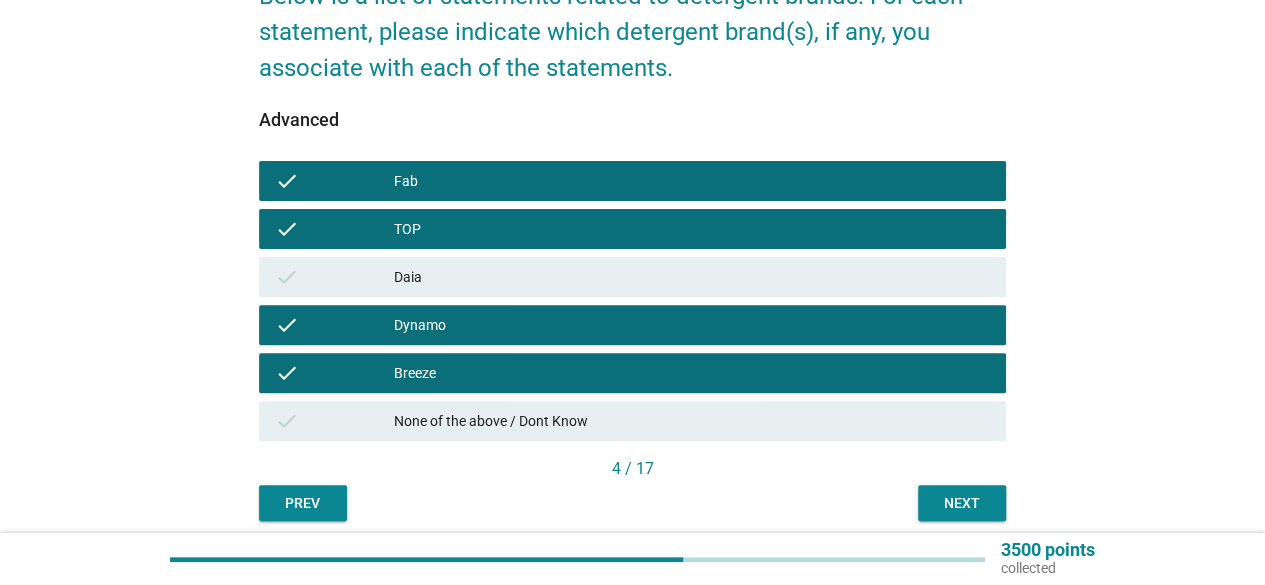 click on "Next" at bounding box center (962, 503) 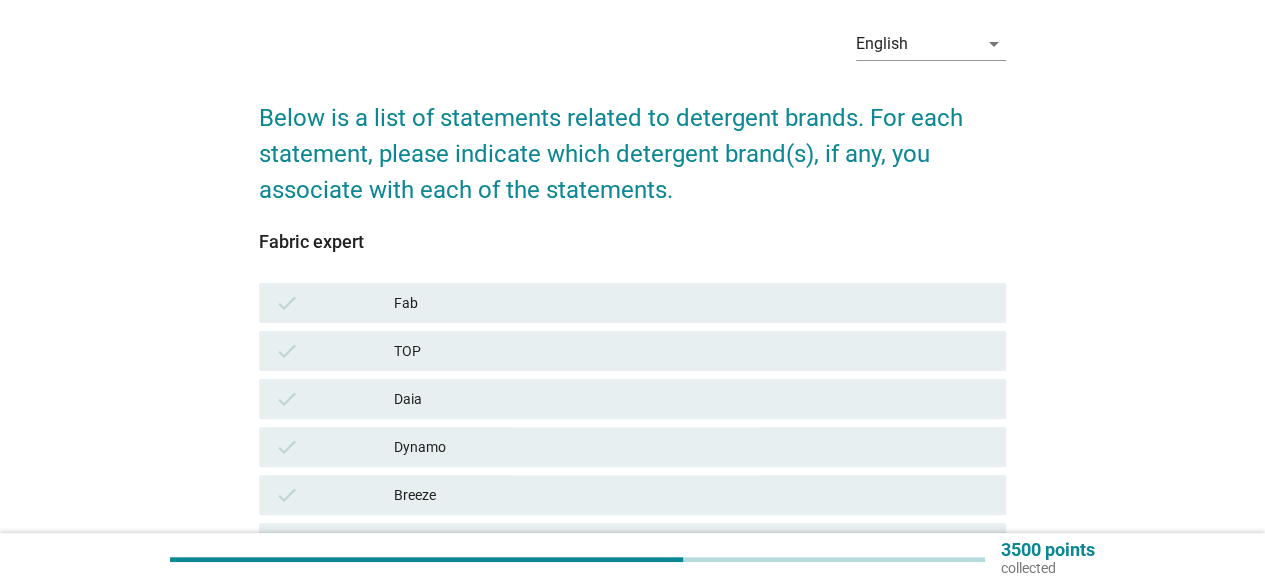 scroll, scrollTop: 278, scrollLeft: 0, axis: vertical 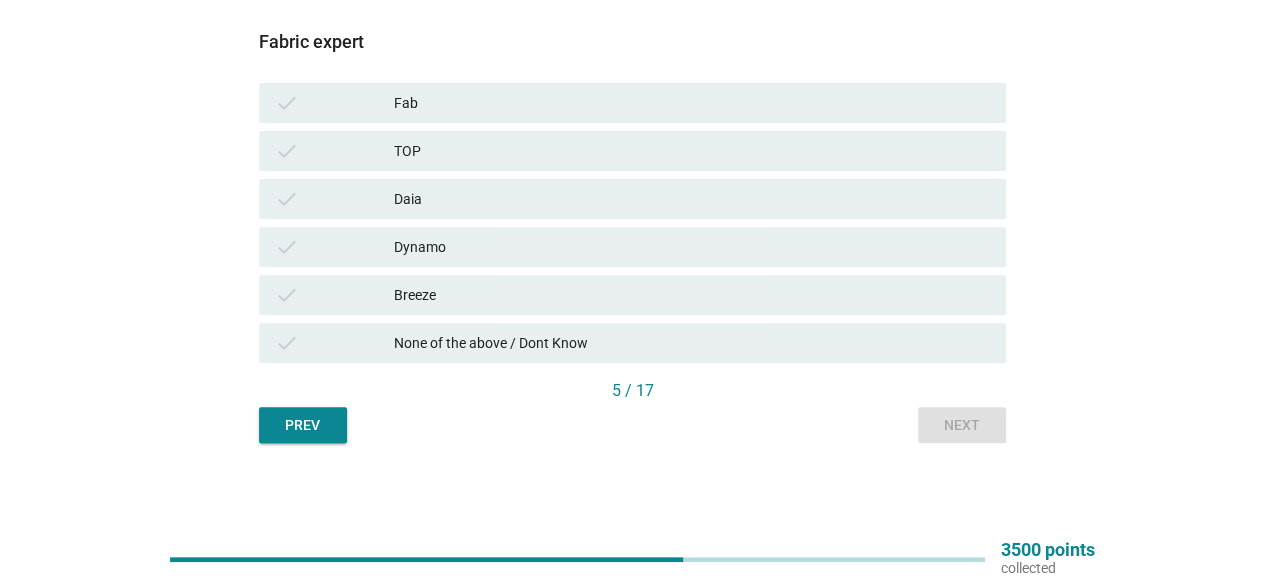 drag, startPoint x: 422, startPoint y: 111, endPoint x: 426, endPoint y: 124, distance: 13.601471 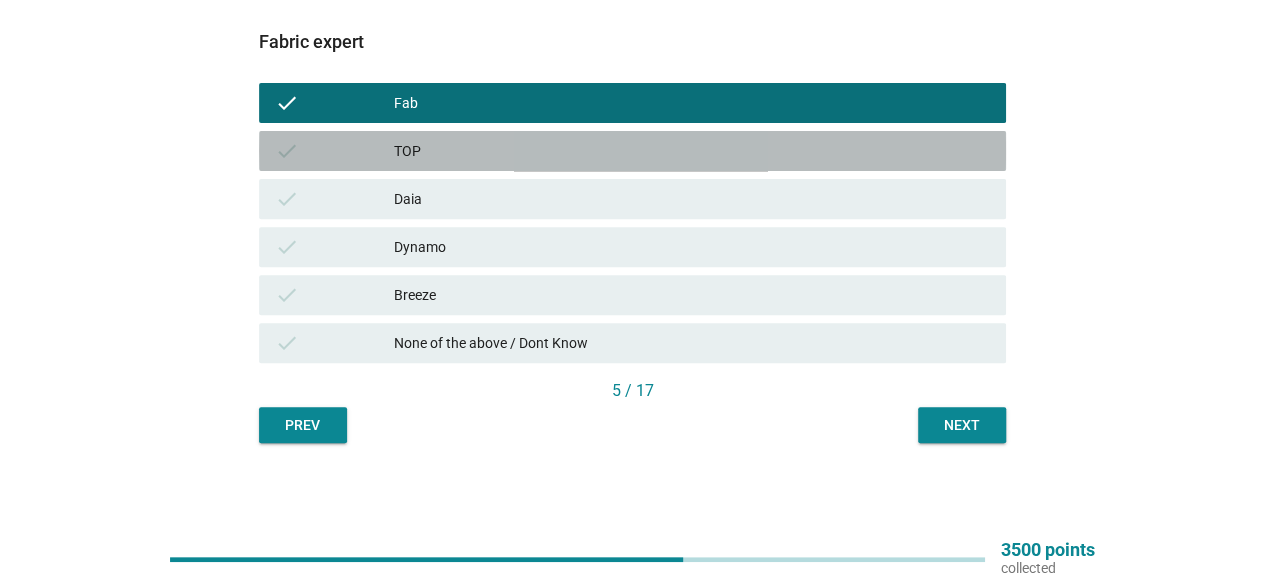 click on "TOP" at bounding box center [692, 151] 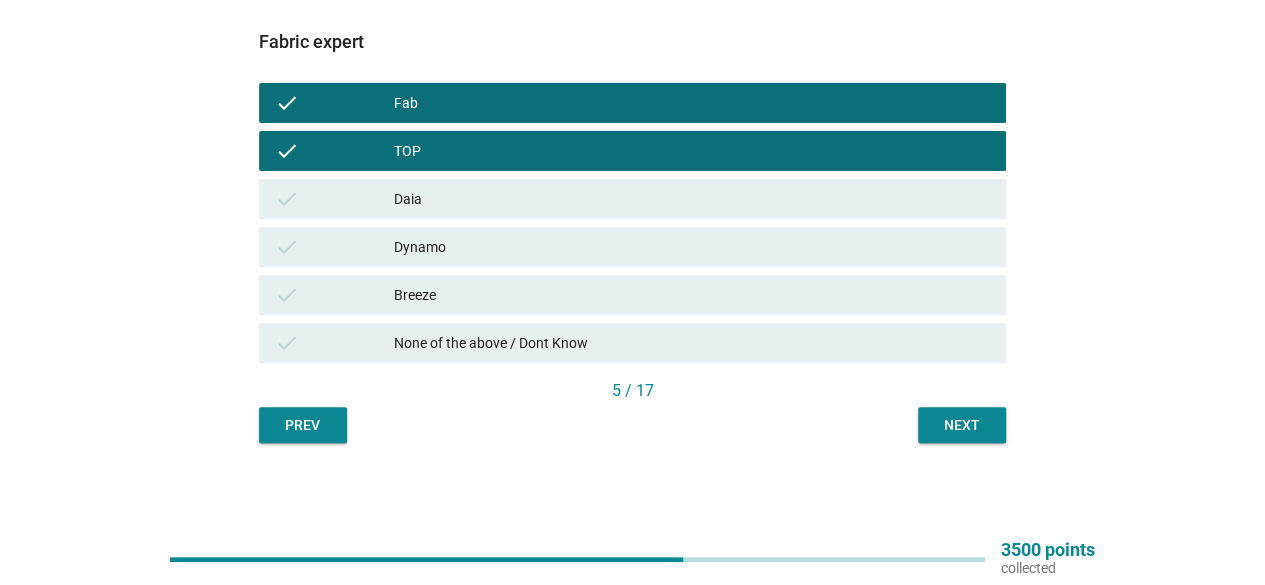 click on "check   Daia" at bounding box center [632, 199] 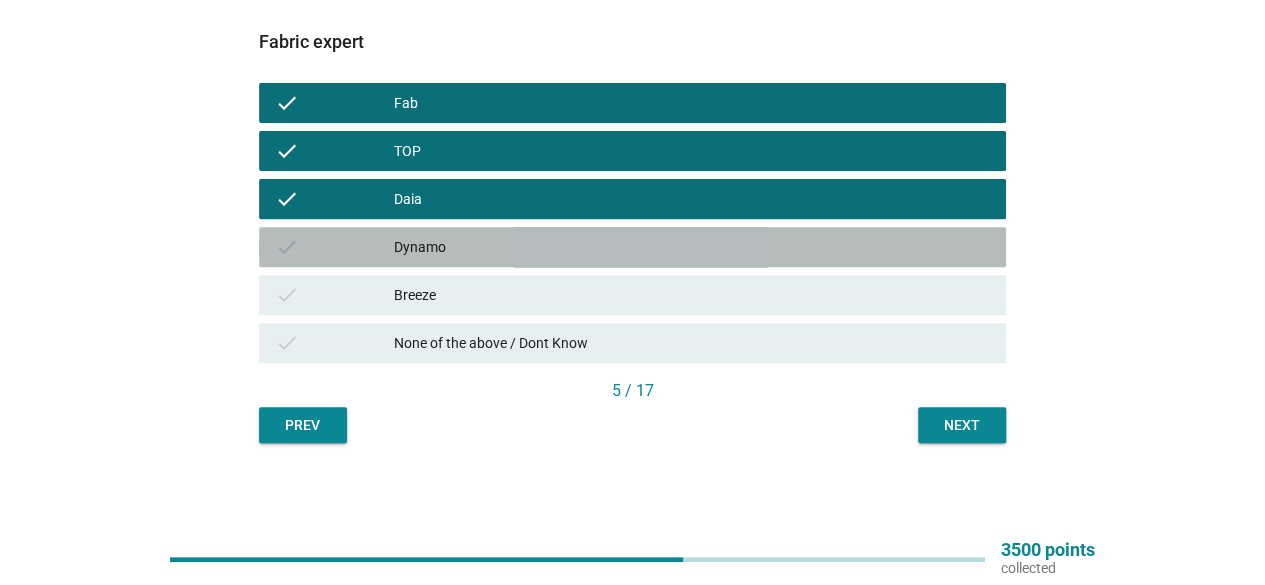 click on "Dynamo" at bounding box center [692, 247] 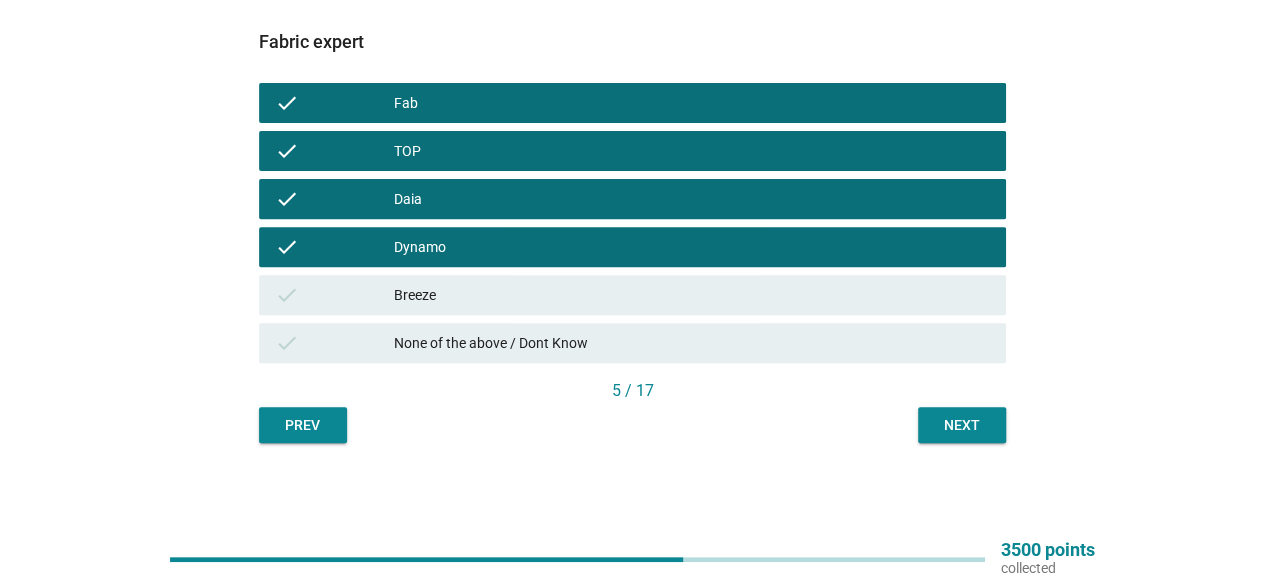 click on "Breeze" at bounding box center [692, 295] 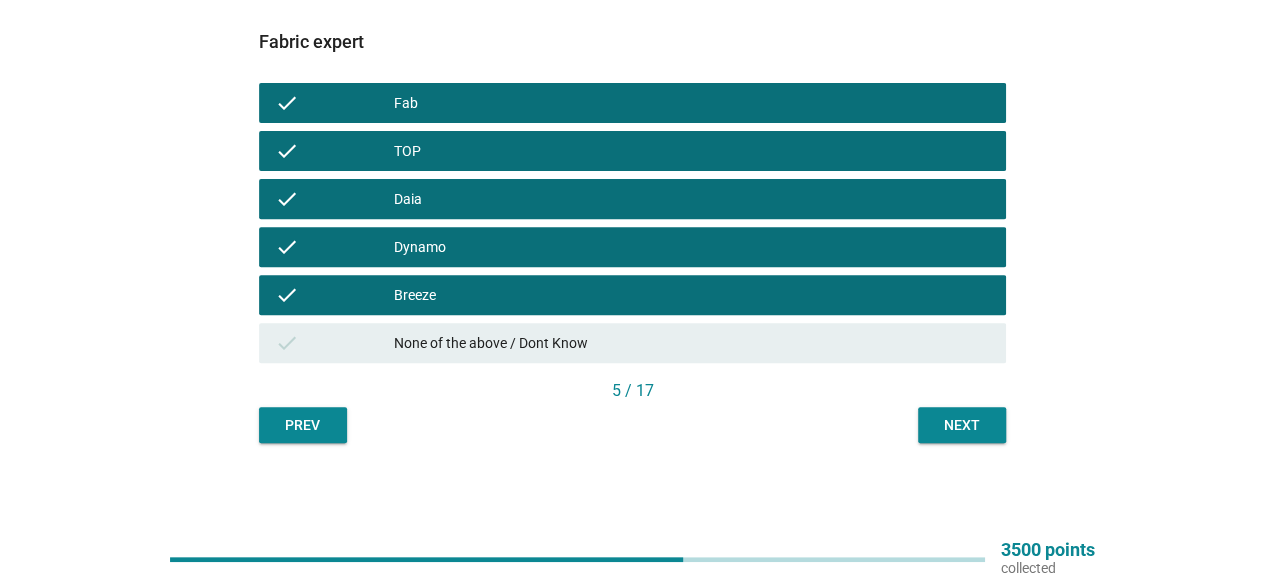 click on "Next" at bounding box center [962, 425] 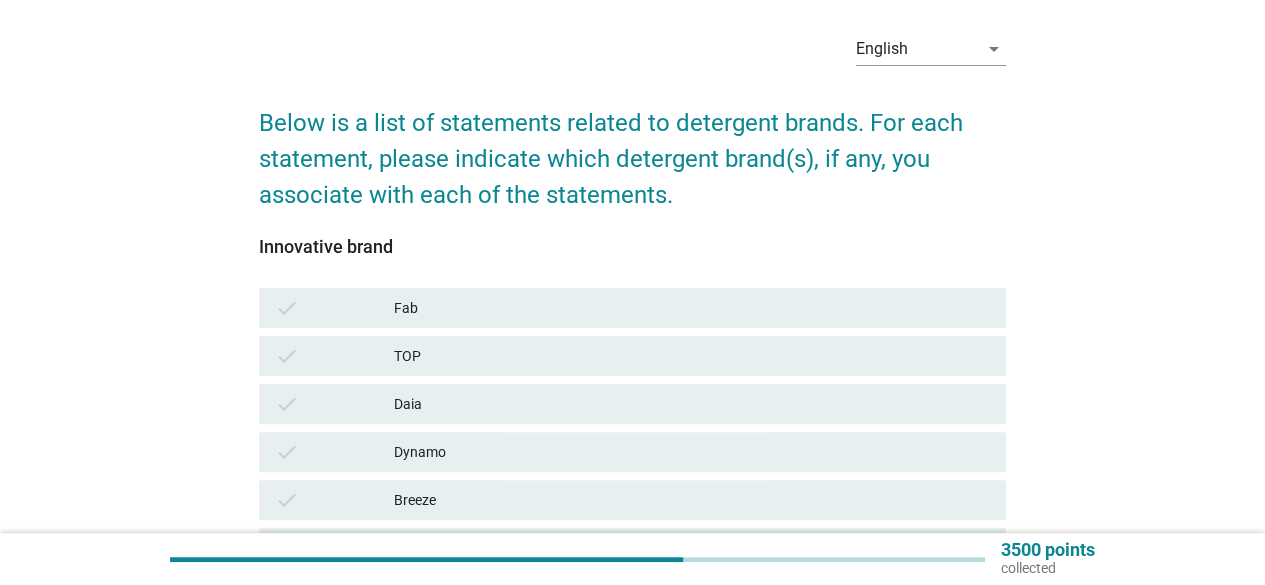 scroll, scrollTop: 200, scrollLeft: 0, axis: vertical 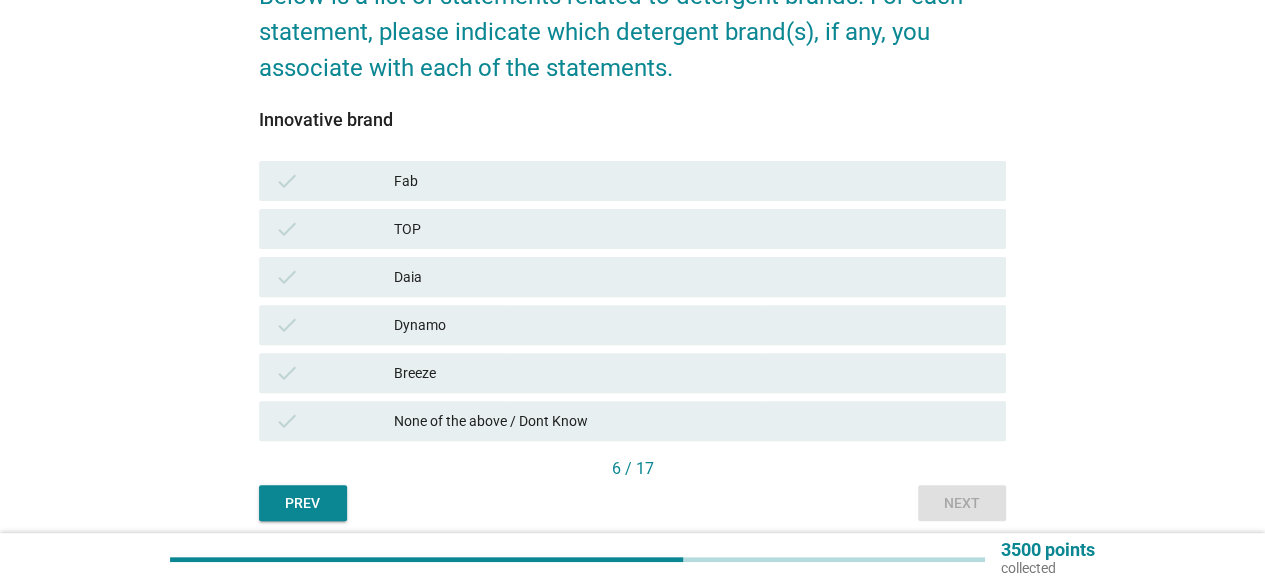 click on "check   None of the above / Dont Know" at bounding box center (632, 421) 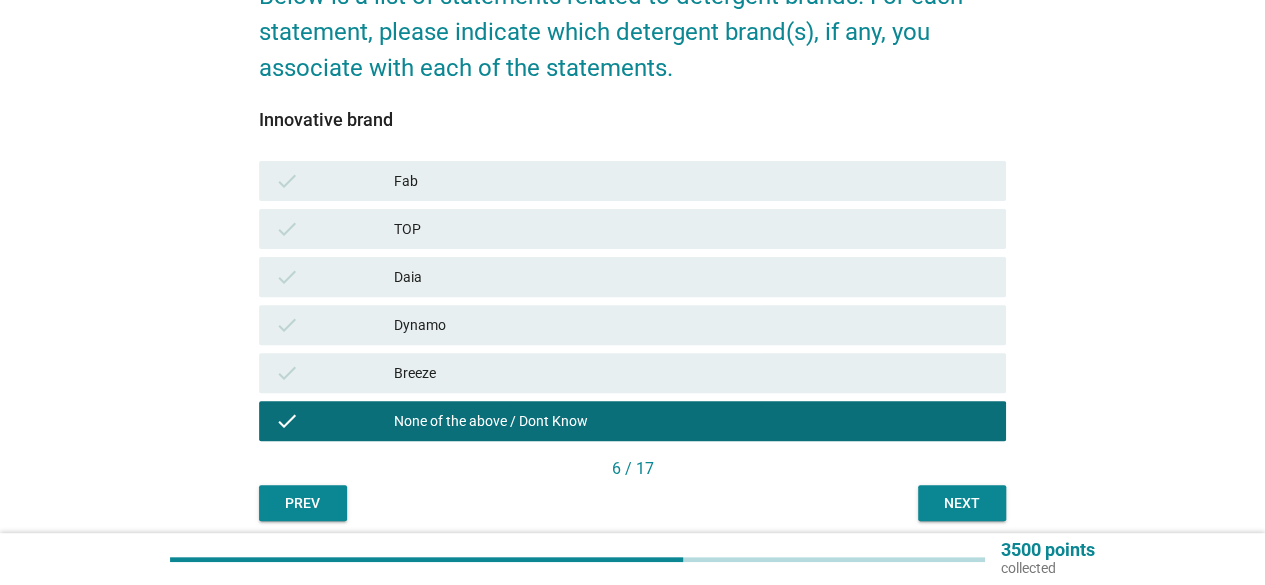 click on "Next" at bounding box center (962, 503) 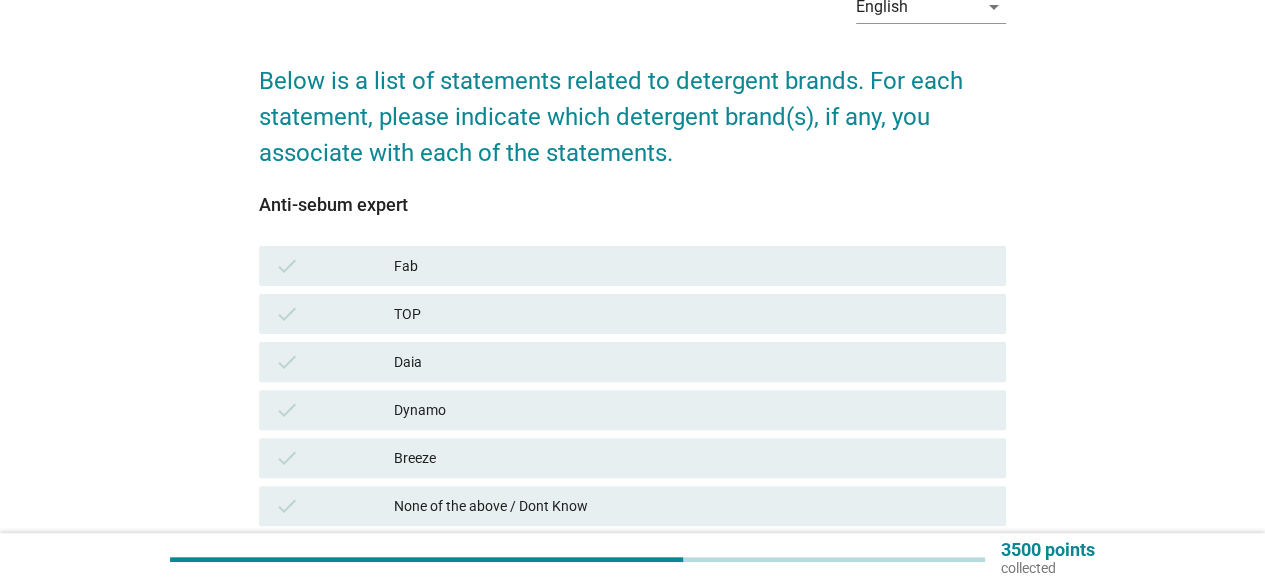 scroll, scrollTop: 200, scrollLeft: 0, axis: vertical 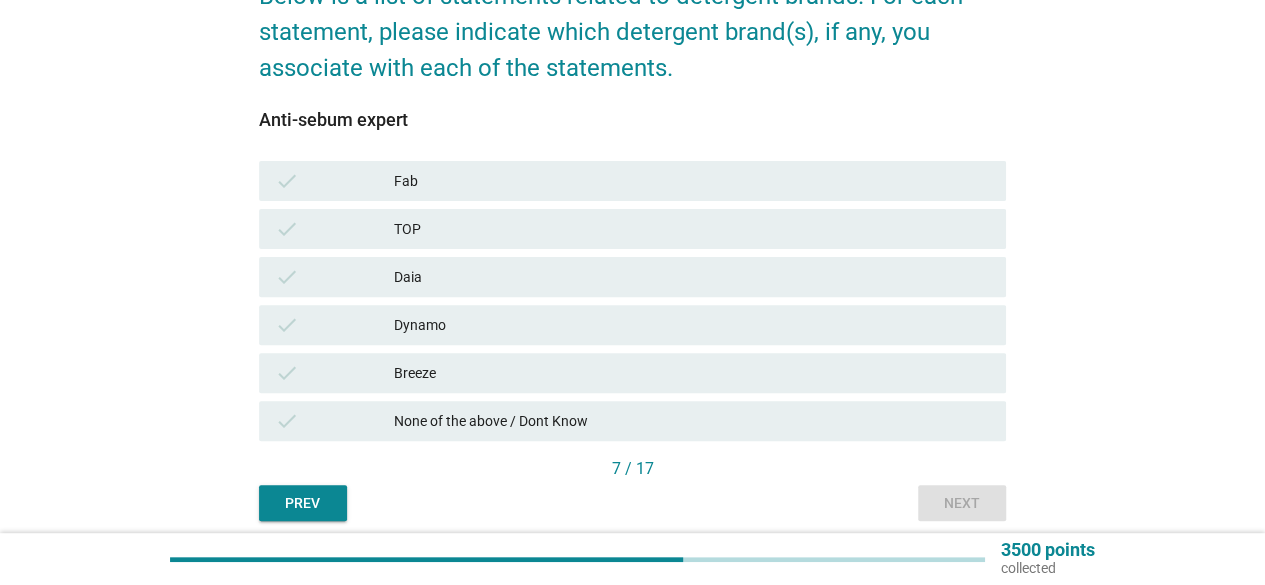 click on "None of the above / Dont Know" at bounding box center [692, 421] 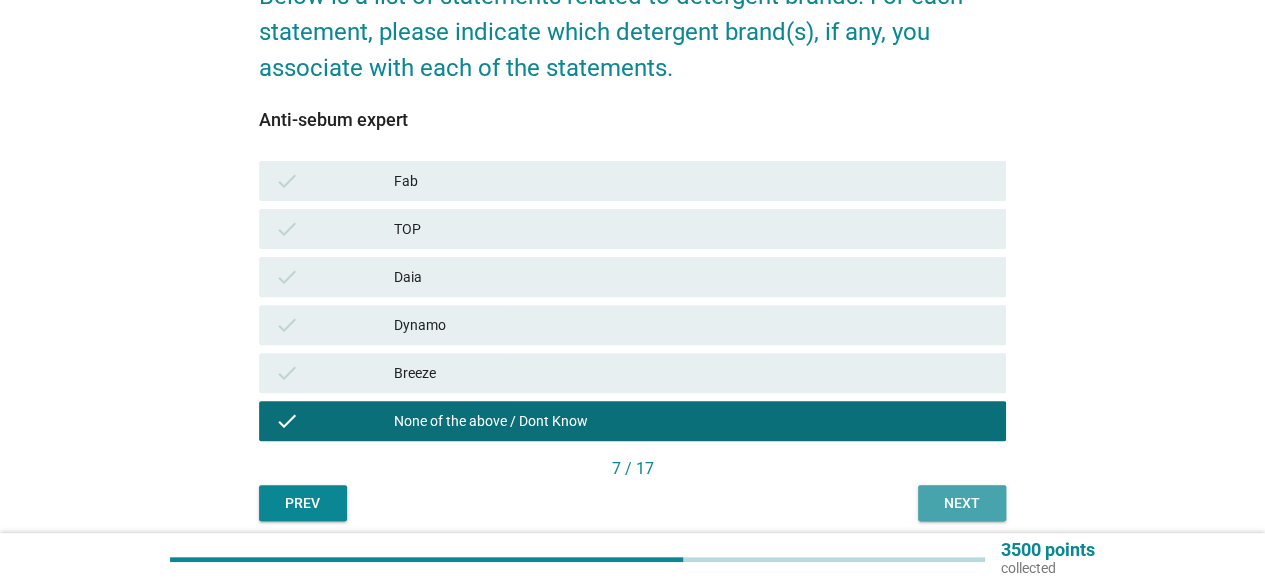 click on "Next" at bounding box center [962, 503] 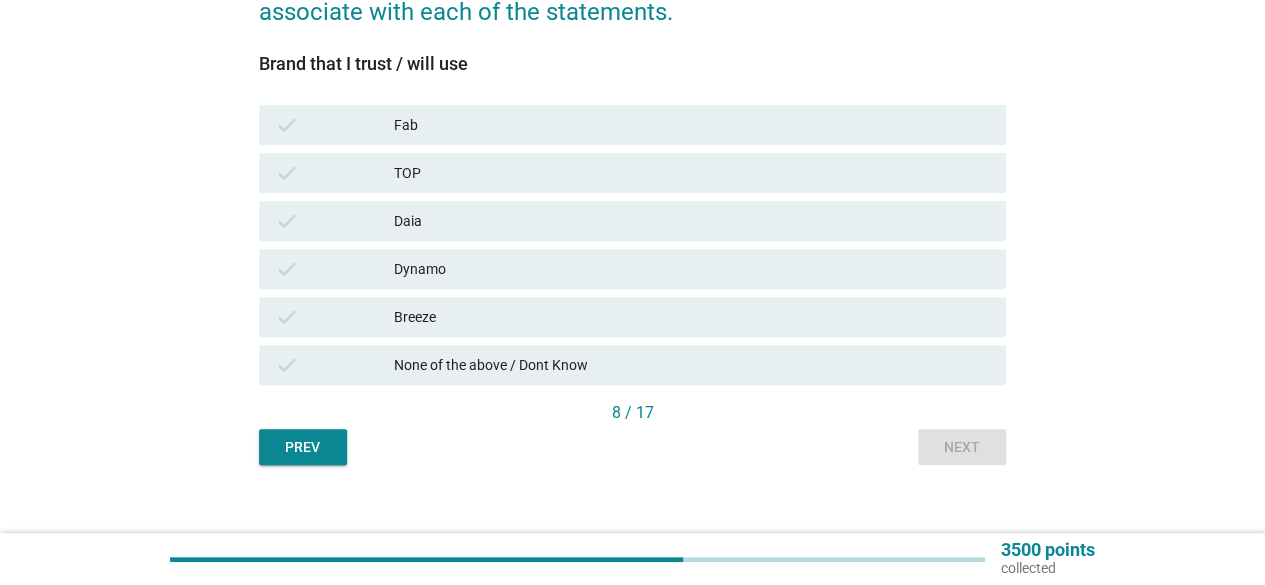scroll, scrollTop: 278, scrollLeft: 0, axis: vertical 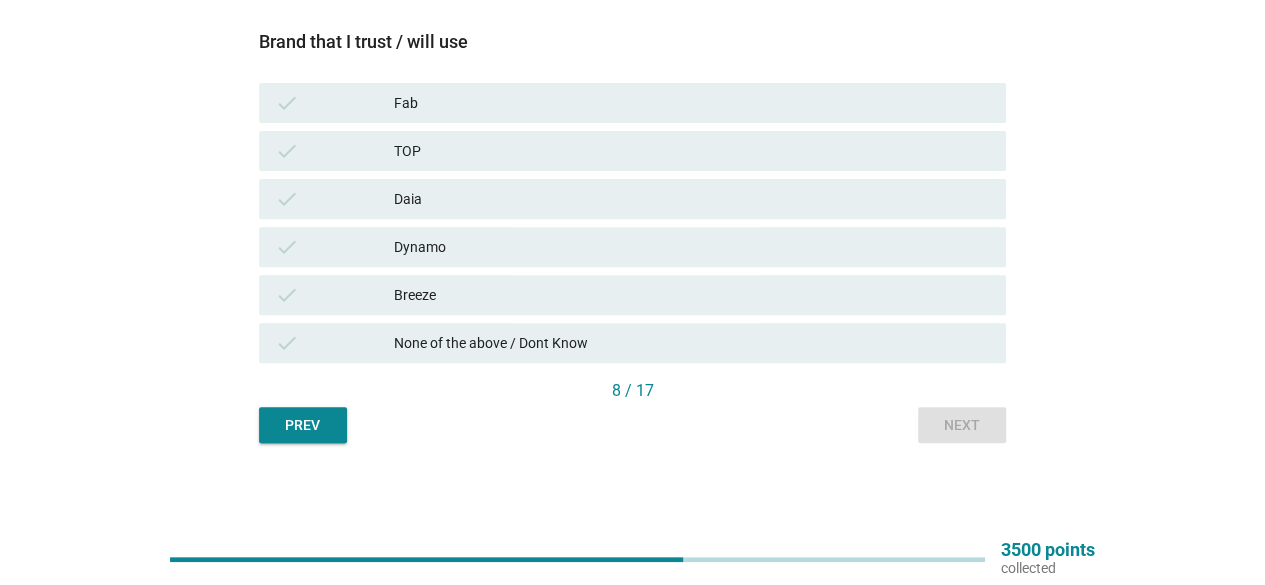 click on "Breeze" at bounding box center (692, 295) 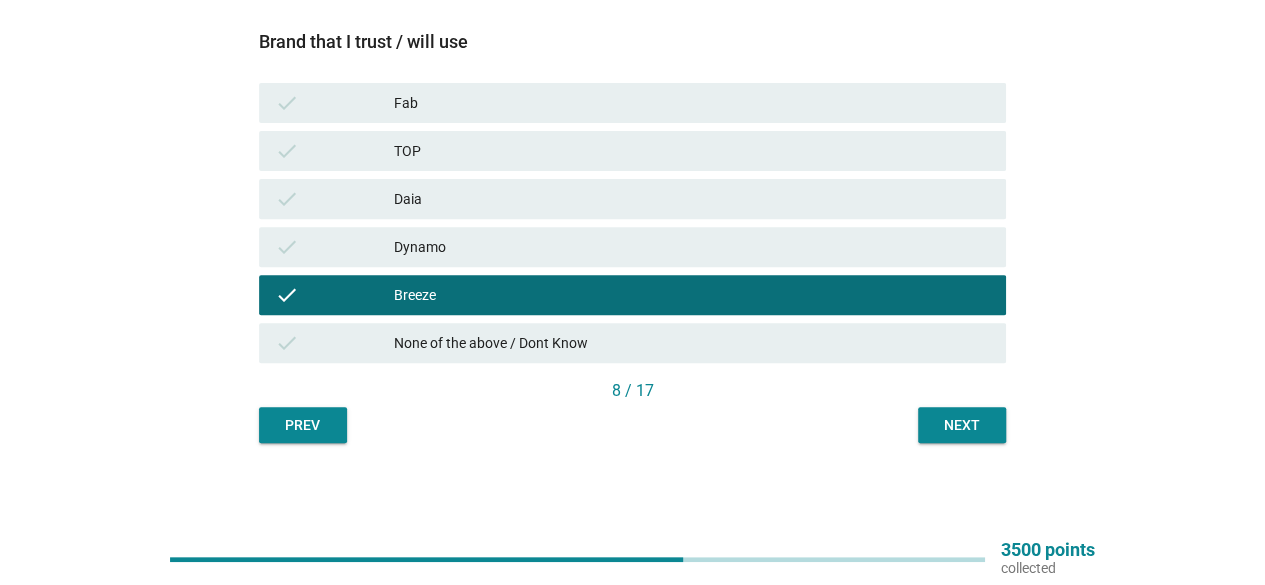 click on "TOP" at bounding box center [692, 151] 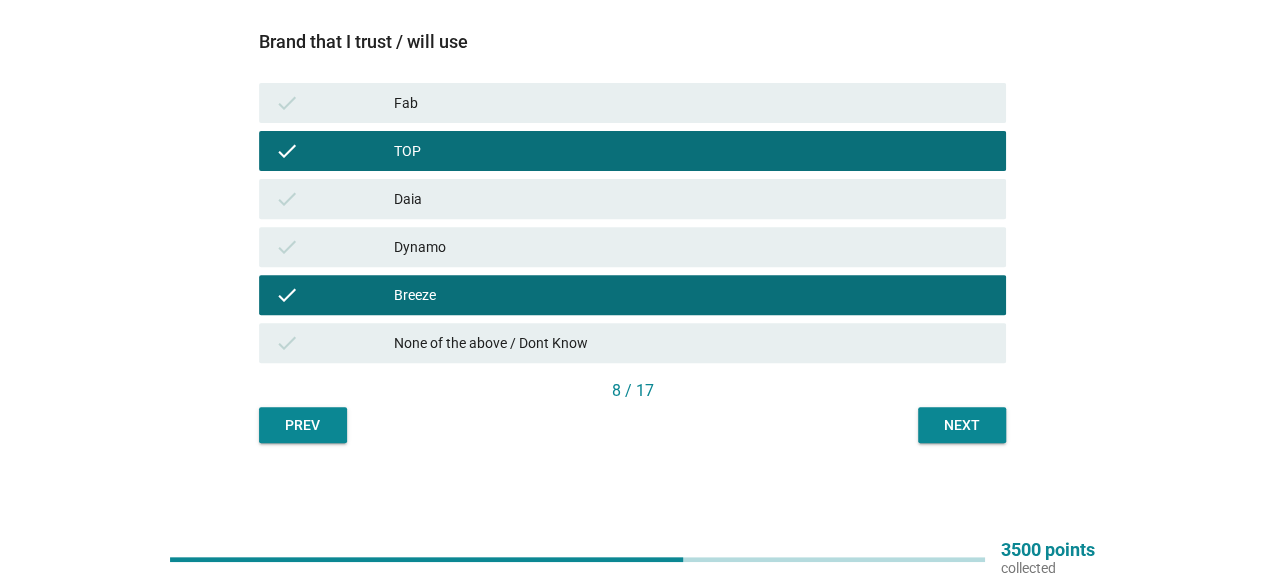 click on "Fab" at bounding box center (692, 103) 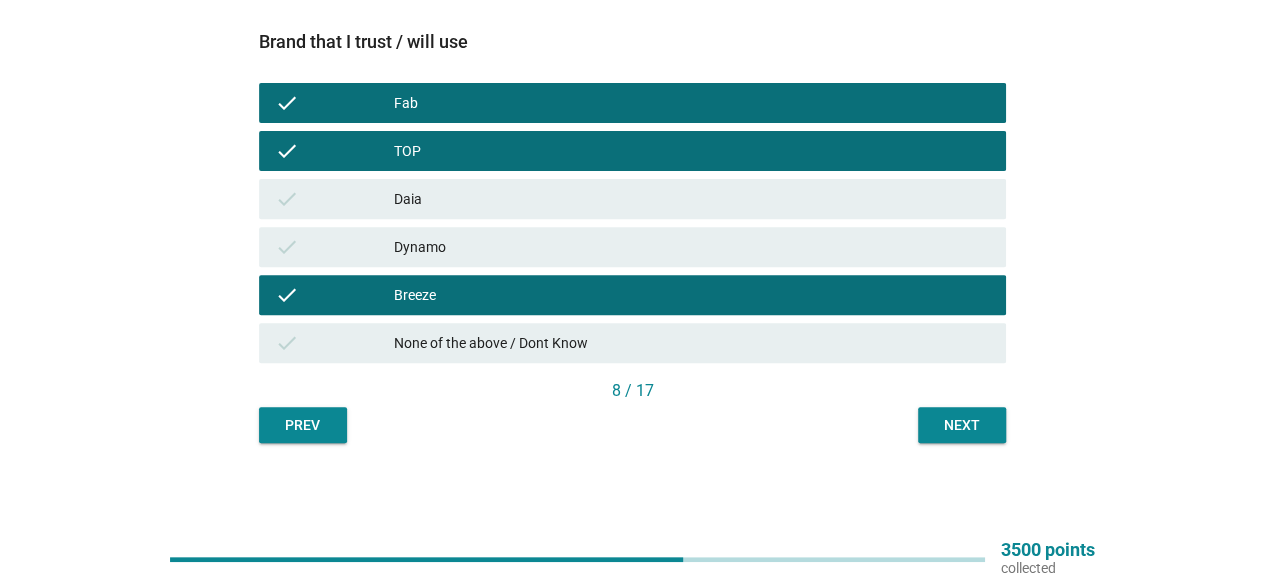 click on "Next" at bounding box center [962, 425] 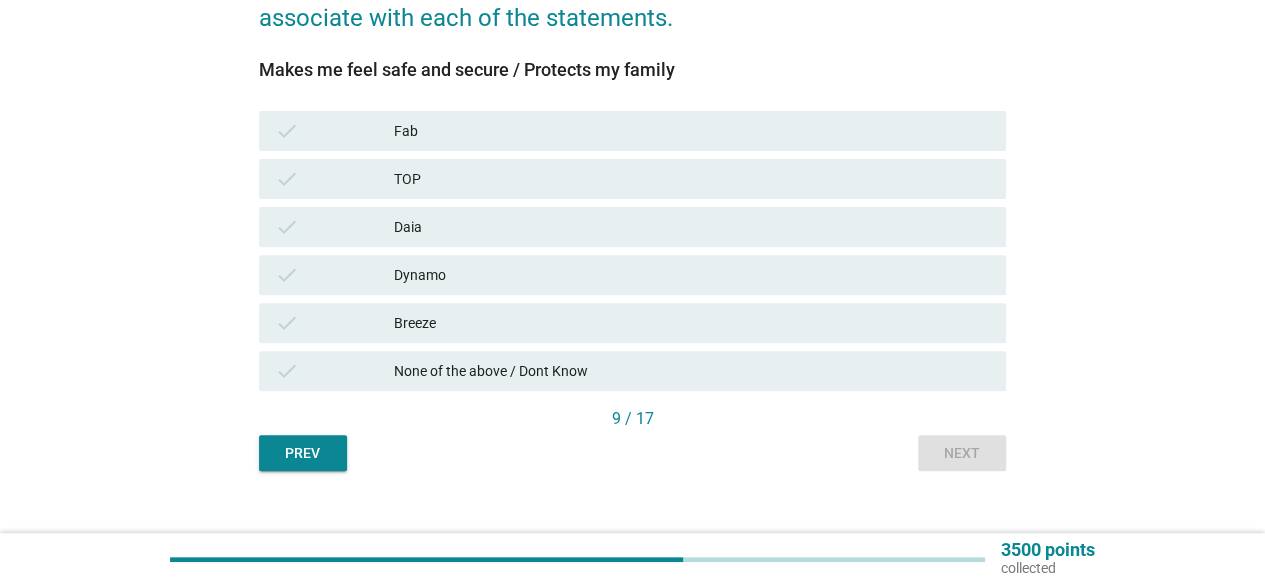 scroll, scrollTop: 278, scrollLeft: 0, axis: vertical 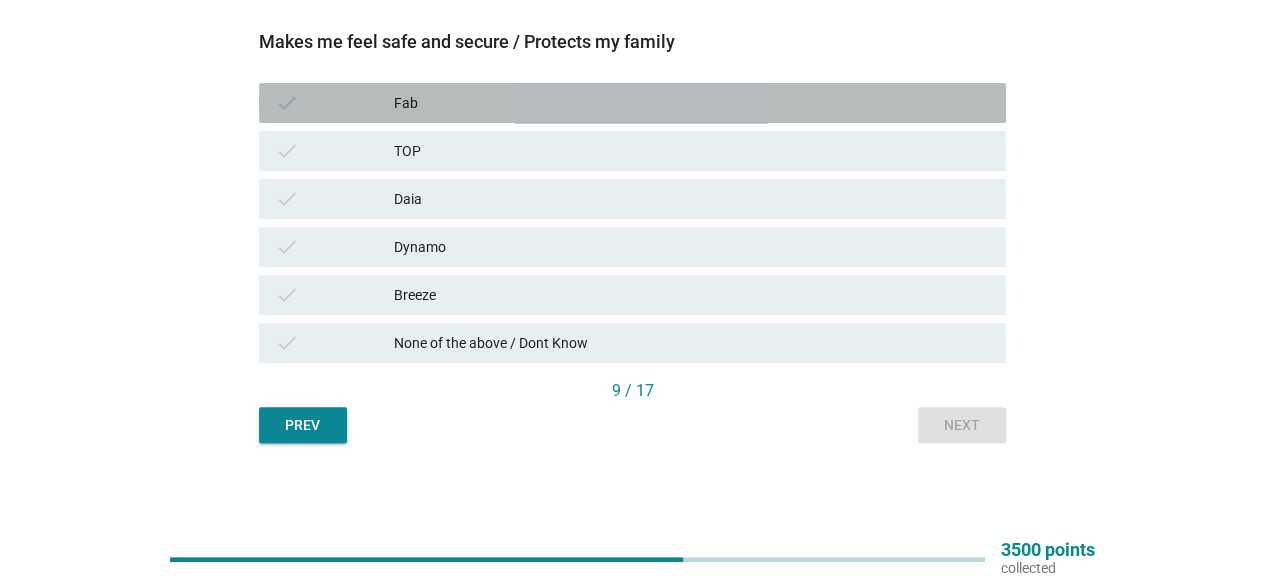 click on "Fab" at bounding box center [692, 103] 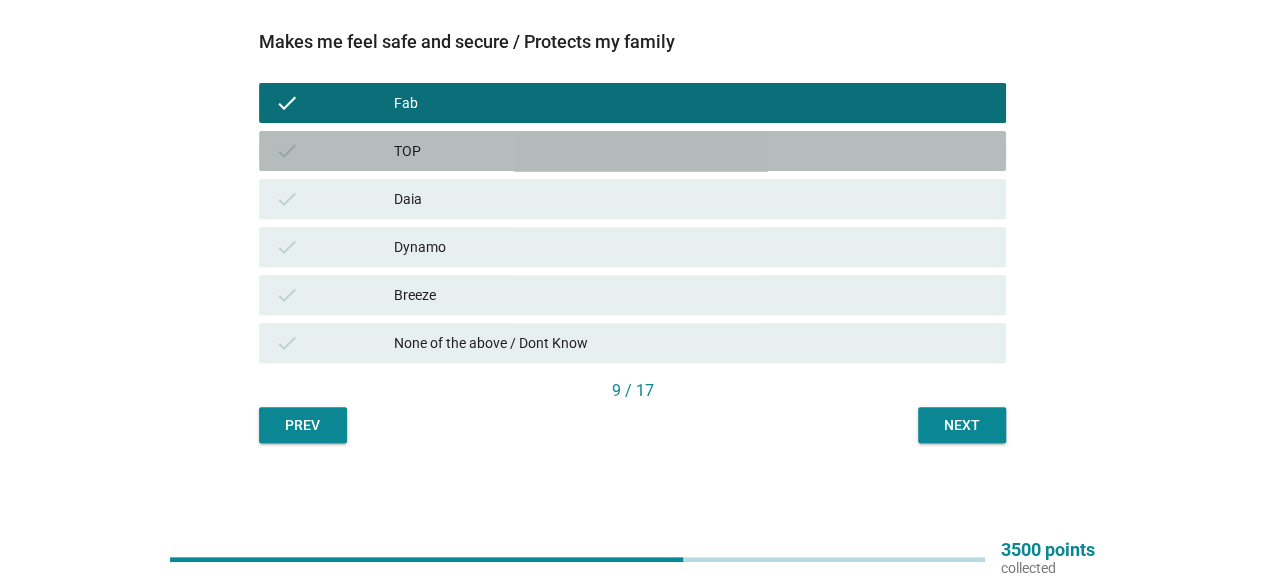click on "TOP" at bounding box center (692, 151) 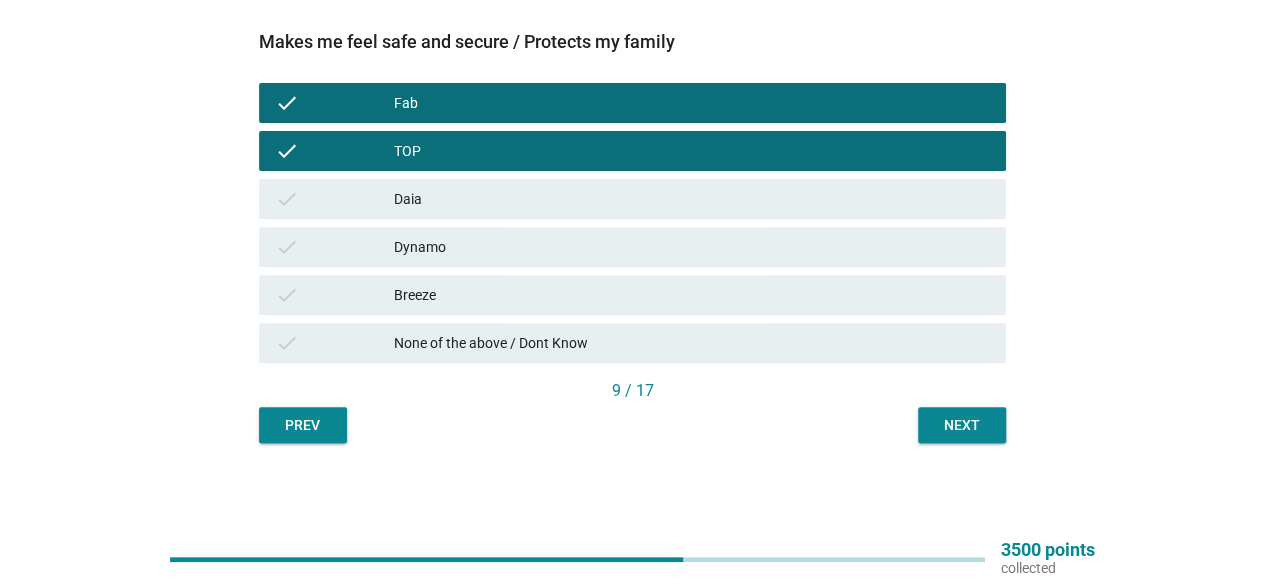 click on "Breeze" at bounding box center (692, 295) 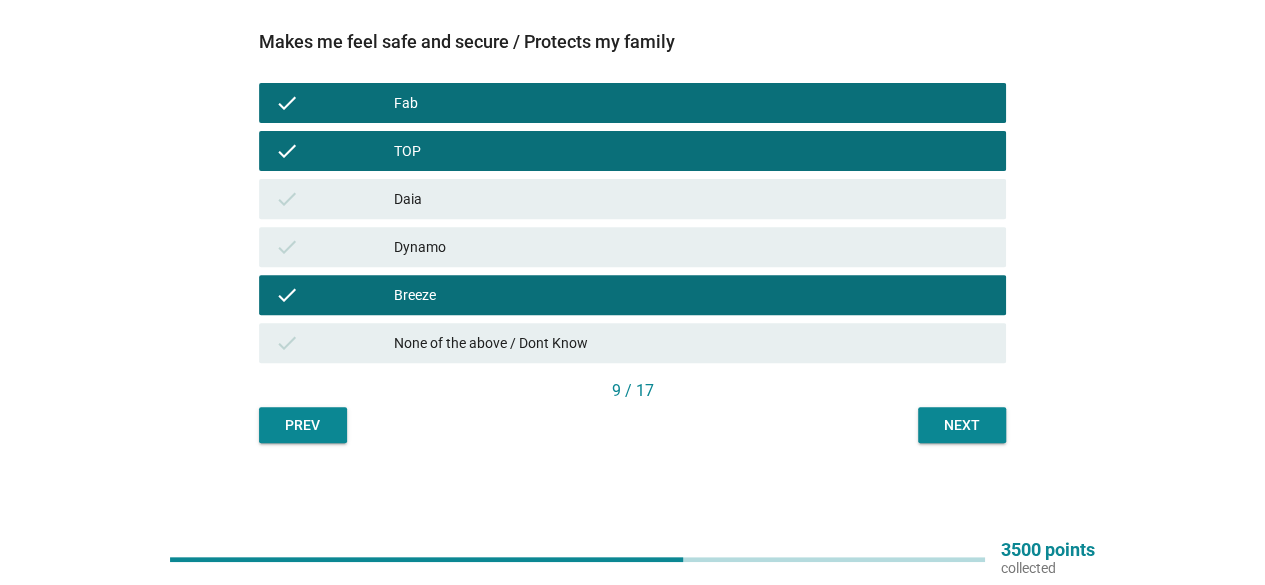 click on "Next" at bounding box center (962, 425) 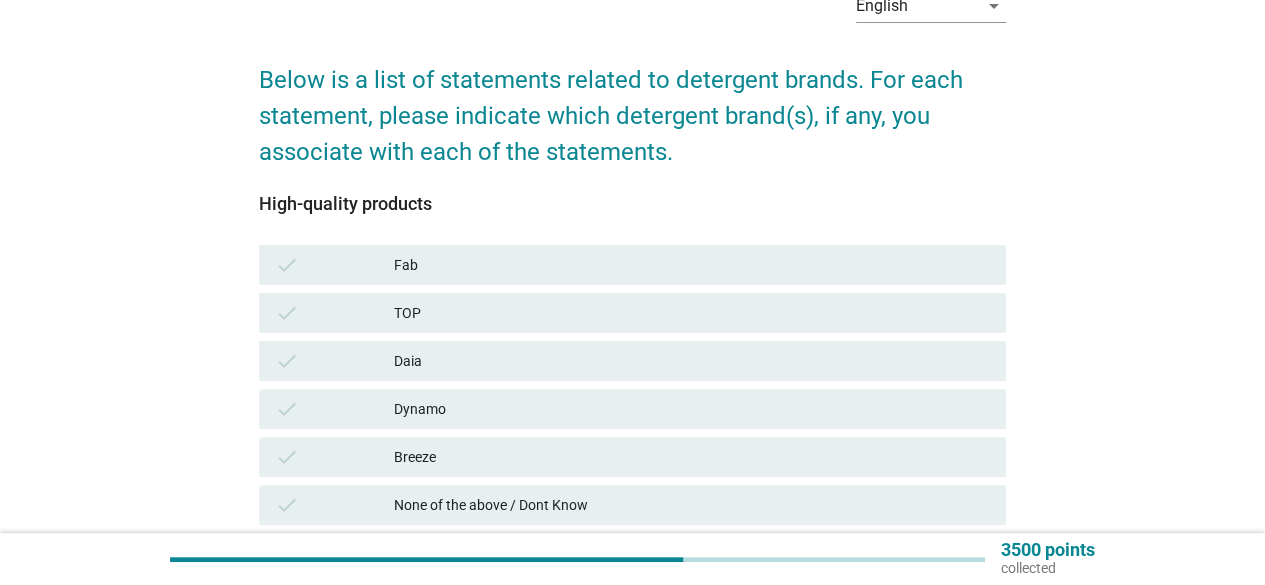 scroll, scrollTop: 200, scrollLeft: 0, axis: vertical 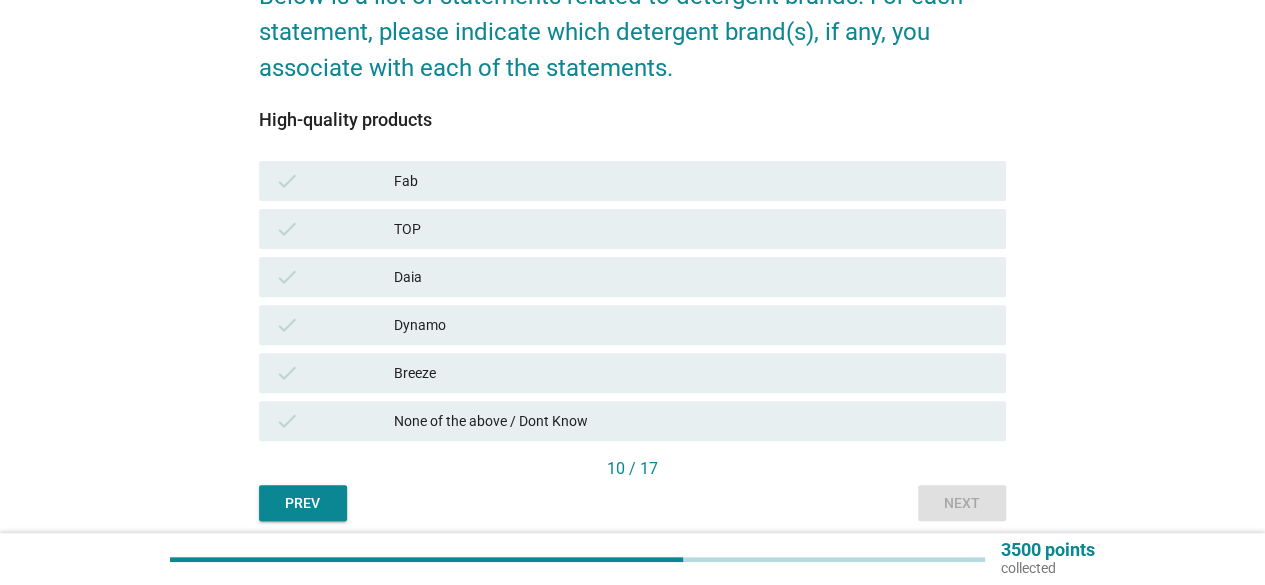 click on "Fab" at bounding box center (692, 181) 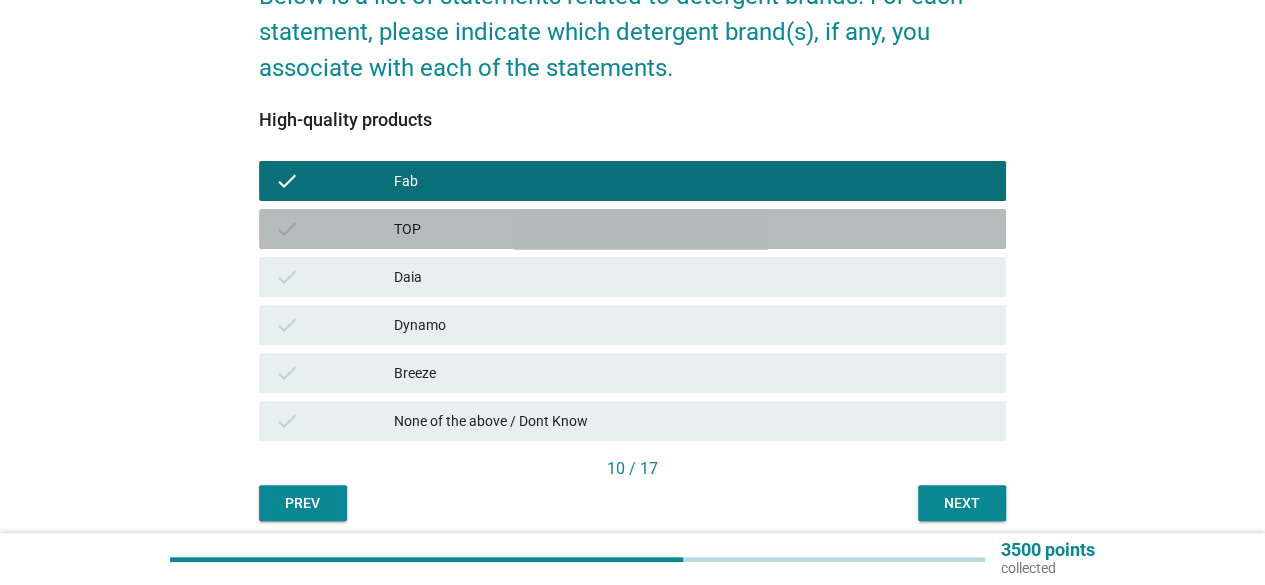 click on "check   TOP" at bounding box center (632, 229) 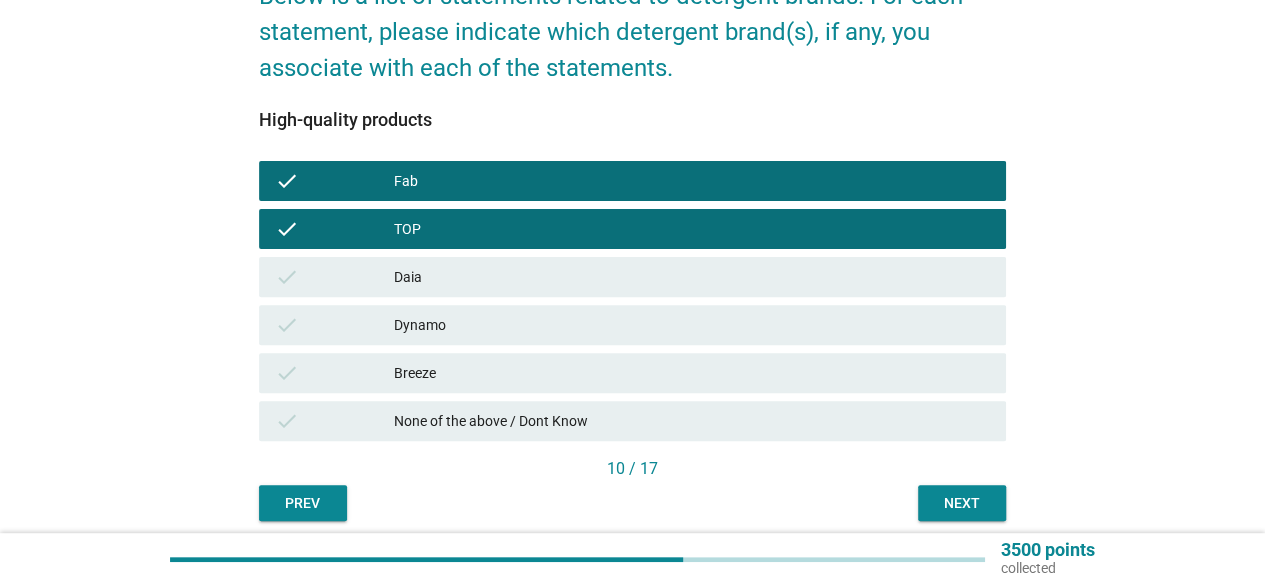 click on "Breeze" at bounding box center [692, 373] 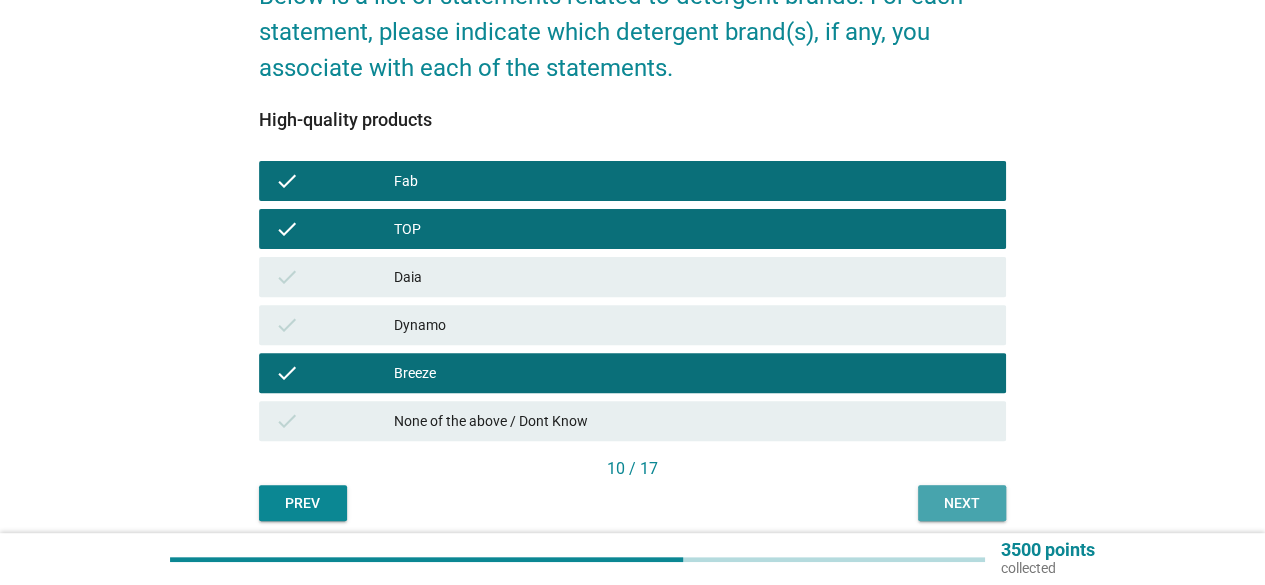 click on "Next" at bounding box center (962, 503) 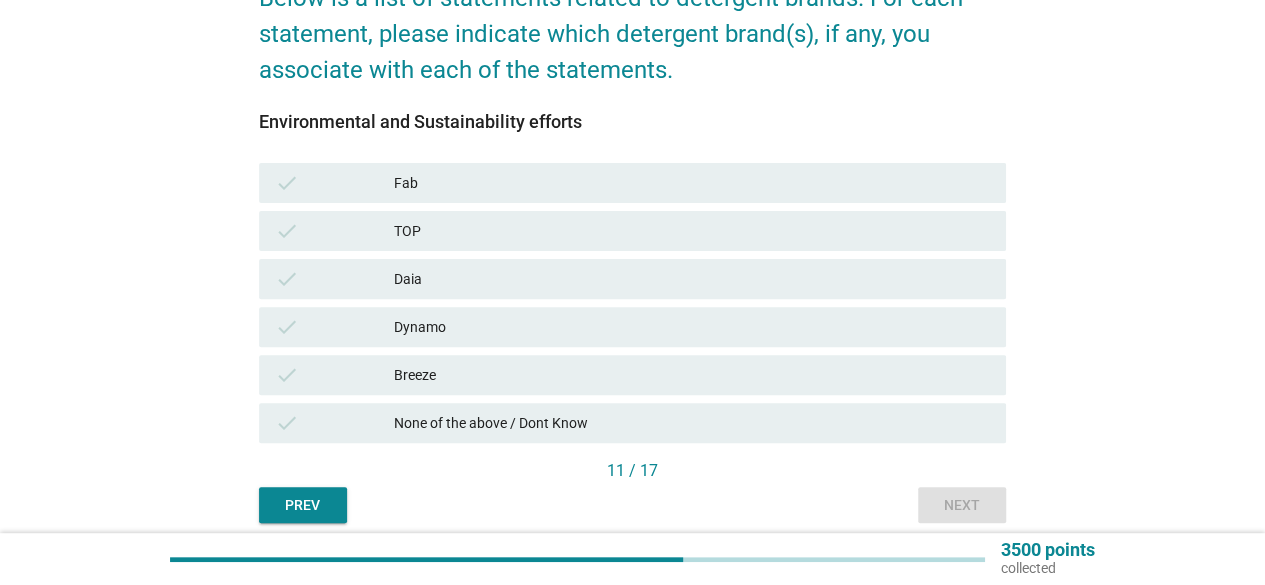 scroll, scrollTop: 200, scrollLeft: 0, axis: vertical 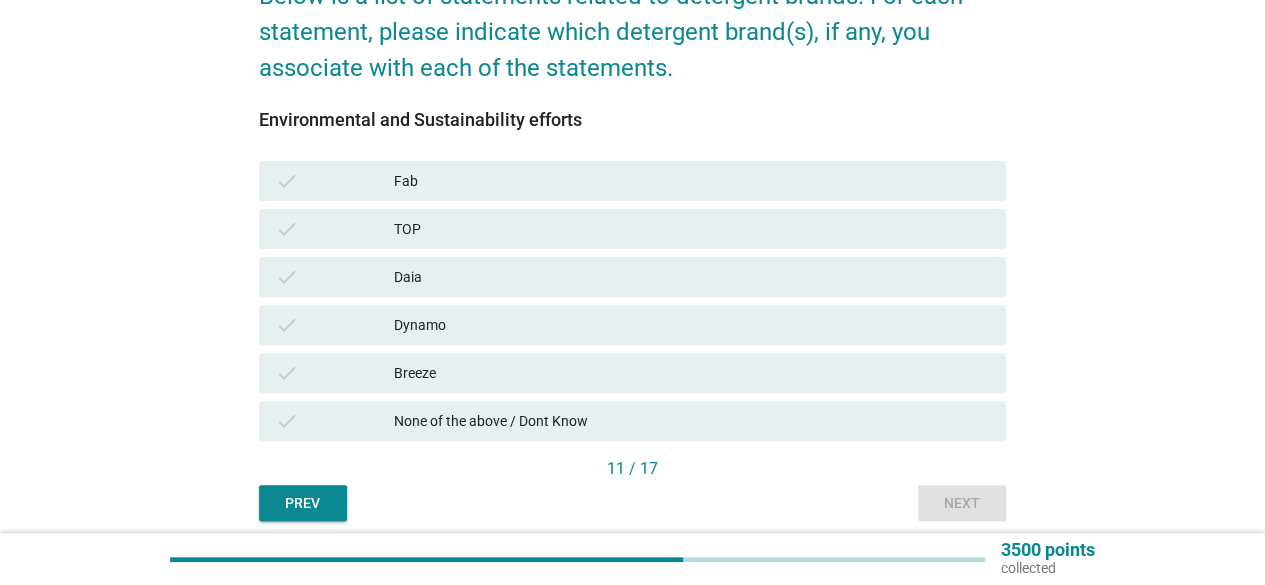 click on "None of the above / Dont Know" at bounding box center [692, 421] 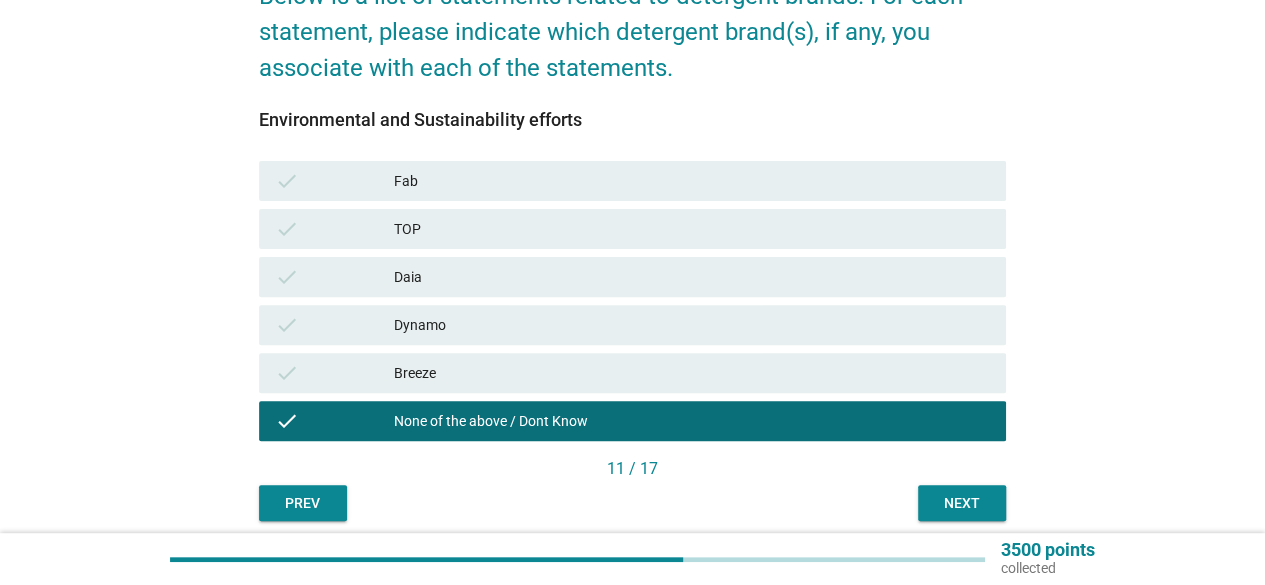 click on "Next" at bounding box center [962, 503] 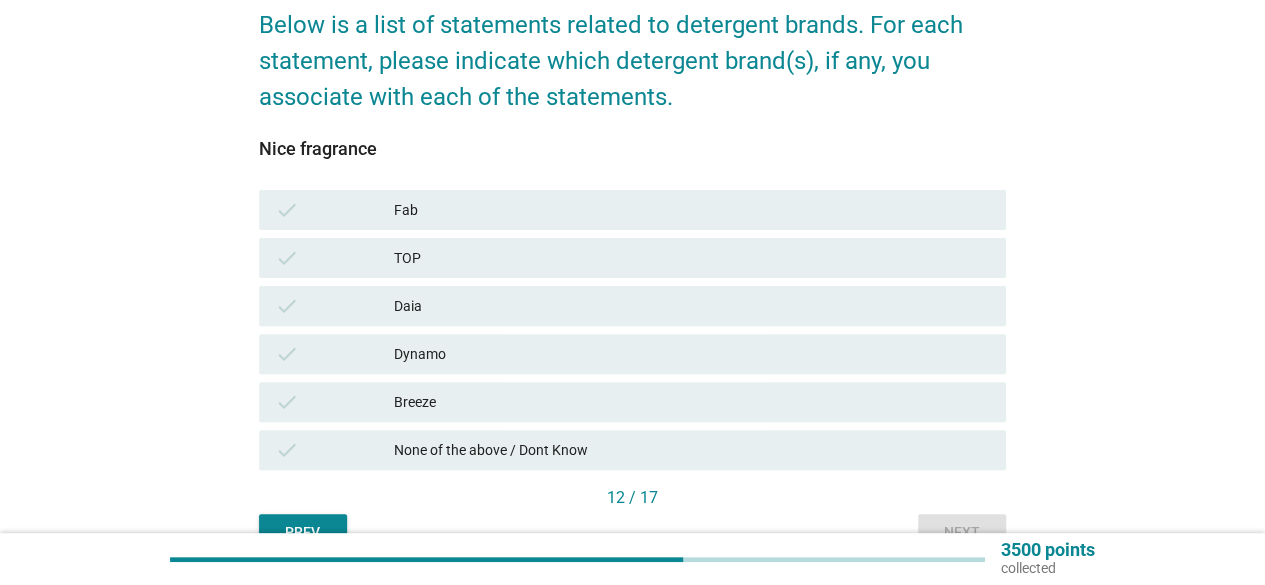 scroll, scrollTop: 200, scrollLeft: 0, axis: vertical 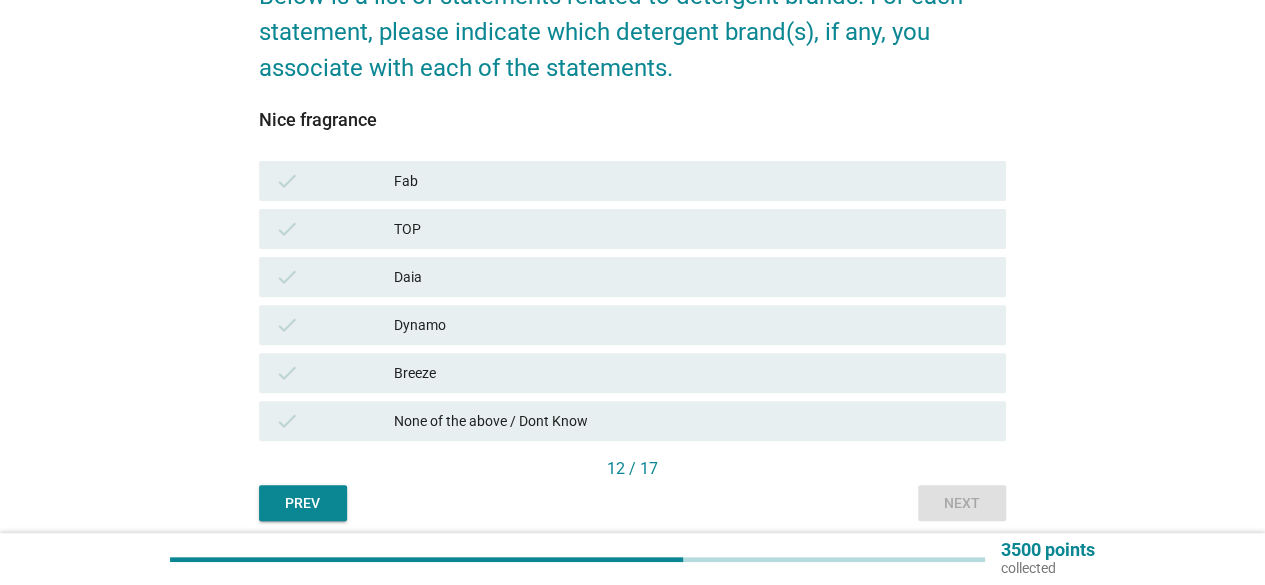click on "check" at bounding box center (334, 181) 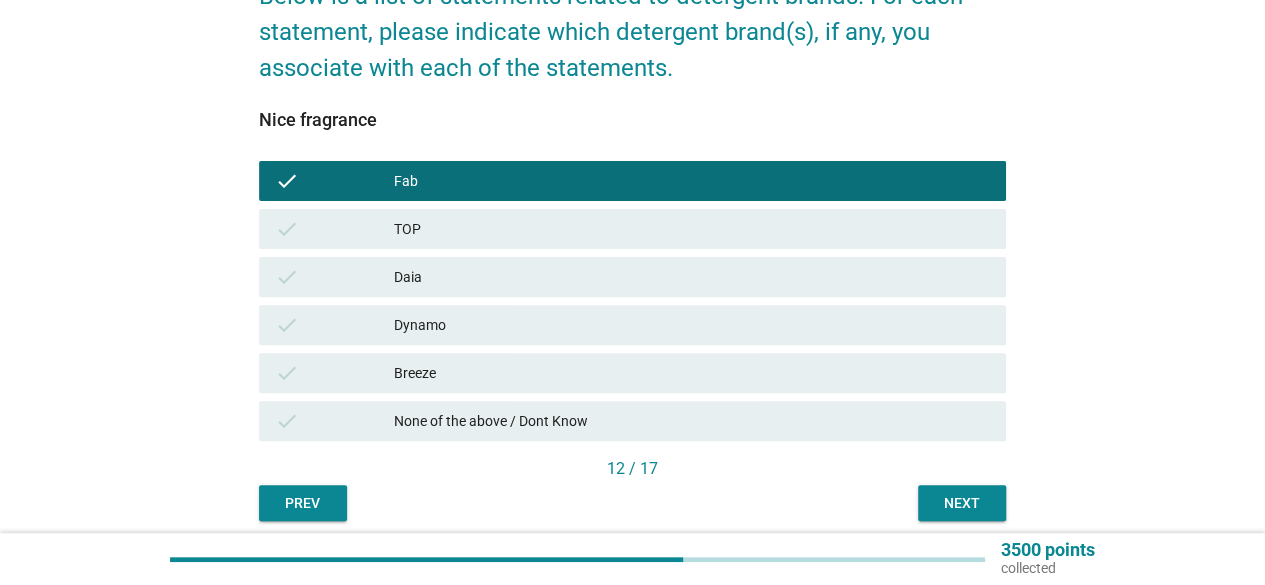click on "Breeze" at bounding box center (692, 373) 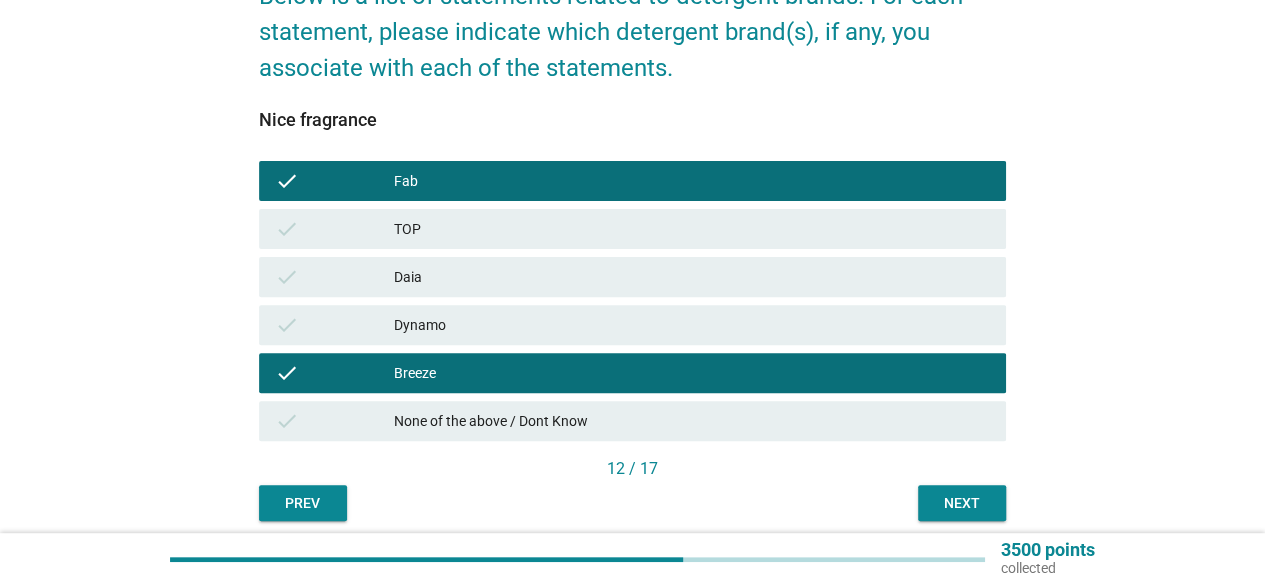 click on "TOP" at bounding box center (692, 229) 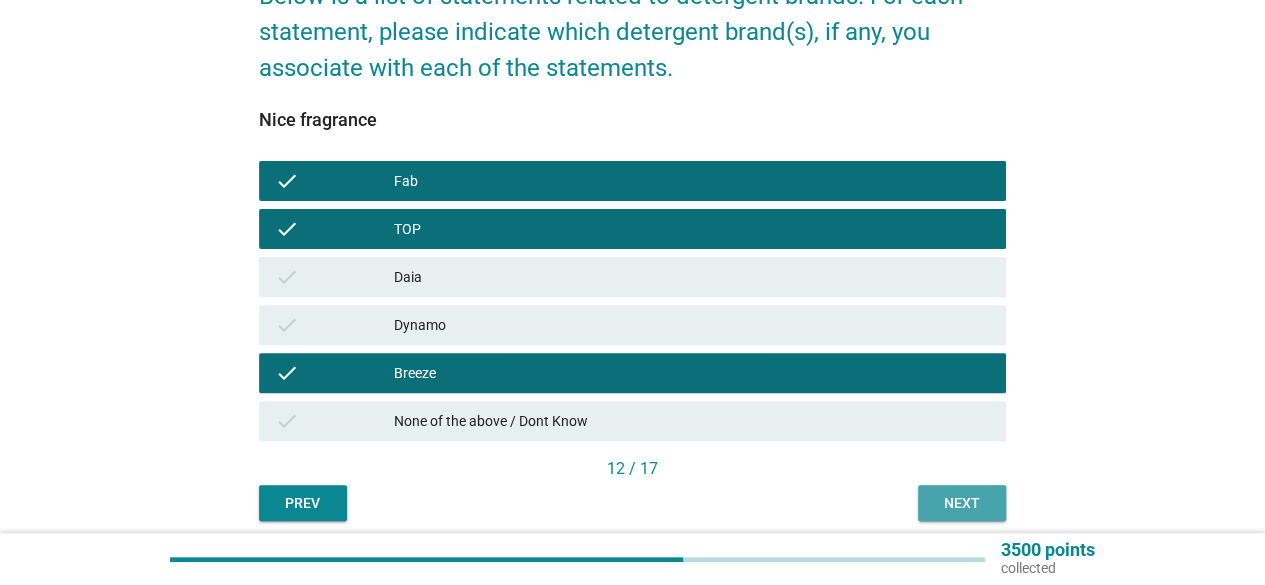 click on "Next" at bounding box center [962, 503] 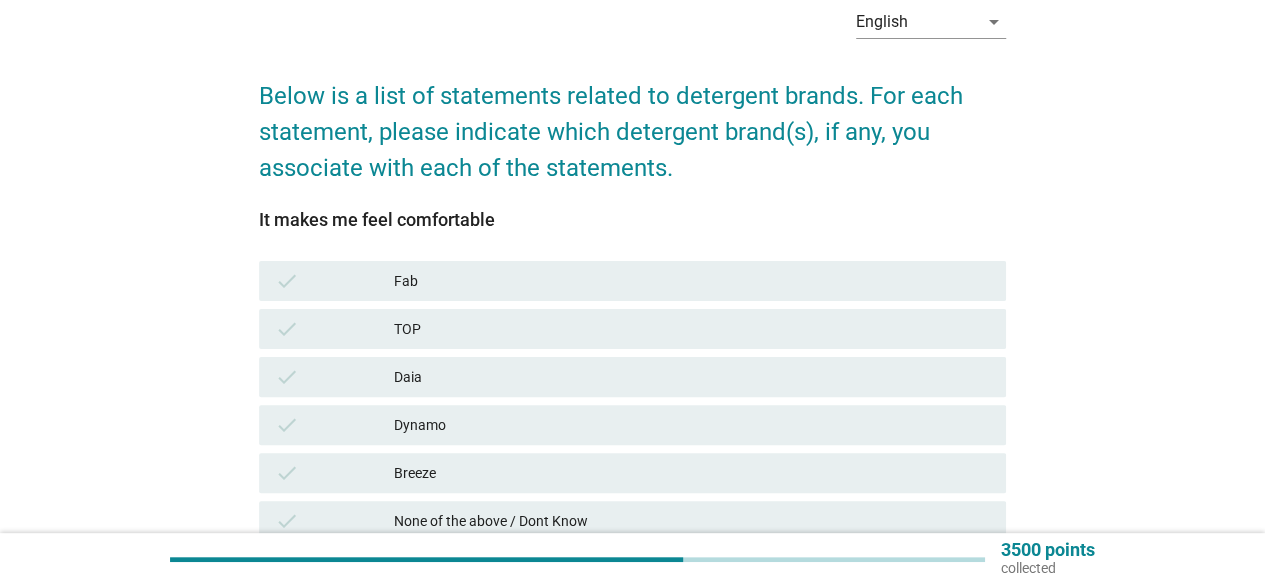 scroll, scrollTop: 200, scrollLeft: 0, axis: vertical 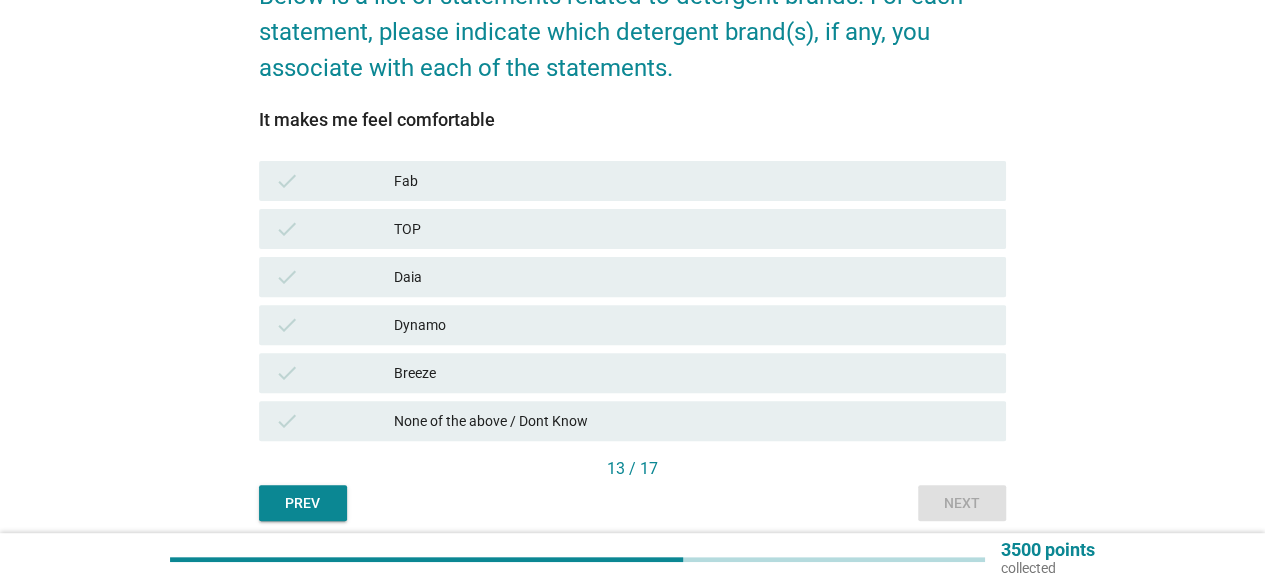 click on "TOP" at bounding box center (692, 229) 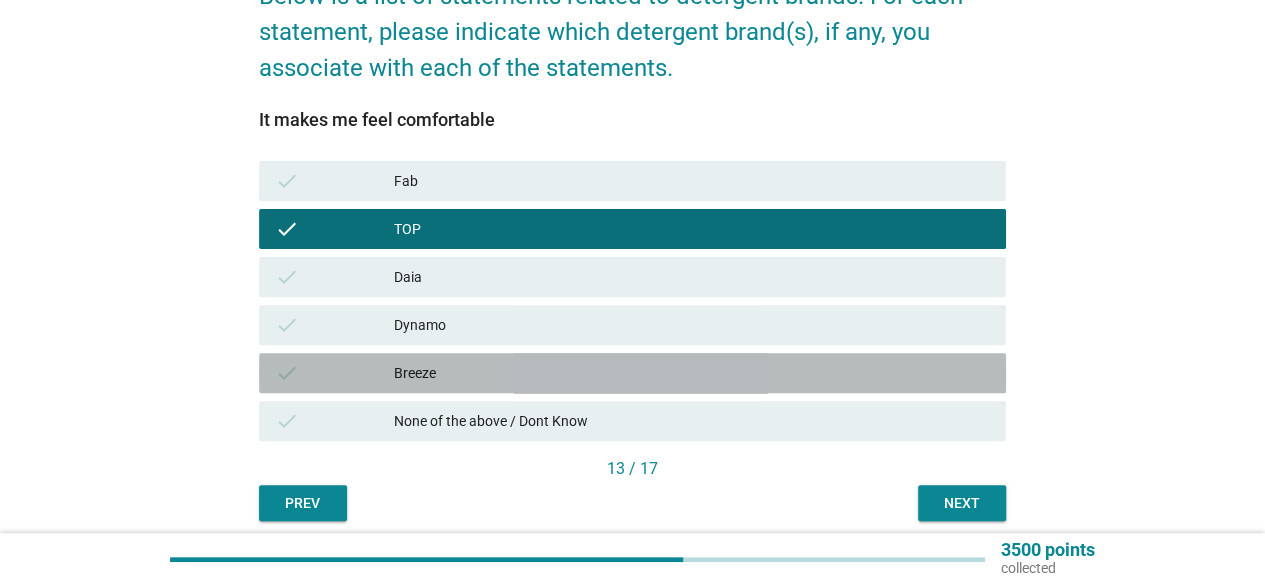 drag, startPoint x: 427, startPoint y: 373, endPoint x: 523, endPoint y: 407, distance: 101.84302 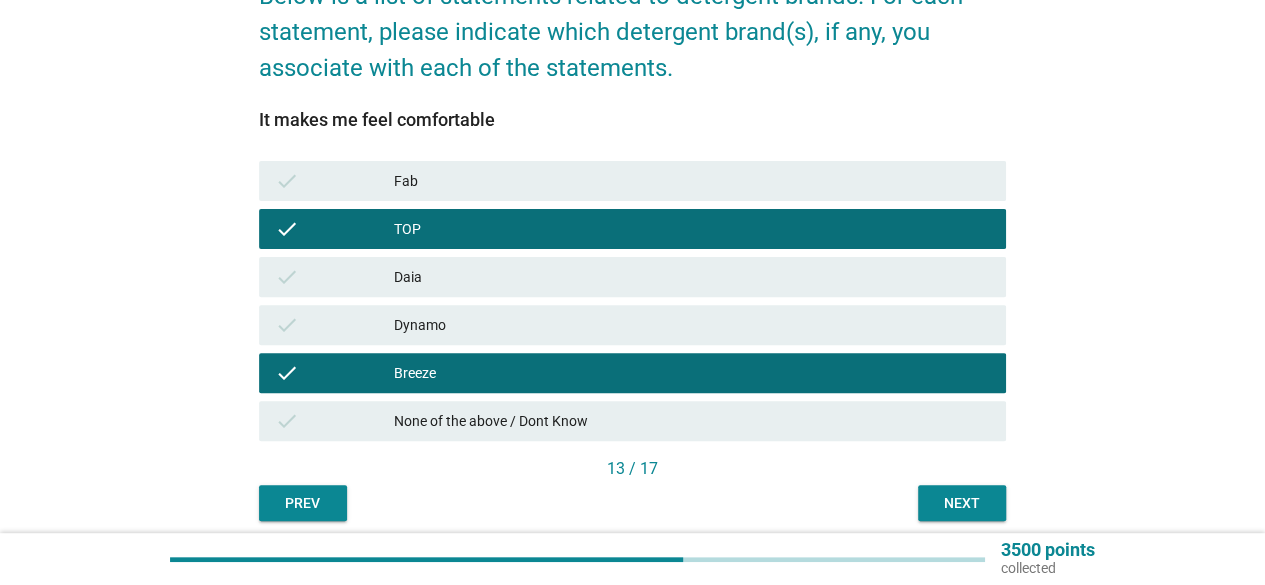 click on "Next" at bounding box center [962, 503] 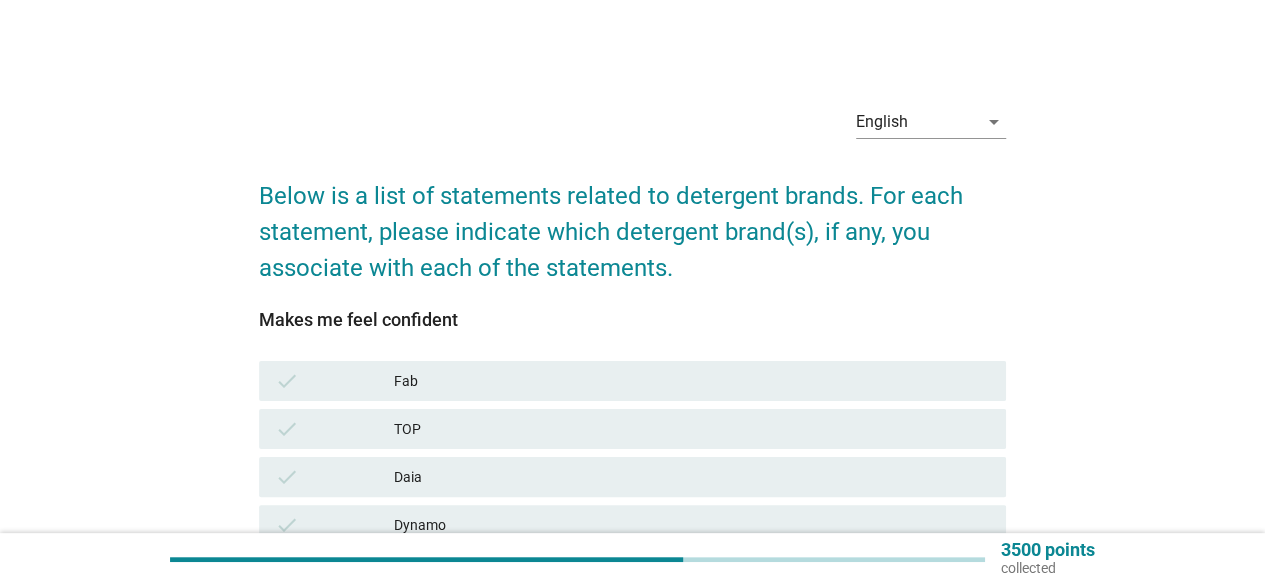 scroll, scrollTop: 200, scrollLeft: 0, axis: vertical 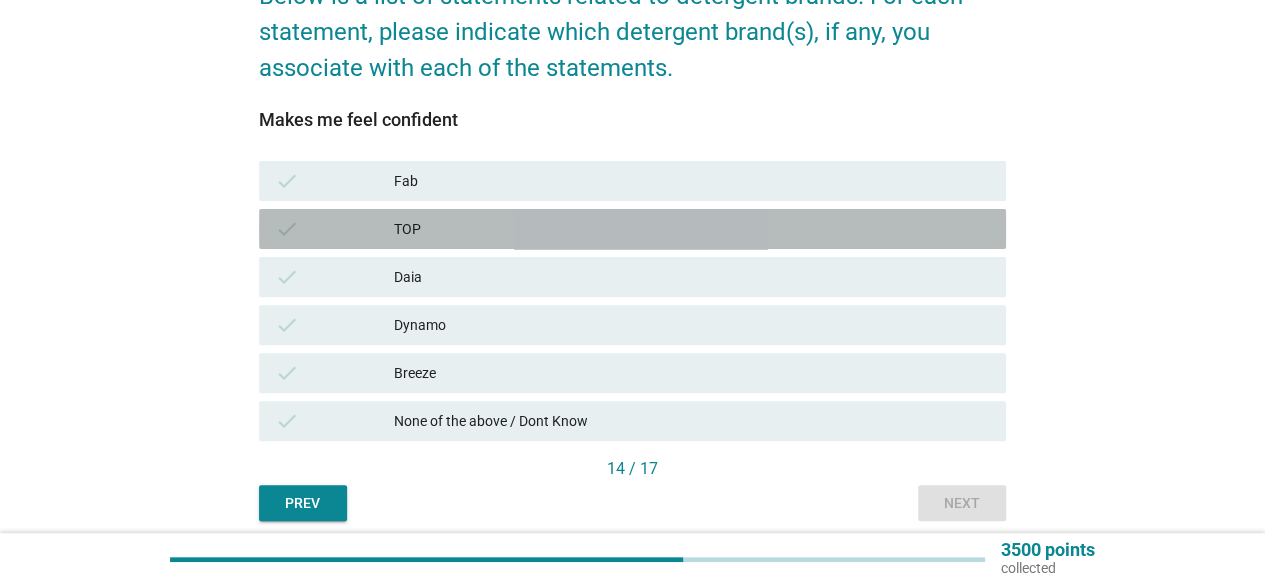 click on "TOP" at bounding box center (692, 229) 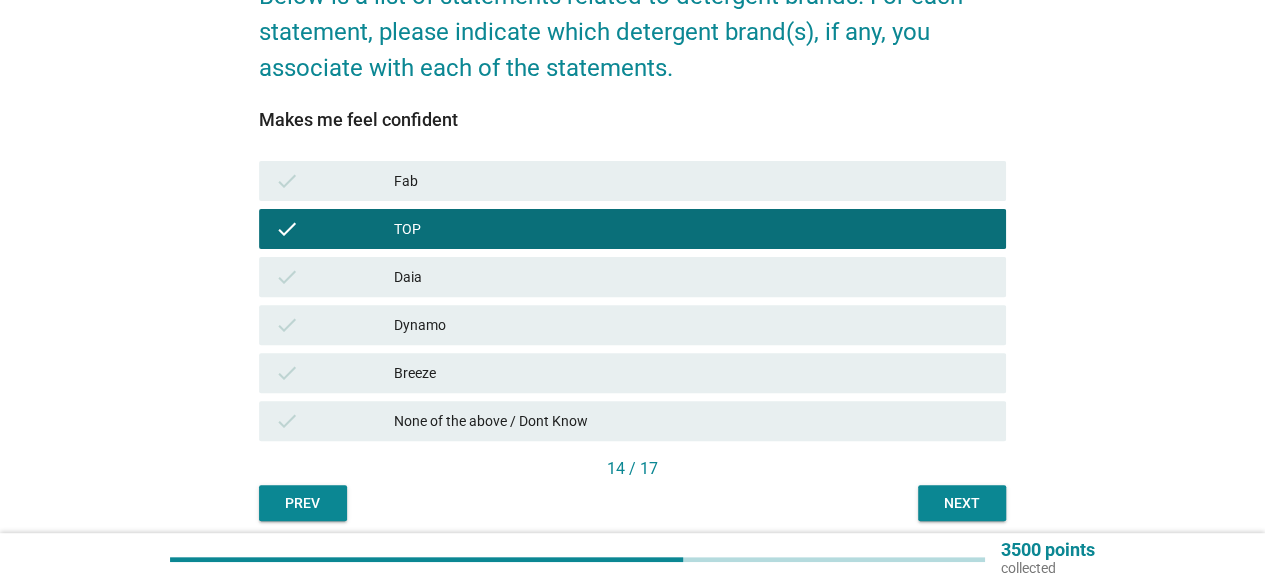 click on "check   Breeze" at bounding box center [632, 373] 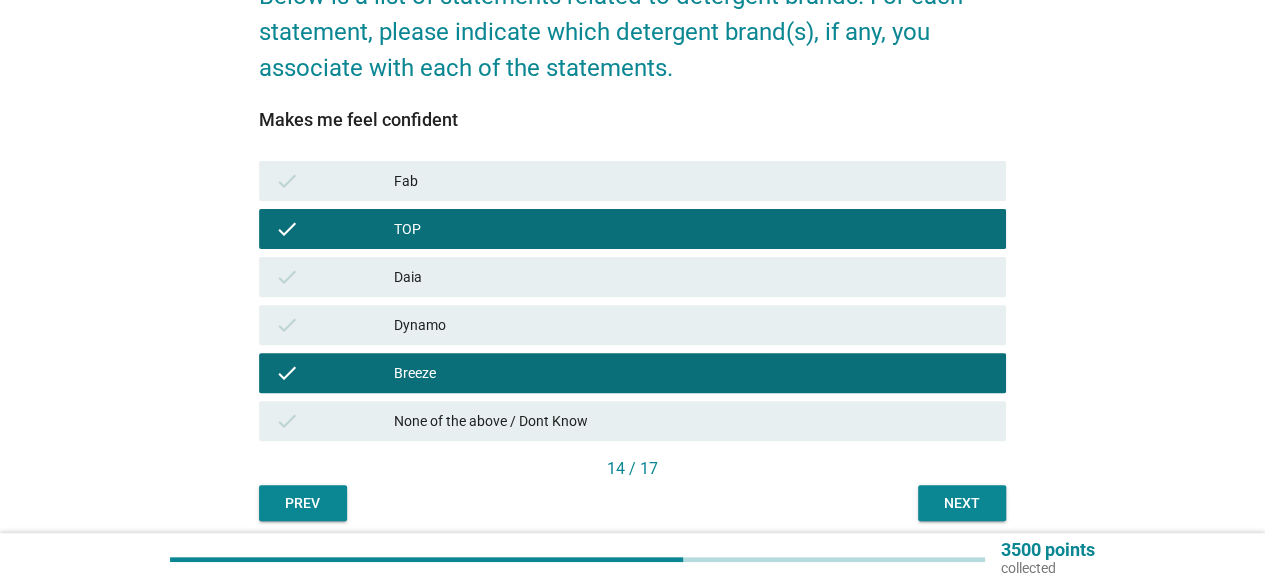 click on "Next" at bounding box center (962, 503) 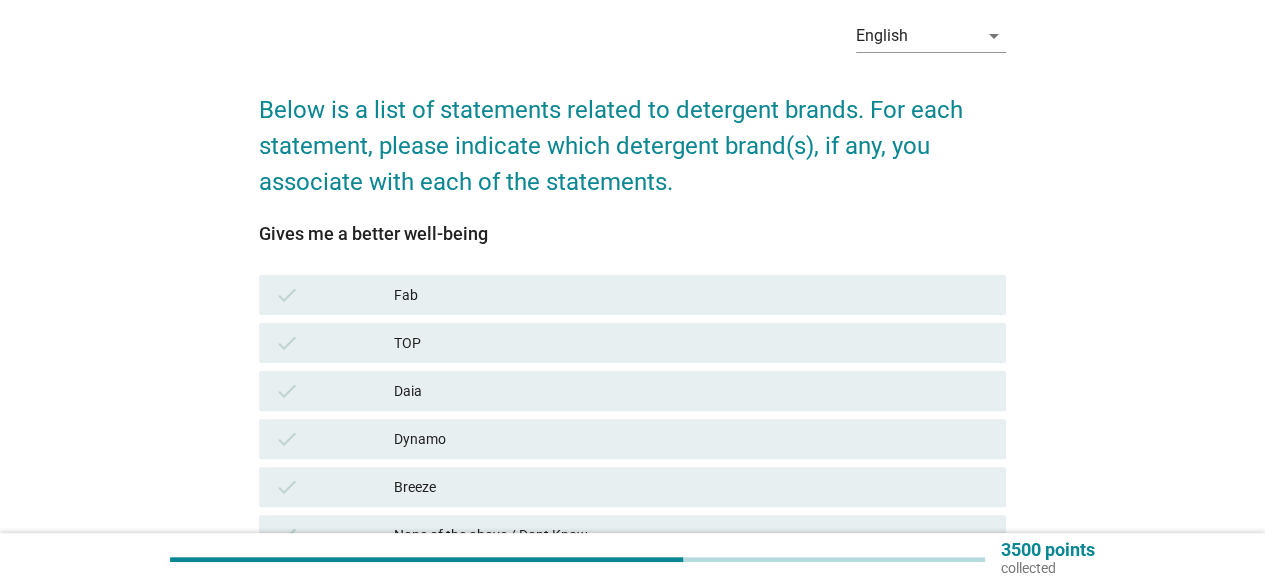 scroll, scrollTop: 200, scrollLeft: 0, axis: vertical 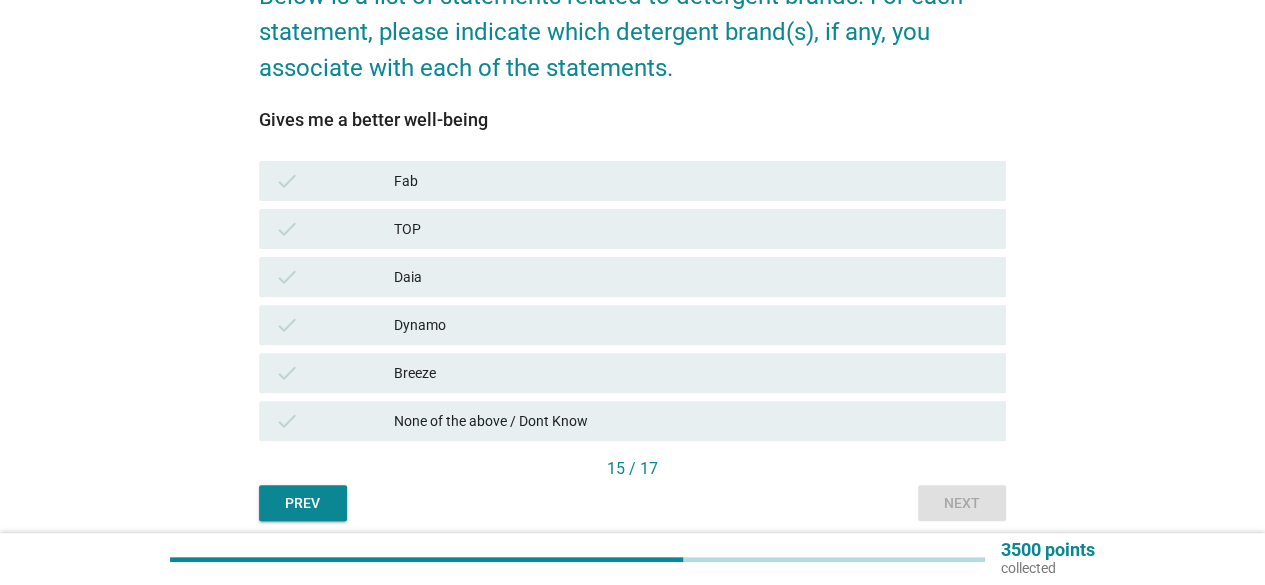 click on "TOP" at bounding box center [692, 229] 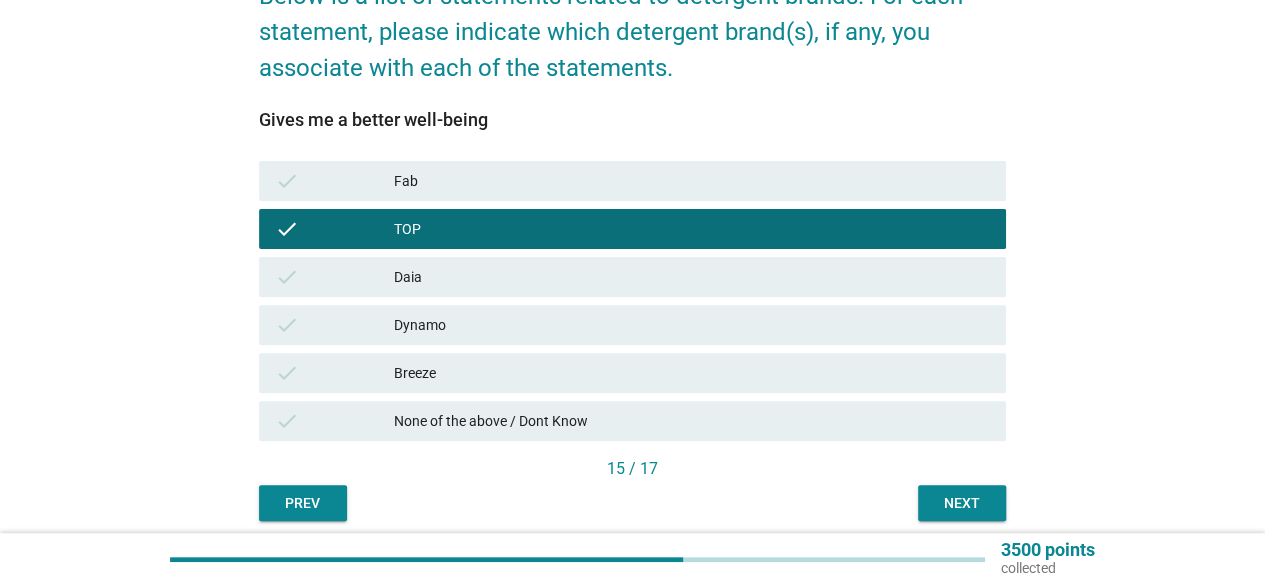 click on "check   Breeze" at bounding box center (632, 373) 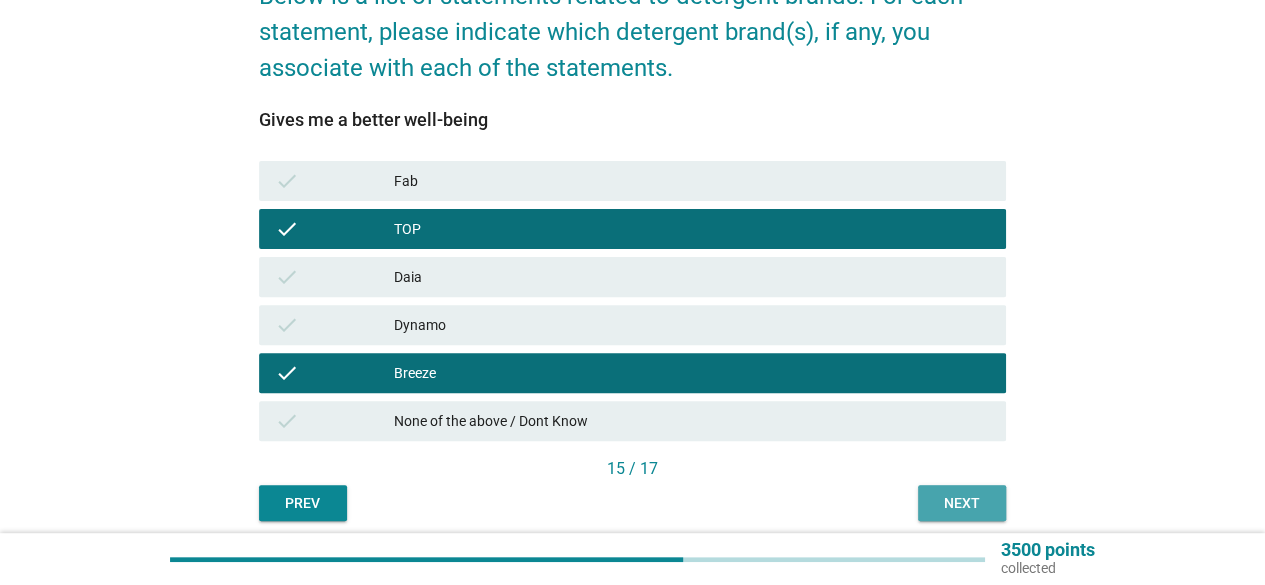 click on "Next" at bounding box center [962, 503] 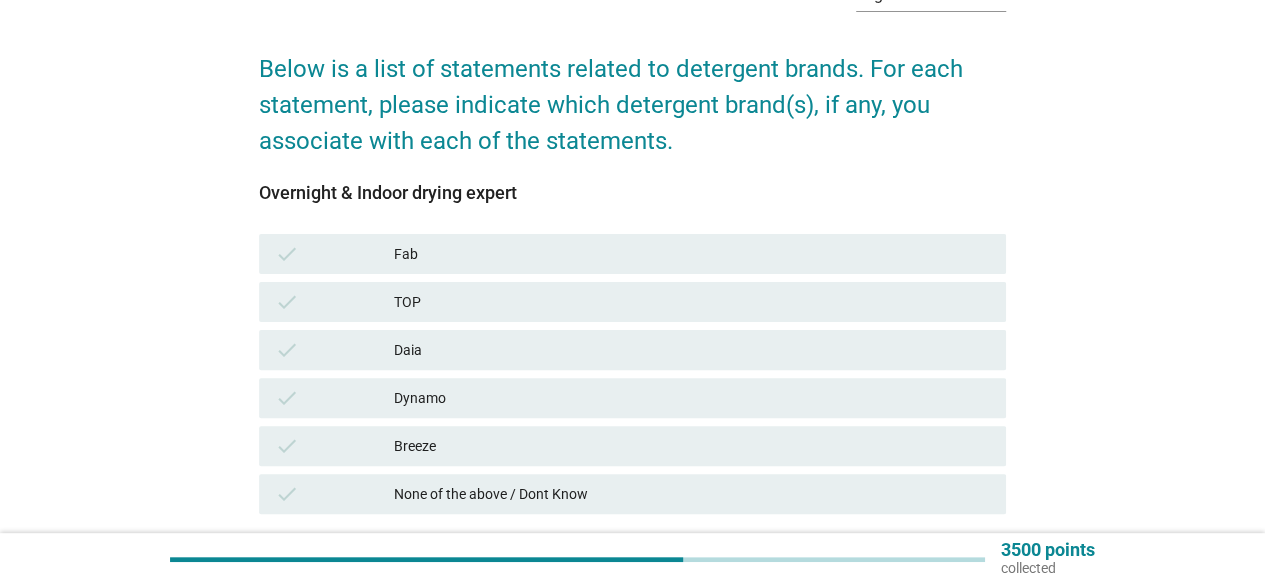 scroll, scrollTop: 200, scrollLeft: 0, axis: vertical 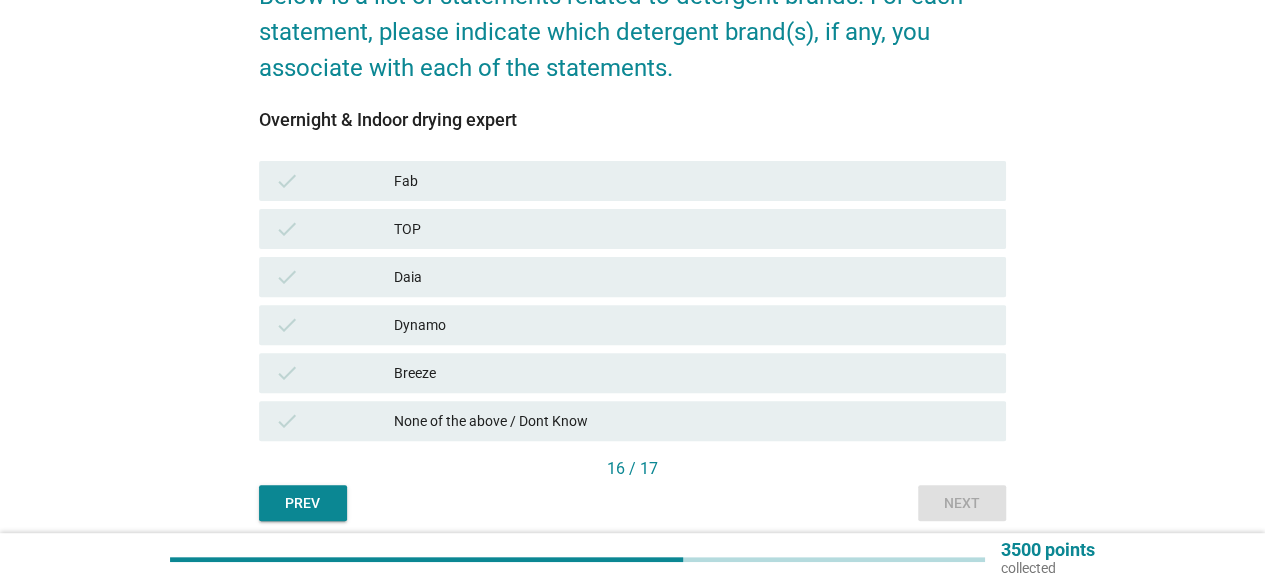 click on "None of the above / Dont Know" at bounding box center [692, 421] 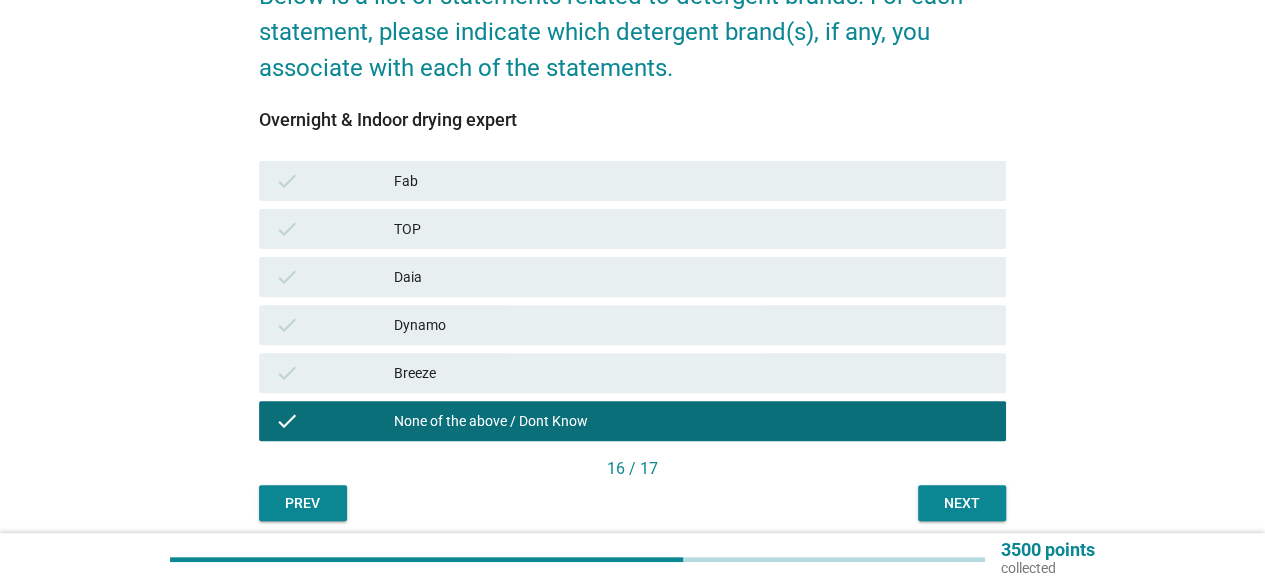 click on "Next" at bounding box center [962, 503] 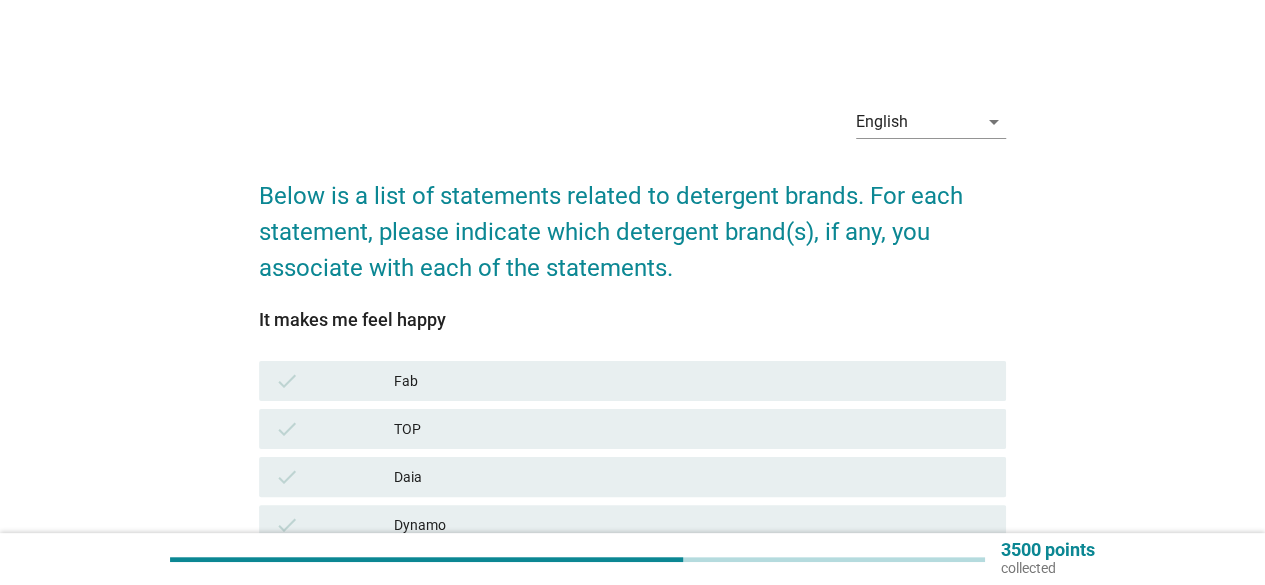 scroll, scrollTop: 200, scrollLeft: 0, axis: vertical 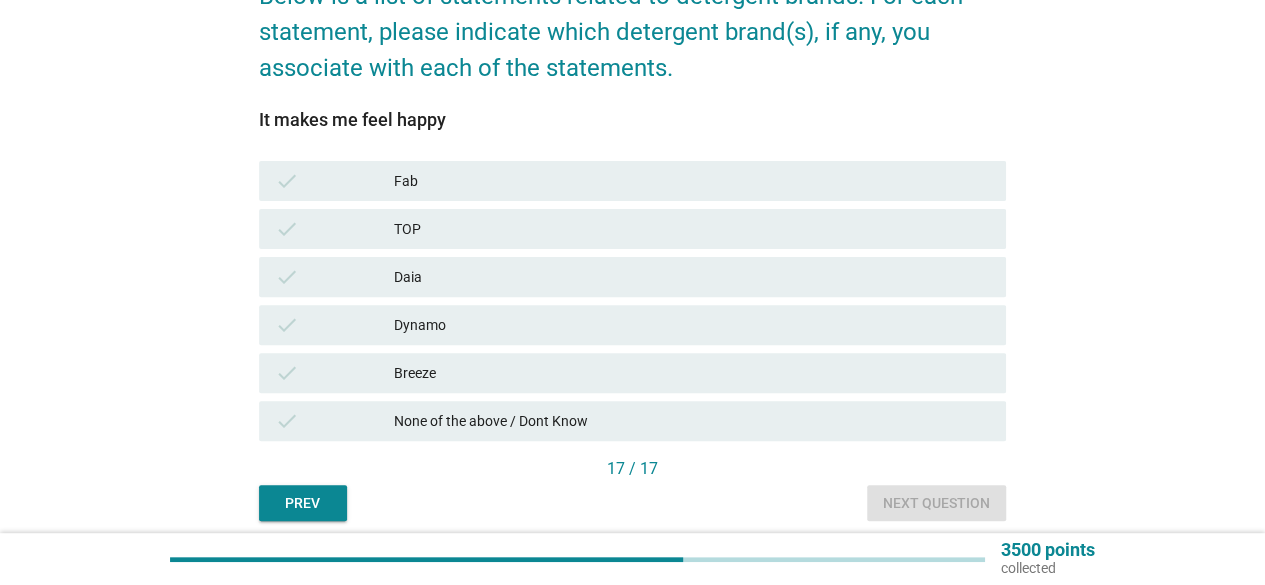 click on "TOP" at bounding box center (692, 229) 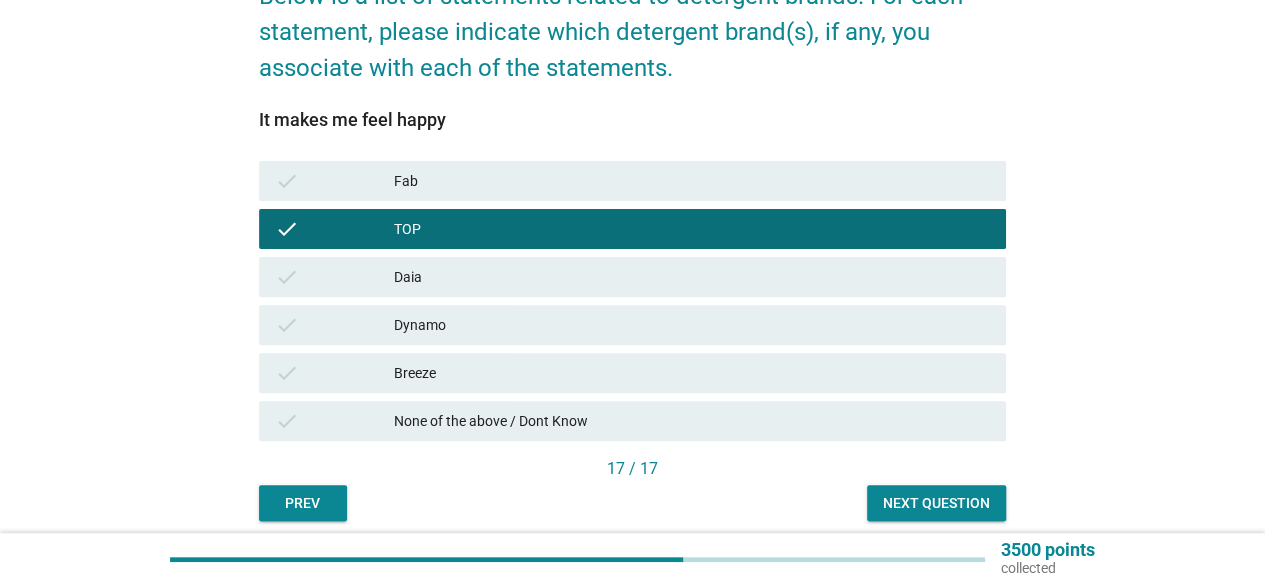 click on "Breeze" at bounding box center [692, 373] 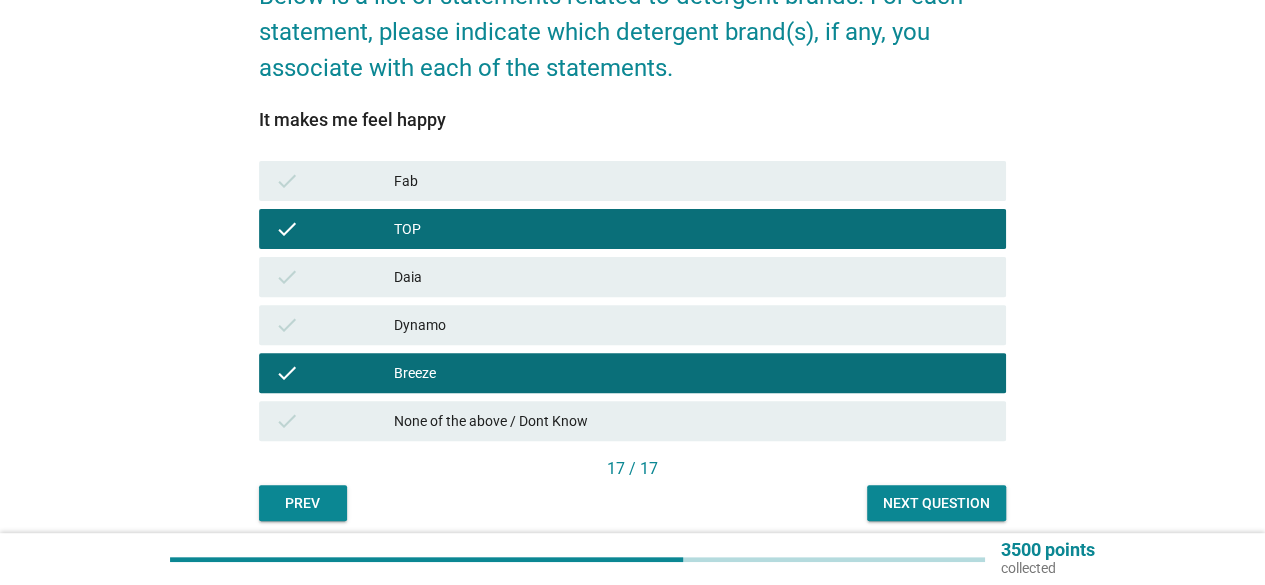 click on "Next question" at bounding box center (936, 503) 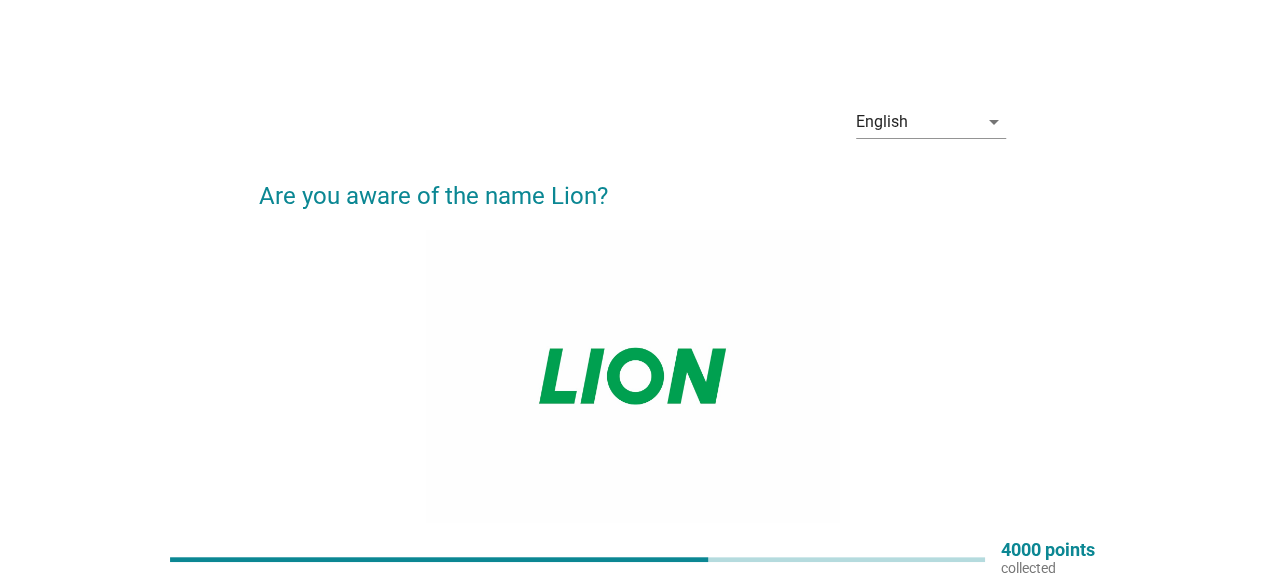 scroll, scrollTop: 300, scrollLeft: 0, axis: vertical 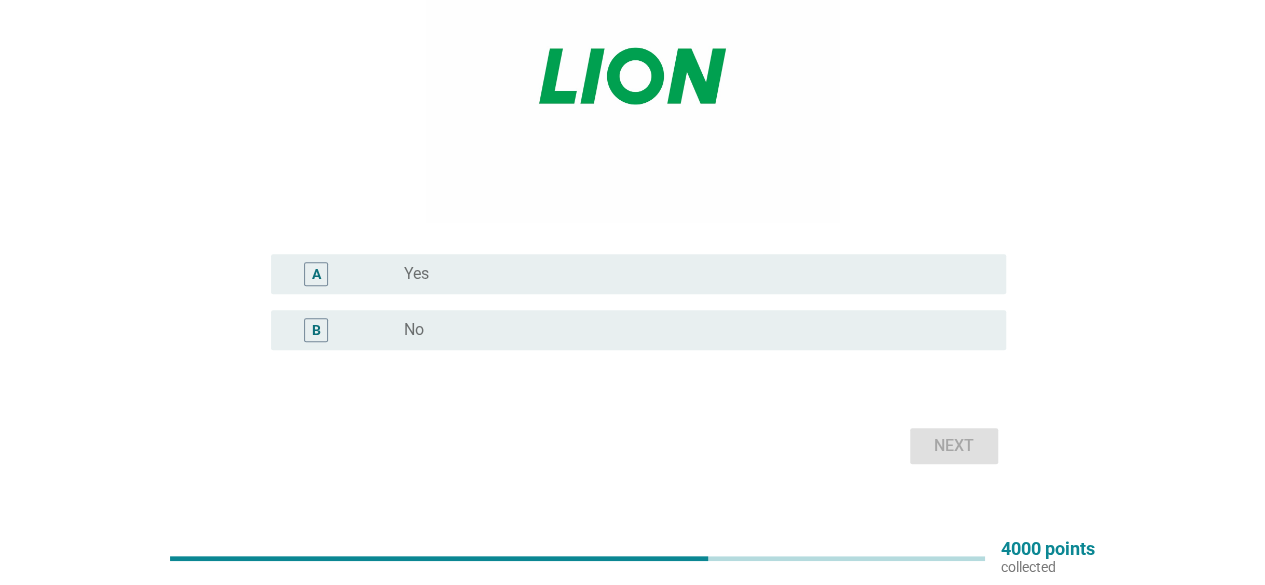 click on "radio_button_unchecked Yes" at bounding box center (689, 274) 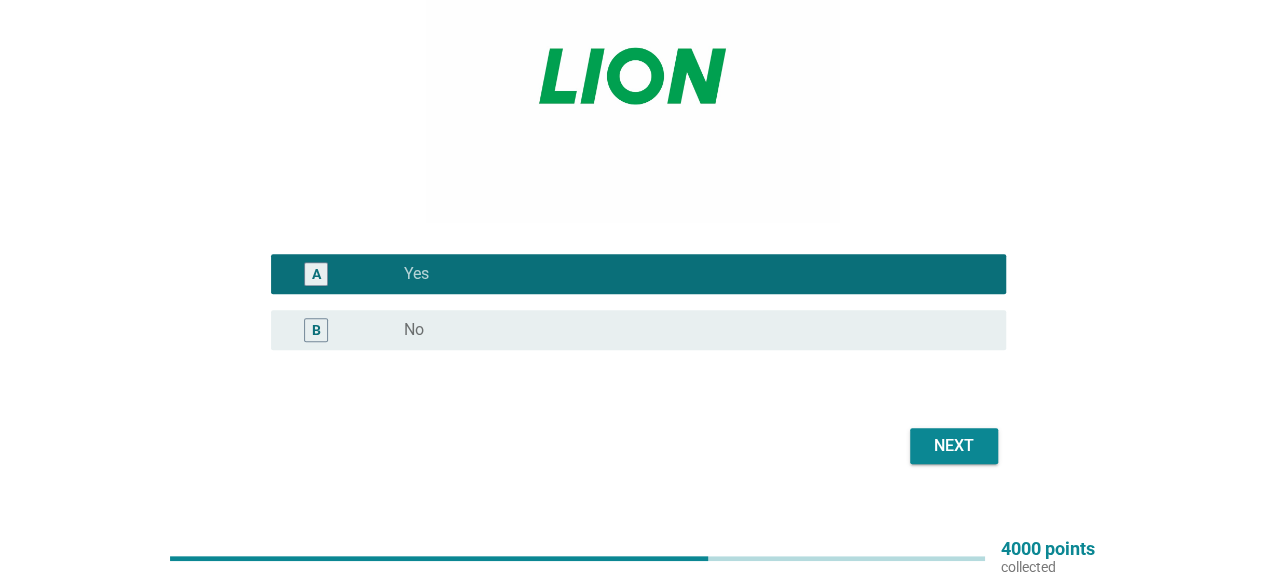 click on "Next" at bounding box center (954, 446) 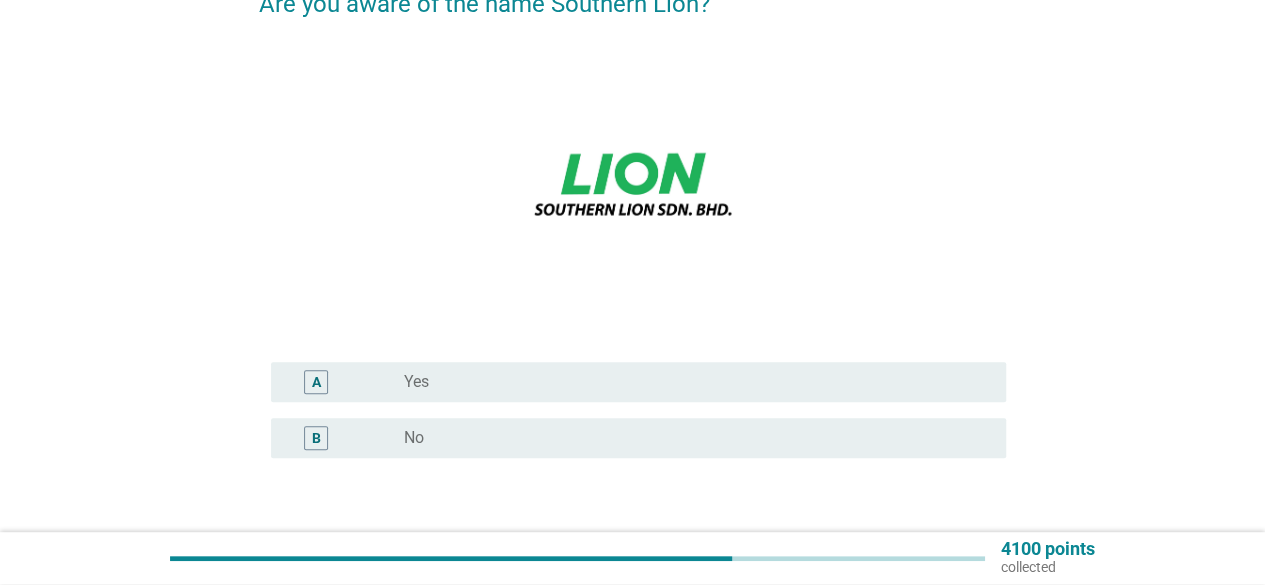 scroll, scrollTop: 200, scrollLeft: 0, axis: vertical 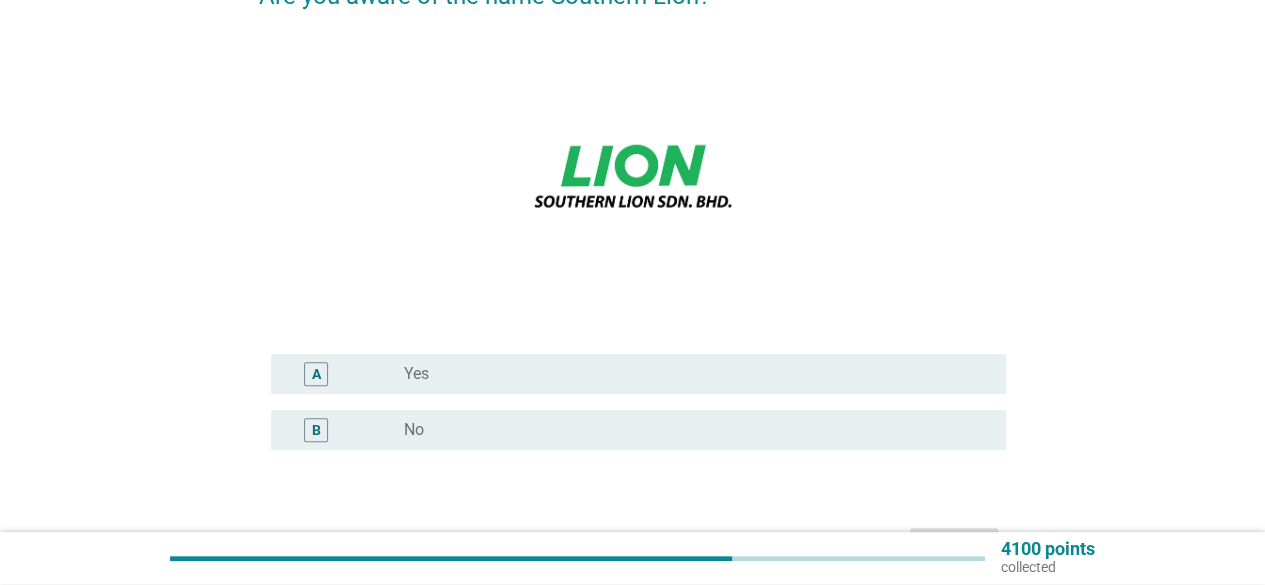click on "No" at bounding box center [414, 430] 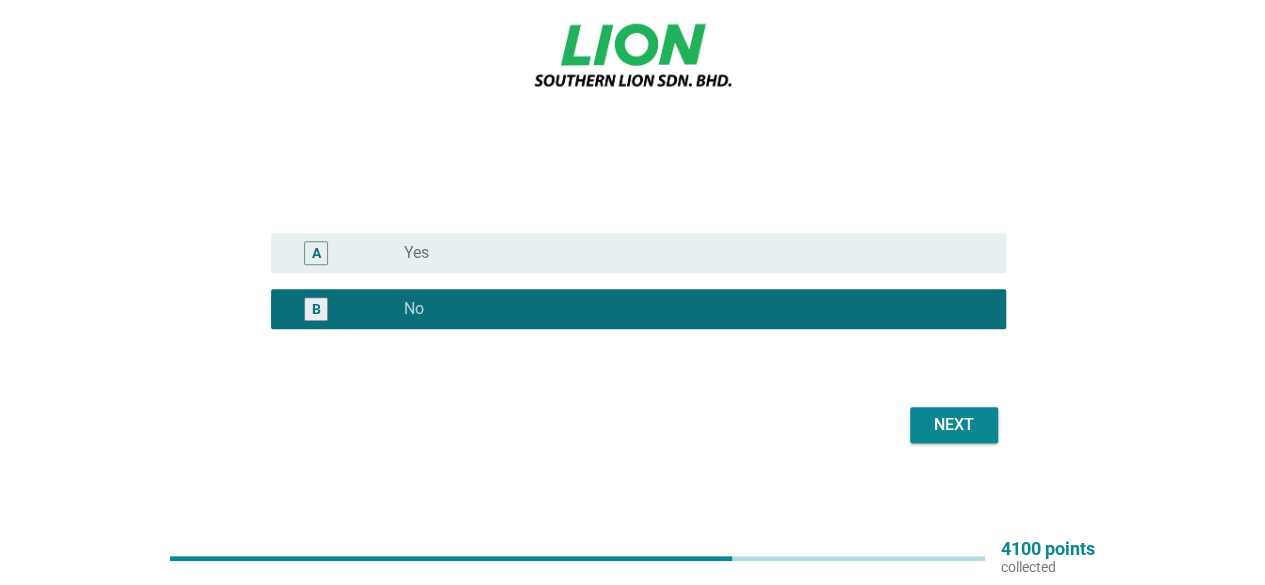 scroll, scrollTop: 327, scrollLeft: 0, axis: vertical 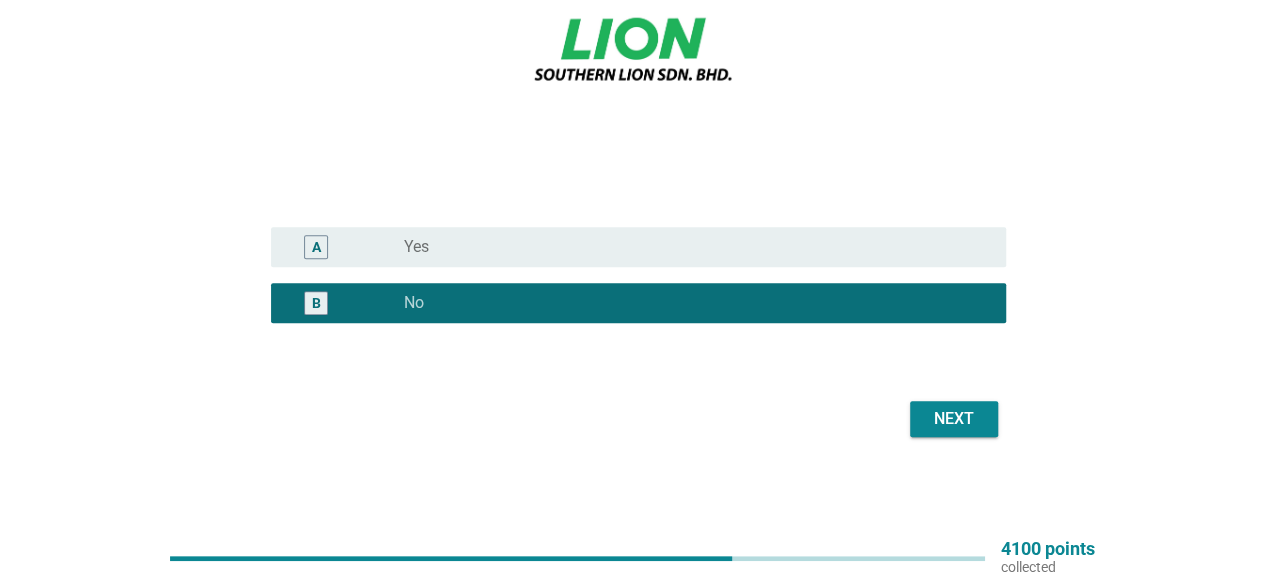 click on "Next" at bounding box center (954, 419) 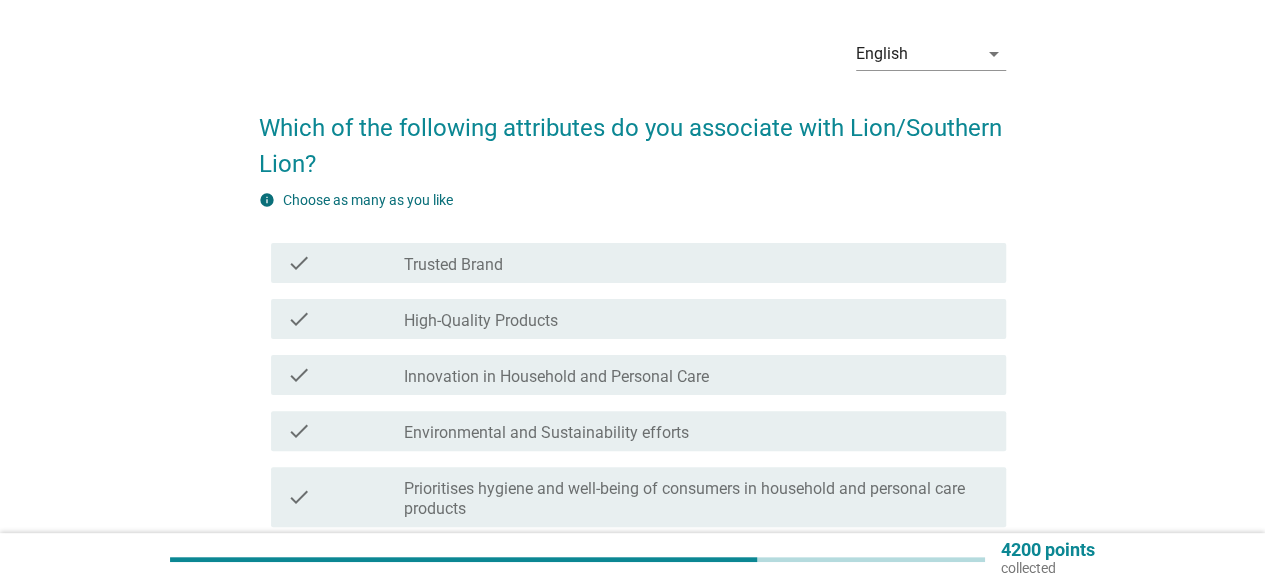 scroll, scrollTop: 100, scrollLeft: 0, axis: vertical 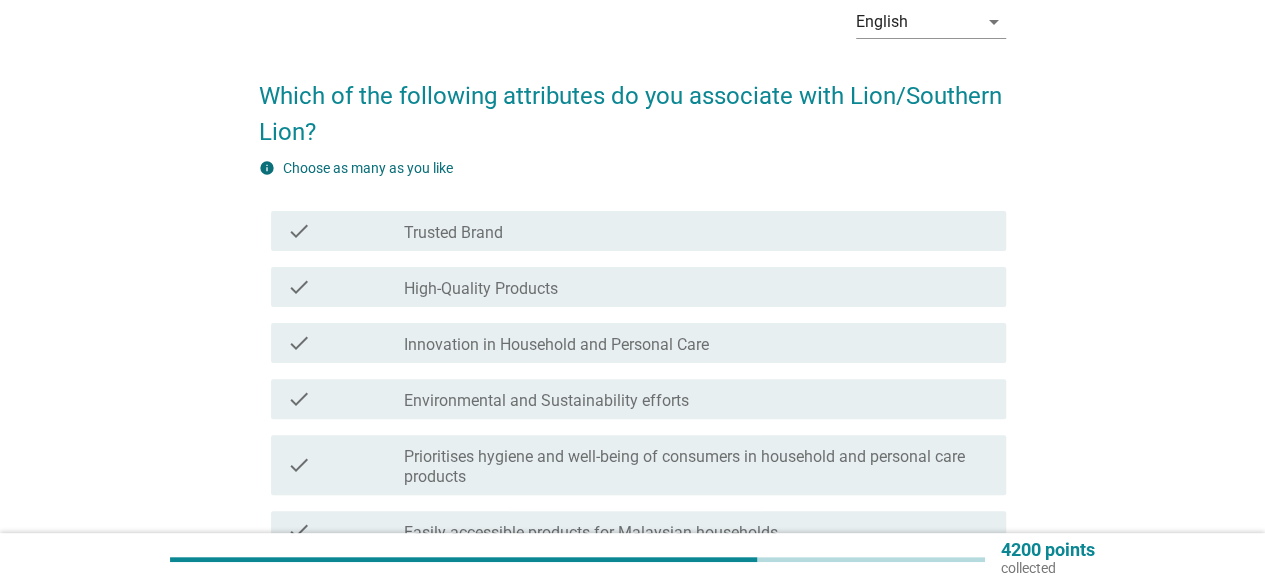 click on "check" at bounding box center (299, 231) 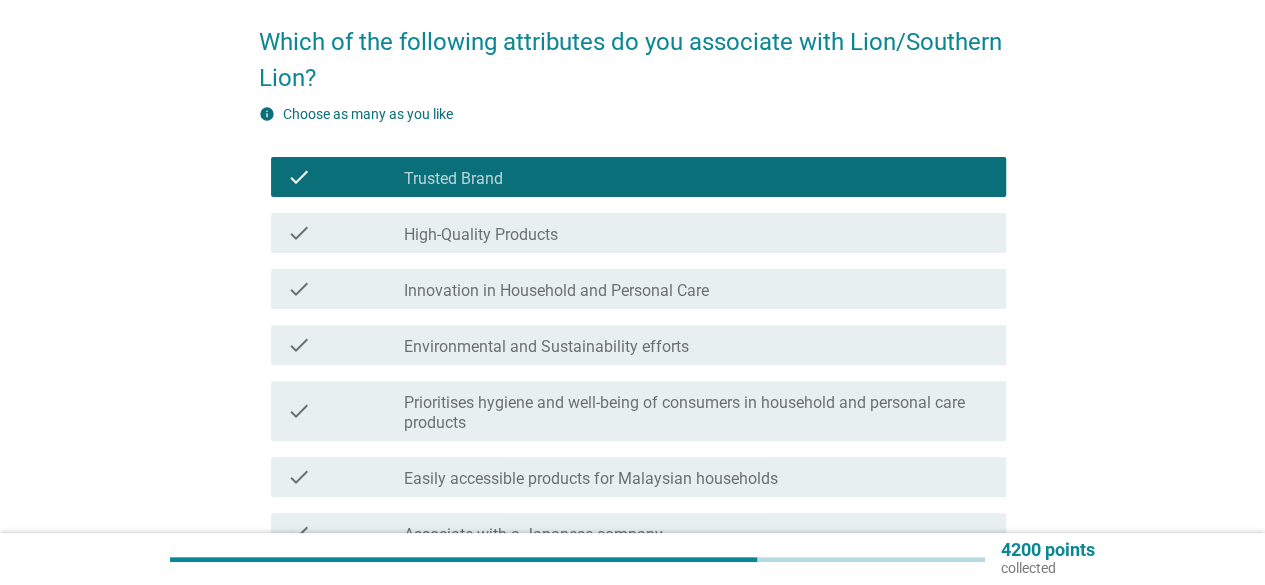 scroll, scrollTop: 200, scrollLeft: 0, axis: vertical 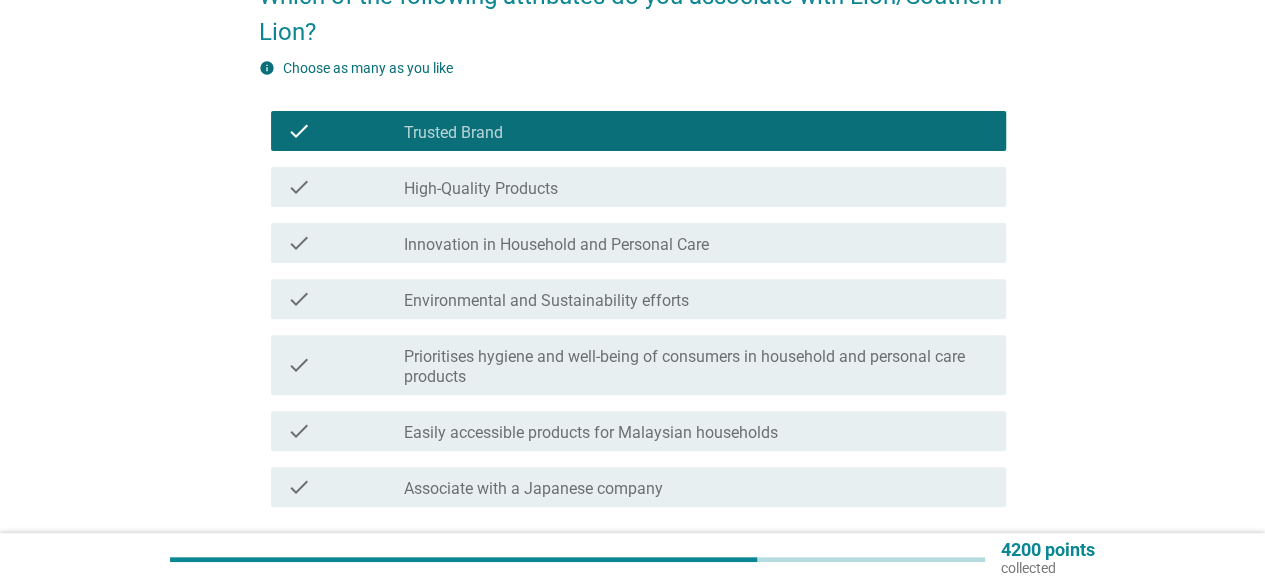click on "check" at bounding box center [299, 431] 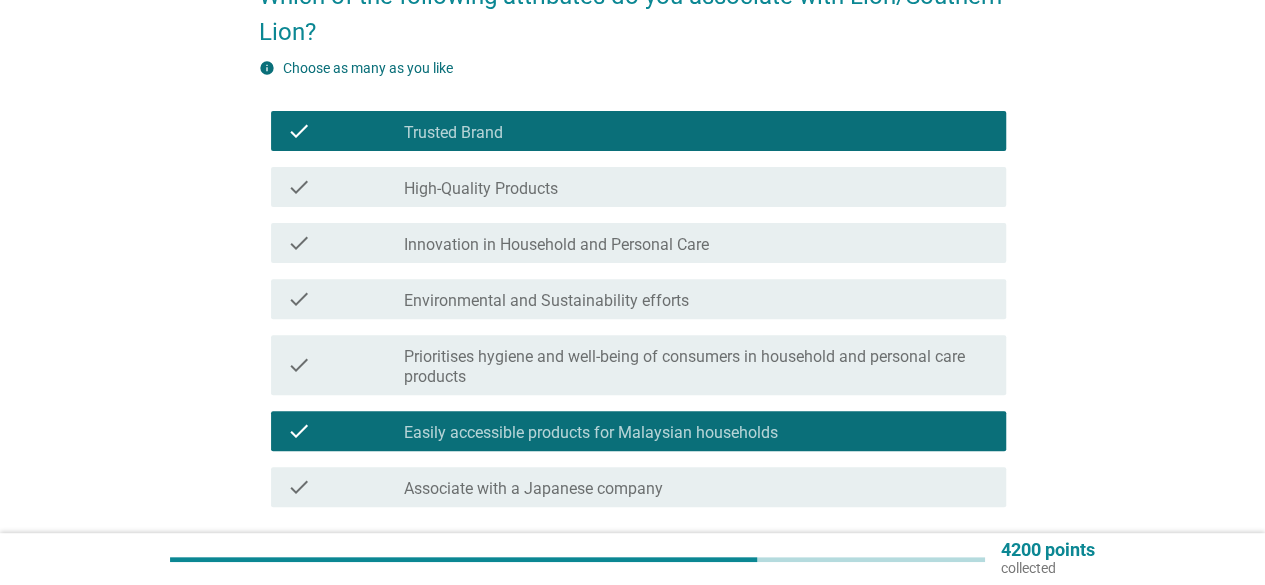 scroll, scrollTop: 300, scrollLeft: 0, axis: vertical 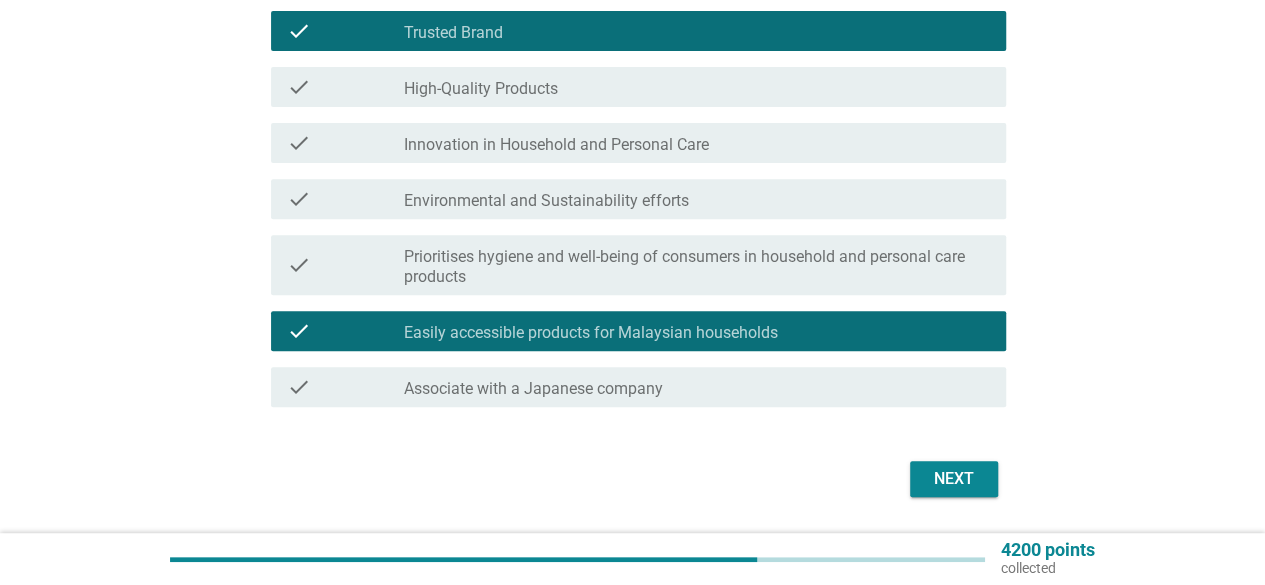 click on "check" at bounding box center (299, 143) 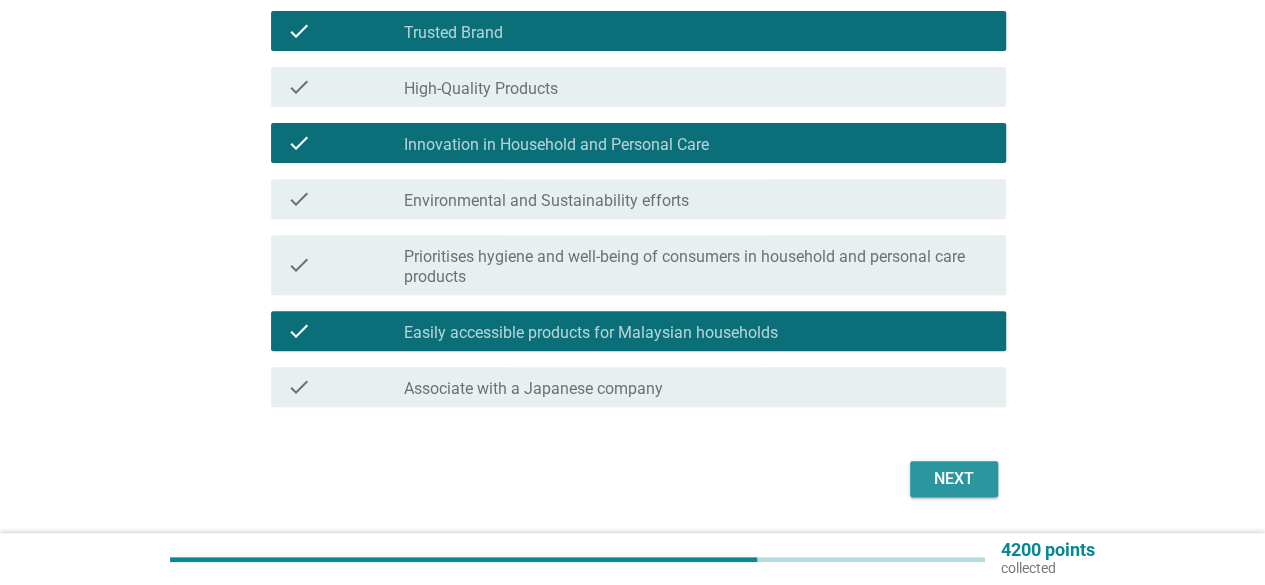 click on "Next" at bounding box center [954, 479] 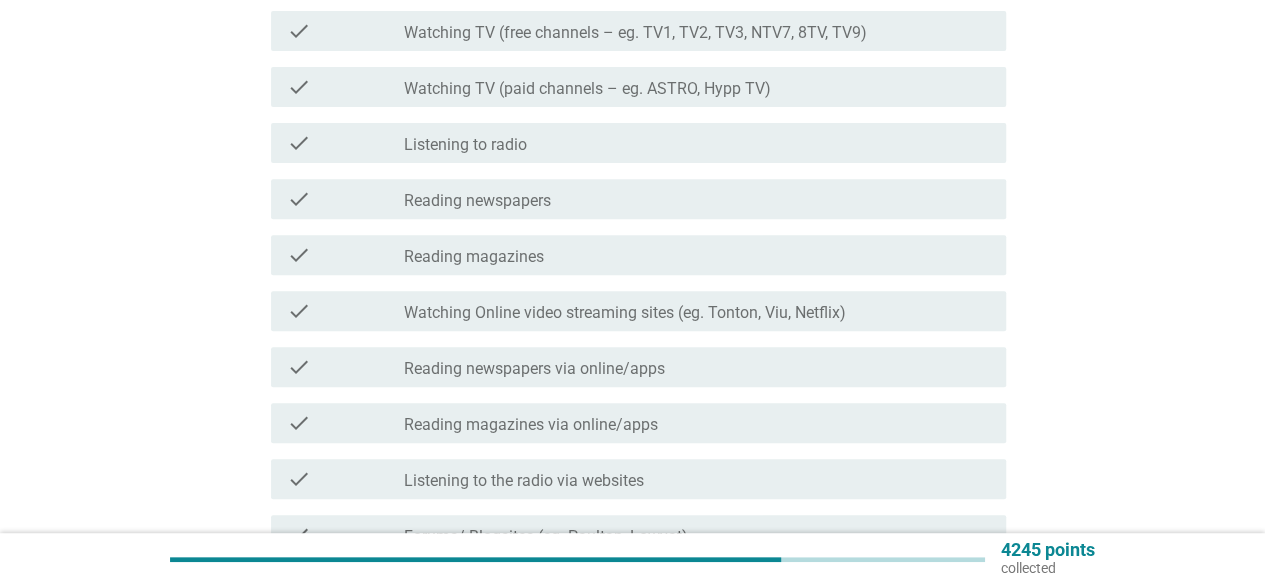 scroll, scrollTop: 0, scrollLeft: 0, axis: both 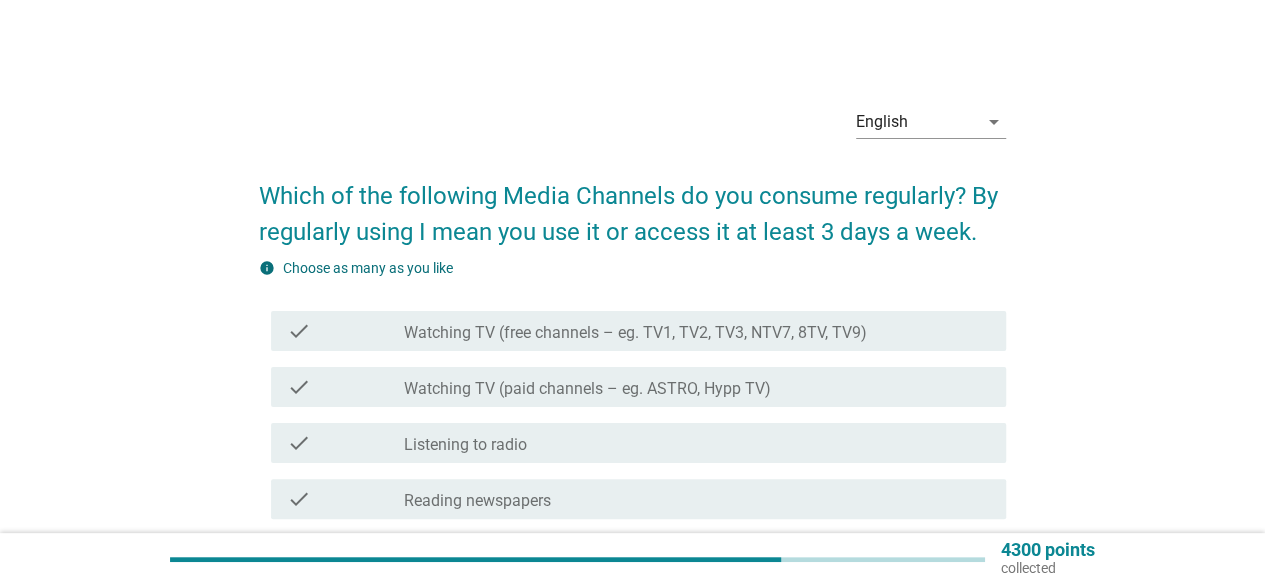 click on "check" at bounding box center (299, 387) 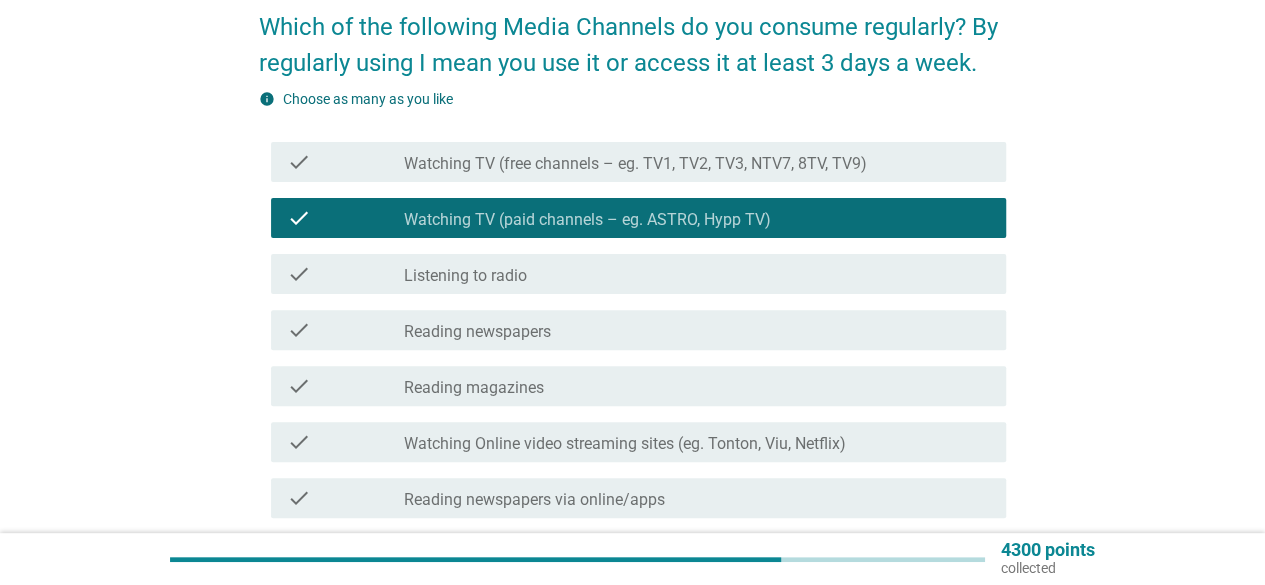 scroll, scrollTop: 200, scrollLeft: 0, axis: vertical 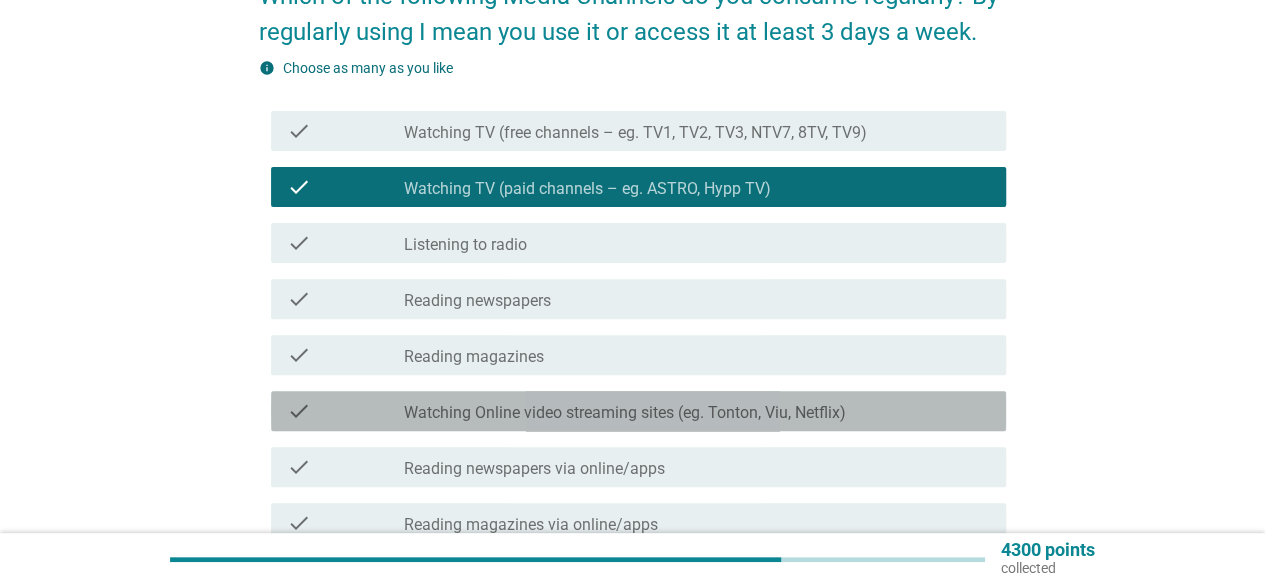 click on "check" at bounding box center [299, 411] 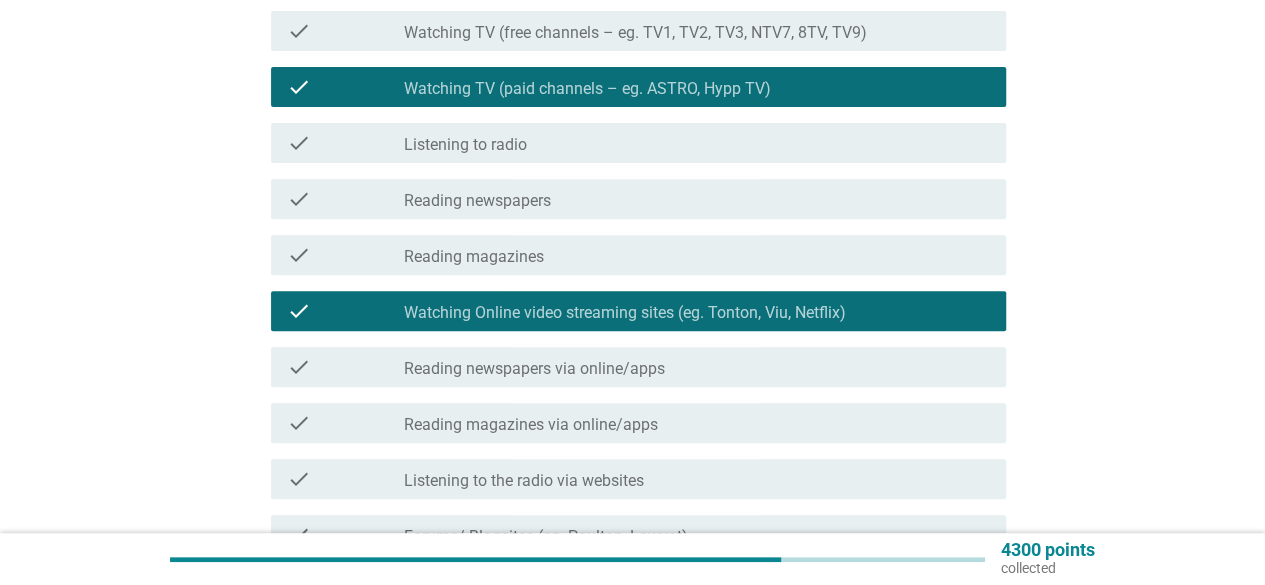 scroll, scrollTop: 400, scrollLeft: 0, axis: vertical 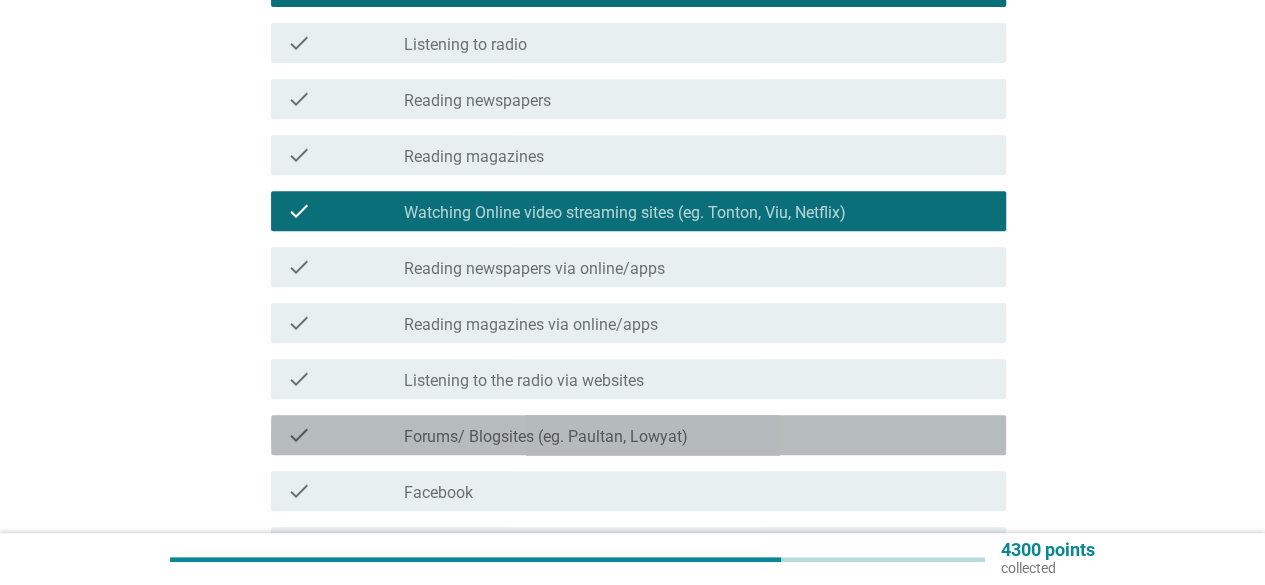click on "check" at bounding box center [299, 435] 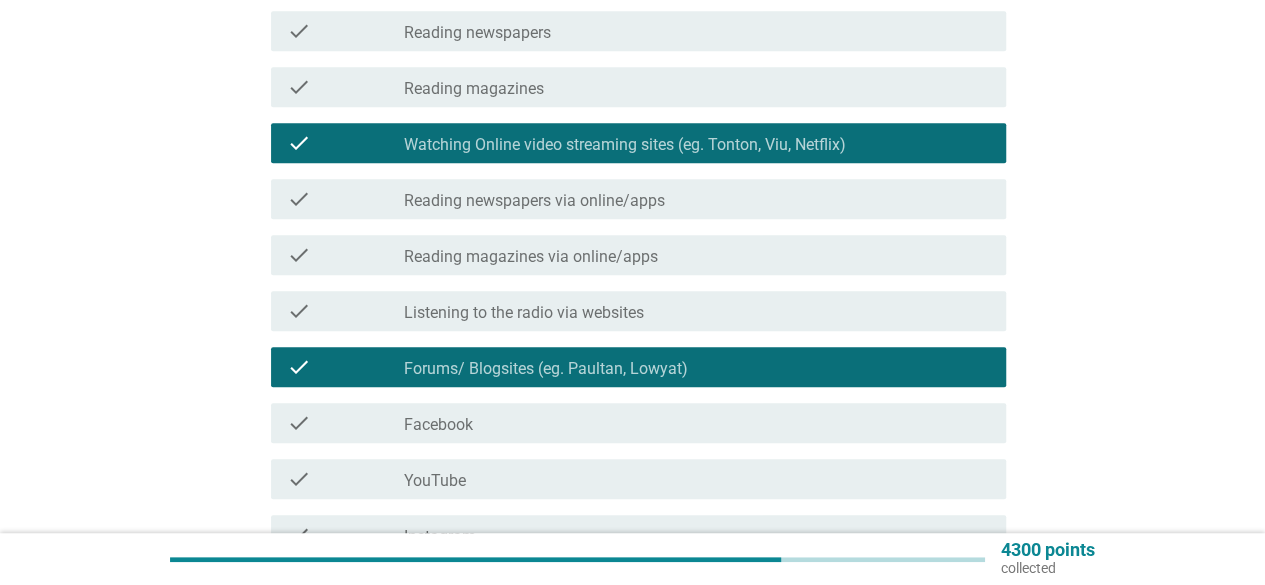 scroll, scrollTop: 500, scrollLeft: 0, axis: vertical 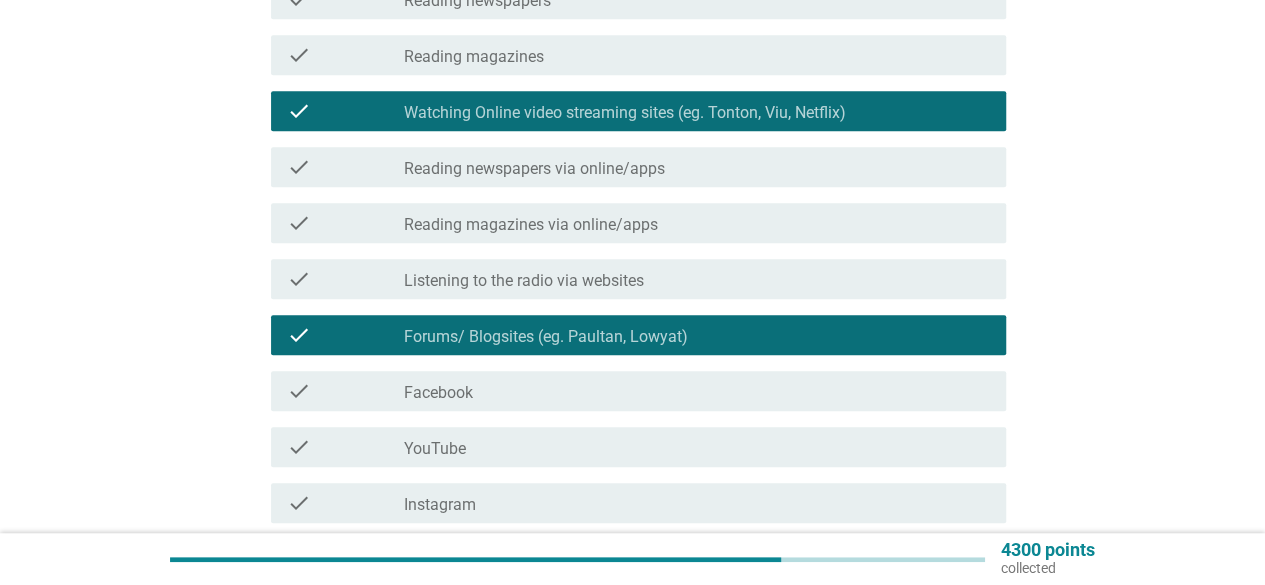click on "check" at bounding box center (299, 391) 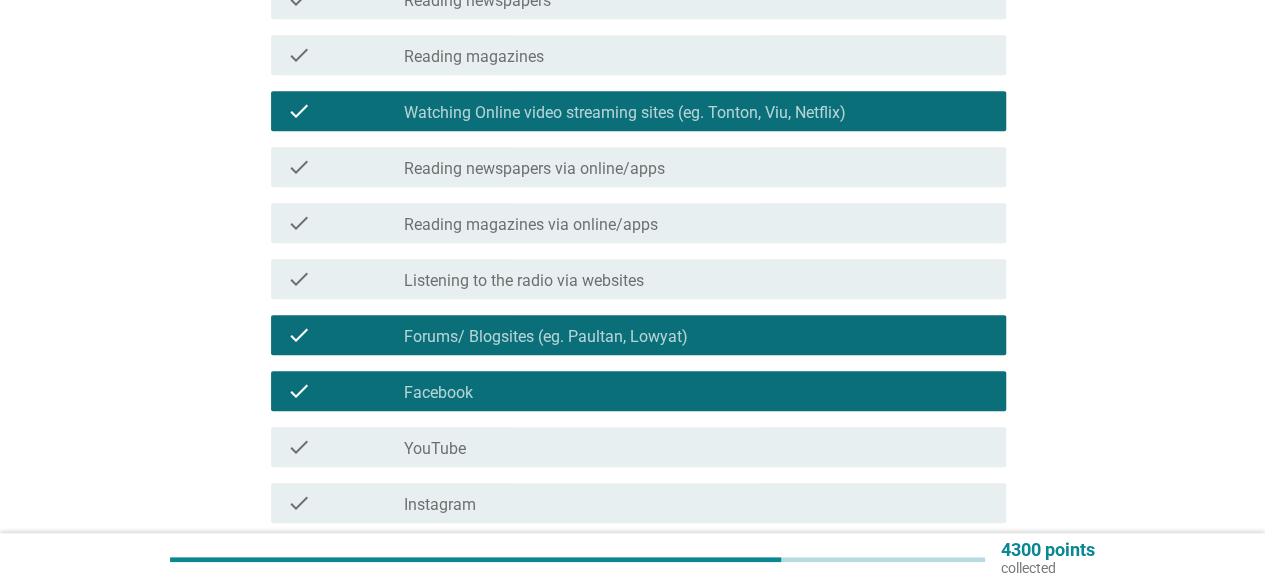 click on "check" at bounding box center (299, 447) 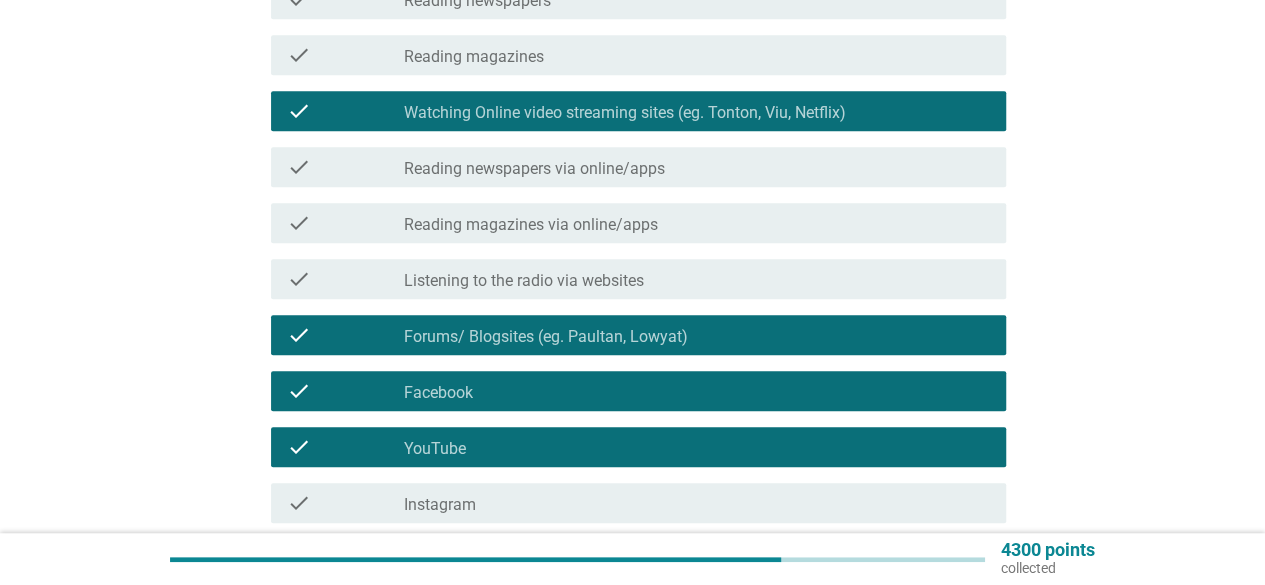 click on "check" at bounding box center (299, 503) 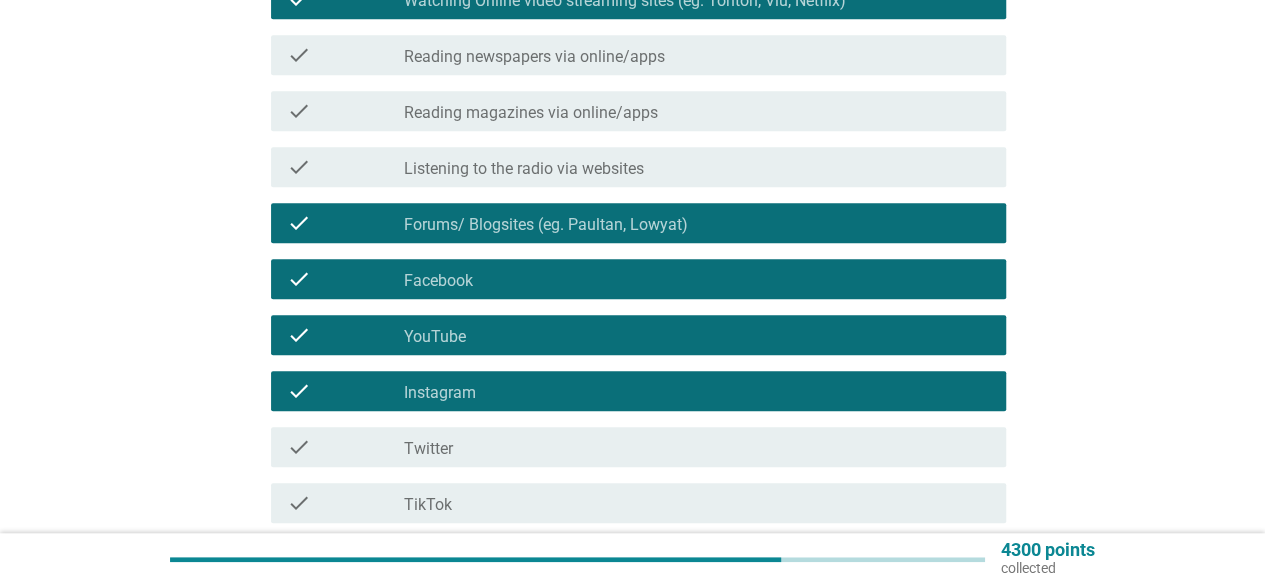 scroll, scrollTop: 700, scrollLeft: 0, axis: vertical 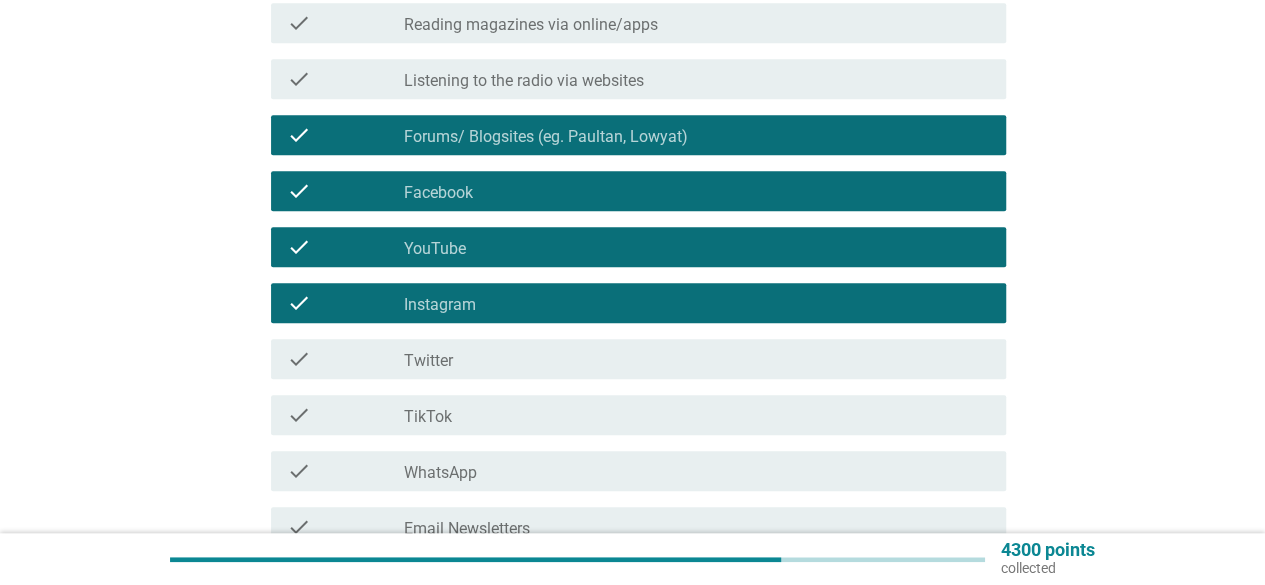 click on "check" at bounding box center [299, 359] 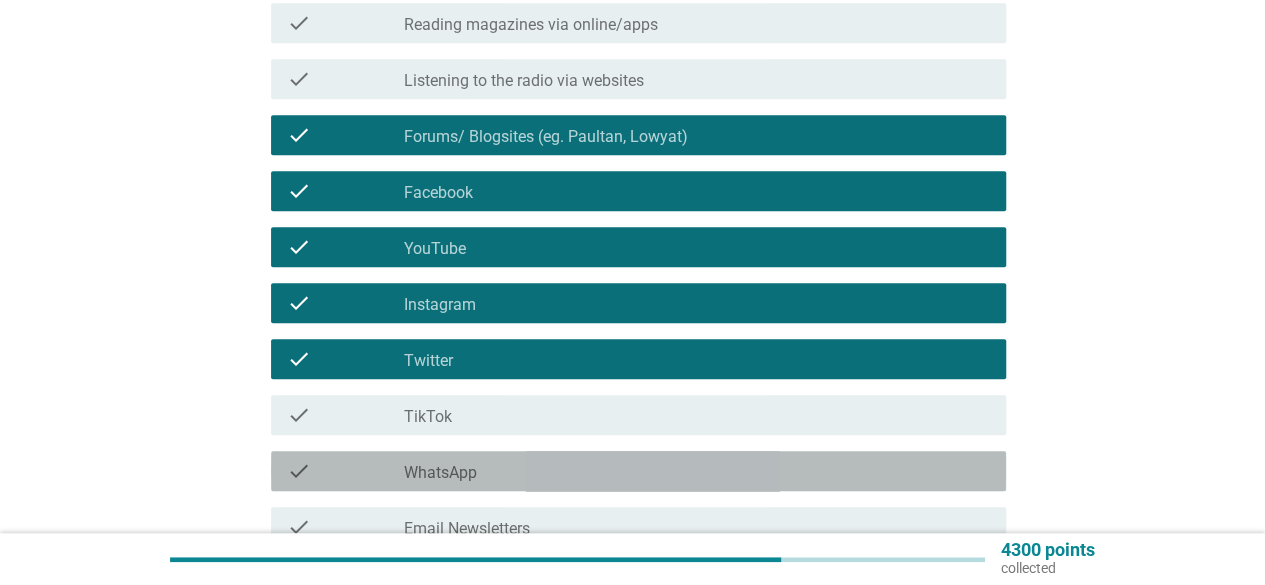 click on "check" at bounding box center [299, 471] 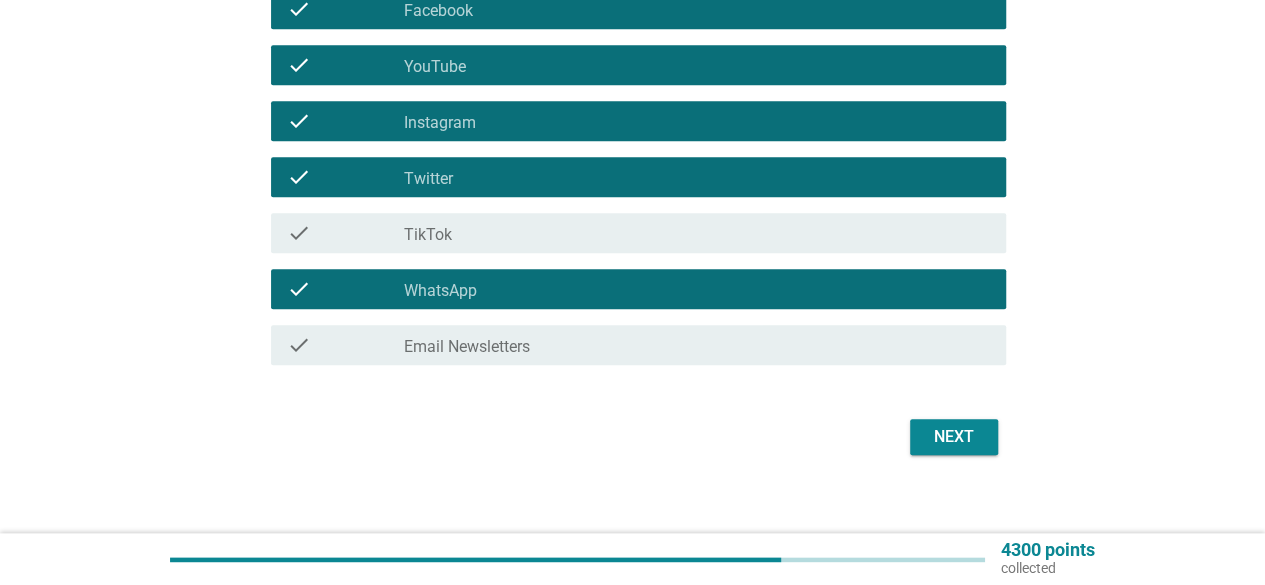 scroll, scrollTop: 900, scrollLeft: 0, axis: vertical 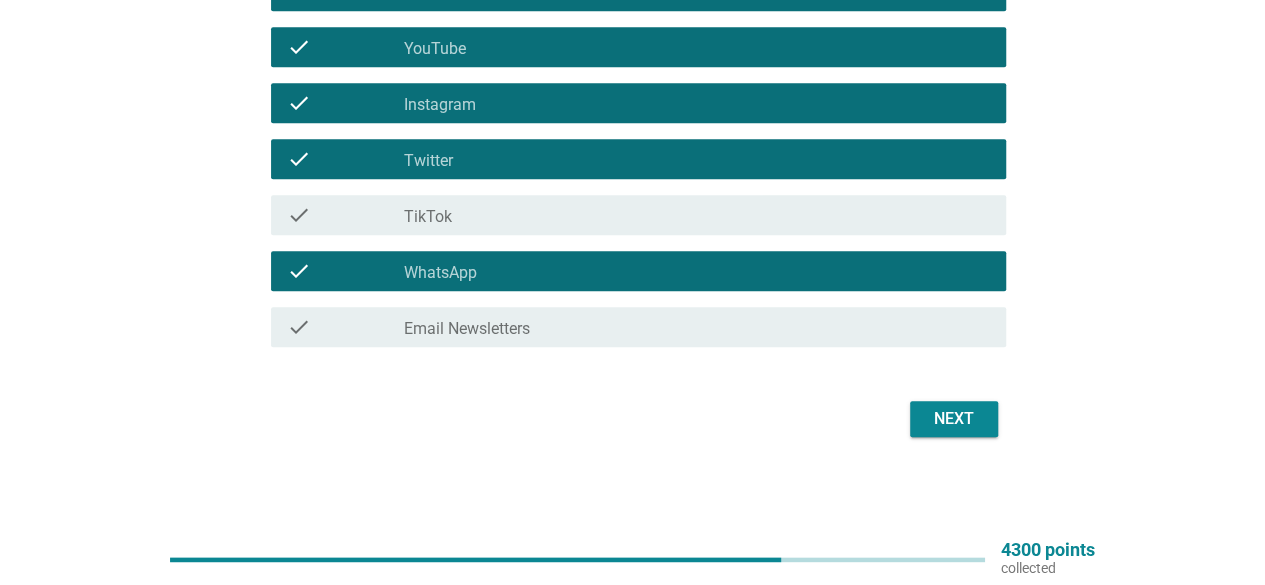 click on "Next" at bounding box center (954, 419) 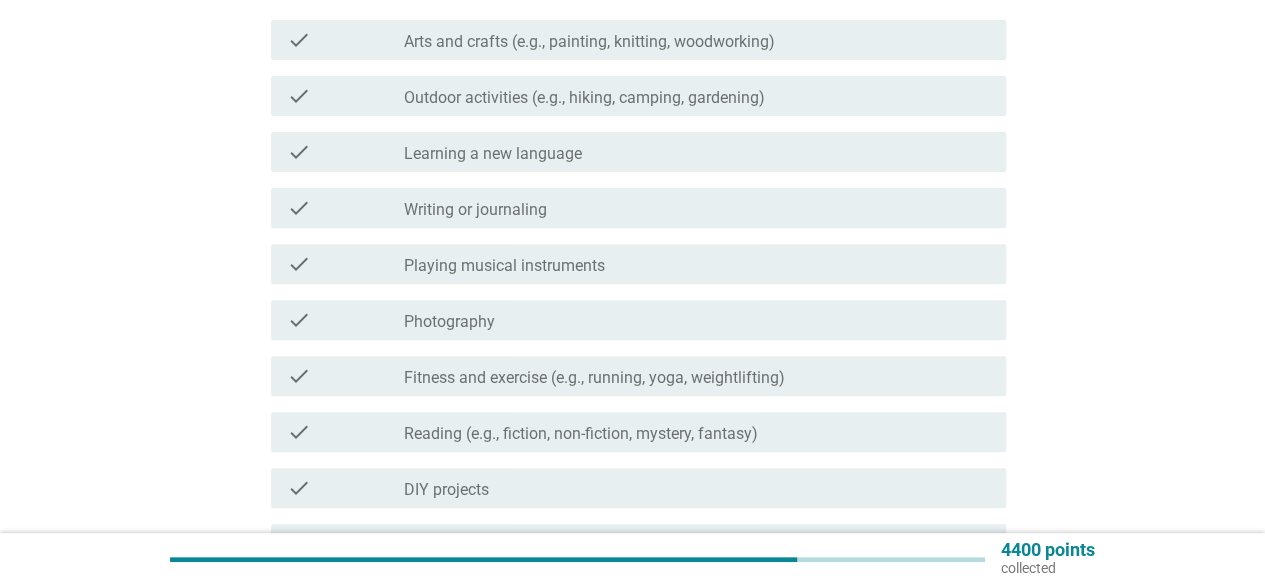 scroll, scrollTop: 300, scrollLeft: 0, axis: vertical 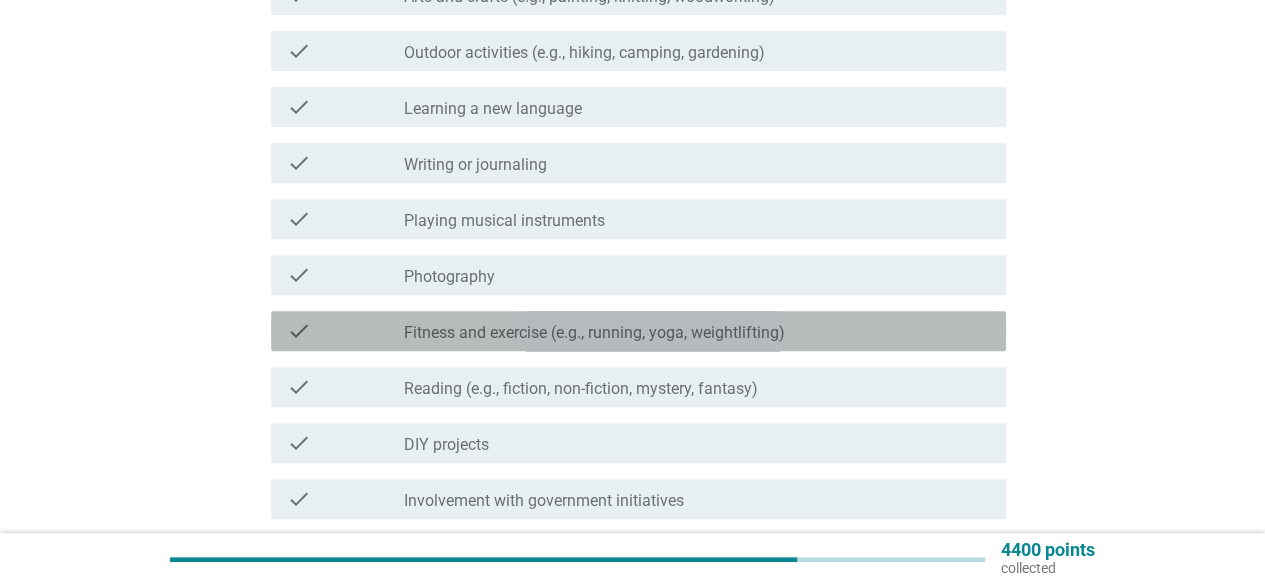 click on "check" at bounding box center (299, 331) 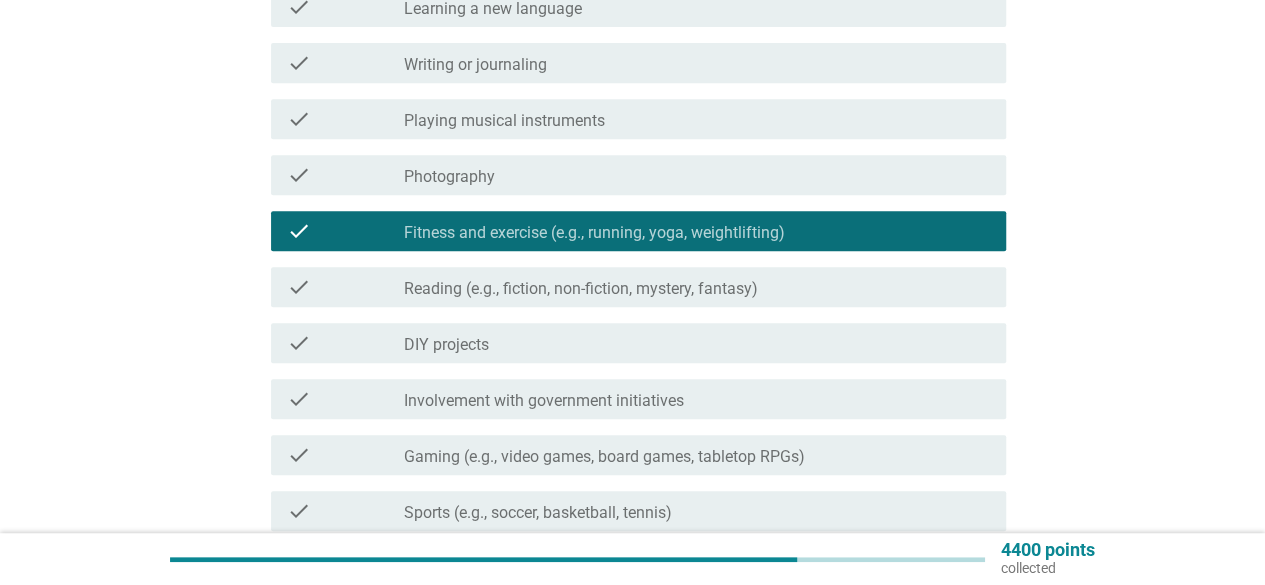 scroll, scrollTop: 500, scrollLeft: 0, axis: vertical 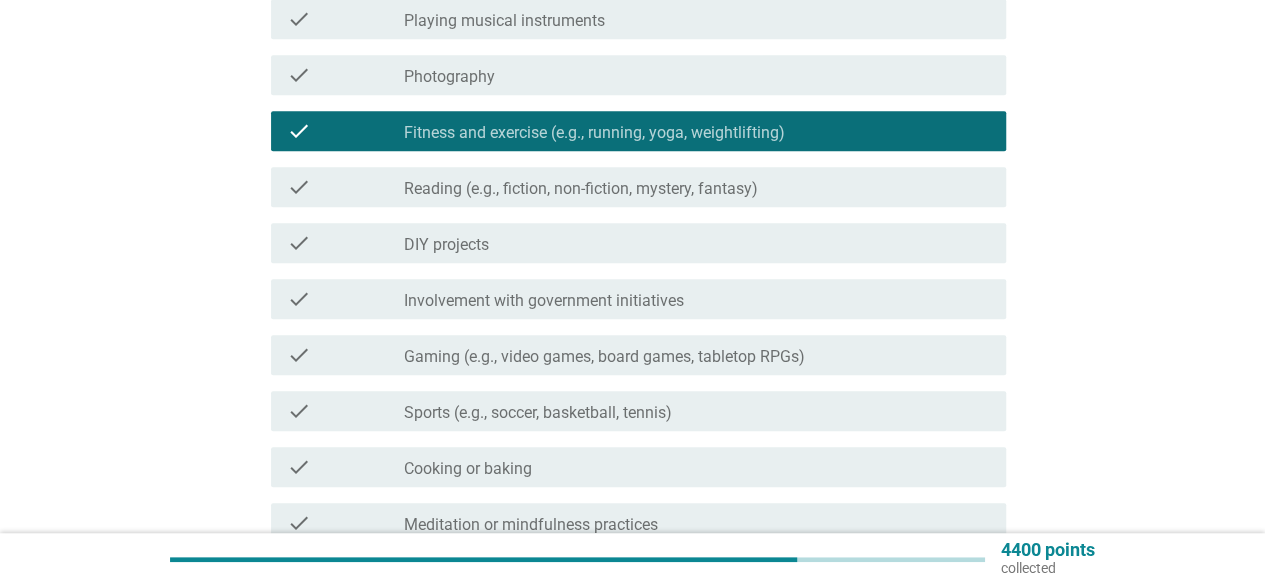 click on "check" at bounding box center (299, 411) 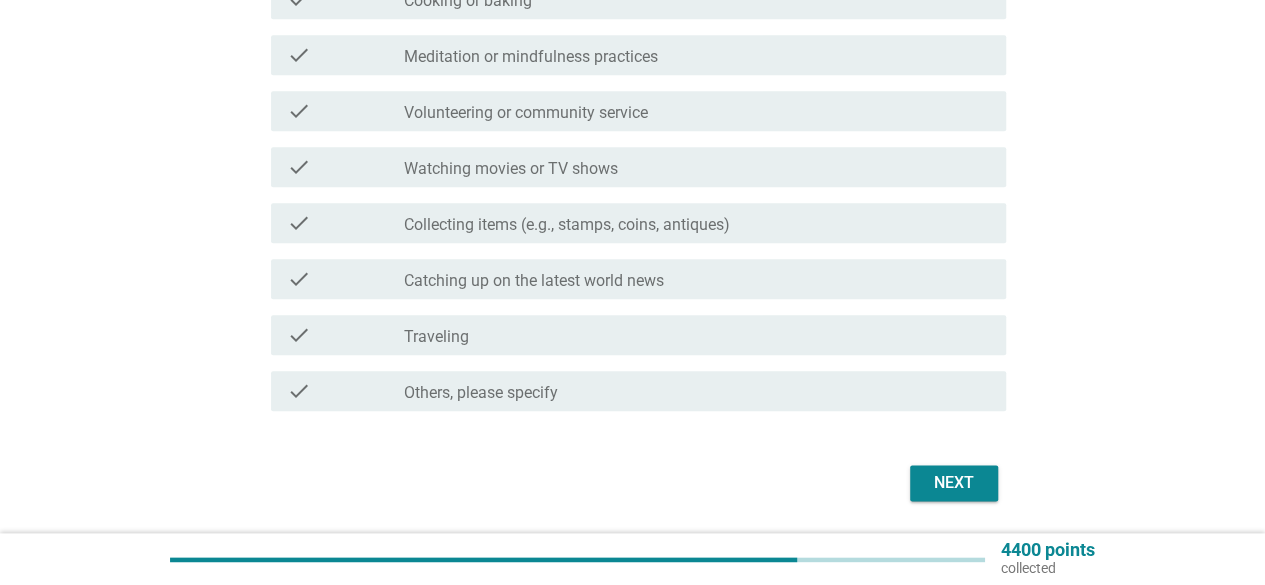 scroll, scrollTop: 1032, scrollLeft: 0, axis: vertical 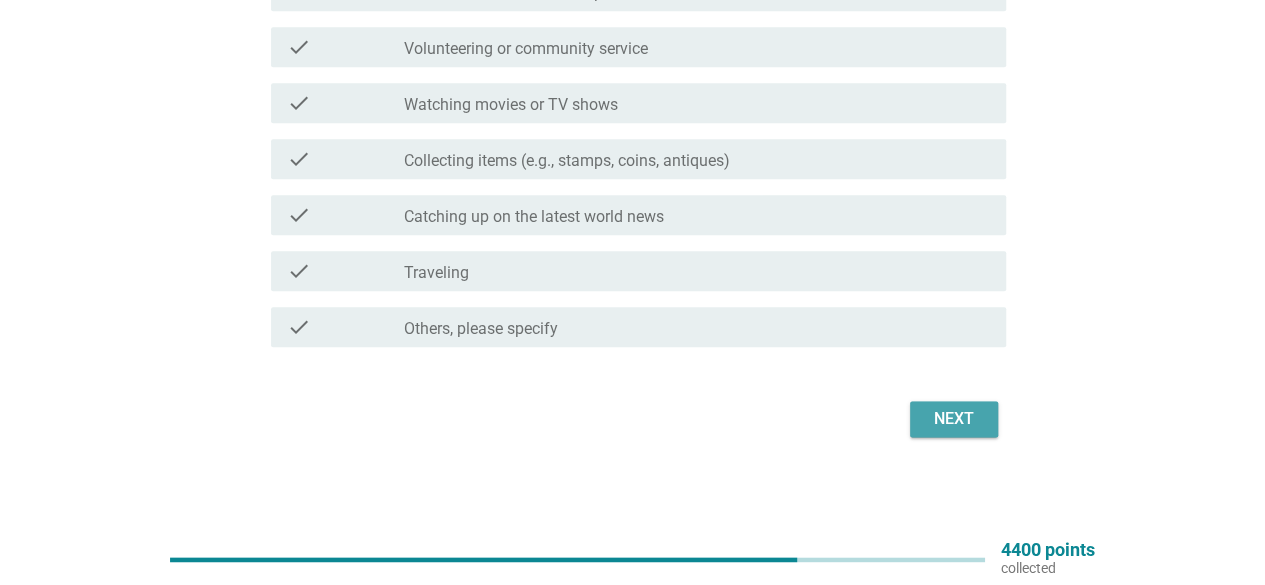 click on "Next" at bounding box center (954, 419) 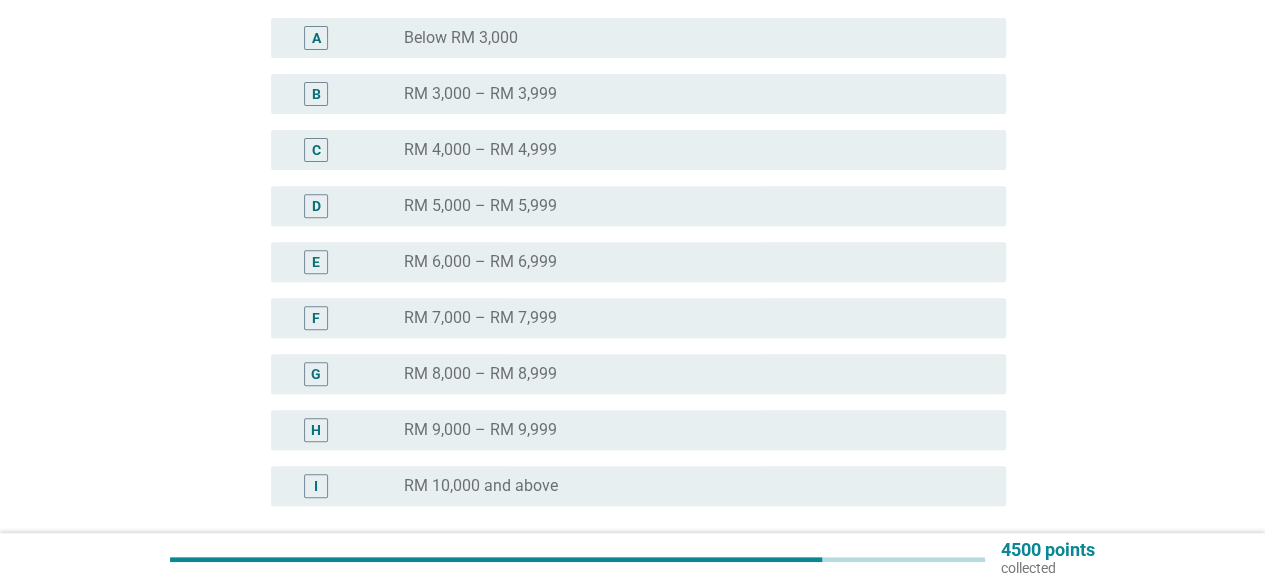 scroll, scrollTop: 400, scrollLeft: 0, axis: vertical 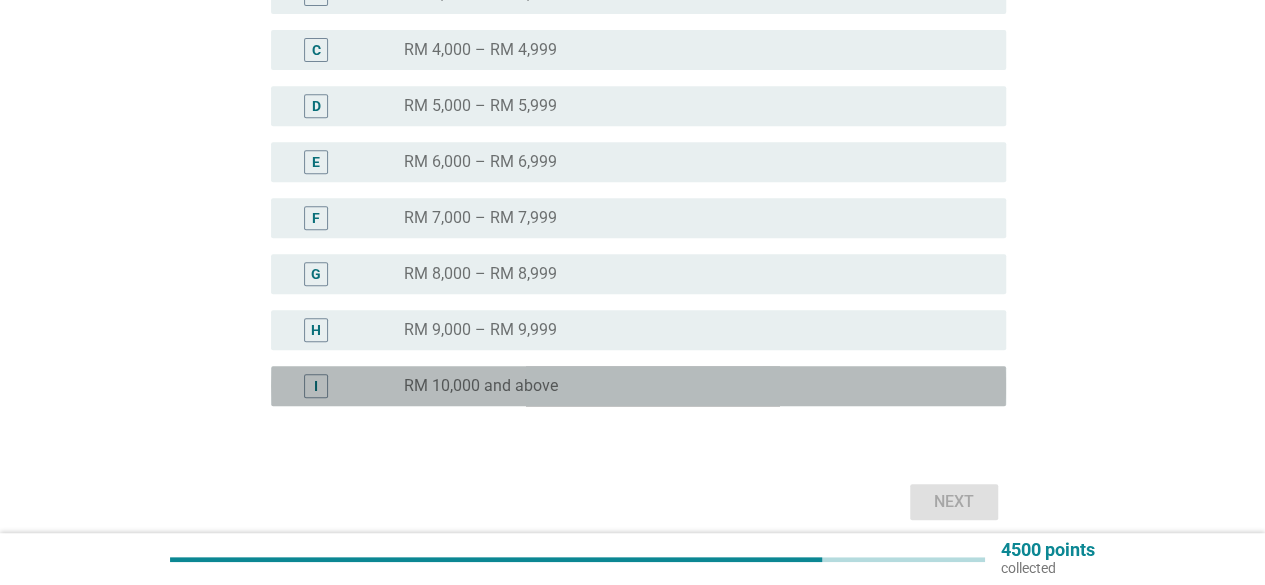 click on "RM 10,000 and above" at bounding box center (481, 386) 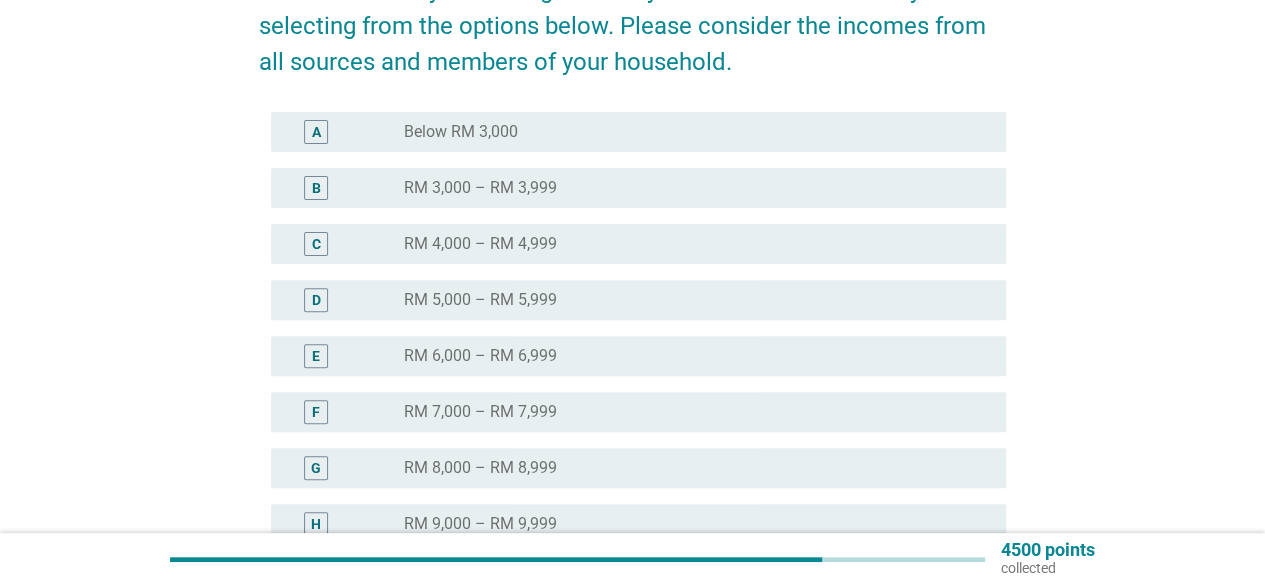 scroll, scrollTop: 482, scrollLeft: 0, axis: vertical 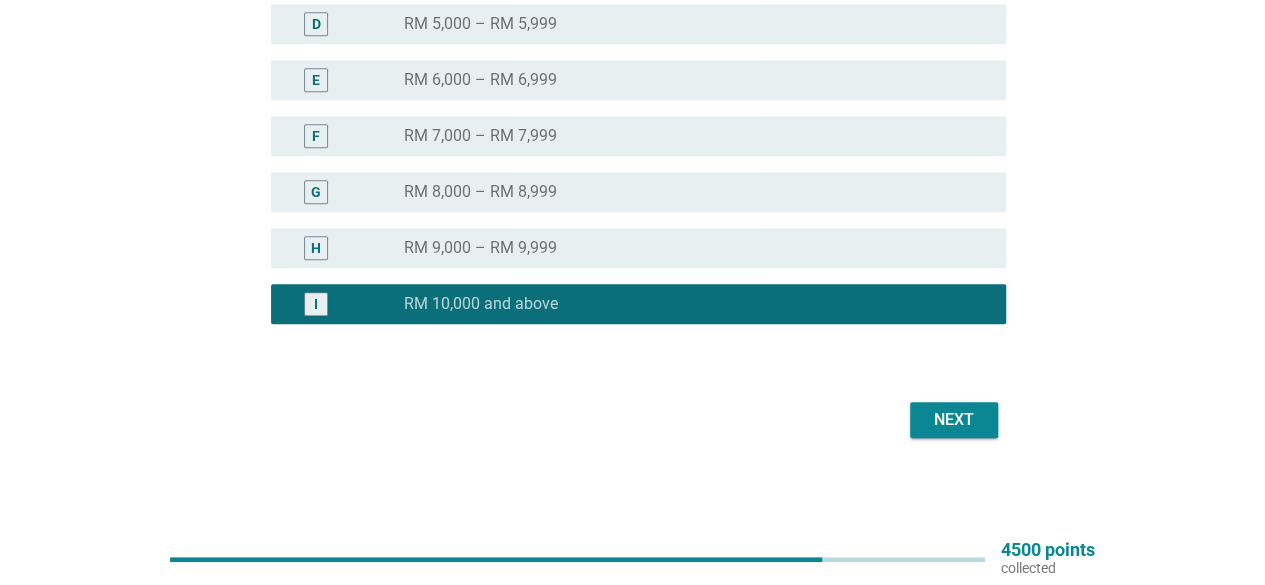 click on "Next" at bounding box center [954, 420] 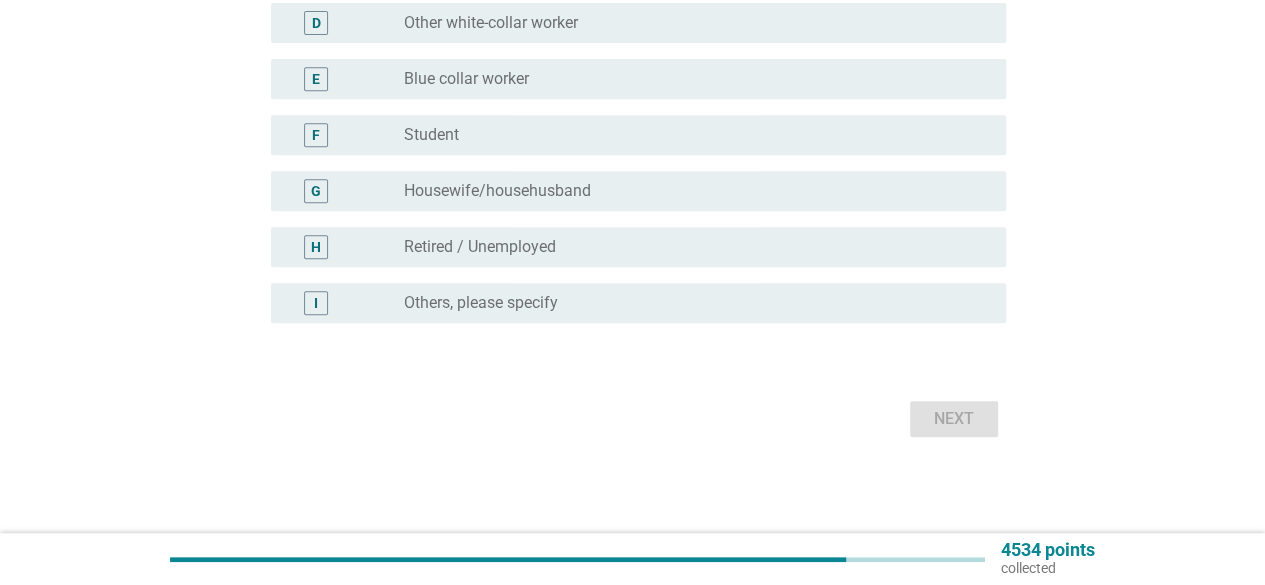 scroll, scrollTop: 0, scrollLeft: 0, axis: both 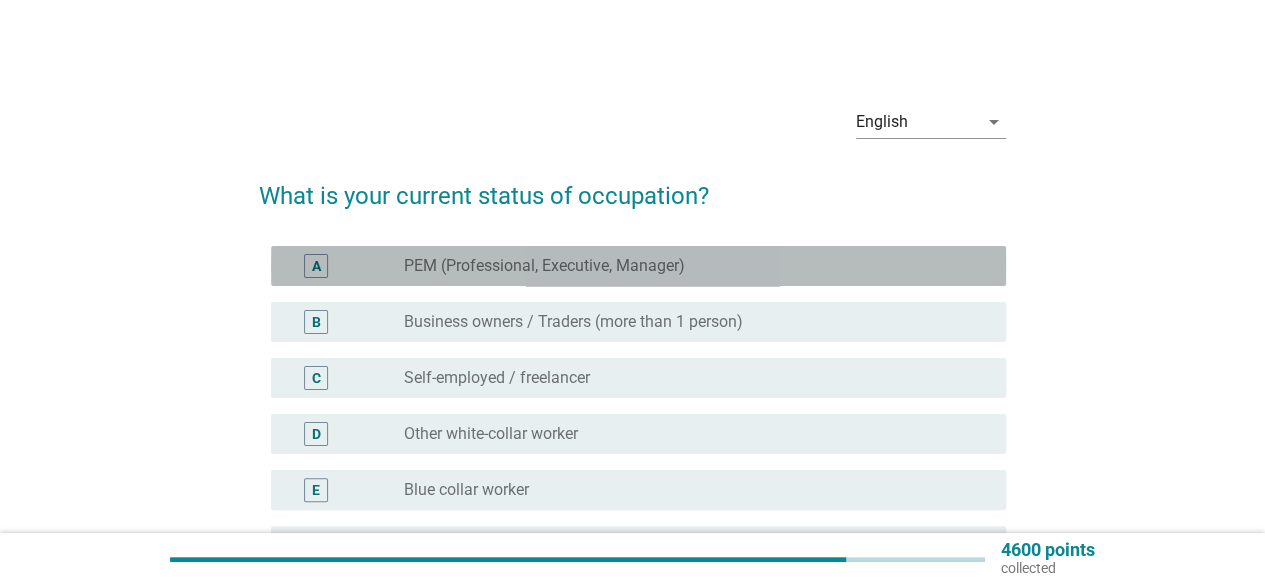 click on "A" at bounding box center [316, 266] 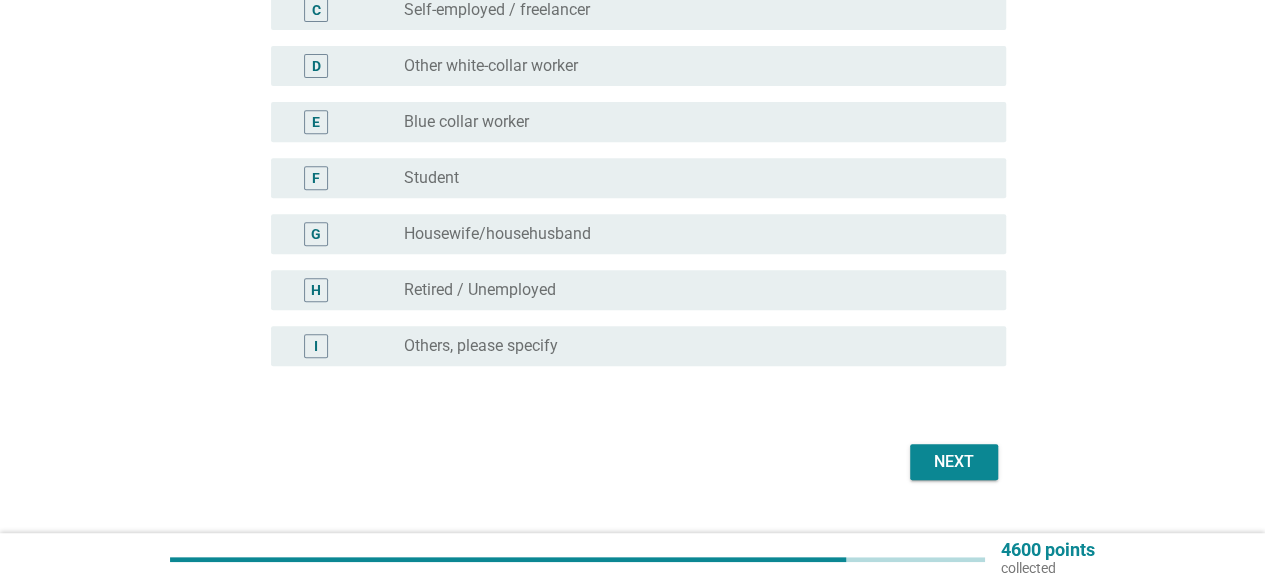 scroll, scrollTop: 400, scrollLeft: 0, axis: vertical 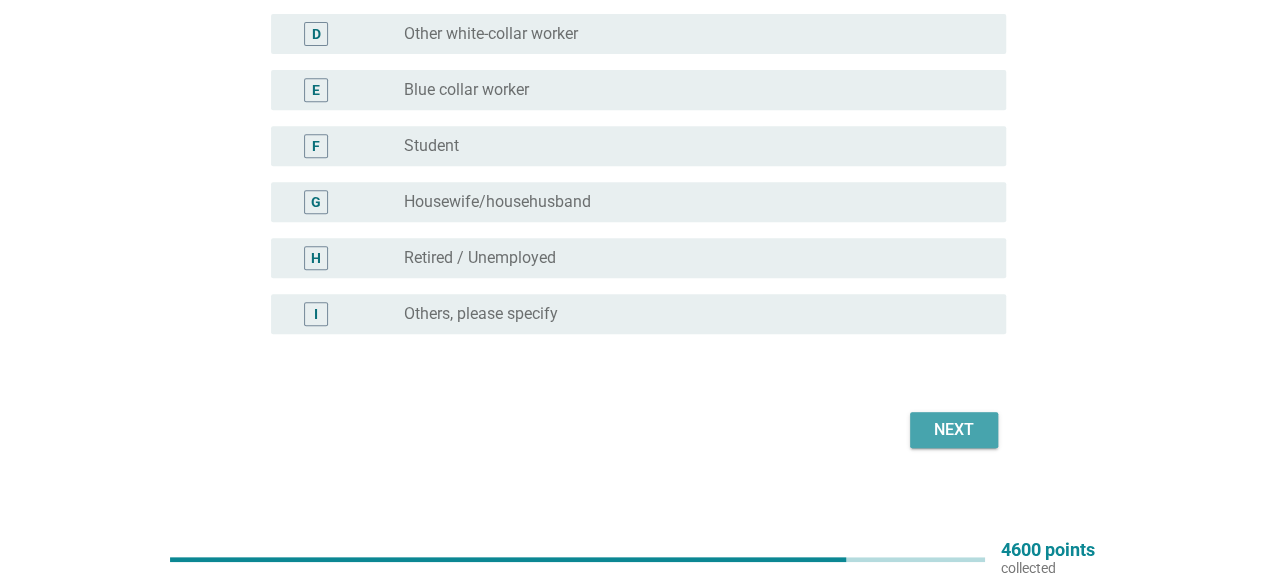 click on "Next" at bounding box center (954, 430) 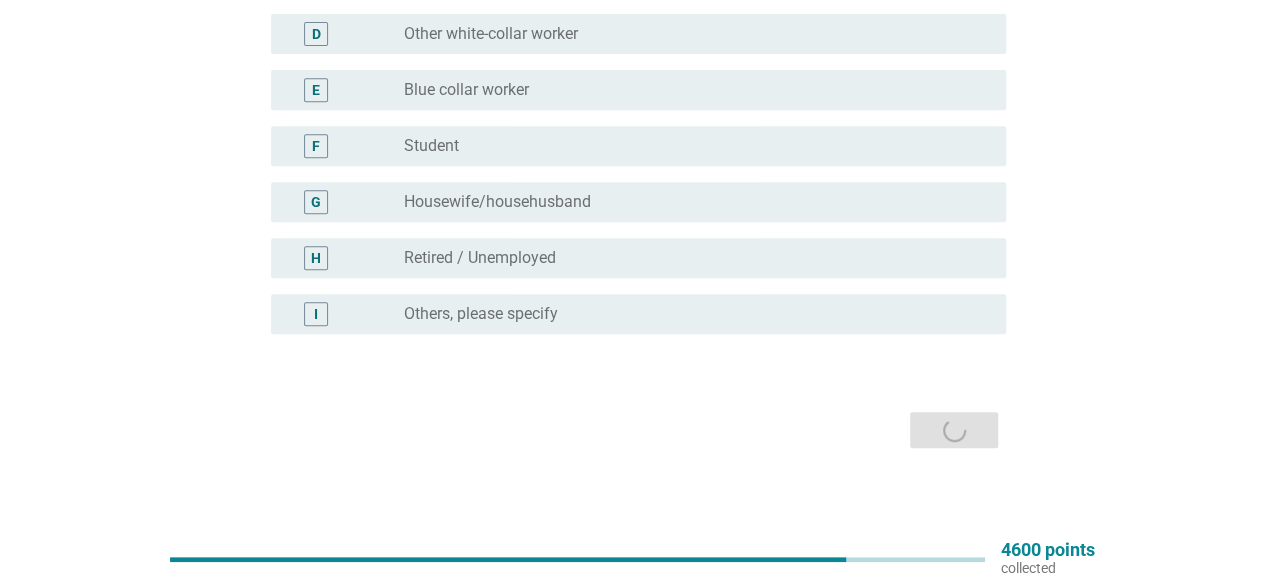 scroll, scrollTop: 0, scrollLeft: 0, axis: both 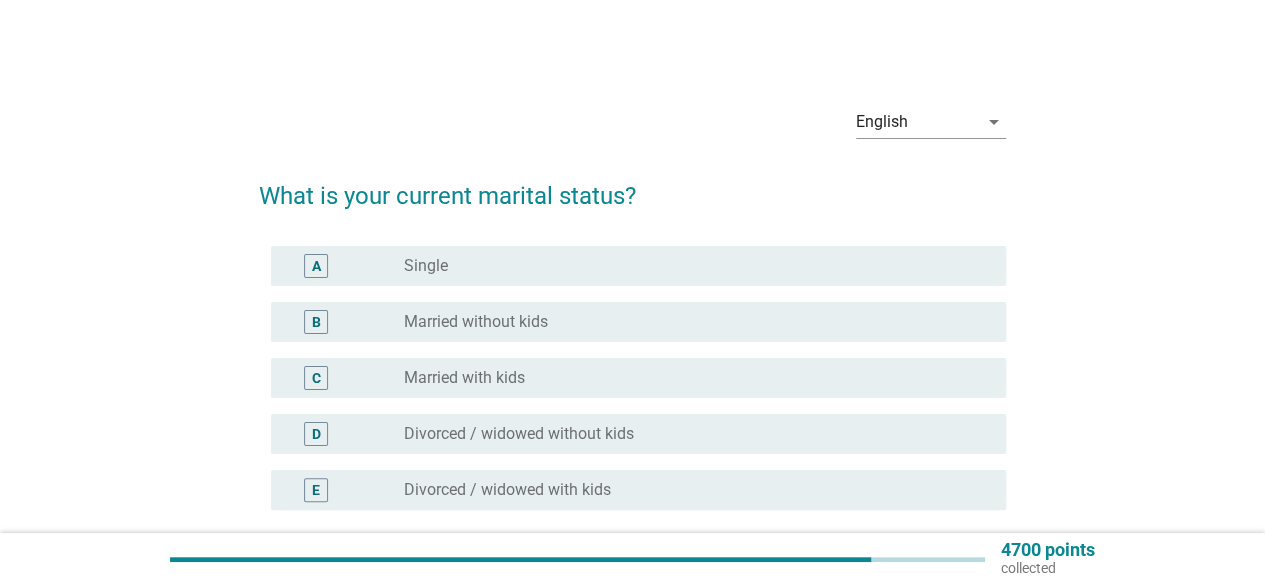 click on "Married with kids" at bounding box center [464, 378] 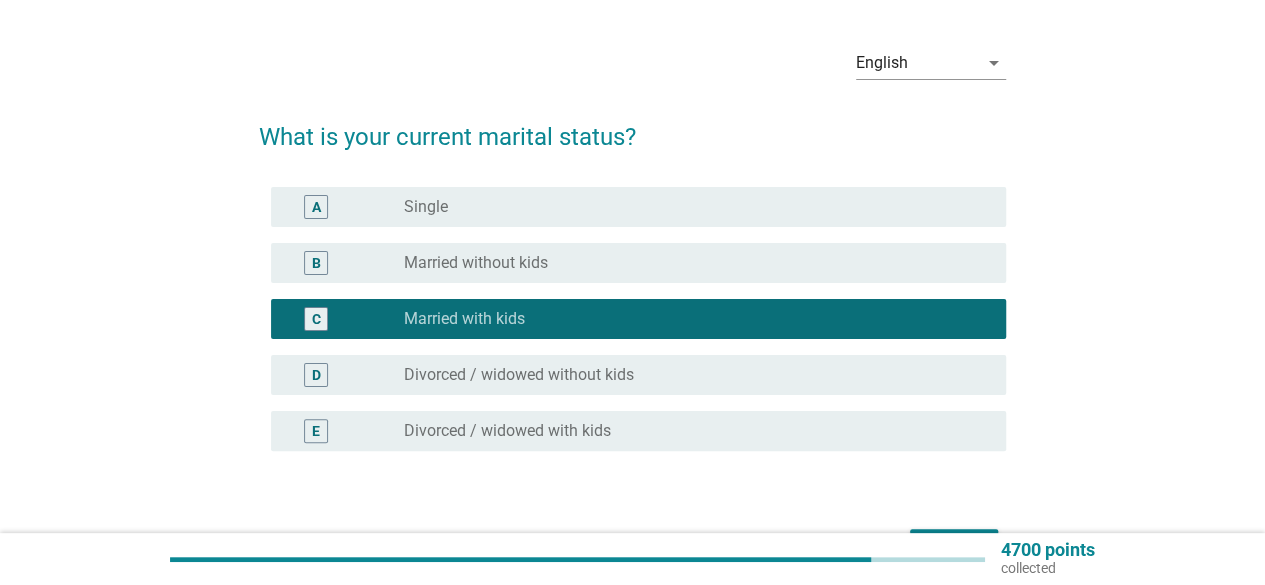 scroll, scrollTop: 186, scrollLeft: 0, axis: vertical 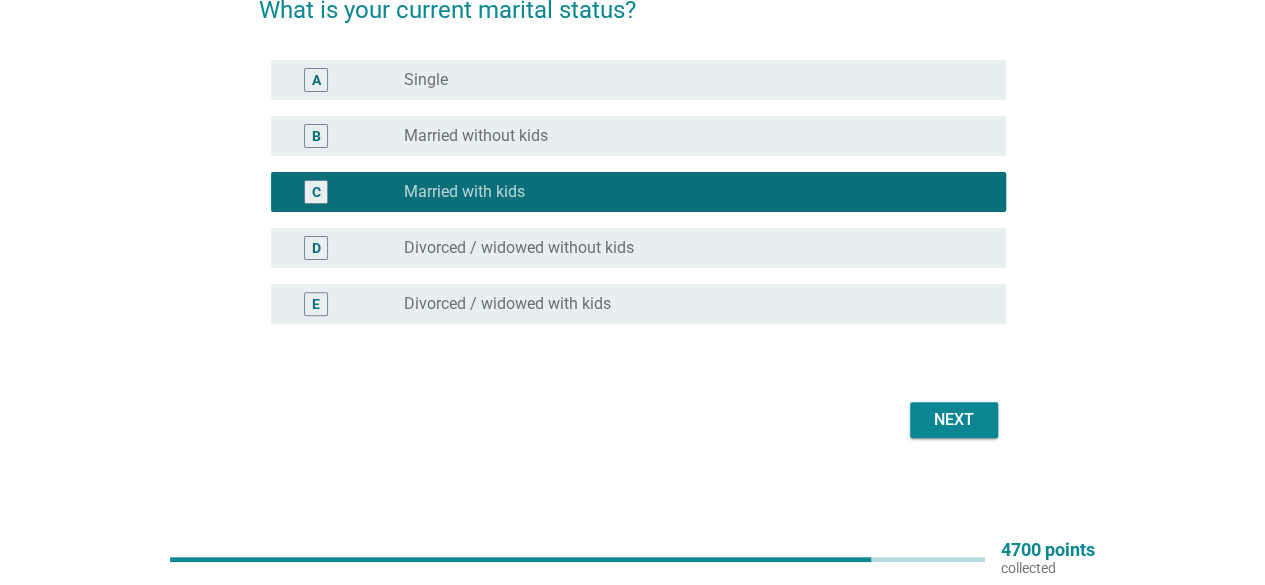 click on "Next" at bounding box center [954, 420] 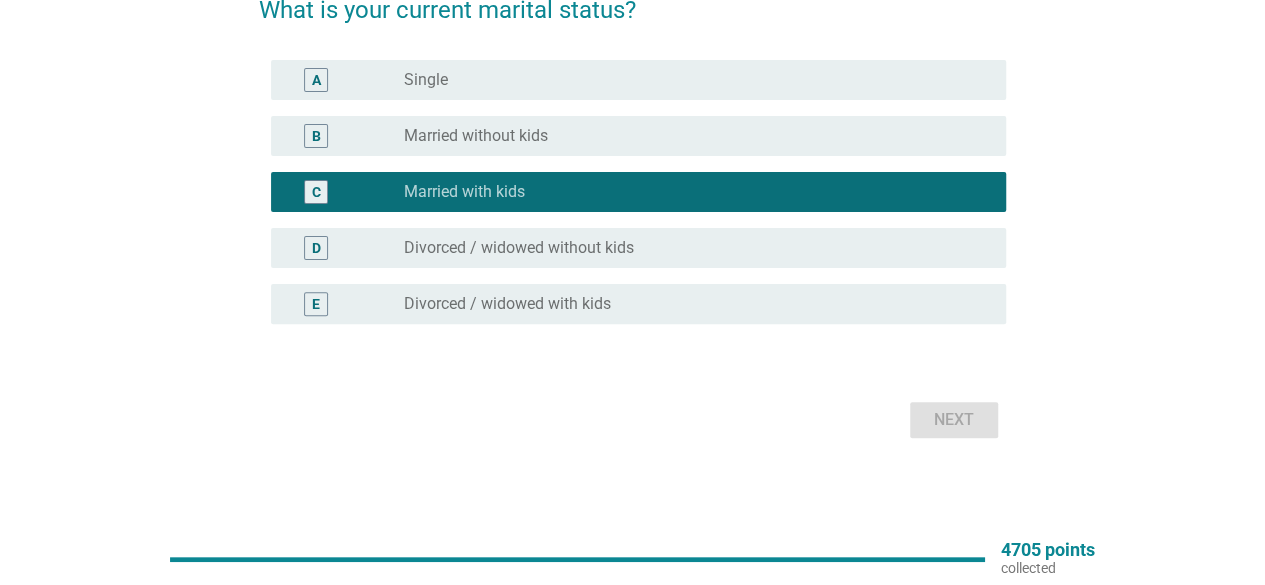 scroll, scrollTop: 0, scrollLeft: 0, axis: both 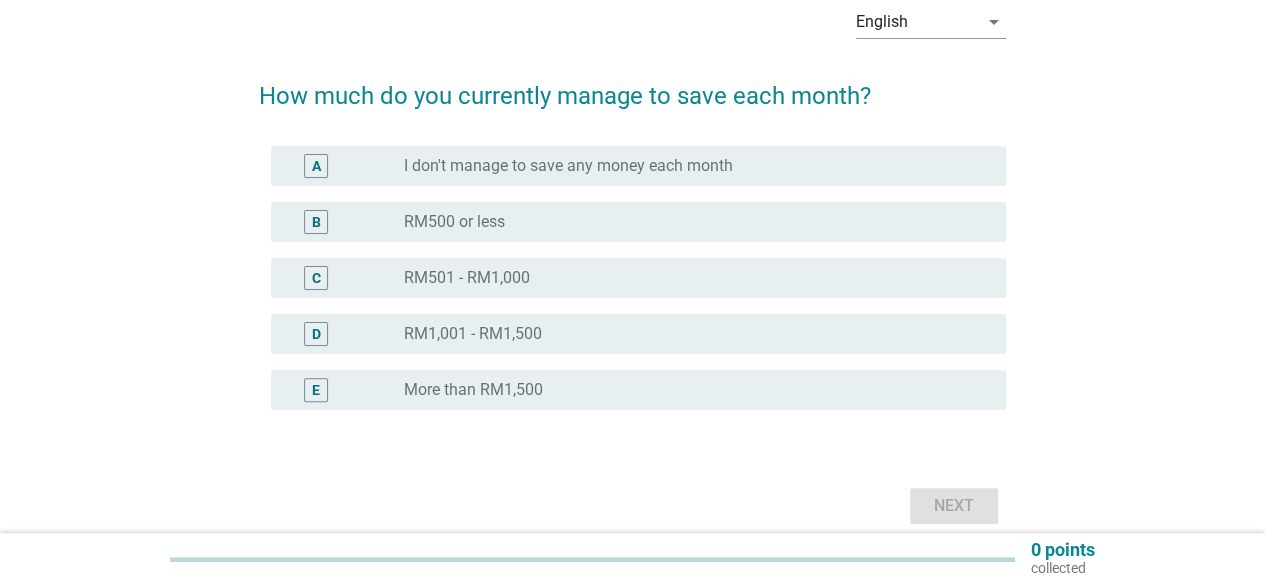 click on "C" at bounding box center [316, 278] 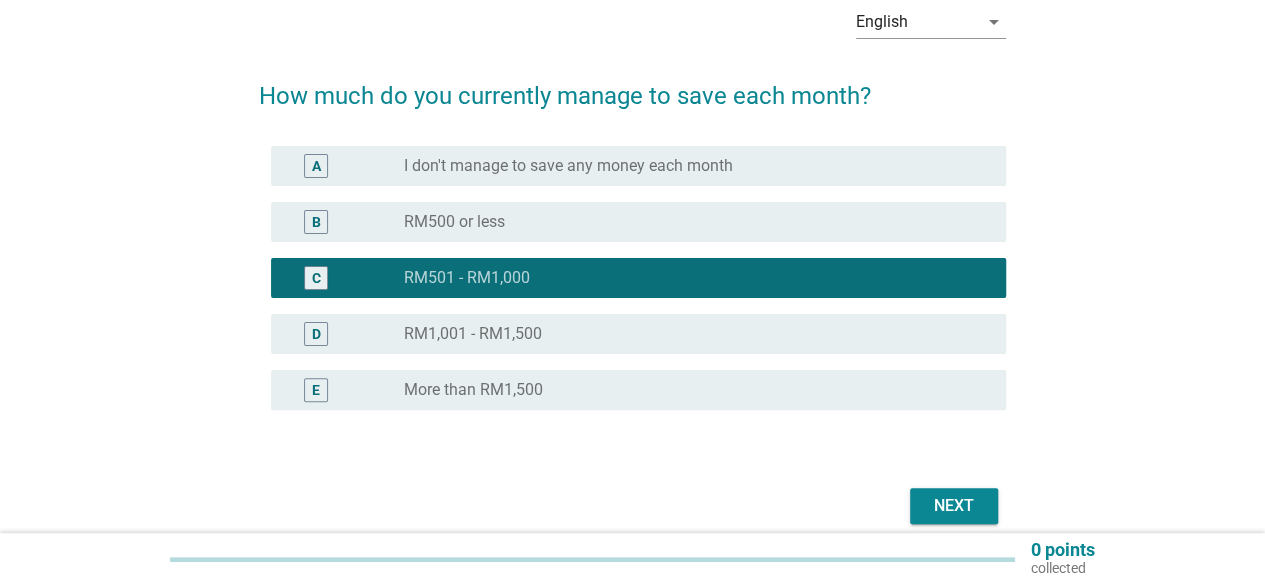 click on "B" at bounding box center (316, 222) 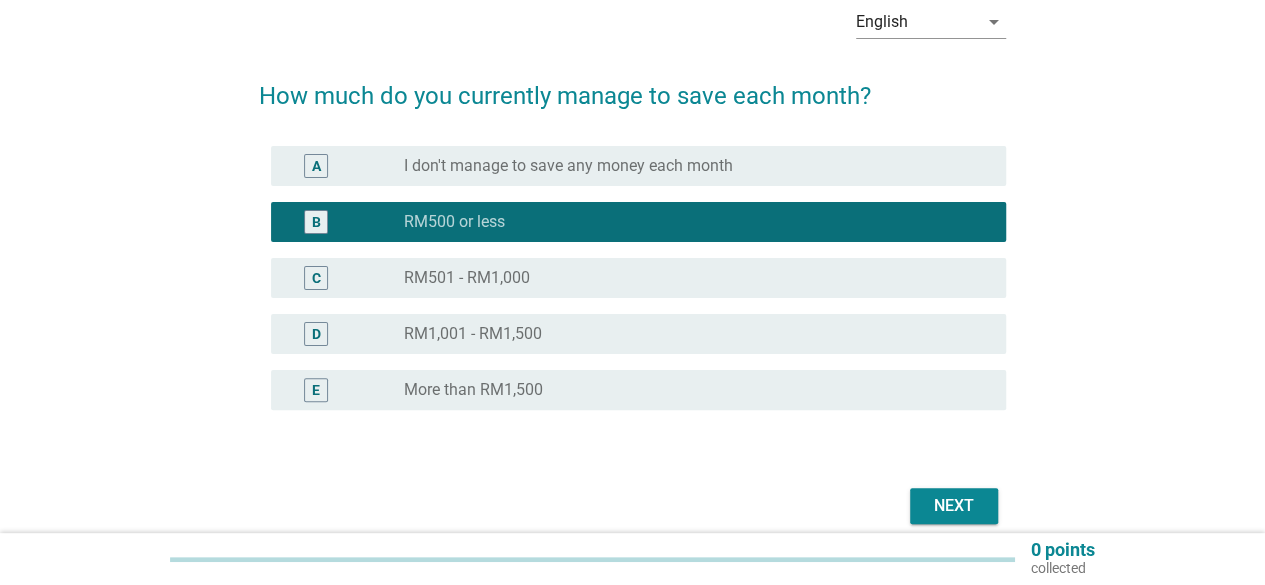 click on "Next" at bounding box center (954, 506) 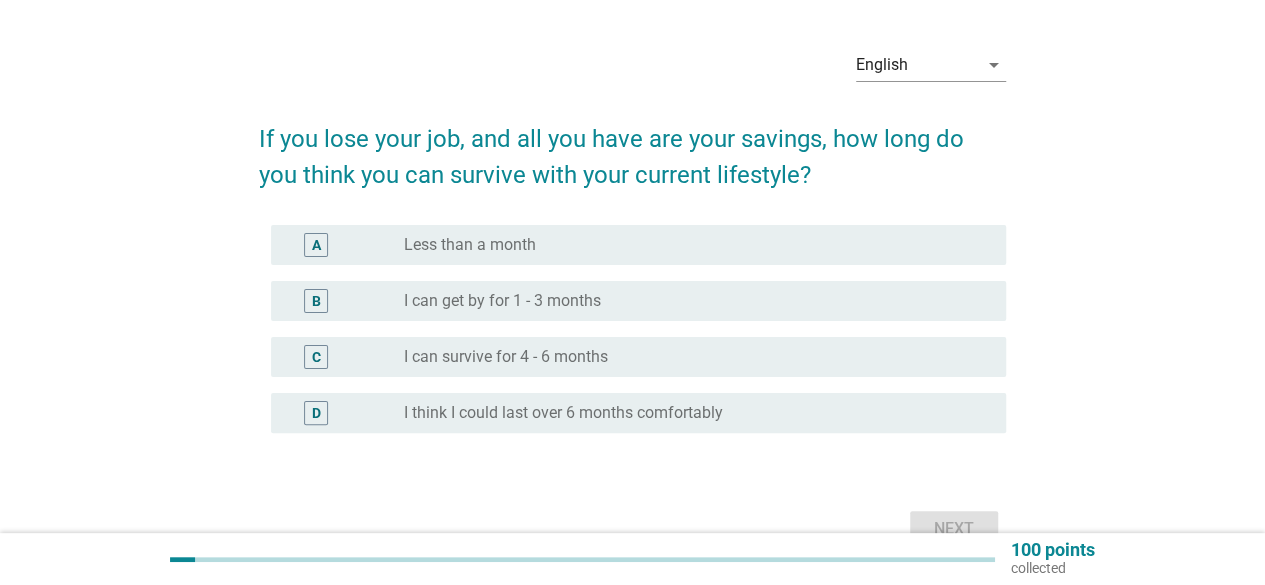 scroll, scrollTop: 100, scrollLeft: 0, axis: vertical 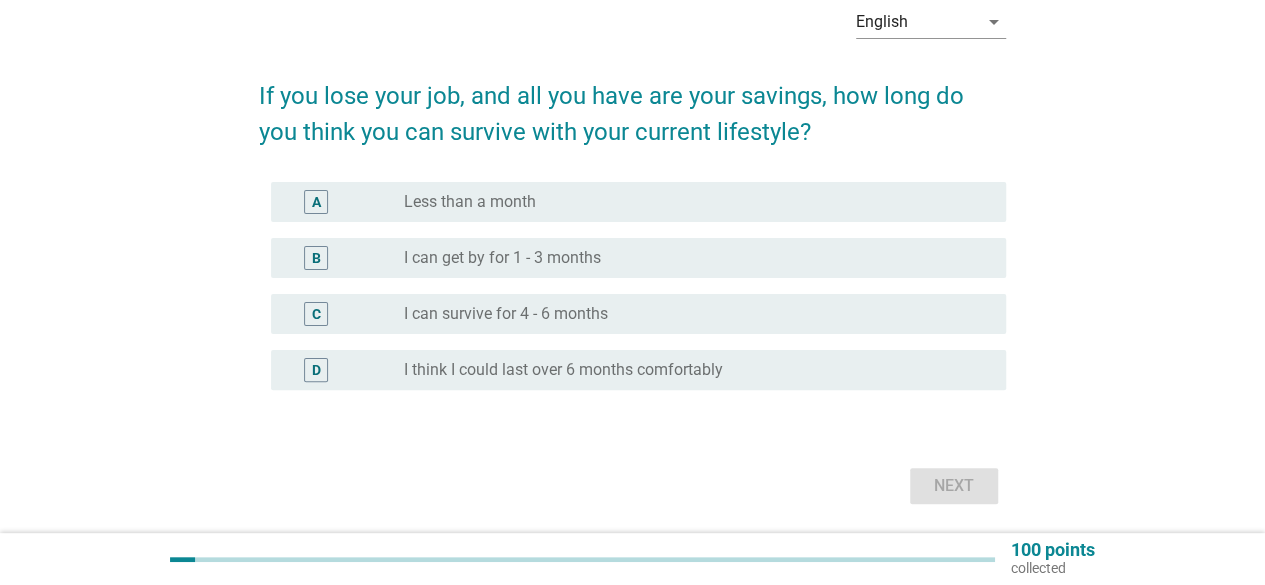 click on "B" at bounding box center (316, 258) 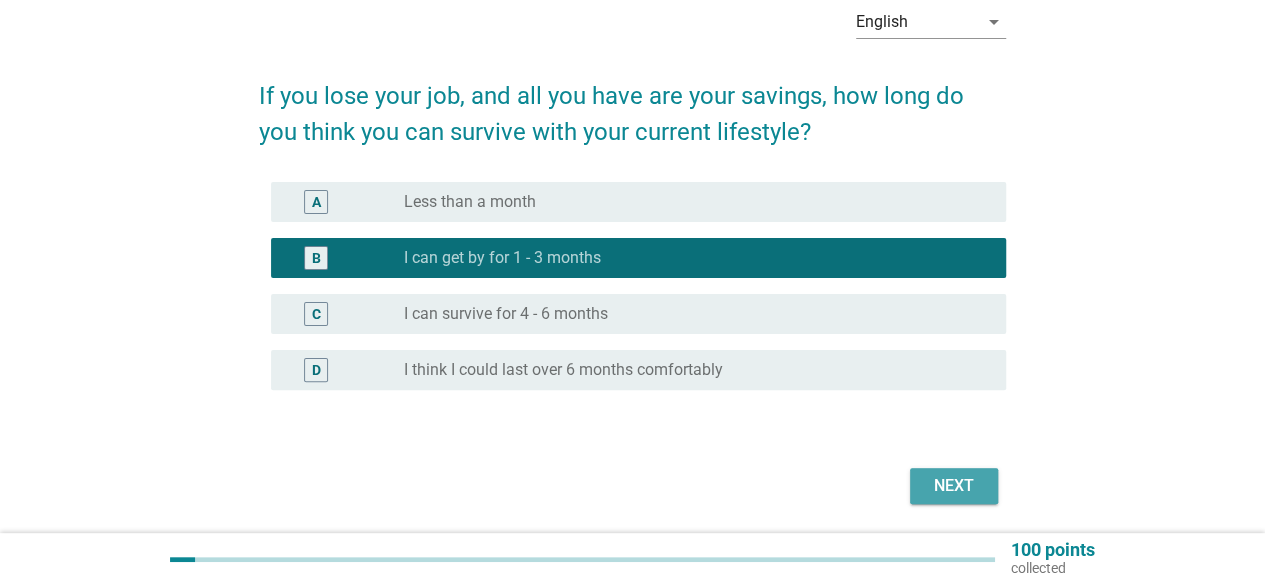 click on "Next" at bounding box center (954, 486) 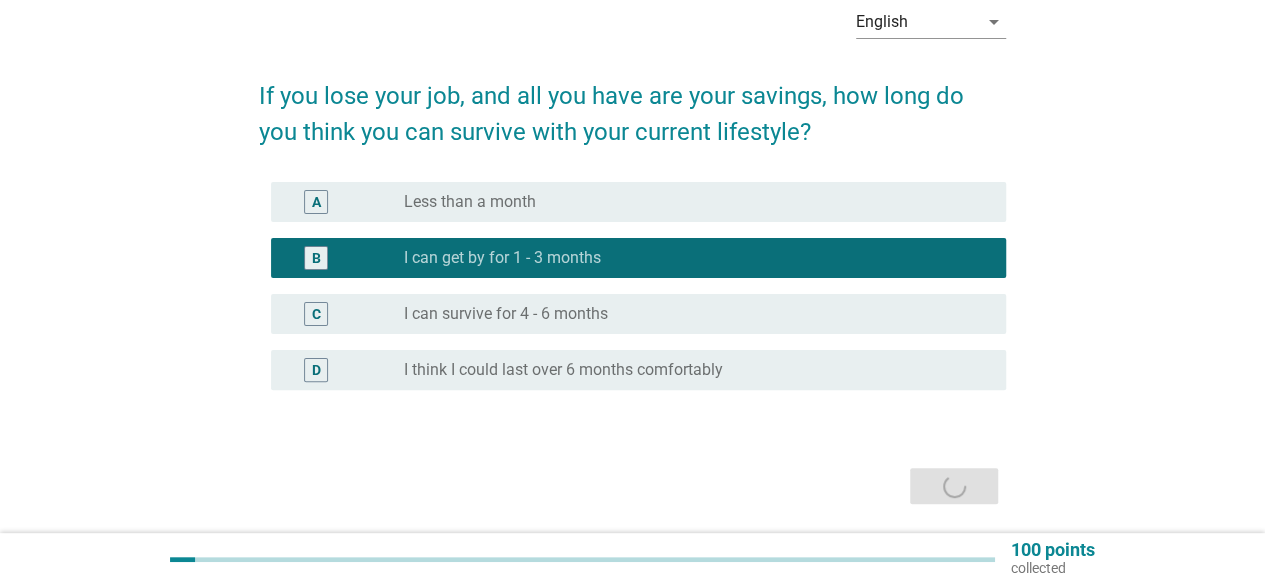 scroll, scrollTop: 0, scrollLeft: 0, axis: both 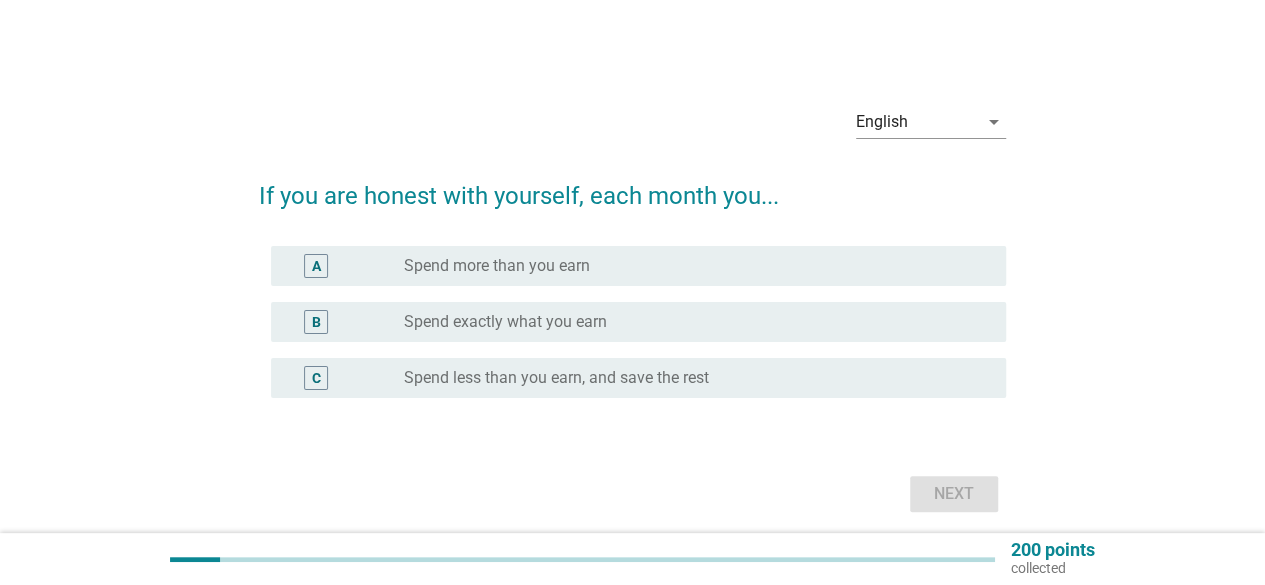 click on "B" at bounding box center (316, 322) 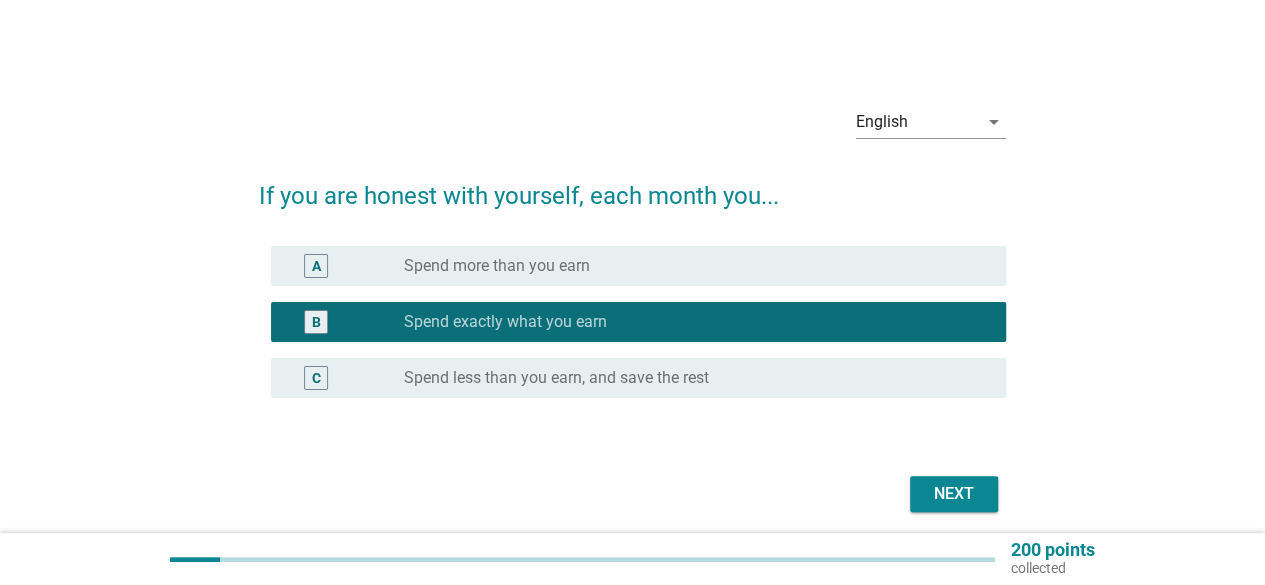 click on "Next" at bounding box center (954, 494) 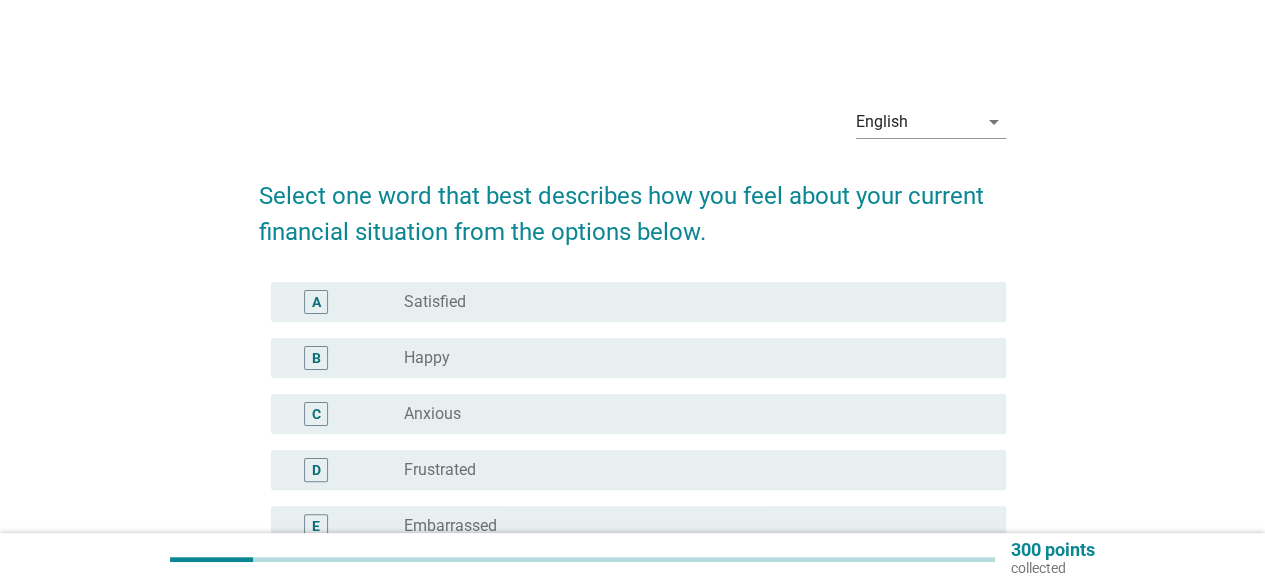 scroll, scrollTop: 100, scrollLeft: 0, axis: vertical 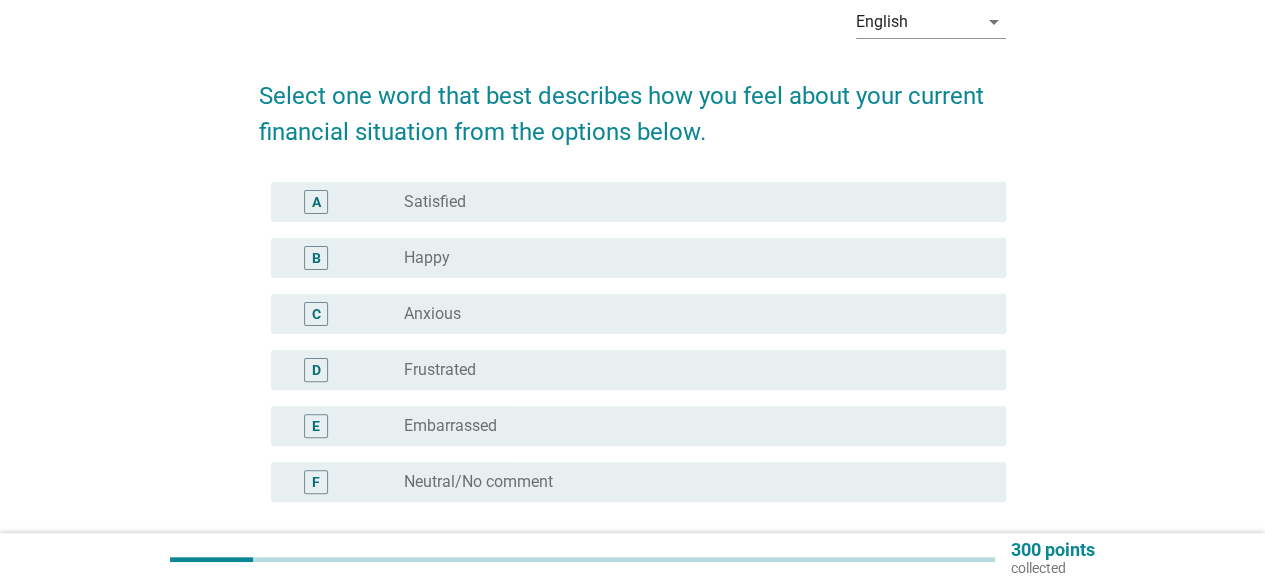 click on "C" at bounding box center (345, 314) 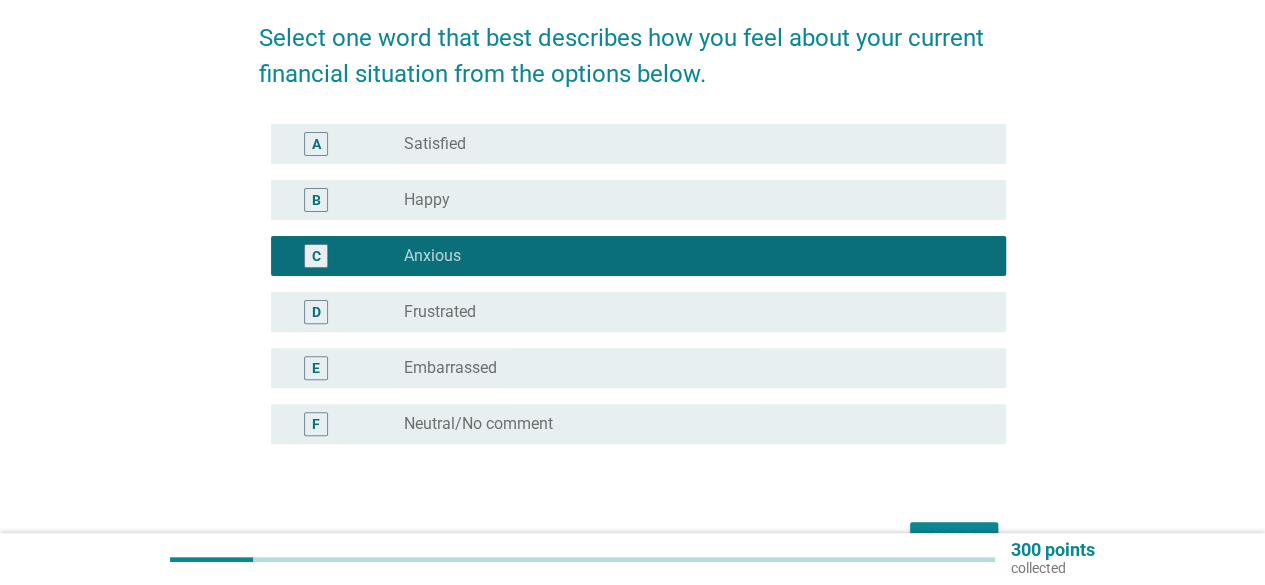 scroll, scrollTop: 200, scrollLeft: 0, axis: vertical 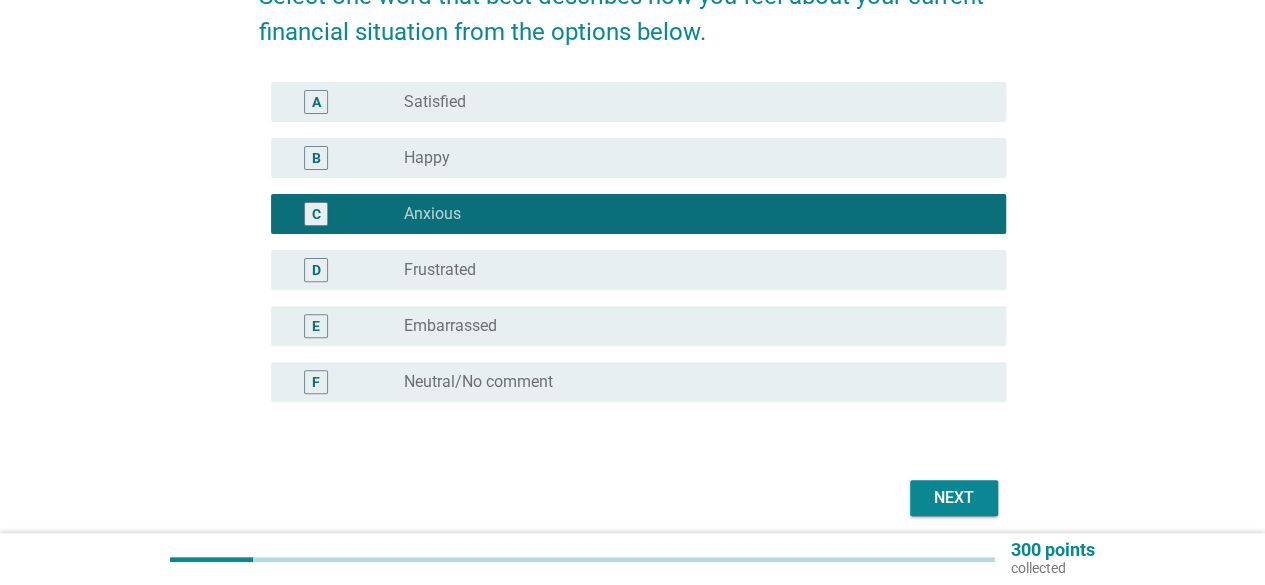 click on "Next" at bounding box center [954, 498] 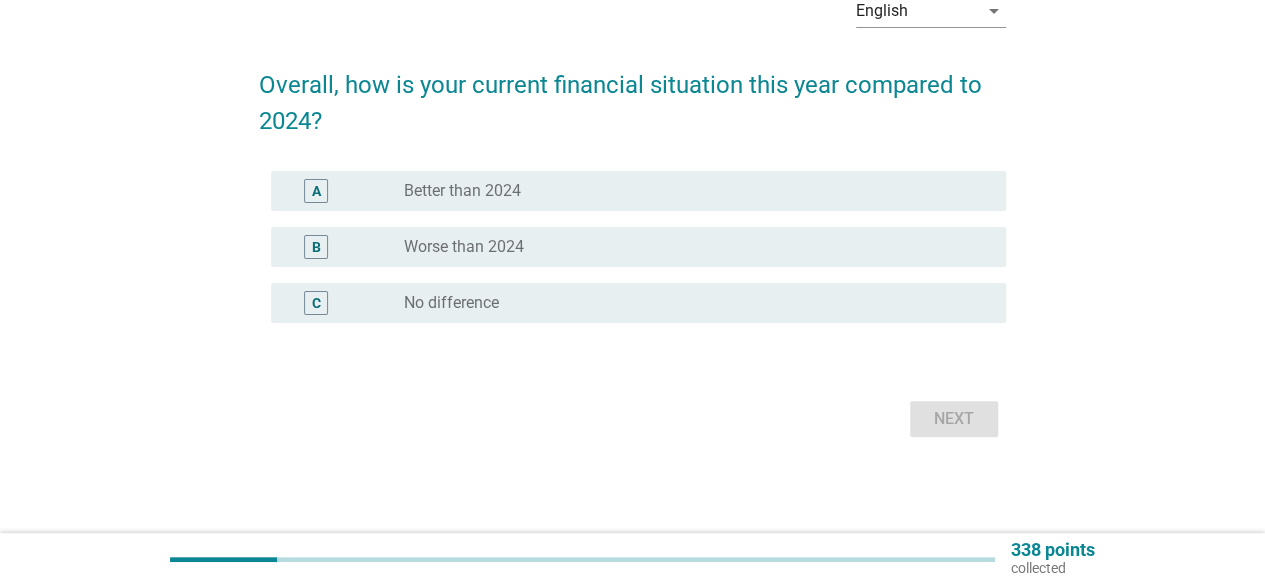 scroll, scrollTop: 0, scrollLeft: 0, axis: both 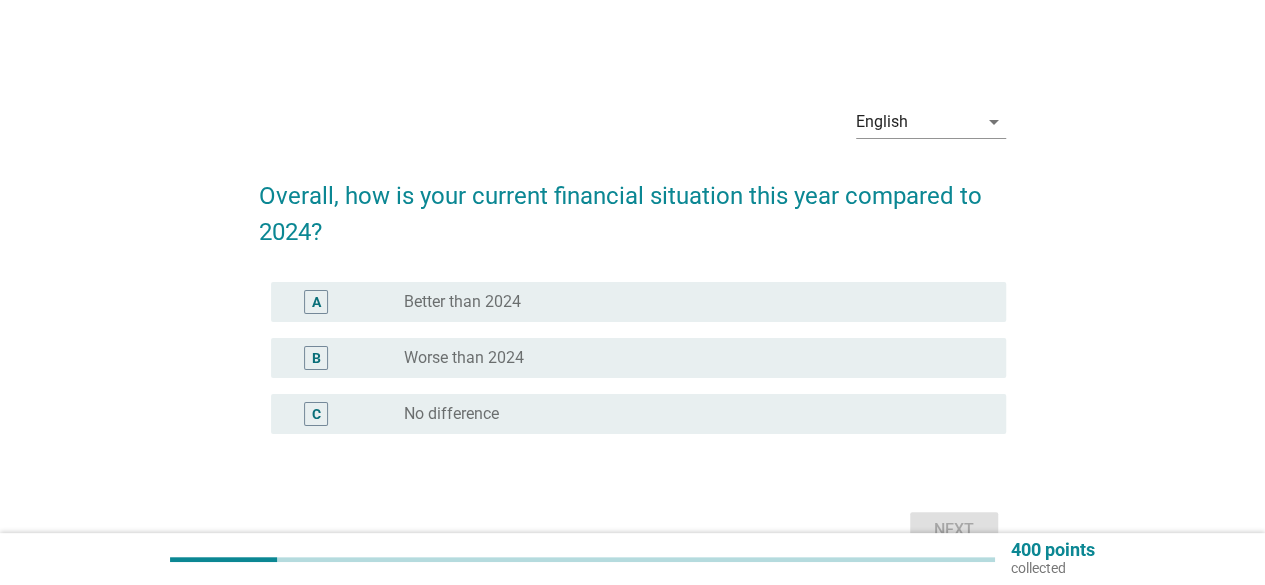click on "No difference" at bounding box center (451, 414) 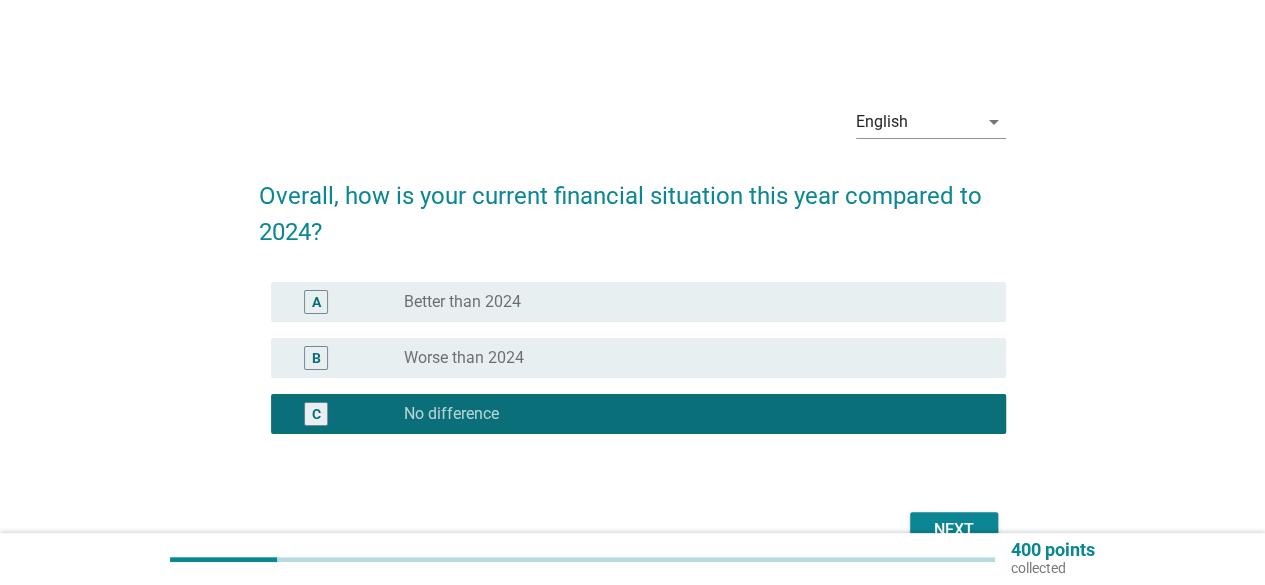 scroll, scrollTop: 100, scrollLeft: 0, axis: vertical 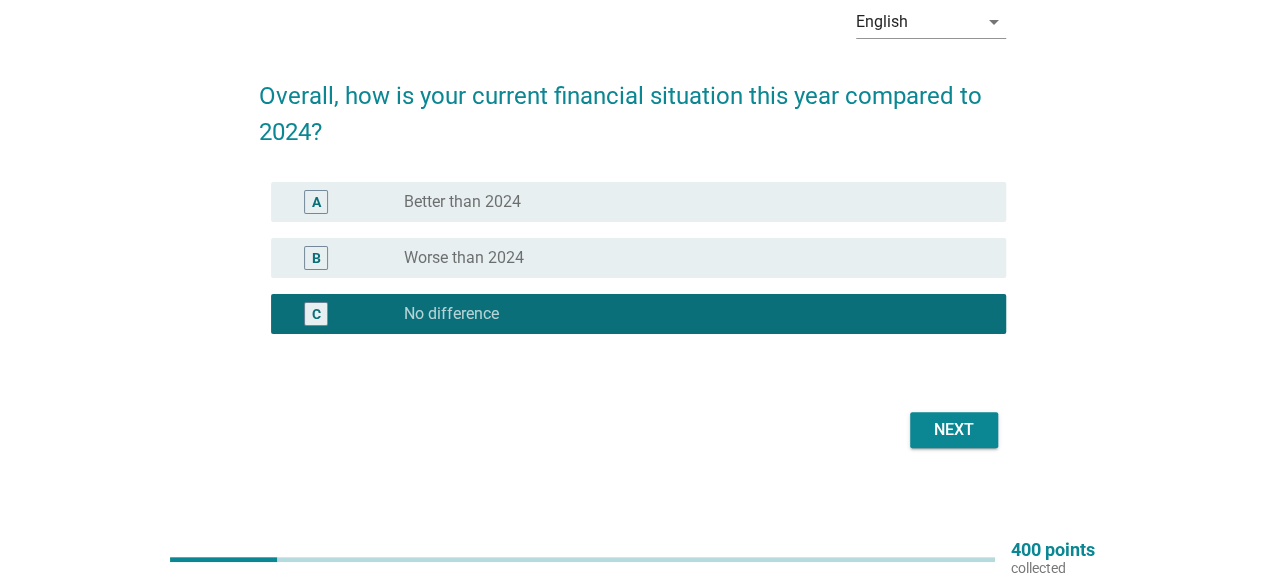 click on "Next" at bounding box center [954, 430] 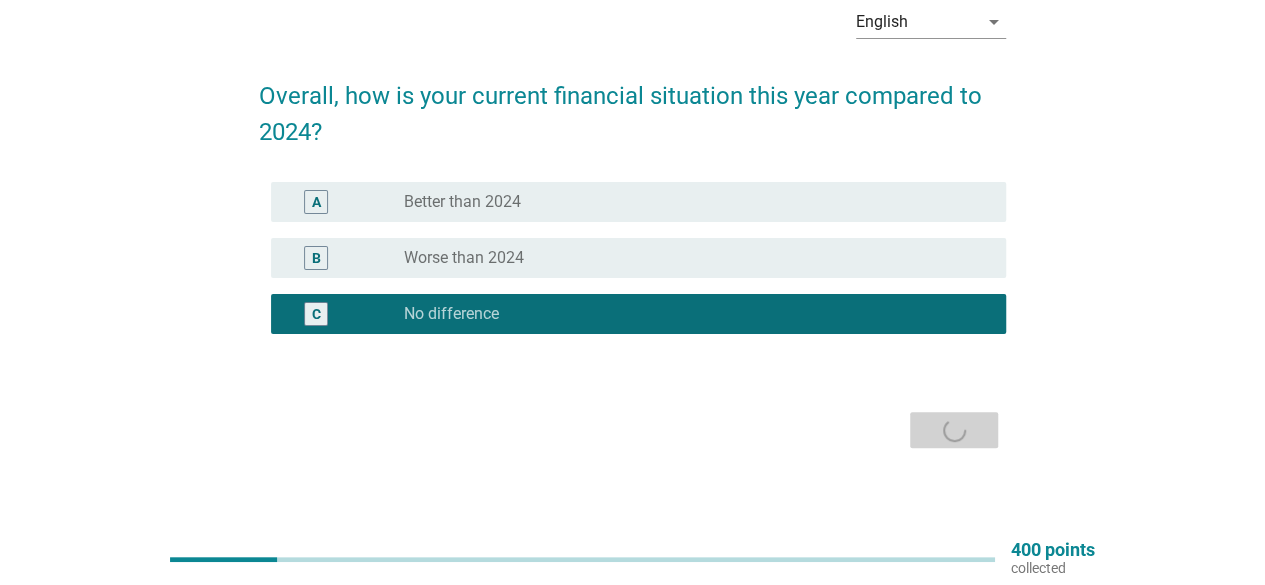 scroll, scrollTop: 0, scrollLeft: 0, axis: both 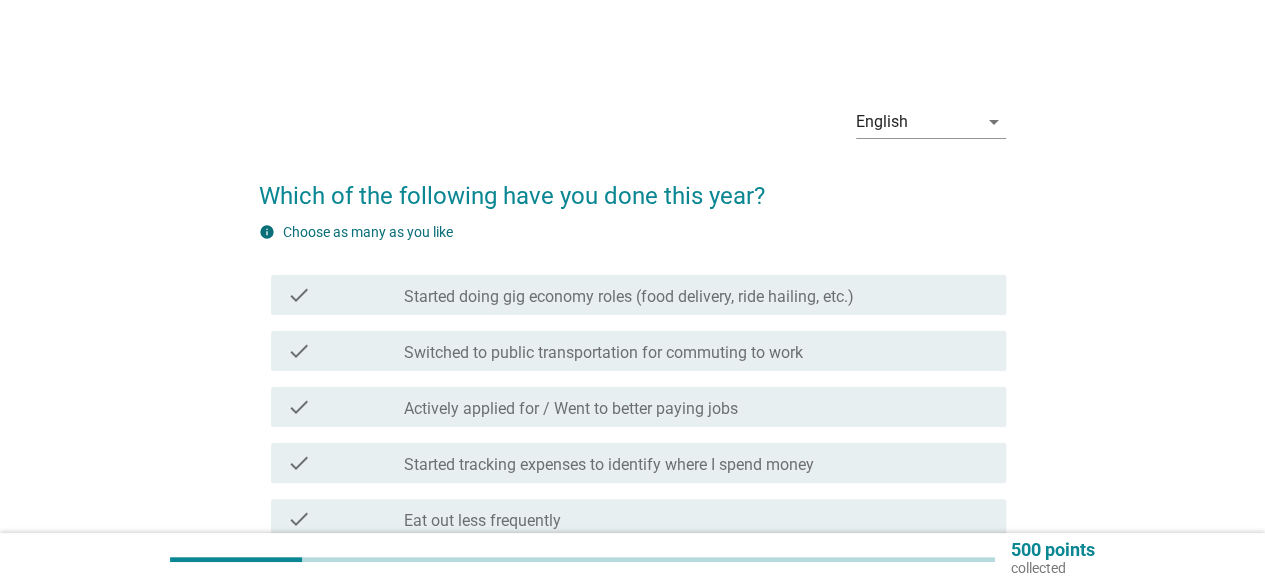 click on "Actively applied for / Went to better paying jobs" at bounding box center (571, 409) 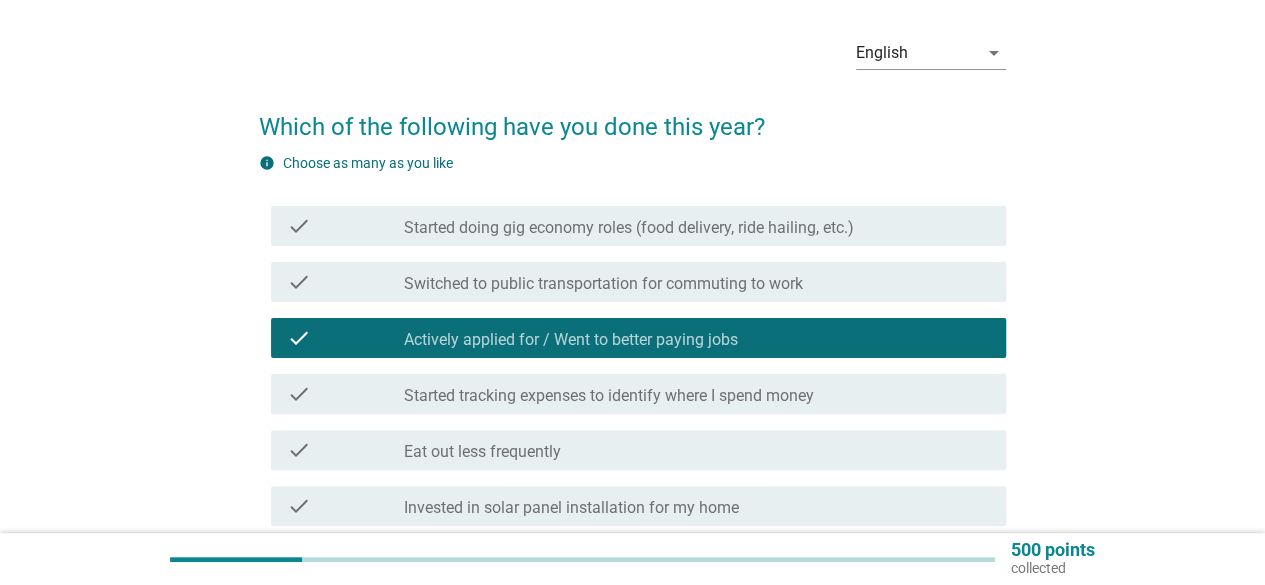 scroll, scrollTop: 100, scrollLeft: 0, axis: vertical 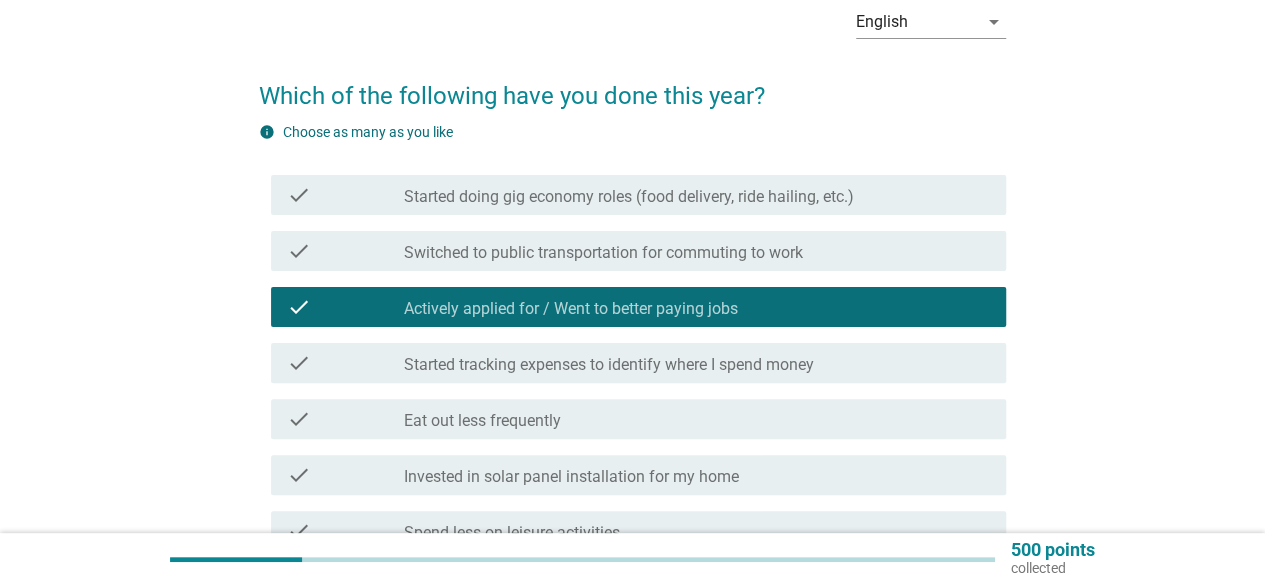 click on "Actively applied for / Went to better paying jobs" at bounding box center [571, 309] 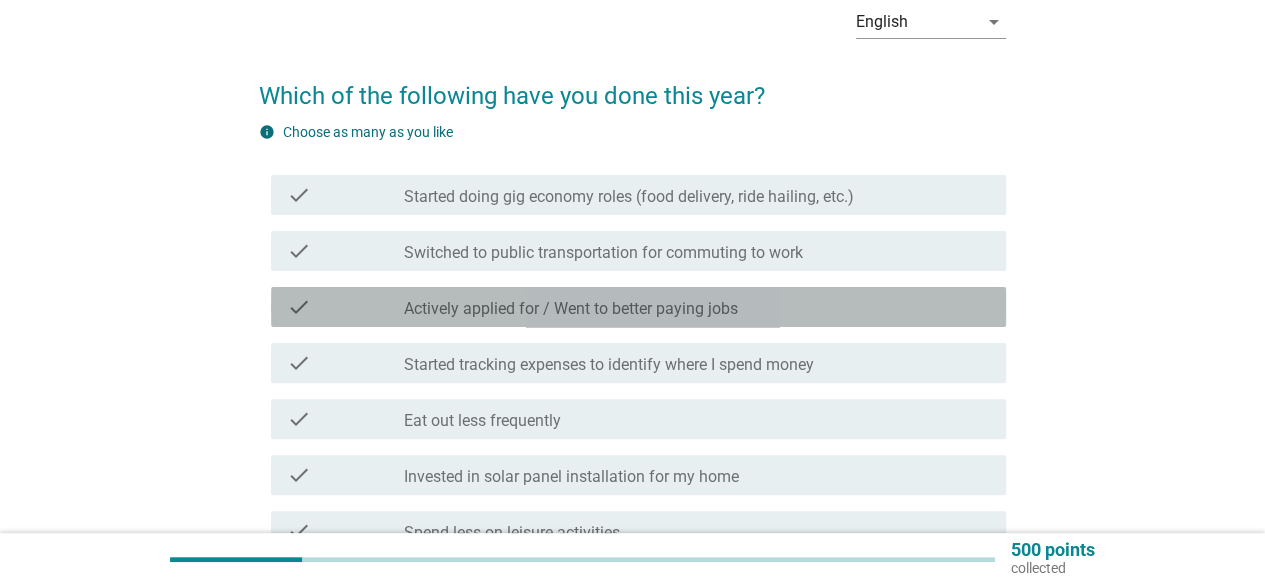 click on "Actively applied for / Went to better paying jobs" at bounding box center (571, 309) 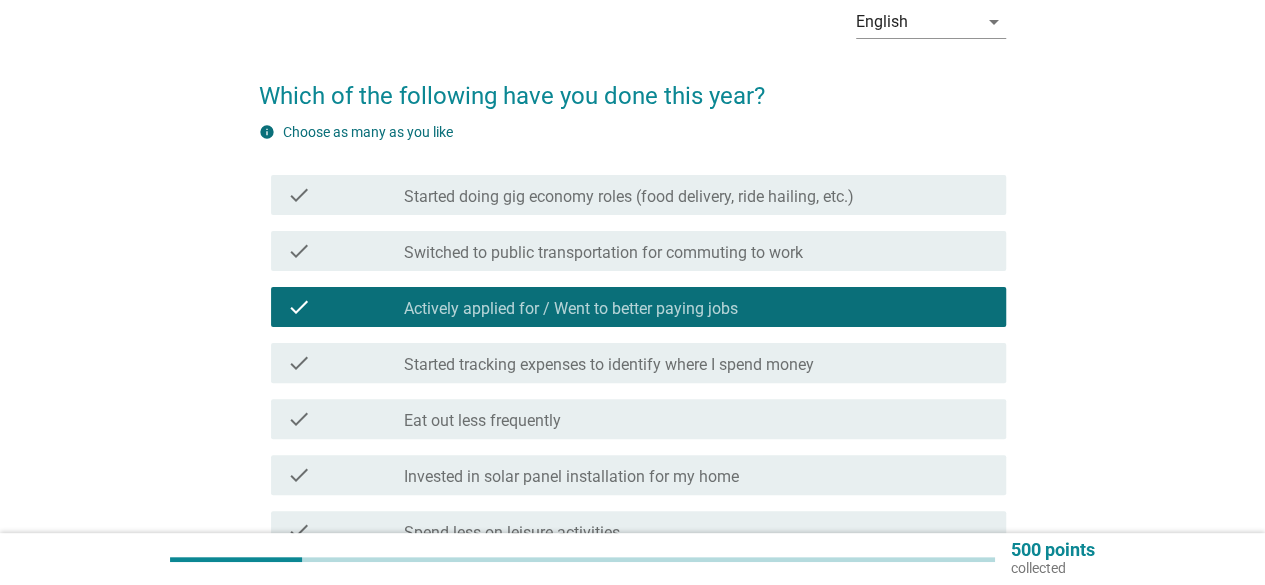 click on "Started tracking expenses to identify where I spend money" at bounding box center (609, 365) 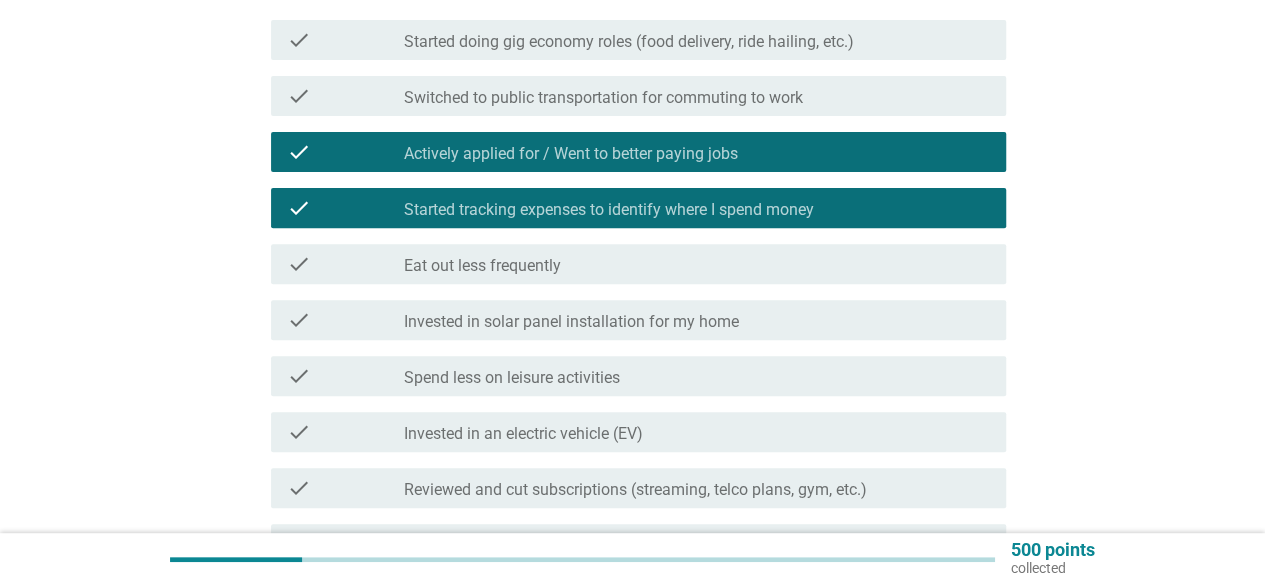 scroll, scrollTop: 300, scrollLeft: 0, axis: vertical 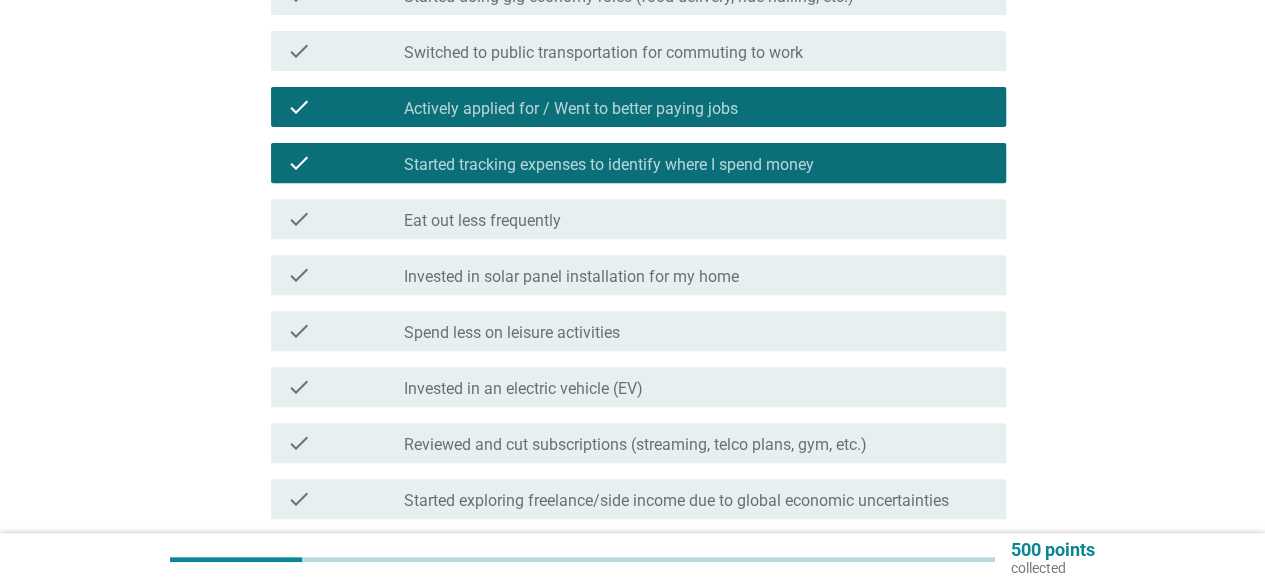 click on "Eat out less frequently" at bounding box center (482, 221) 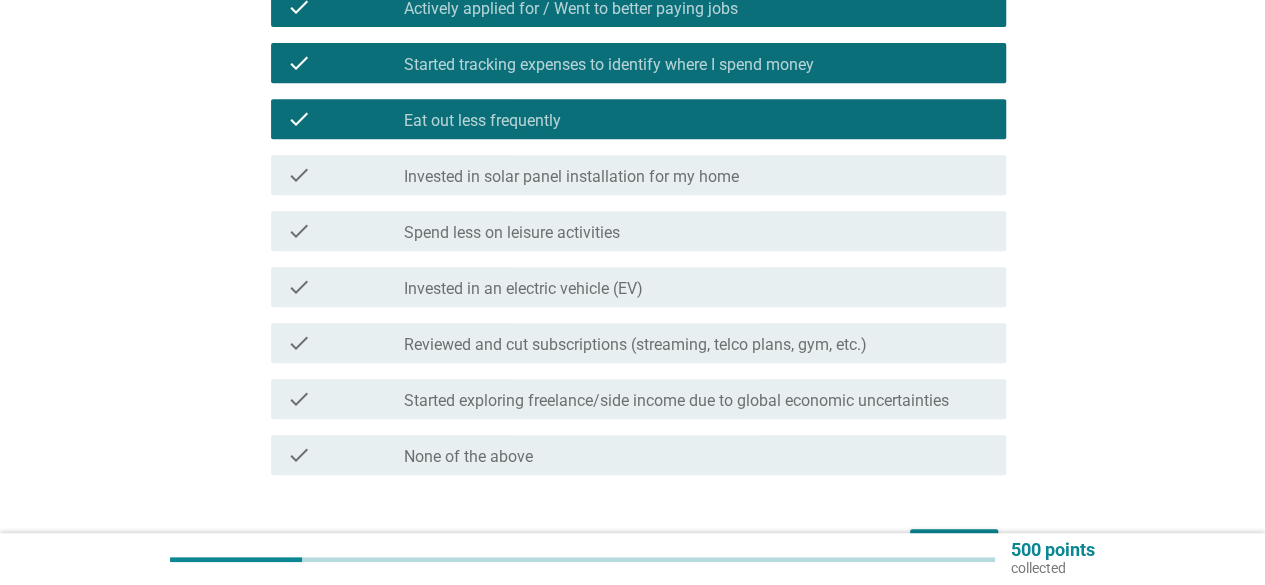 scroll, scrollTop: 500, scrollLeft: 0, axis: vertical 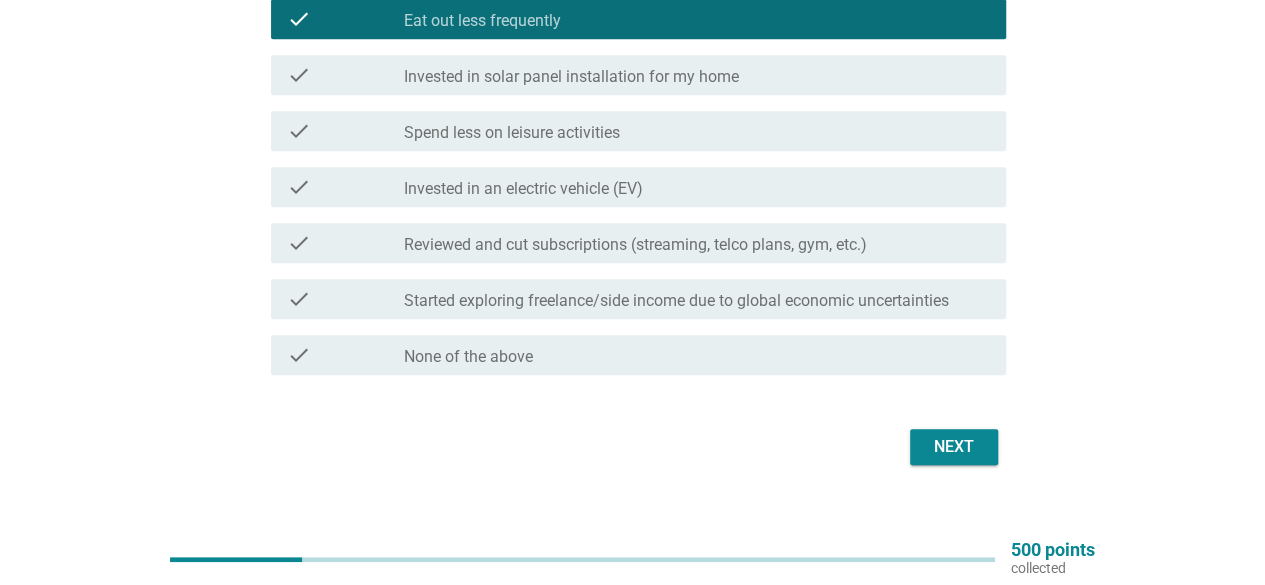 click on "Next" at bounding box center [954, 447] 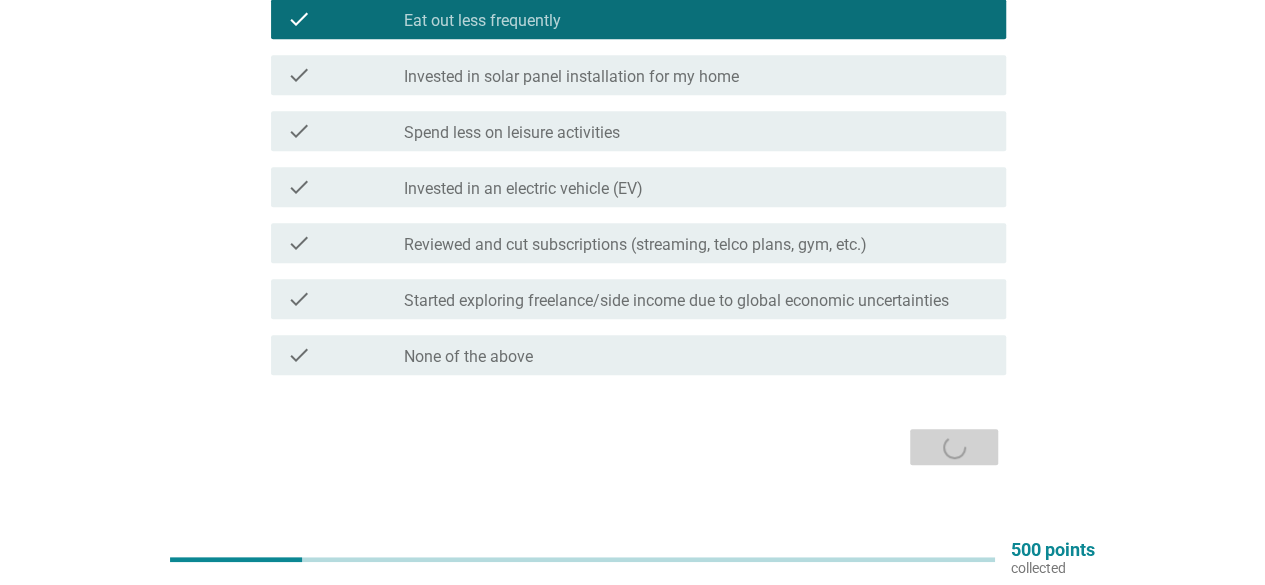 scroll, scrollTop: 0, scrollLeft: 0, axis: both 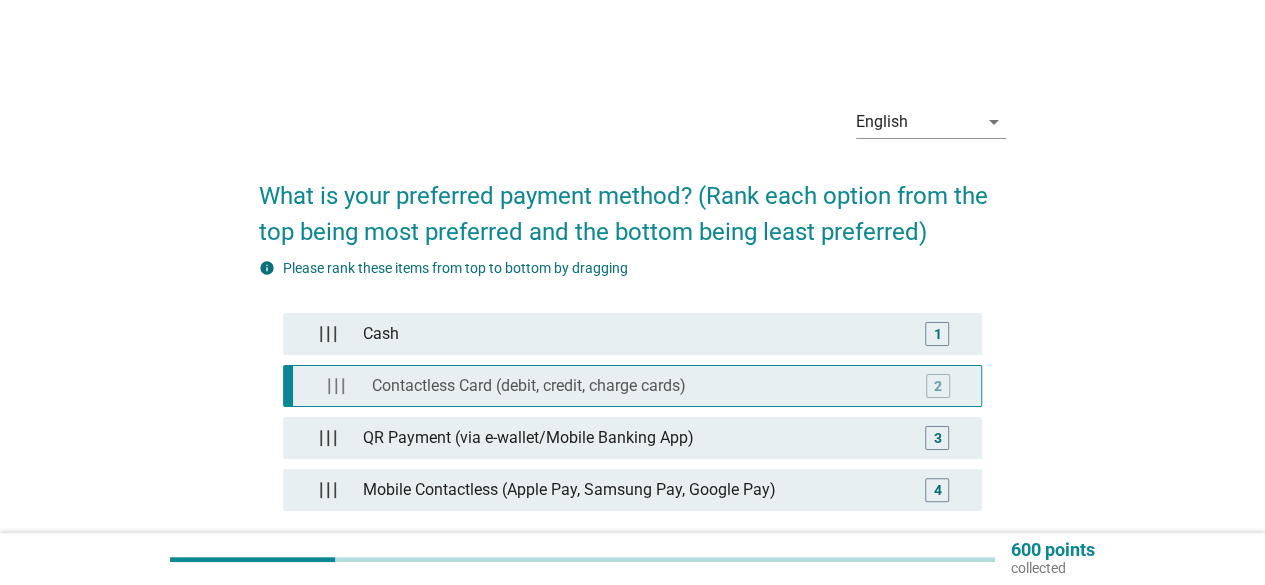 type 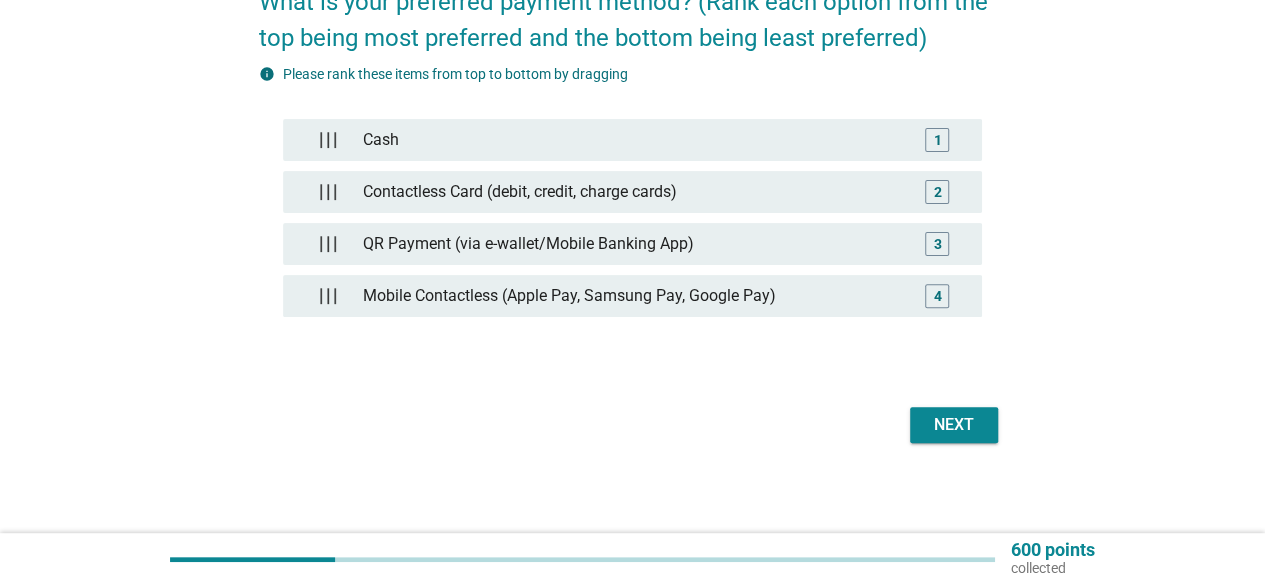 scroll, scrollTop: 197, scrollLeft: 0, axis: vertical 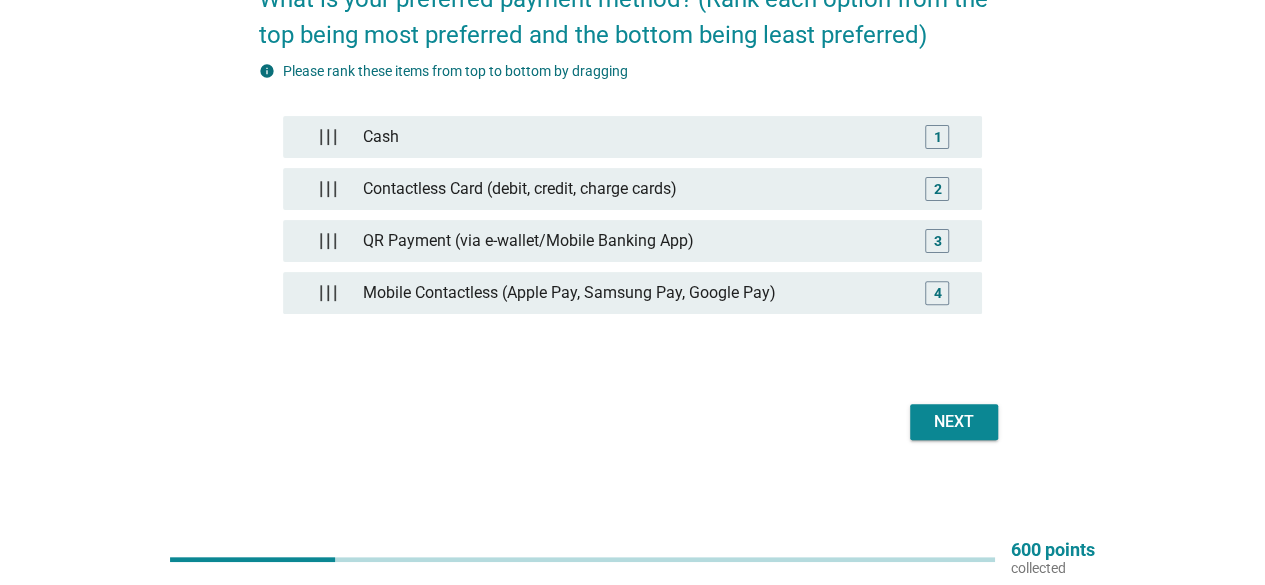 click on "Next" at bounding box center (954, 422) 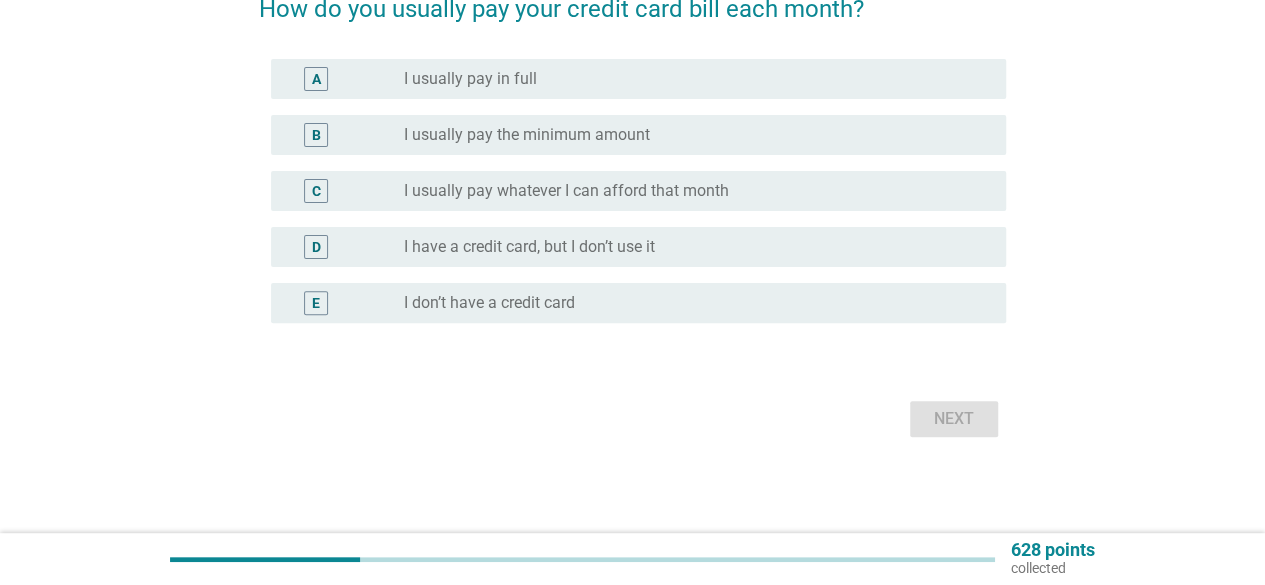 scroll, scrollTop: 0, scrollLeft: 0, axis: both 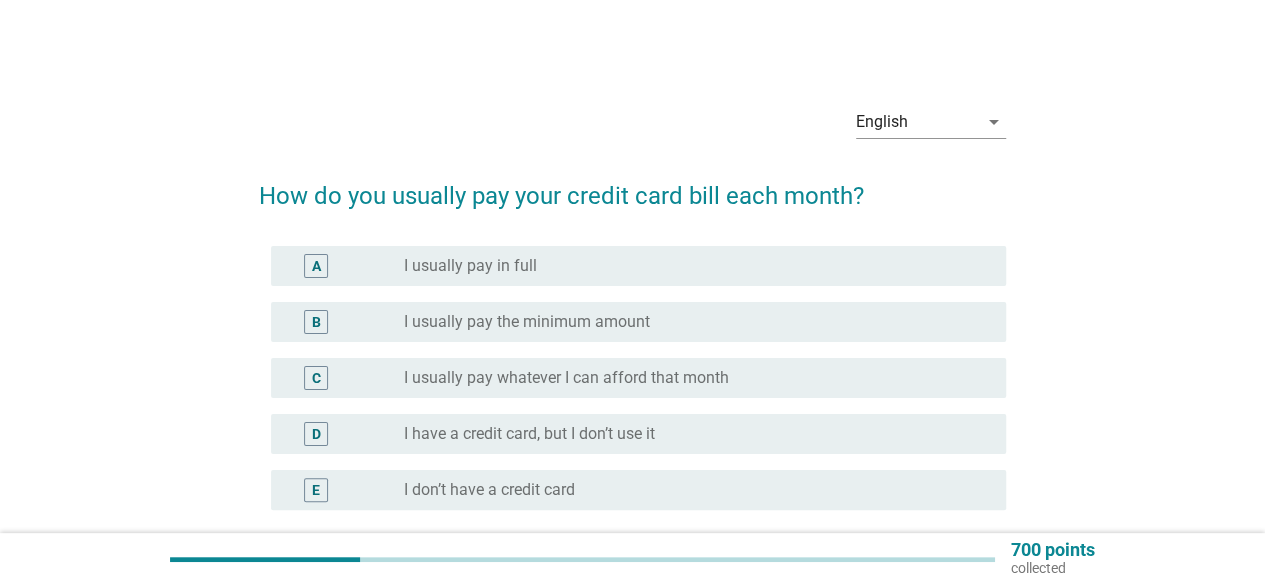 click on "I usually pay in full" at bounding box center [470, 266] 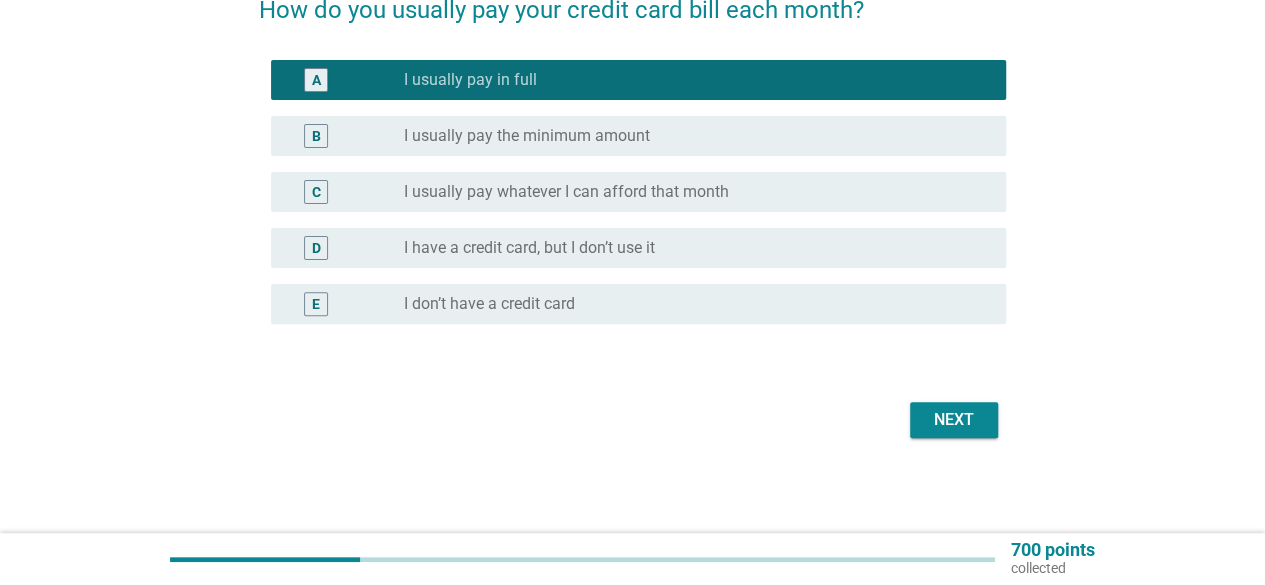 scroll, scrollTop: 186, scrollLeft: 0, axis: vertical 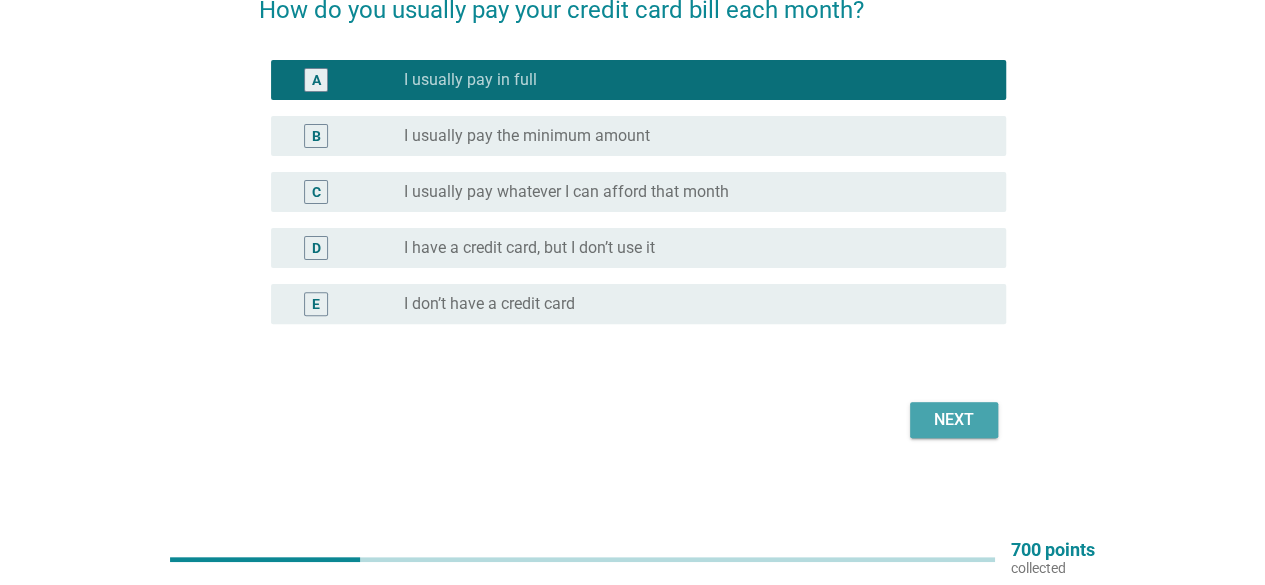 click on "Next" at bounding box center (954, 420) 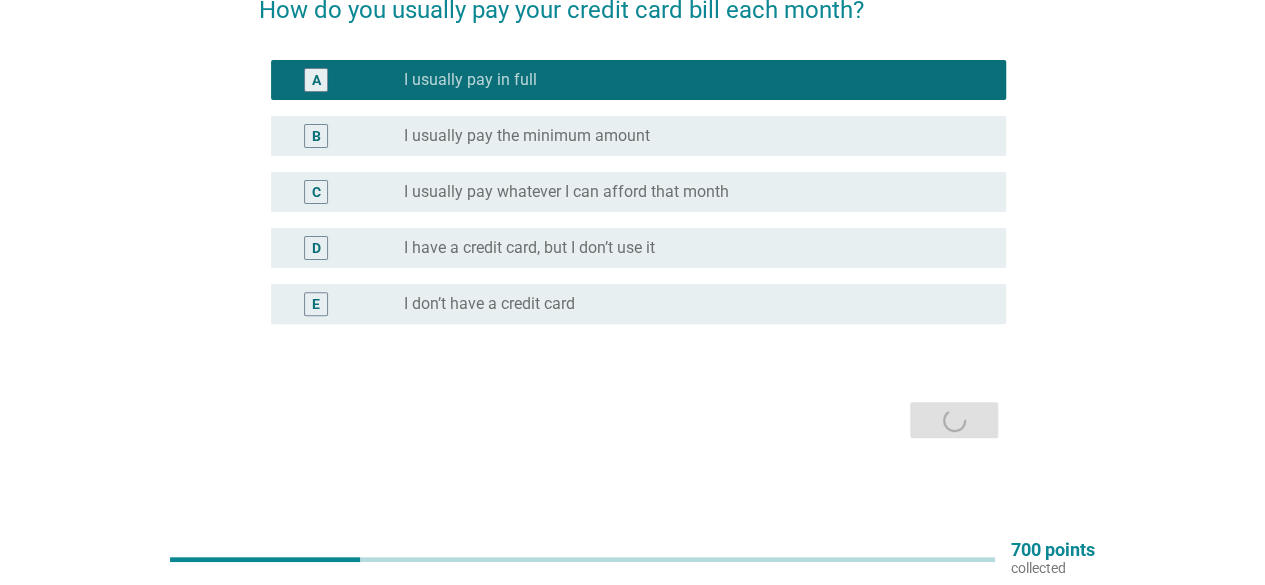 scroll, scrollTop: 0, scrollLeft: 0, axis: both 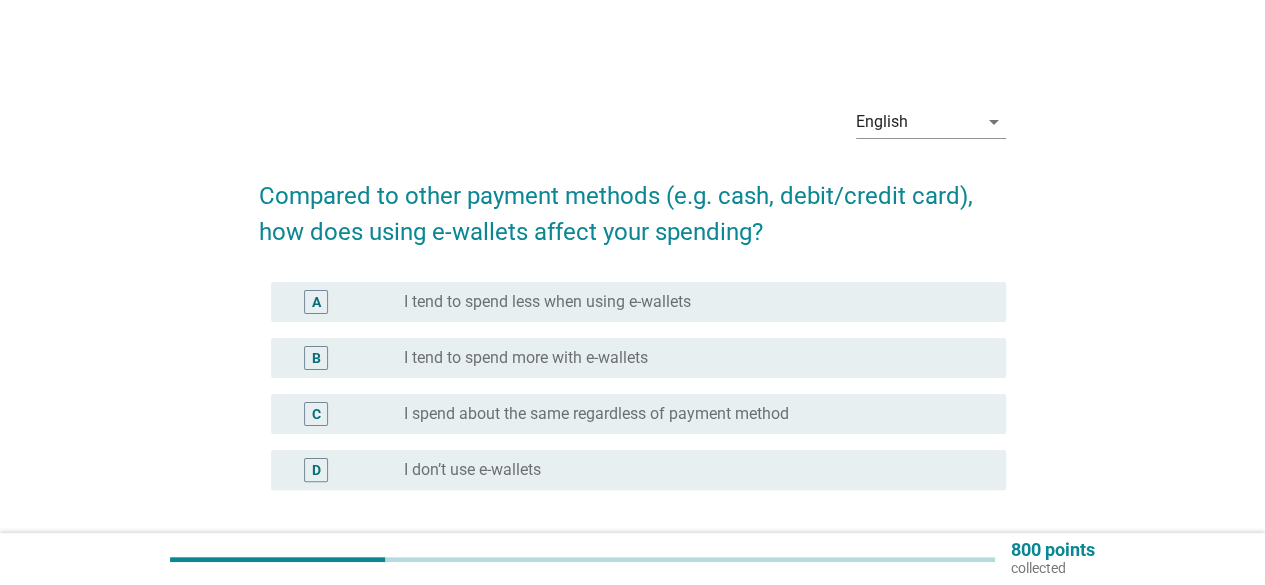 click on "I spend about the same regardless of payment method" at bounding box center [596, 414] 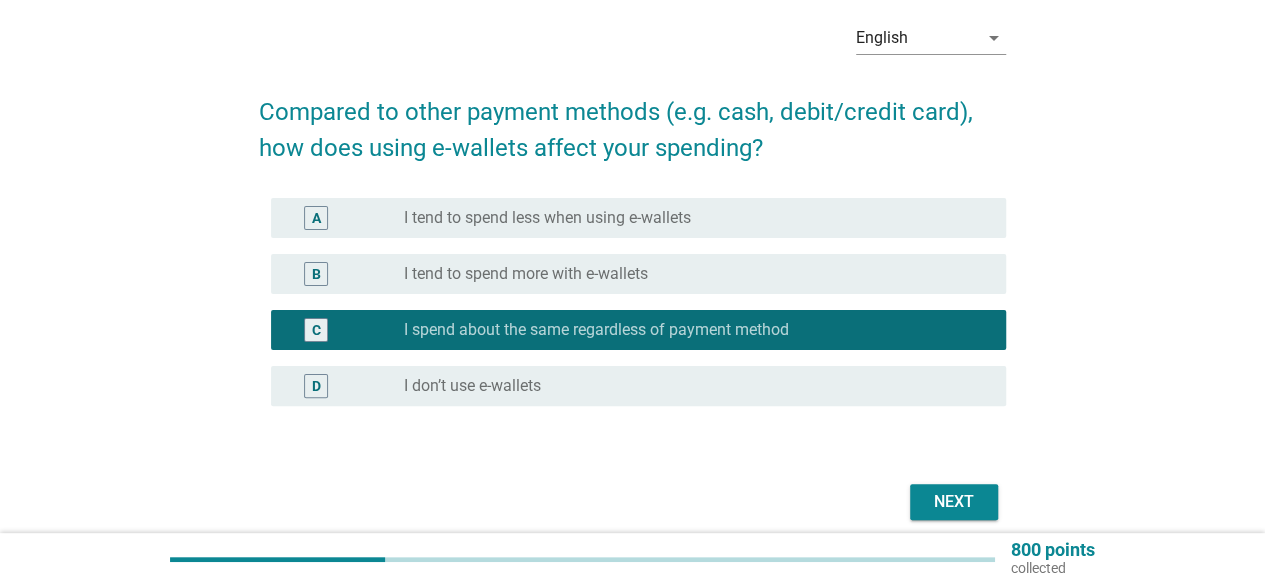 scroll, scrollTop: 166, scrollLeft: 0, axis: vertical 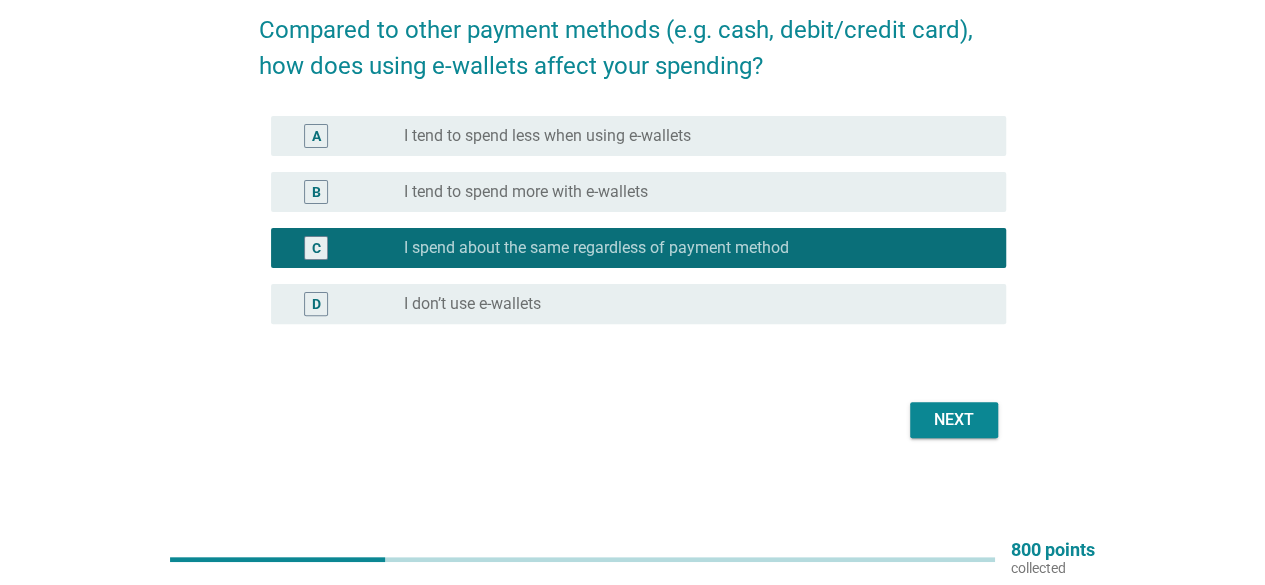 click on "Next" at bounding box center [954, 420] 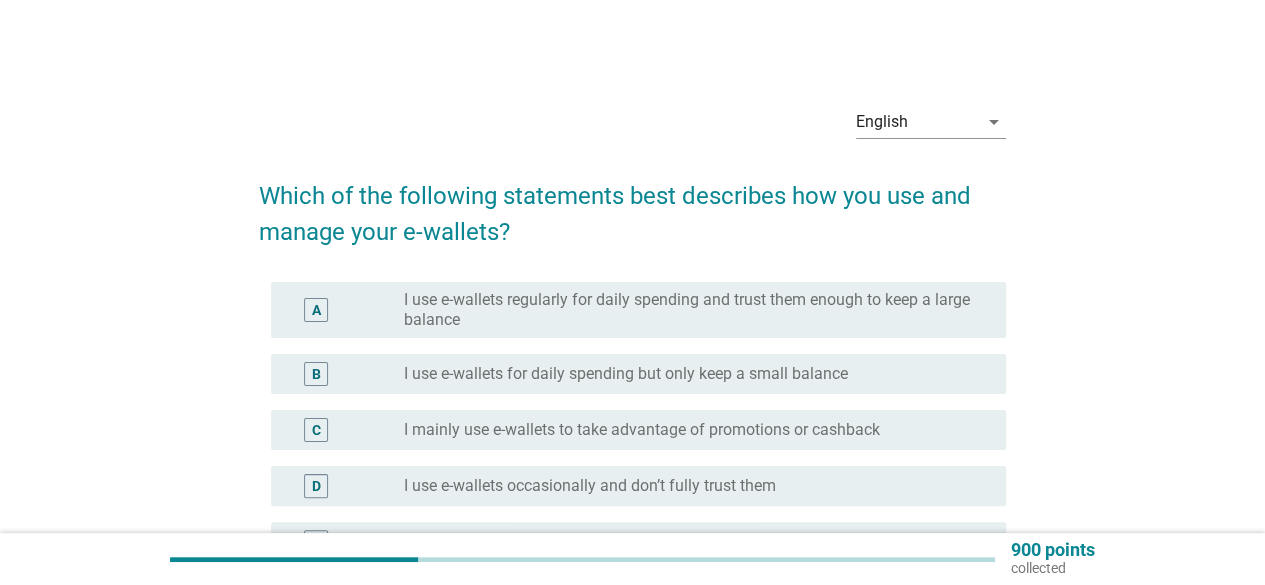 scroll, scrollTop: 100, scrollLeft: 0, axis: vertical 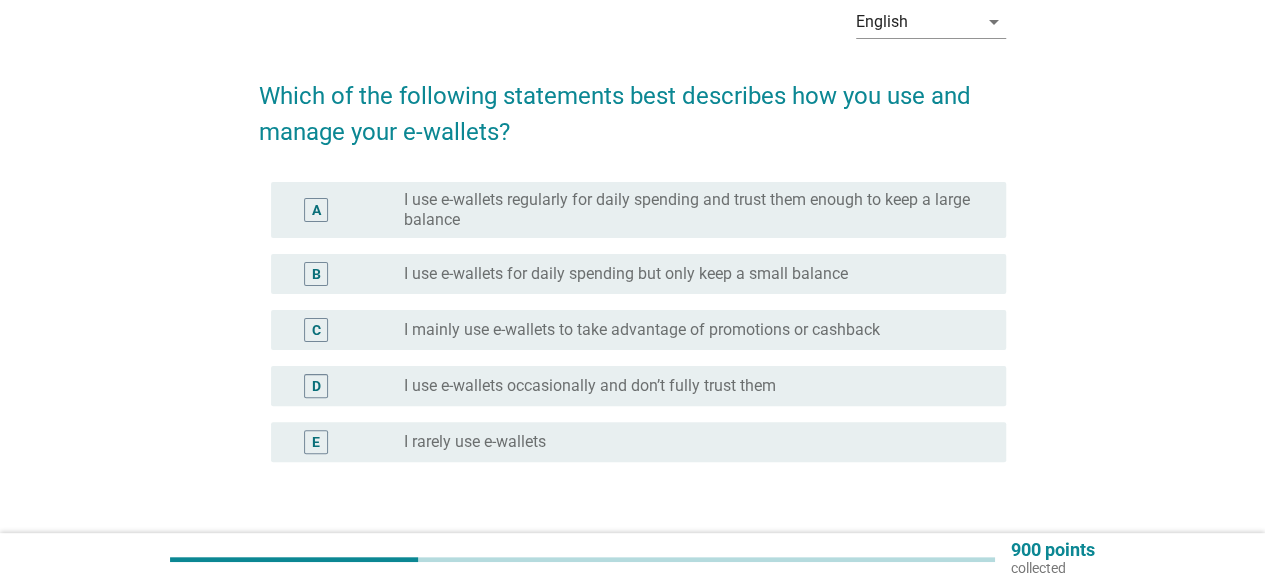 click on "I use e-wallets regularly for daily spending and trust them enough to keep a large balance" at bounding box center [689, 210] 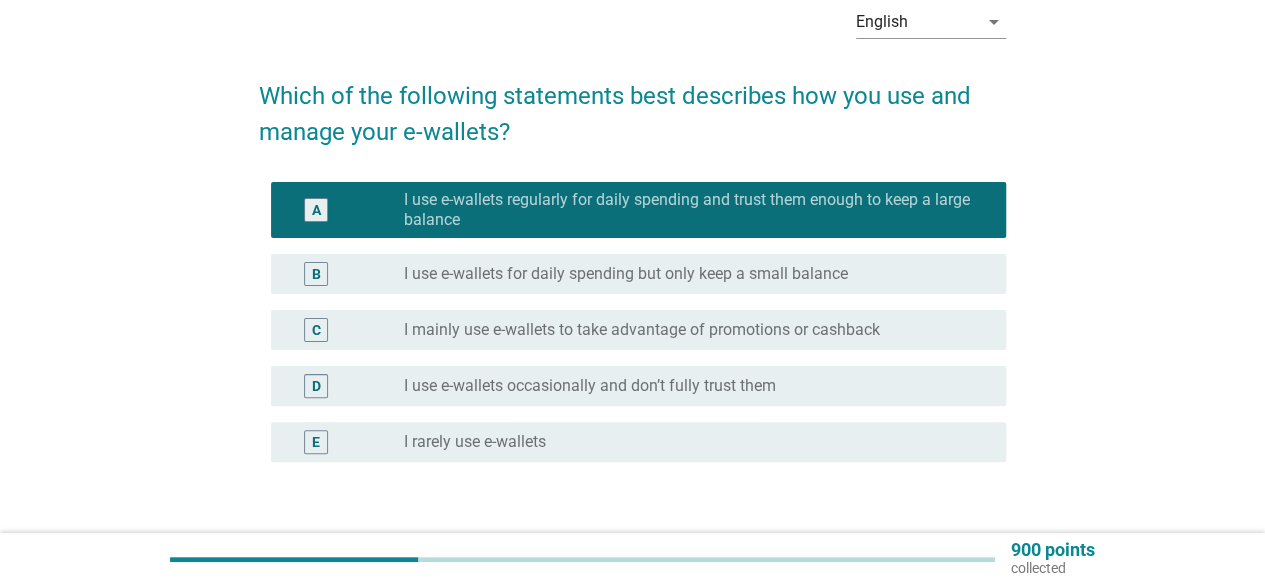 click on "I use e-wallets for daily spending but only keep a small balance" at bounding box center [626, 274] 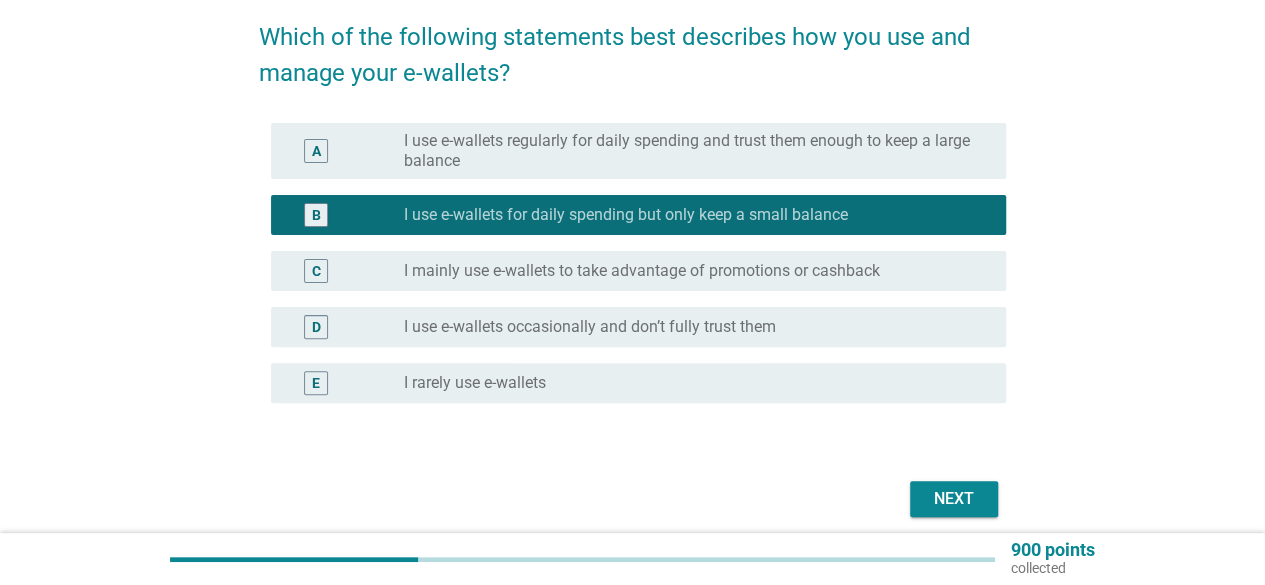 scroll, scrollTop: 200, scrollLeft: 0, axis: vertical 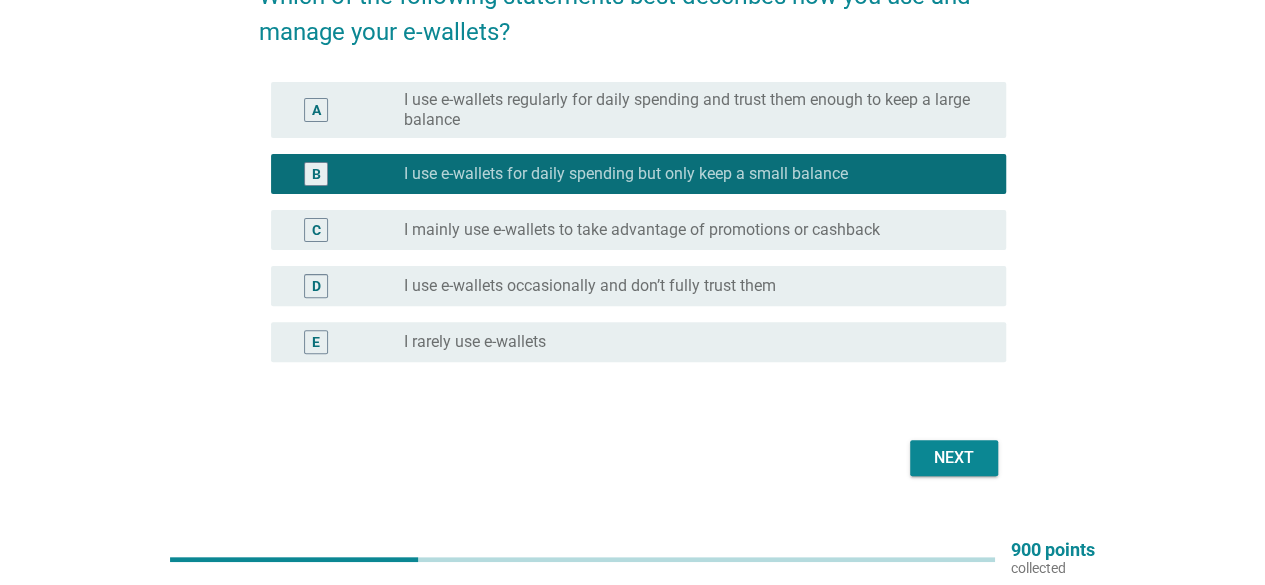 click on "Next" at bounding box center (954, 458) 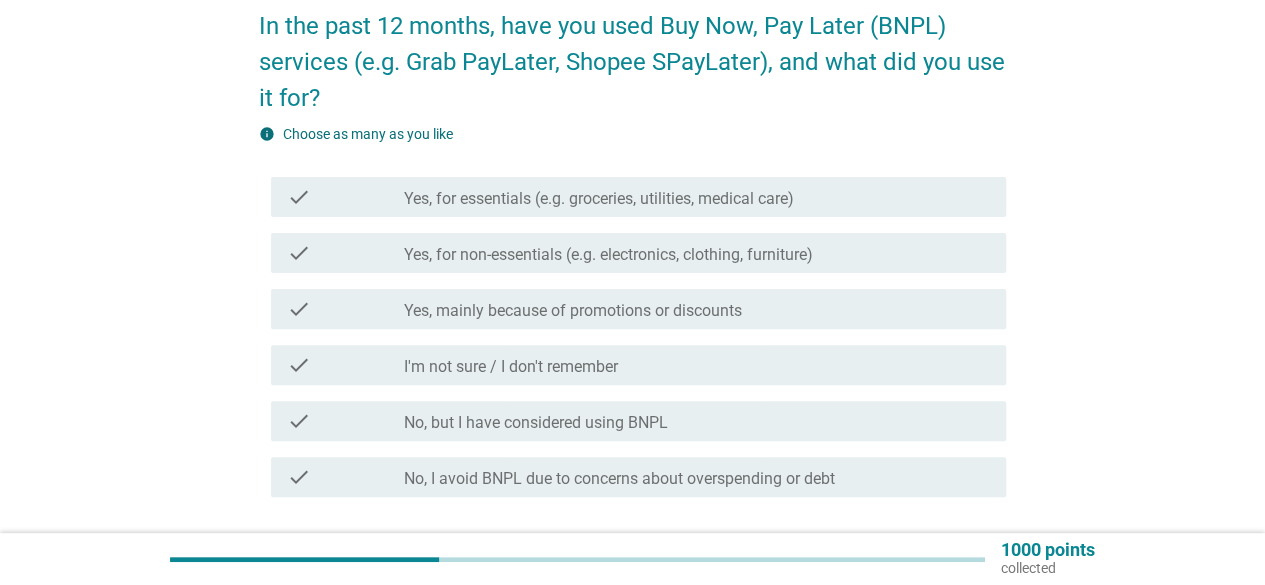 scroll, scrollTop: 200, scrollLeft: 0, axis: vertical 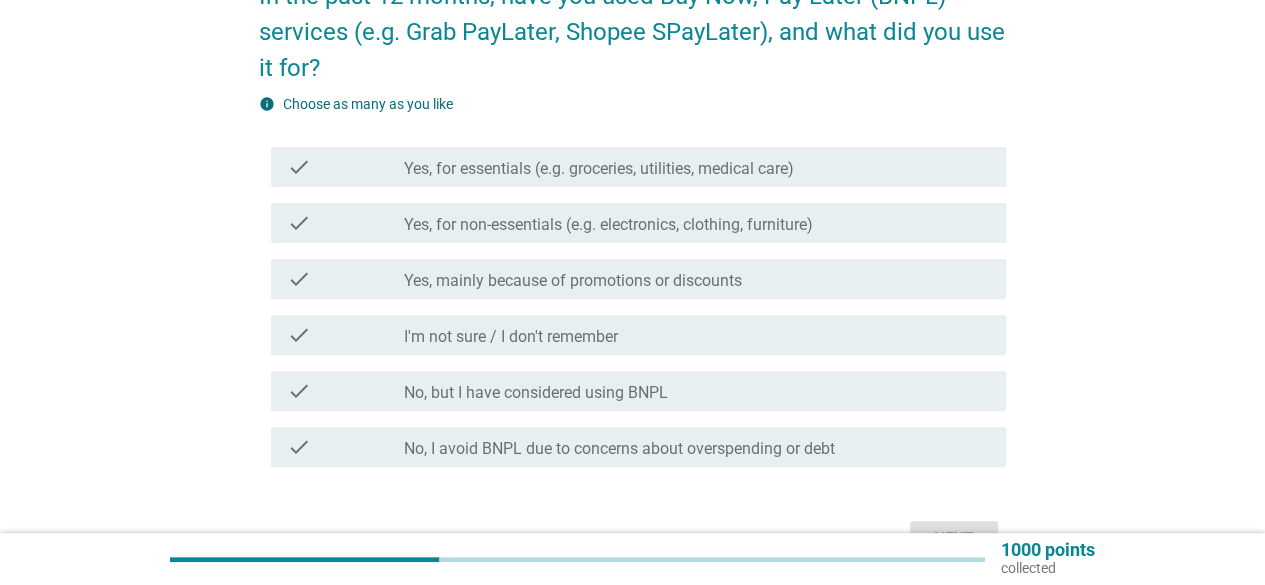 click on "No, I avoid BNPL due to concerns about overspending or debt" at bounding box center (619, 449) 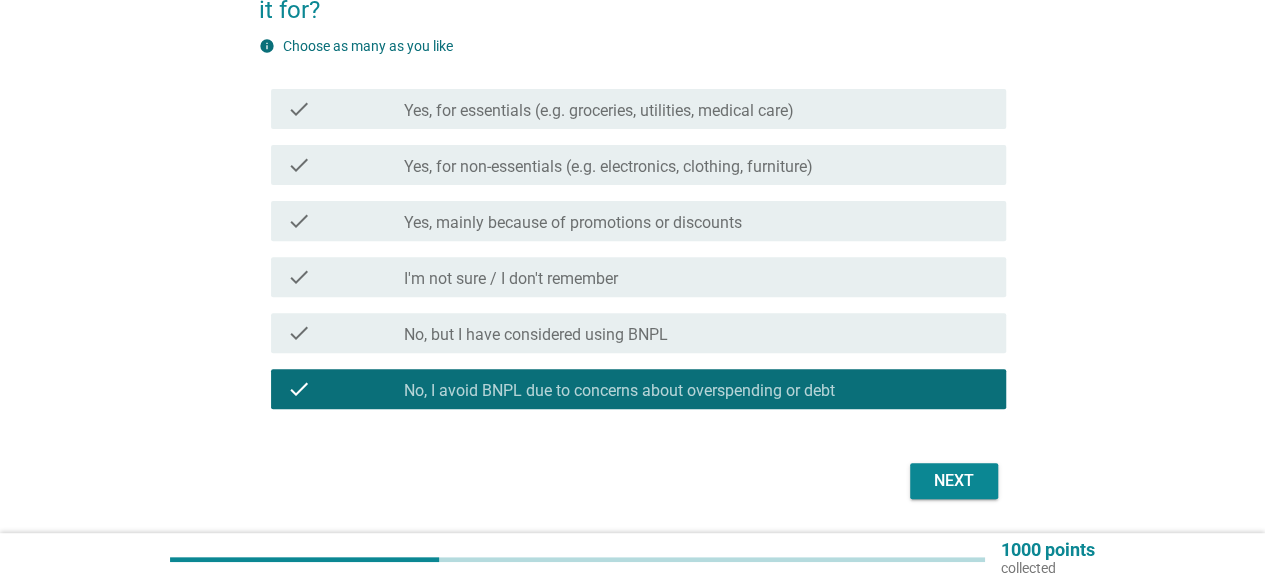 scroll, scrollTop: 300, scrollLeft: 0, axis: vertical 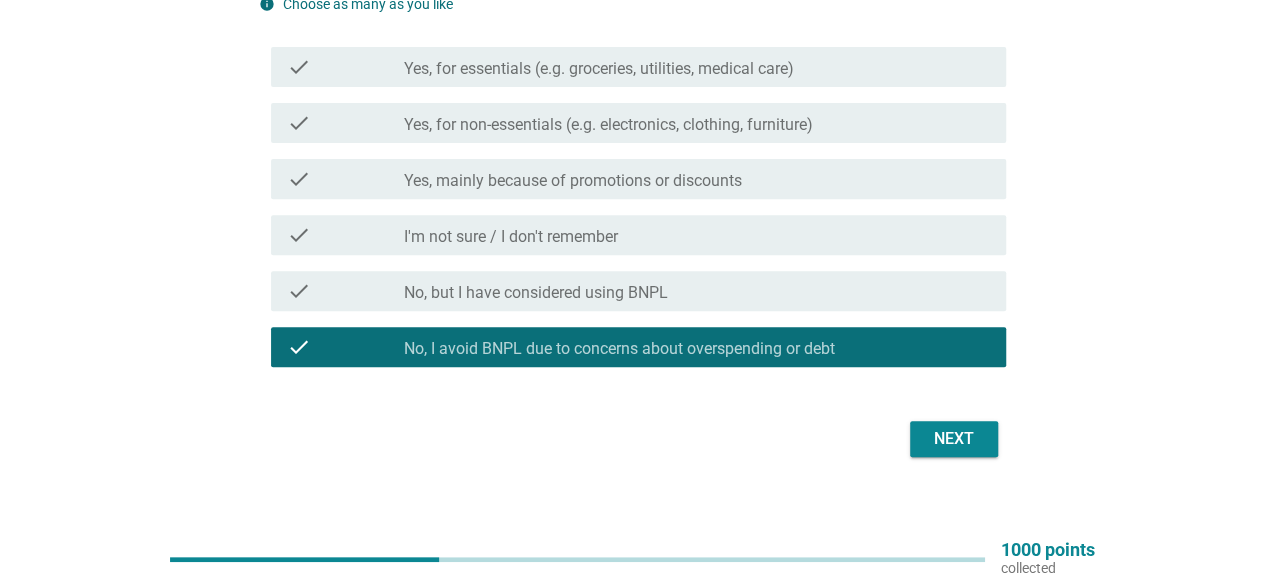 click on "Next" at bounding box center (954, 439) 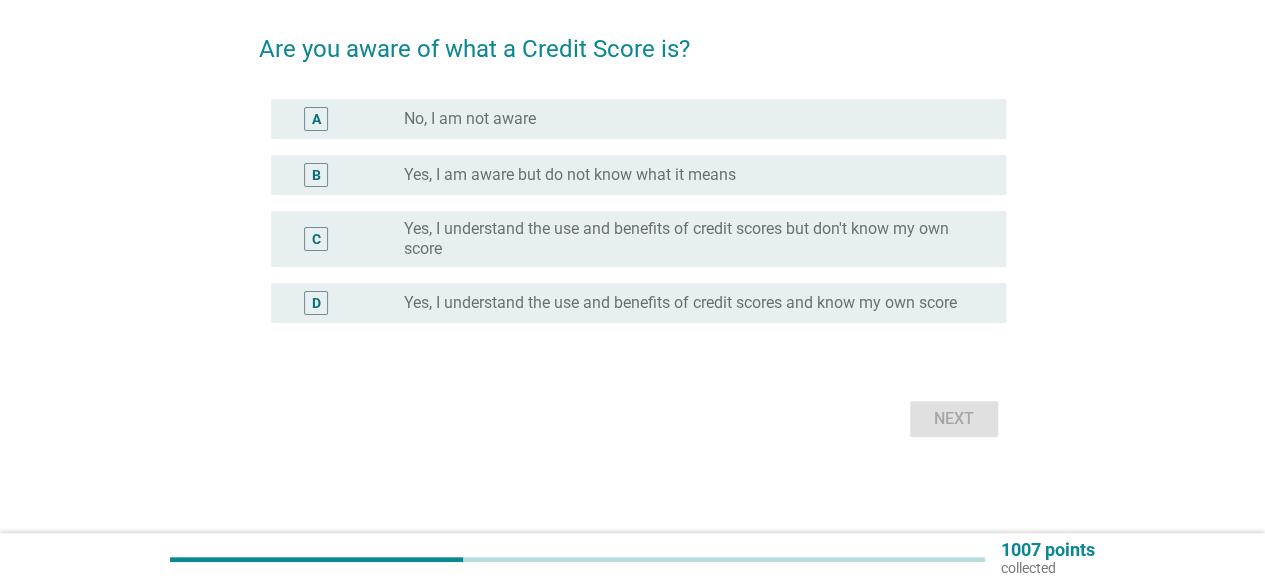 scroll, scrollTop: 0, scrollLeft: 0, axis: both 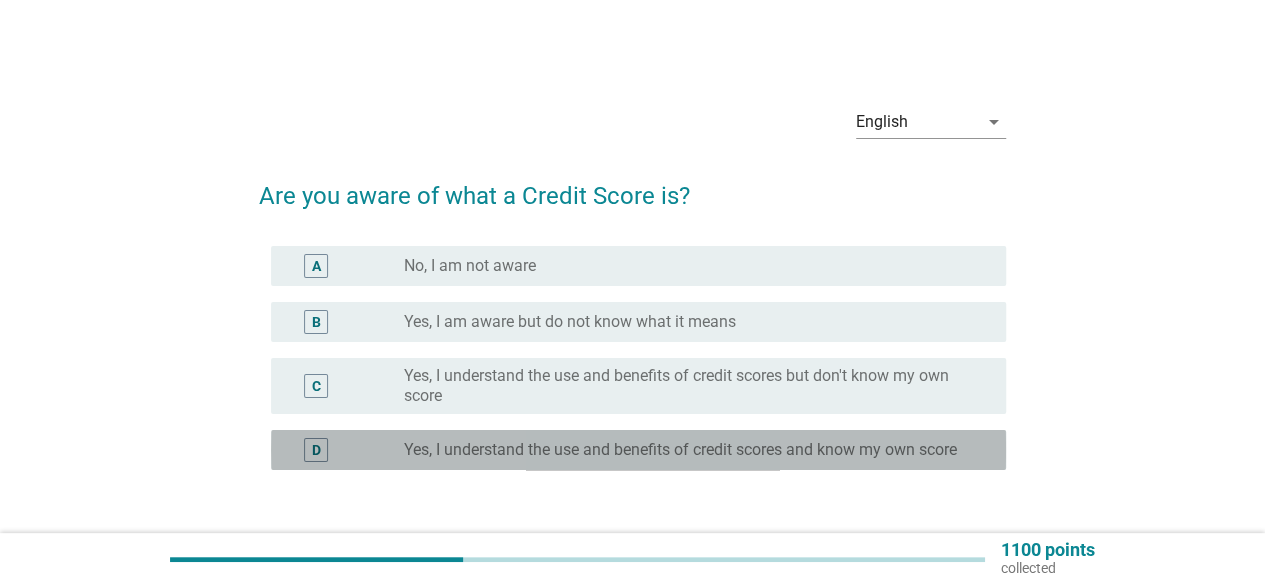 click on "Yes, I understand the use and benefits of credit scores and know my own score" at bounding box center [680, 450] 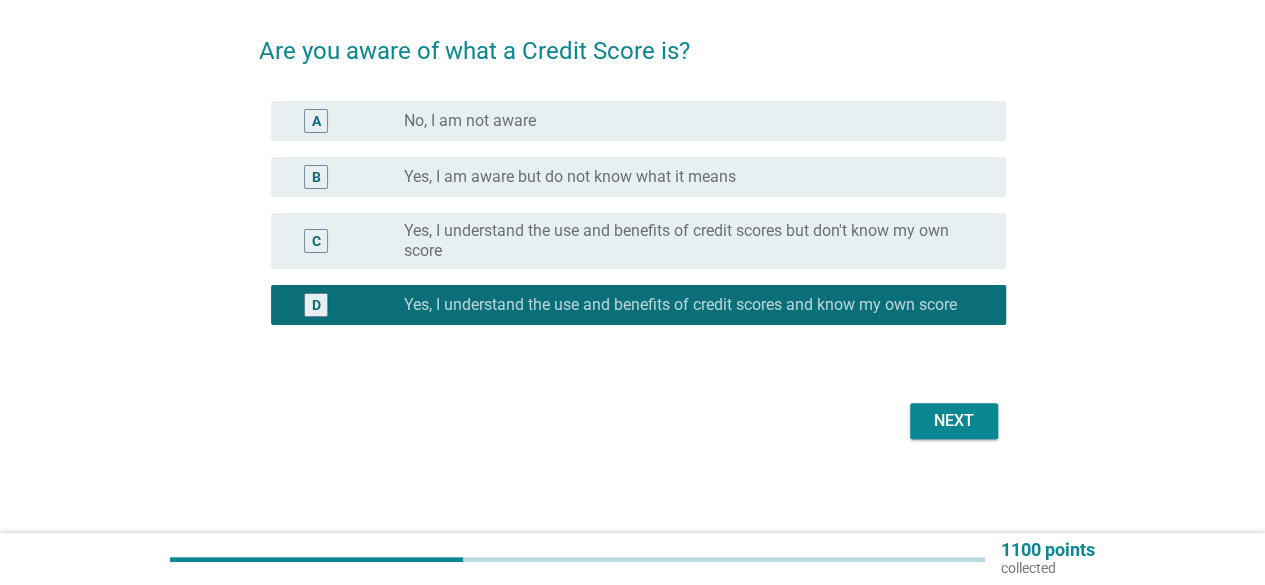 scroll, scrollTop: 146, scrollLeft: 0, axis: vertical 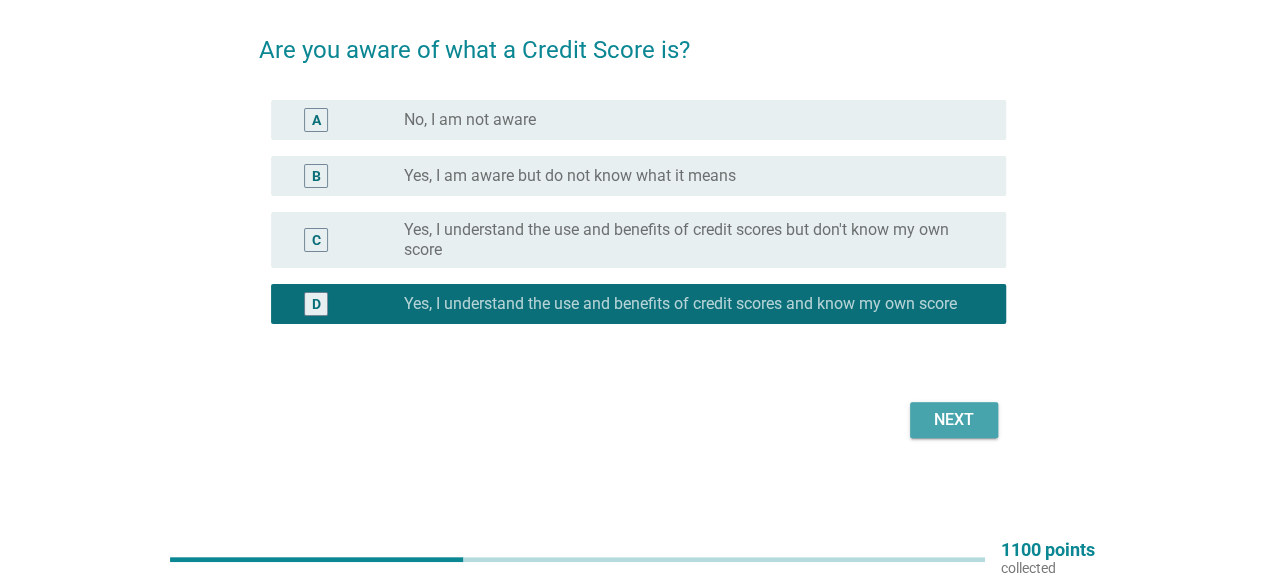 click on "Next" at bounding box center (954, 420) 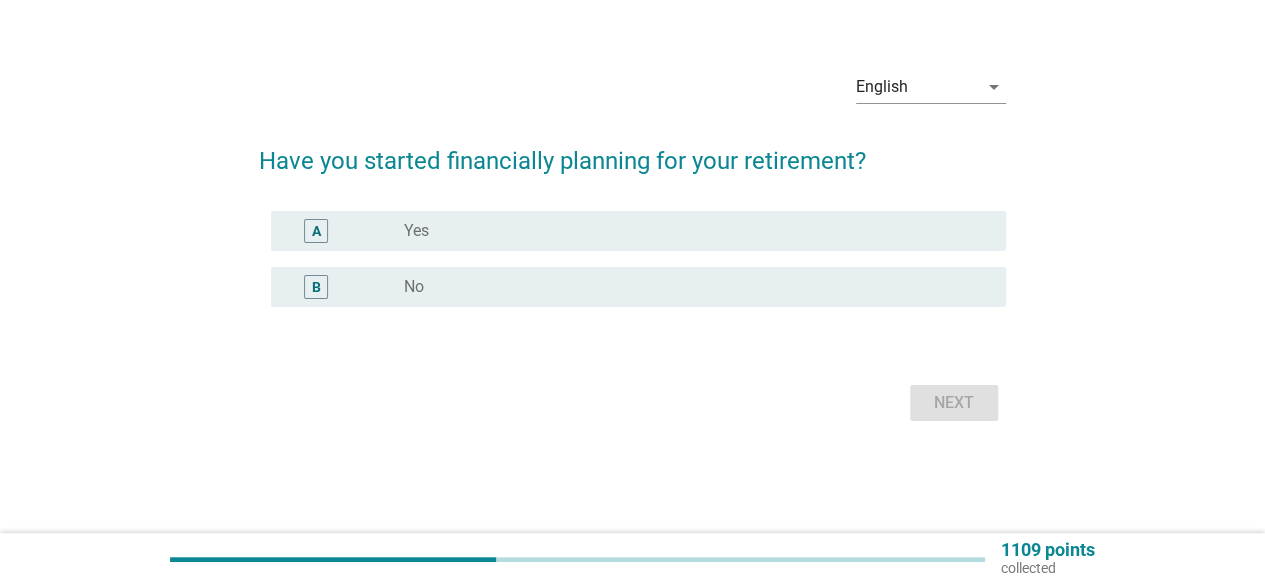 scroll, scrollTop: 0, scrollLeft: 0, axis: both 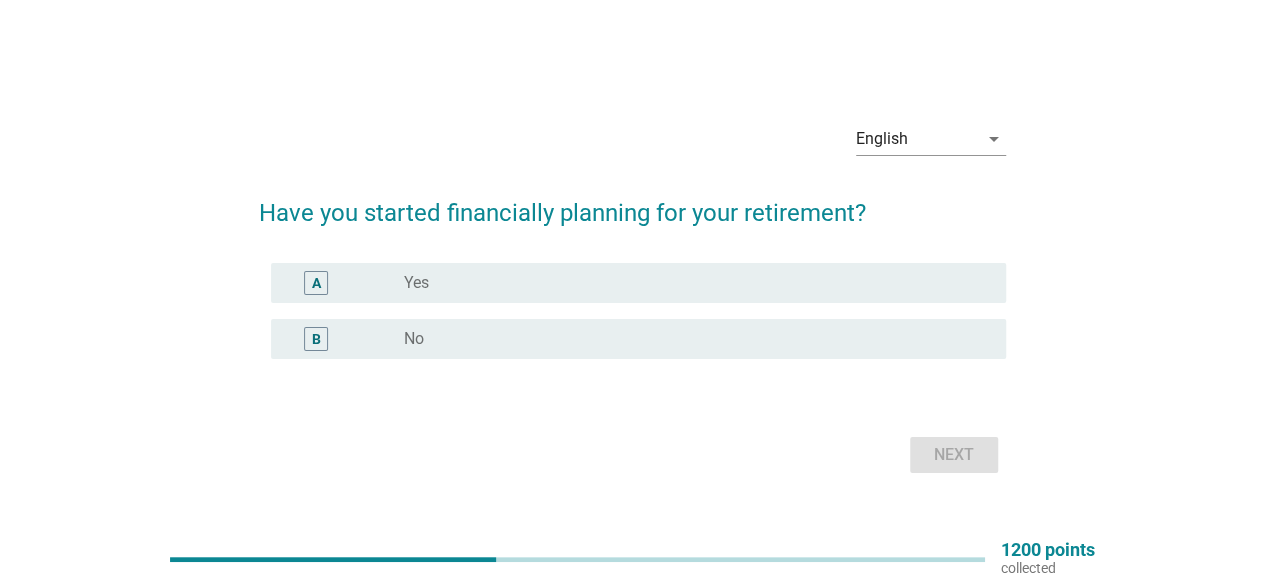 click on "No" at bounding box center [414, 339] 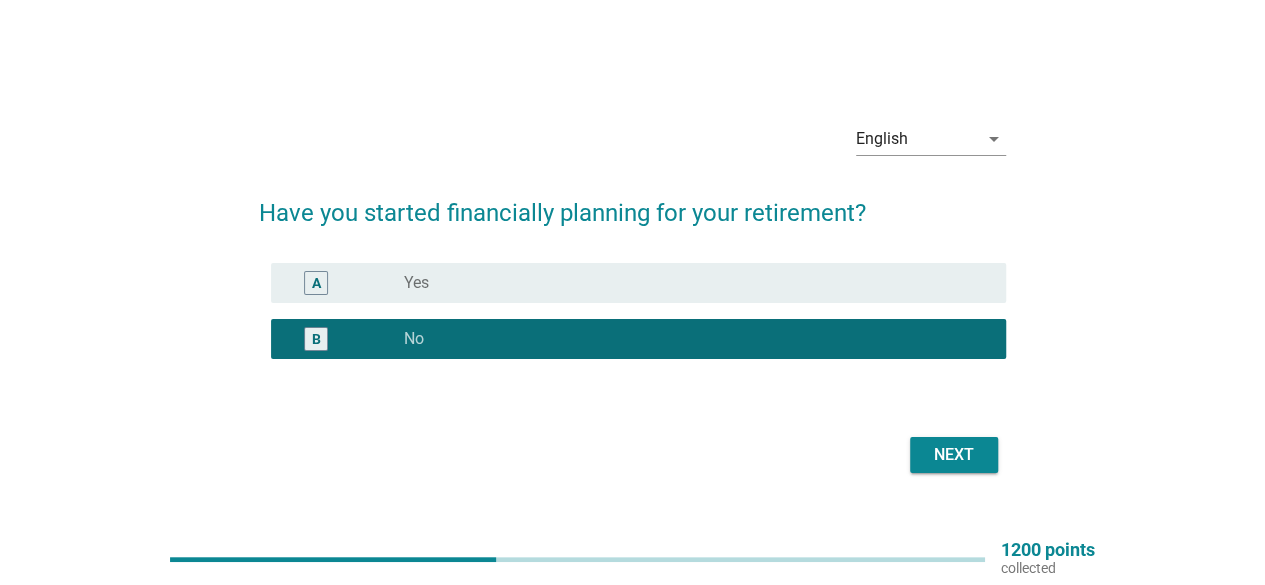 click on "Next" at bounding box center (954, 455) 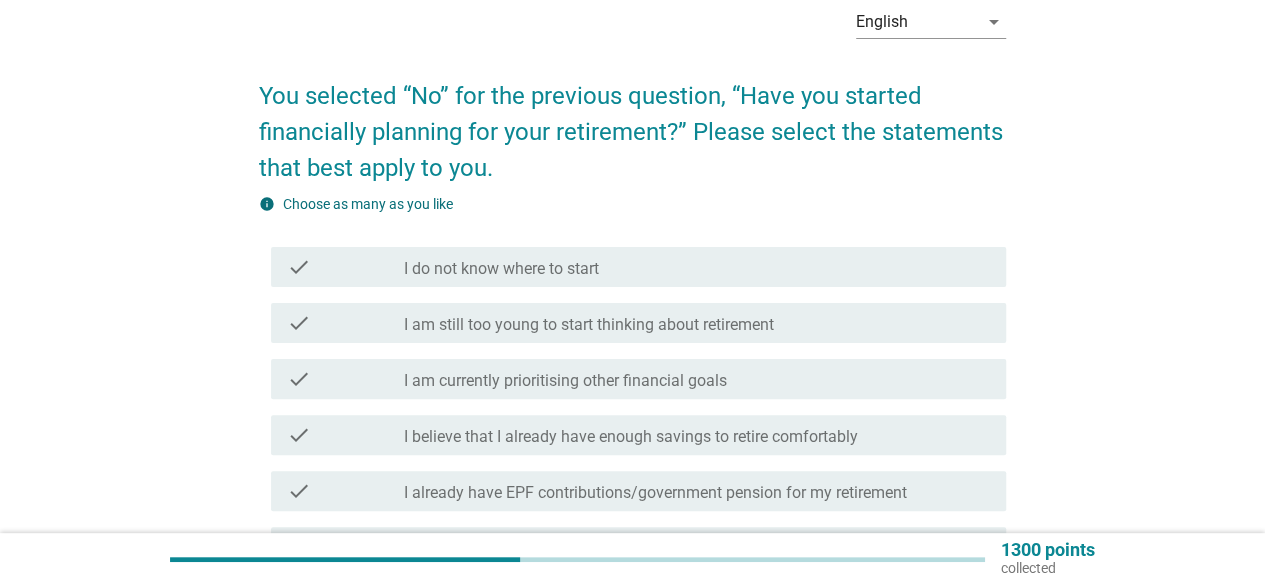 scroll, scrollTop: 200, scrollLeft: 0, axis: vertical 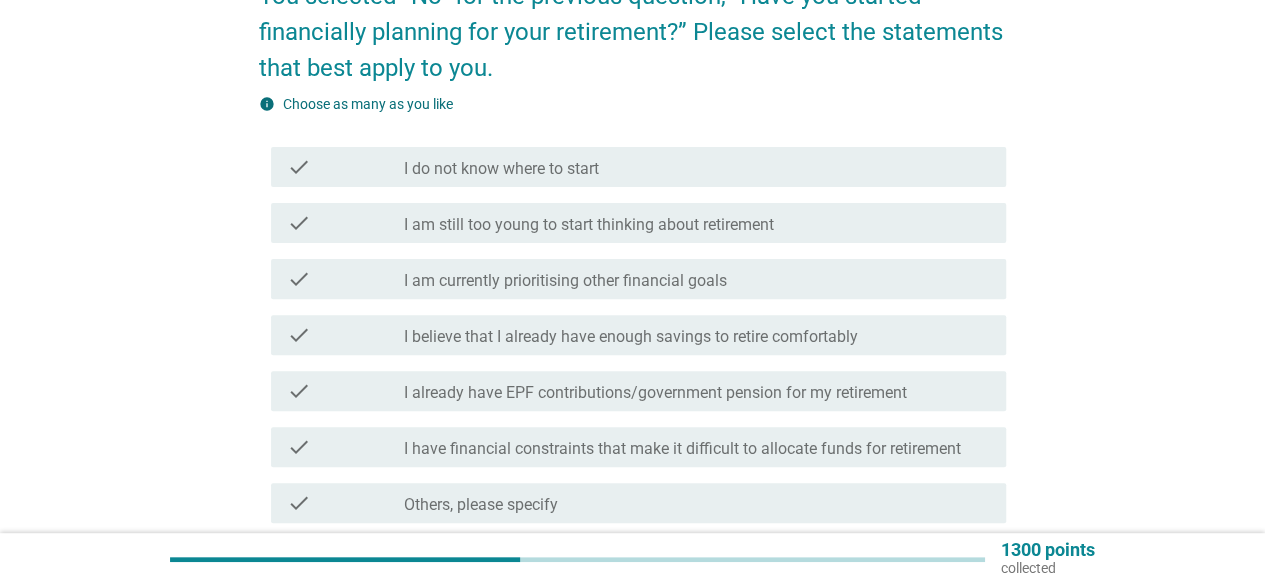 click on "I am currently prioritising other financial goals" at bounding box center [565, 281] 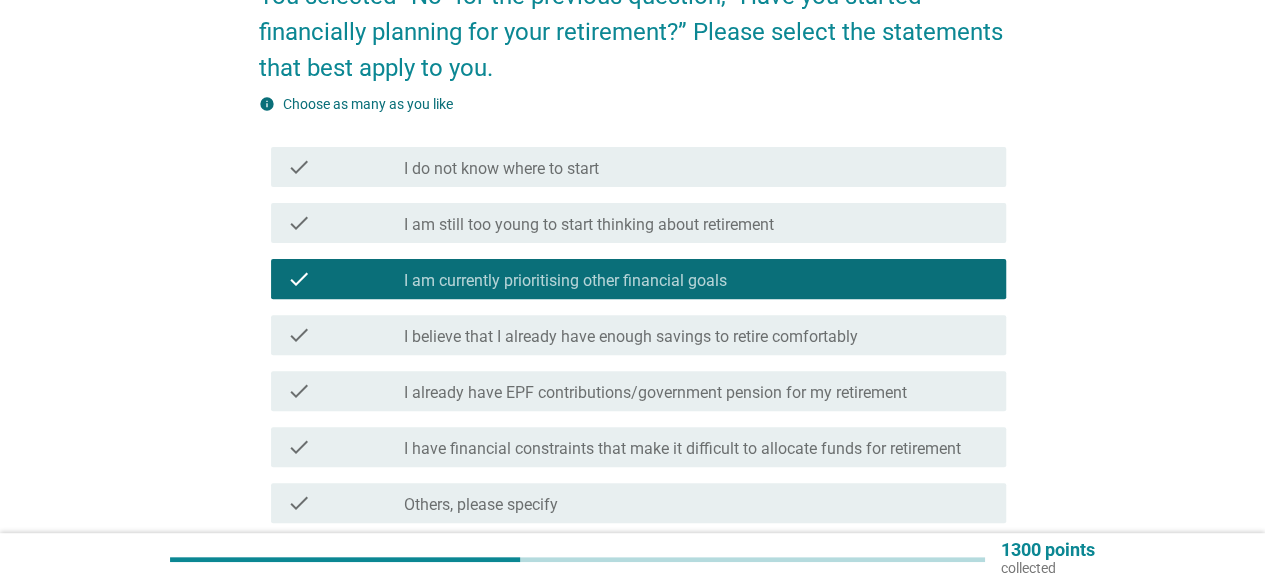 click on "I already have EPF contributions/government pension for my retirement" at bounding box center [655, 393] 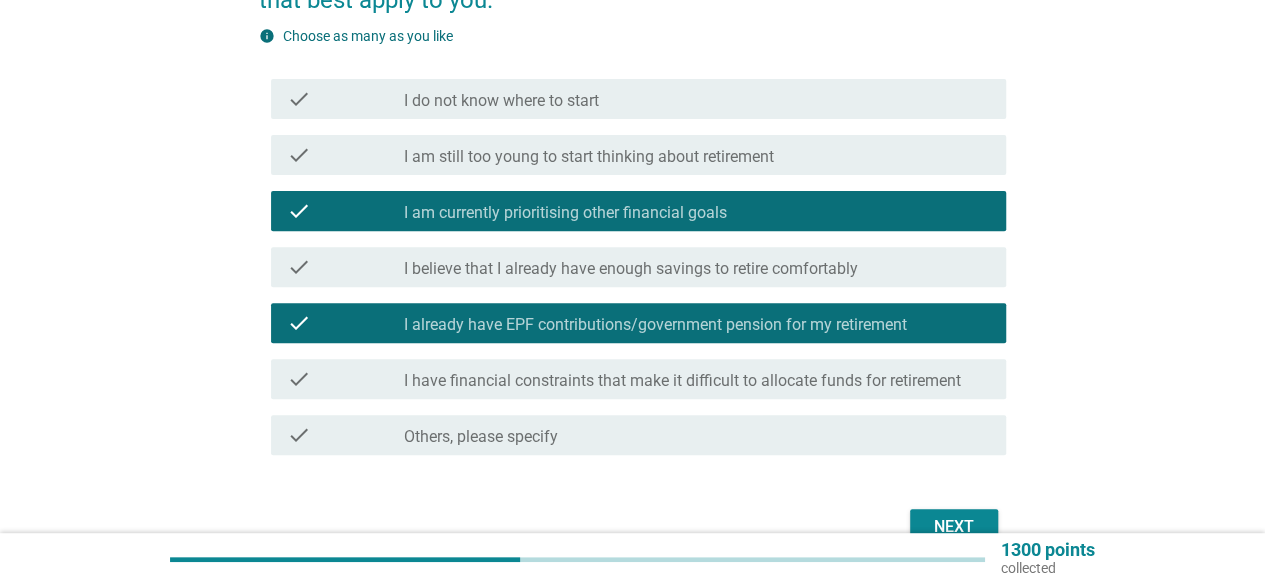 scroll, scrollTop: 300, scrollLeft: 0, axis: vertical 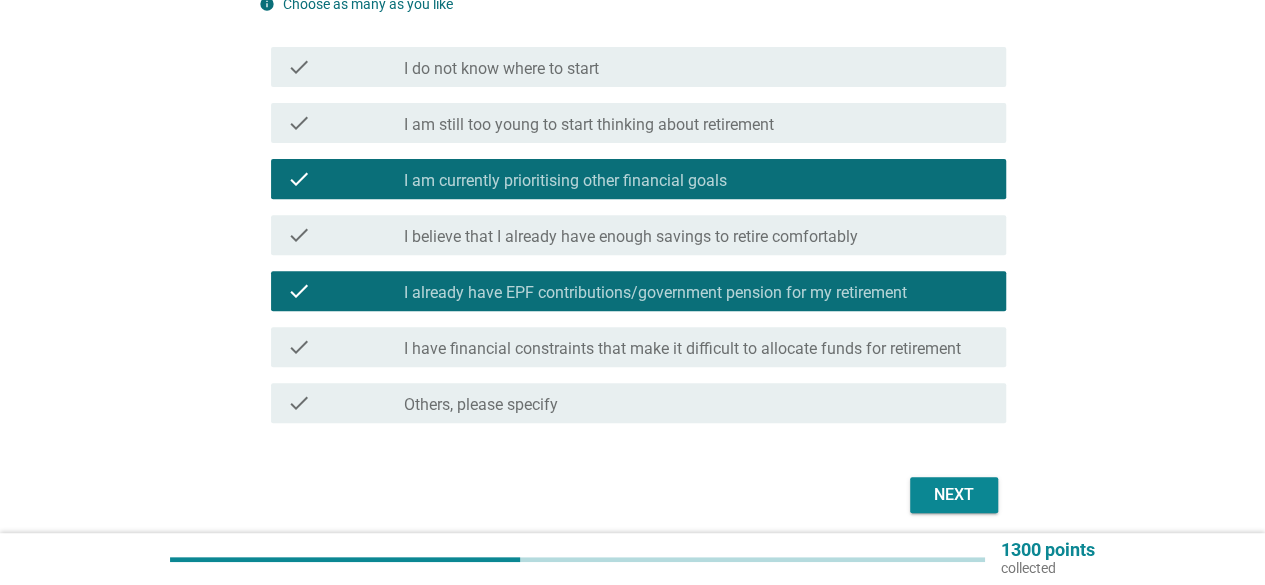 click on "check_box_outline_blank I have financial constraints that make it difficult to allocate funds for retirement" at bounding box center [697, 347] 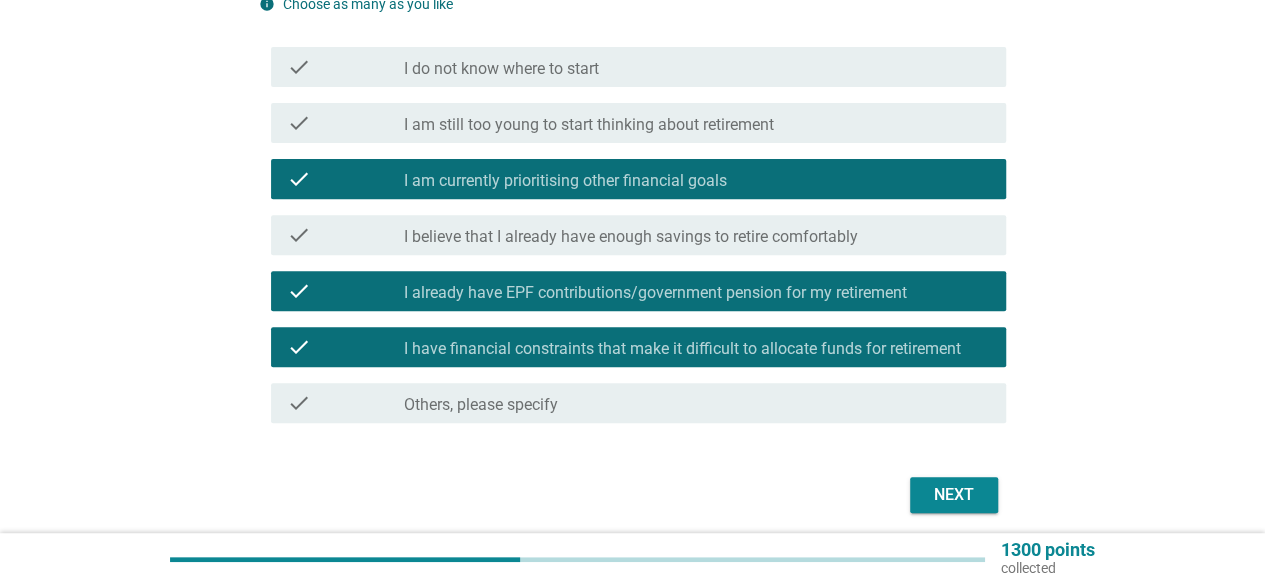 click on "Next" at bounding box center [954, 495] 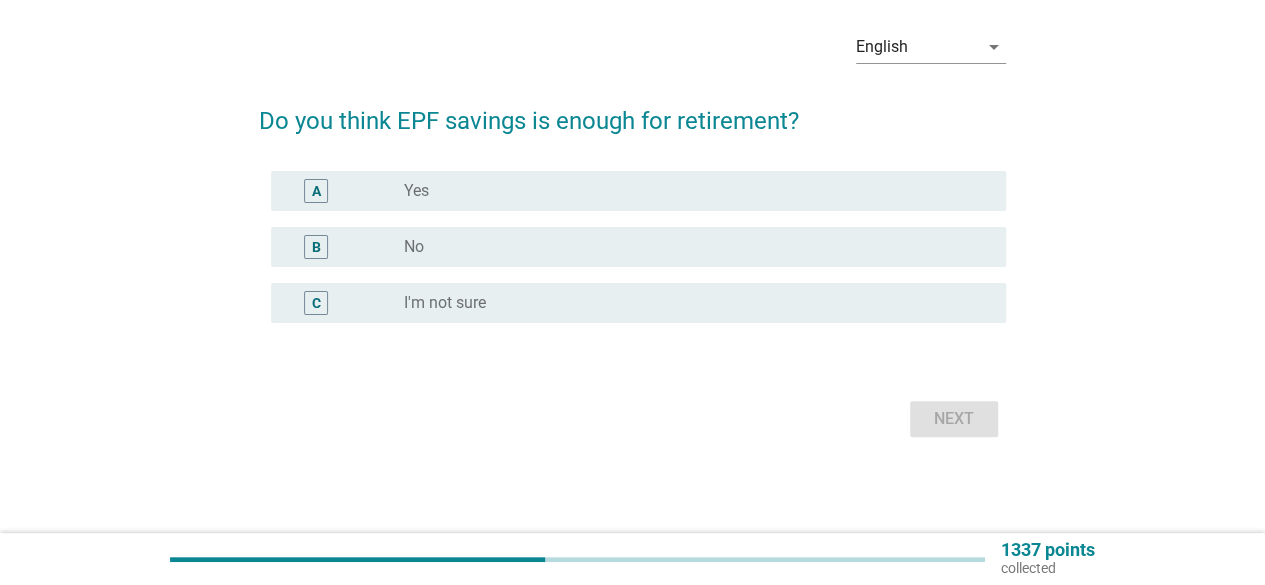 scroll, scrollTop: 0, scrollLeft: 0, axis: both 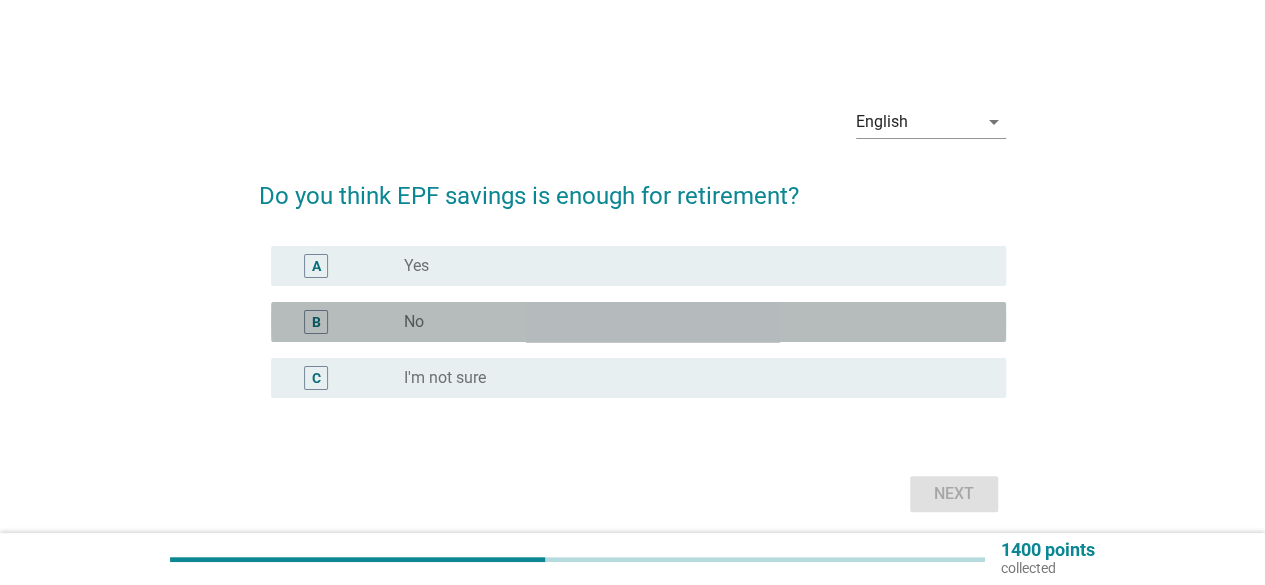 click on "B" at bounding box center (345, 322) 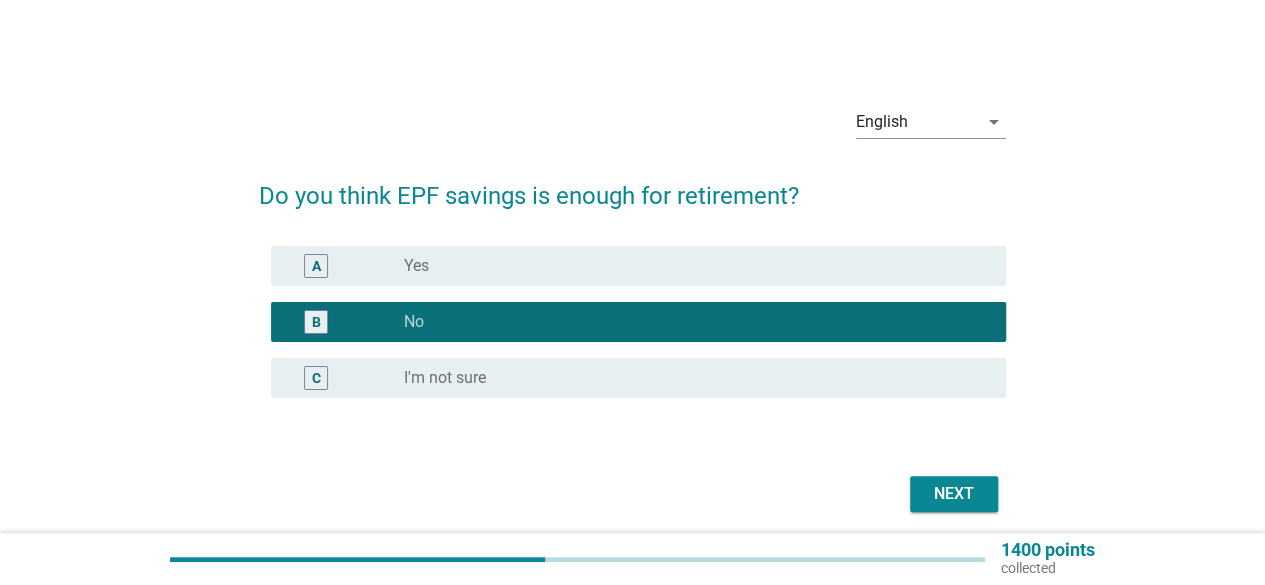 click on "Next" at bounding box center [954, 494] 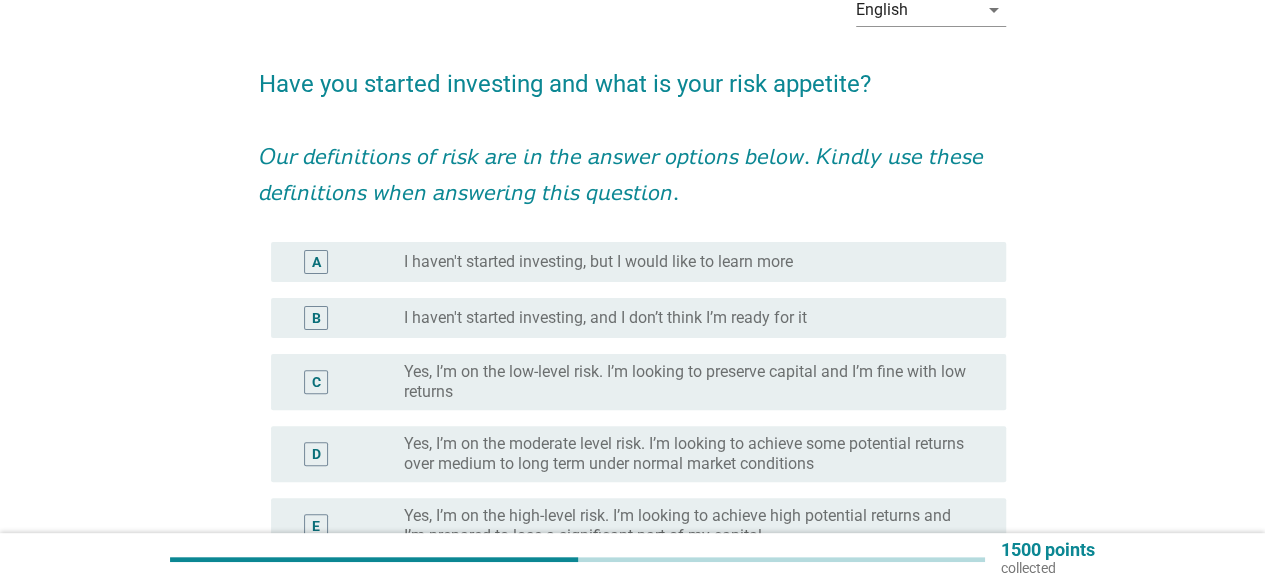 scroll, scrollTop: 200, scrollLeft: 0, axis: vertical 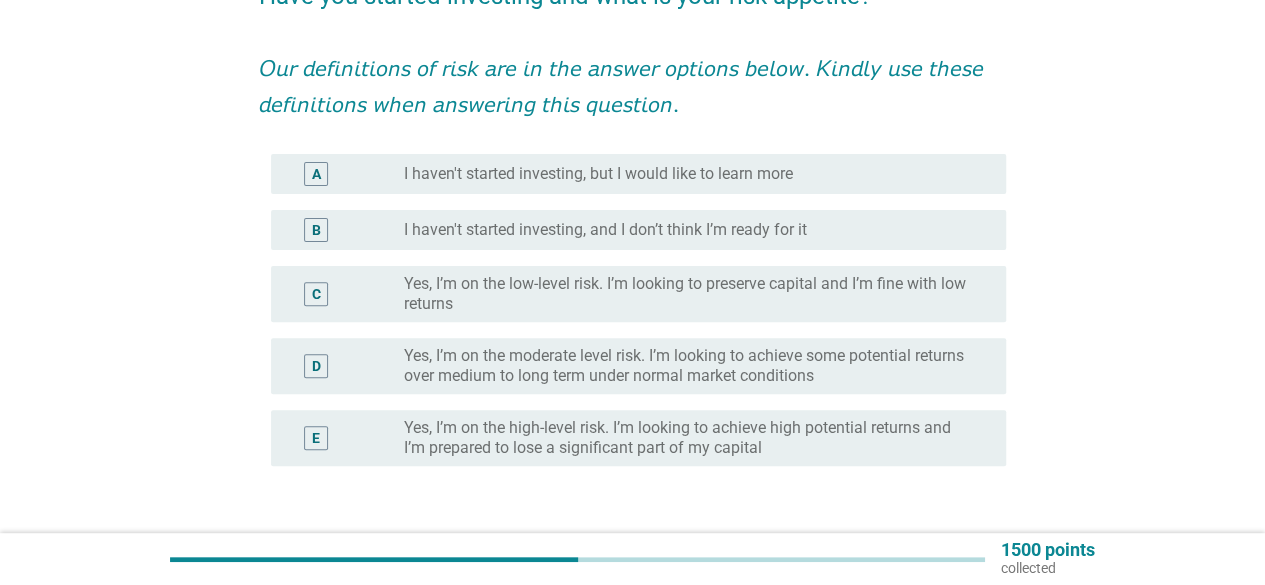 click on "Yes, I’m on the moderate level risk. I’m looking to achieve some potential returns over medium to long term under normal market conditions" at bounding box center [689, 366] 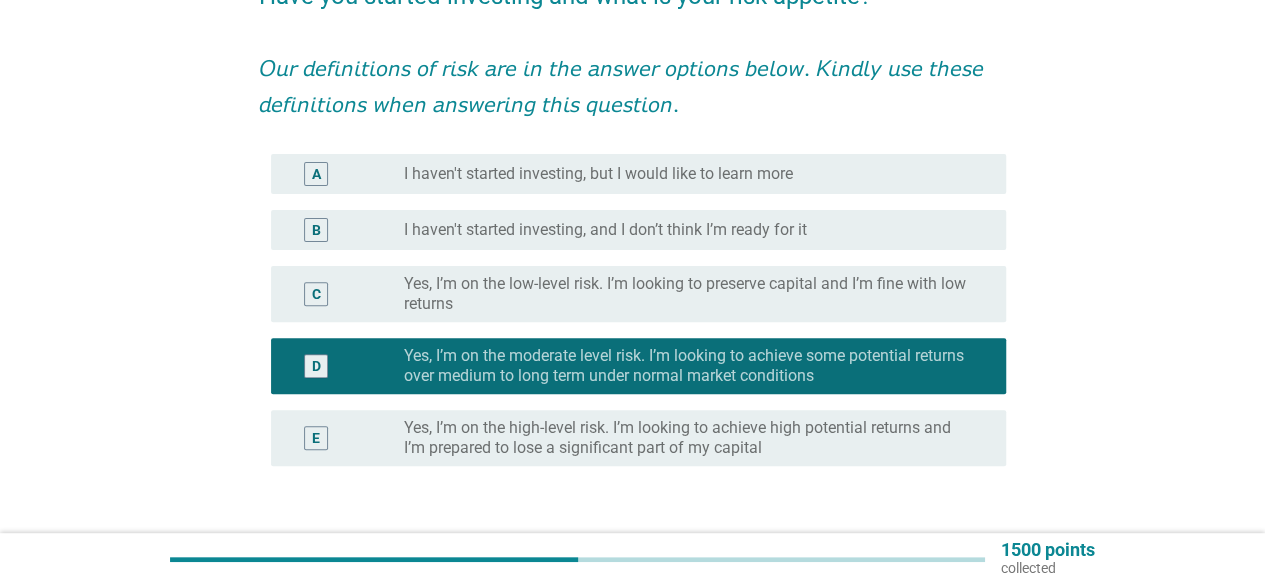 scroll, scrollTop: 300, scrollLeft: 0, axis: vertical 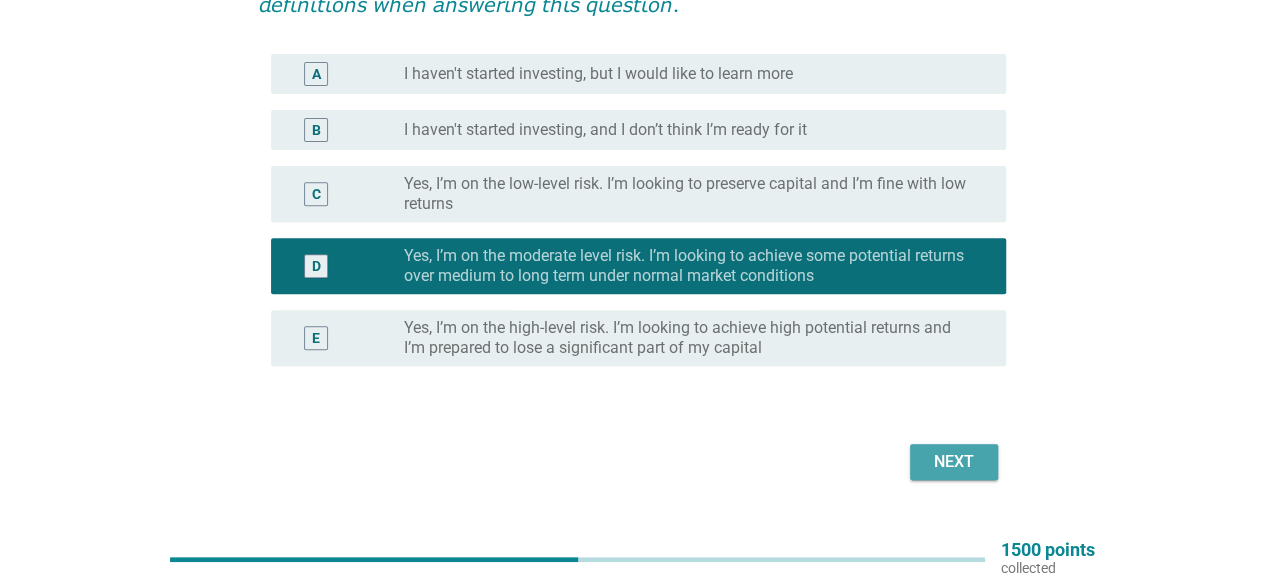 click on "Next" at bounding box center [954, 462] 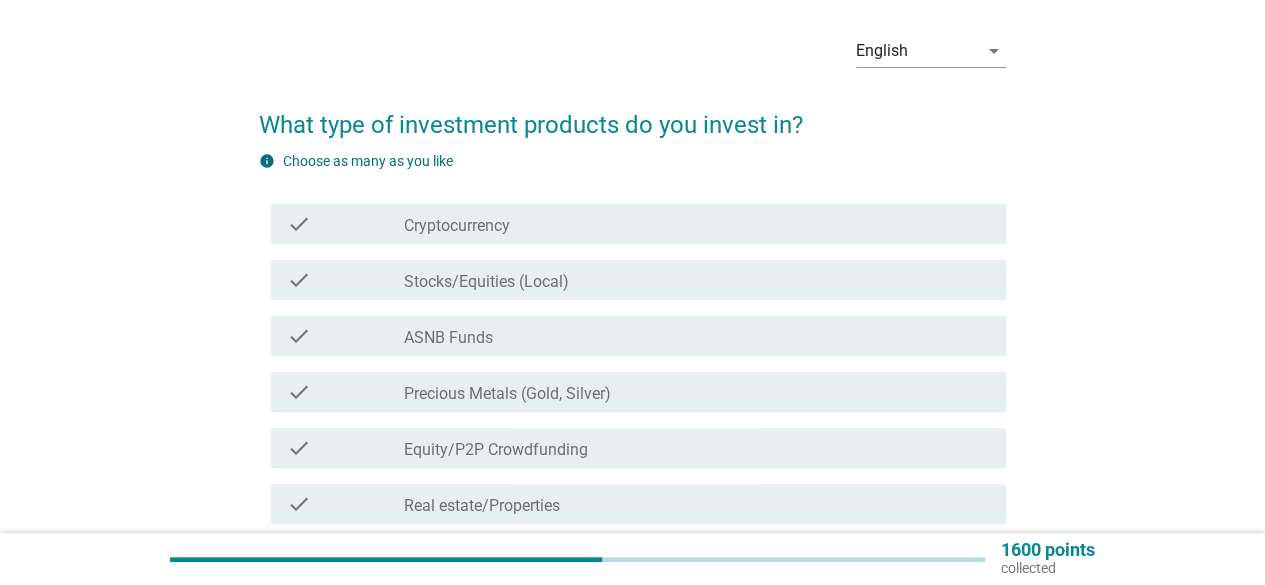 scroll, scrollTop: 100, scrollLeft: 0, axis: vertical 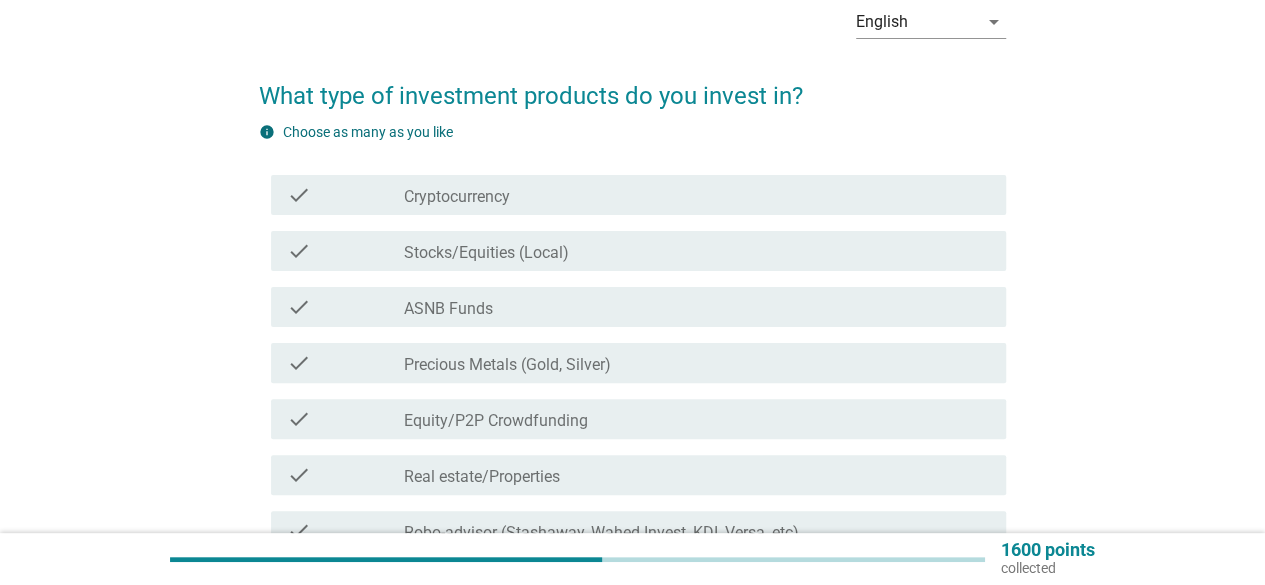 click on "Cryptocurrency" at bounding box center [457, 197] 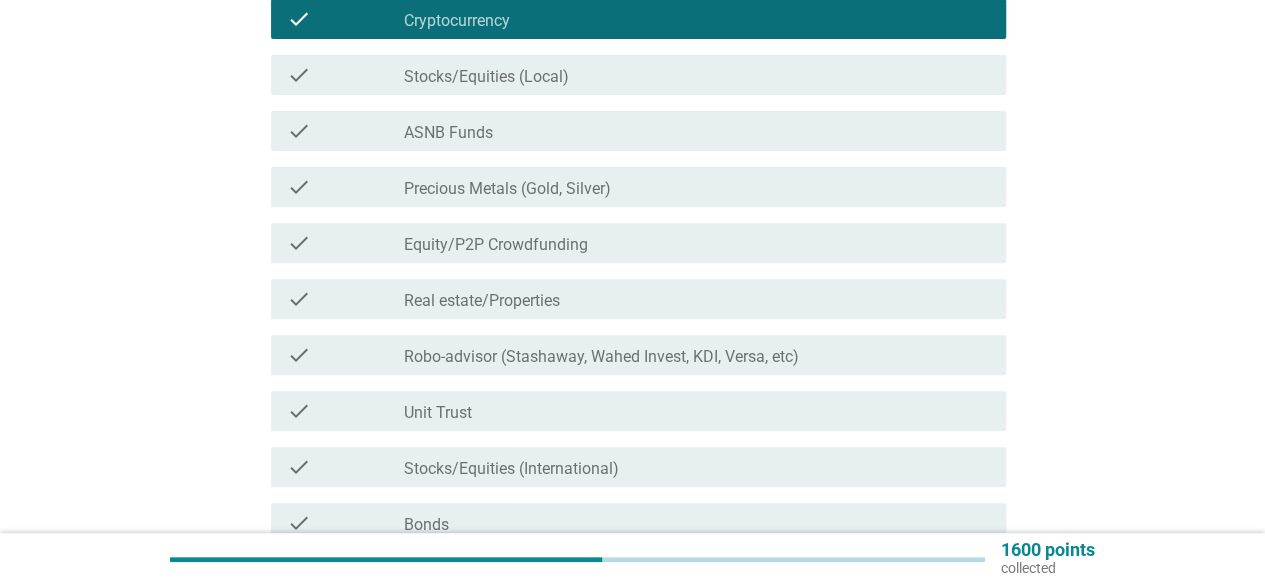 scroll, scrollTop: 300, scrollLeft: 0, axis: vertical 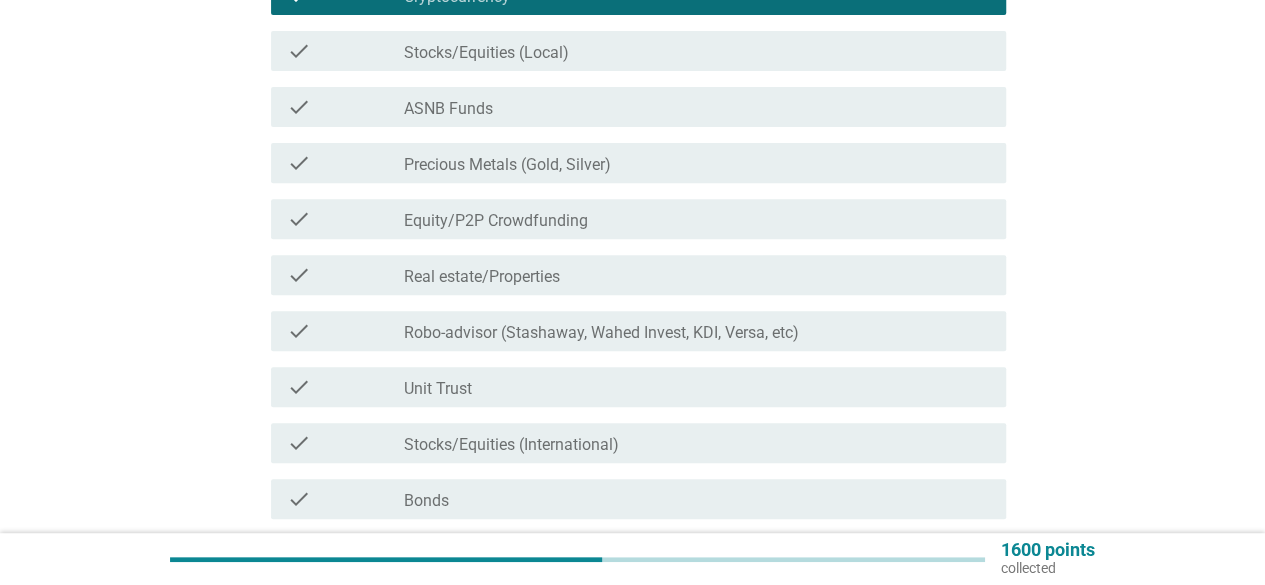 click on "Unit Trust" at bounding box center [438, 389] 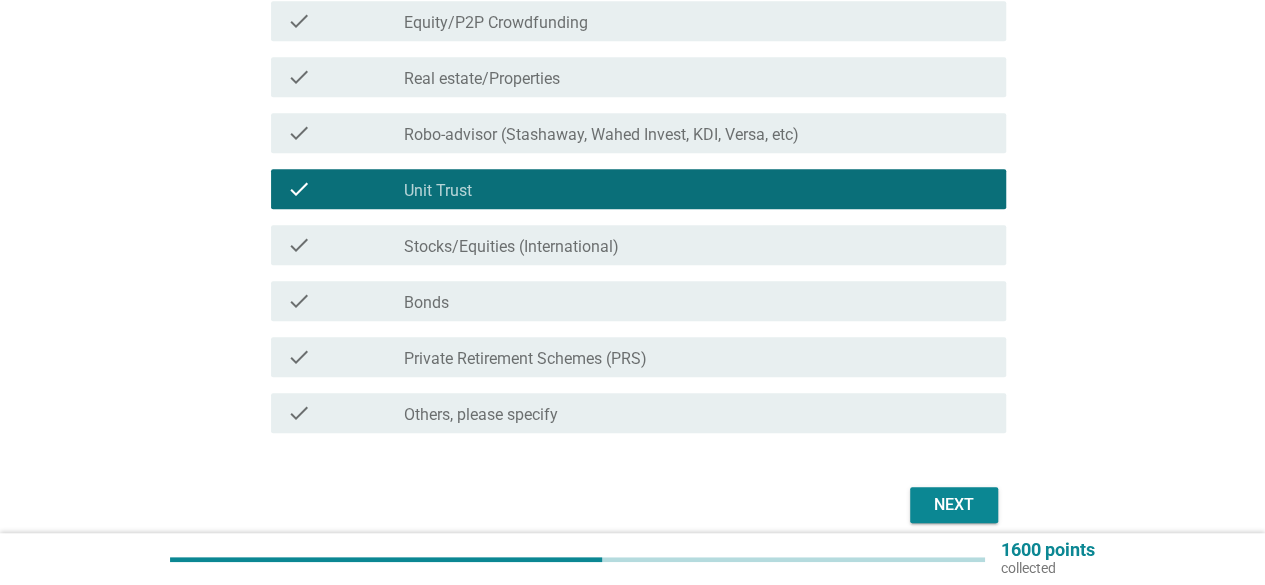 scroll, scrollTop: 500, scrollLeft: 0, axis: vertical 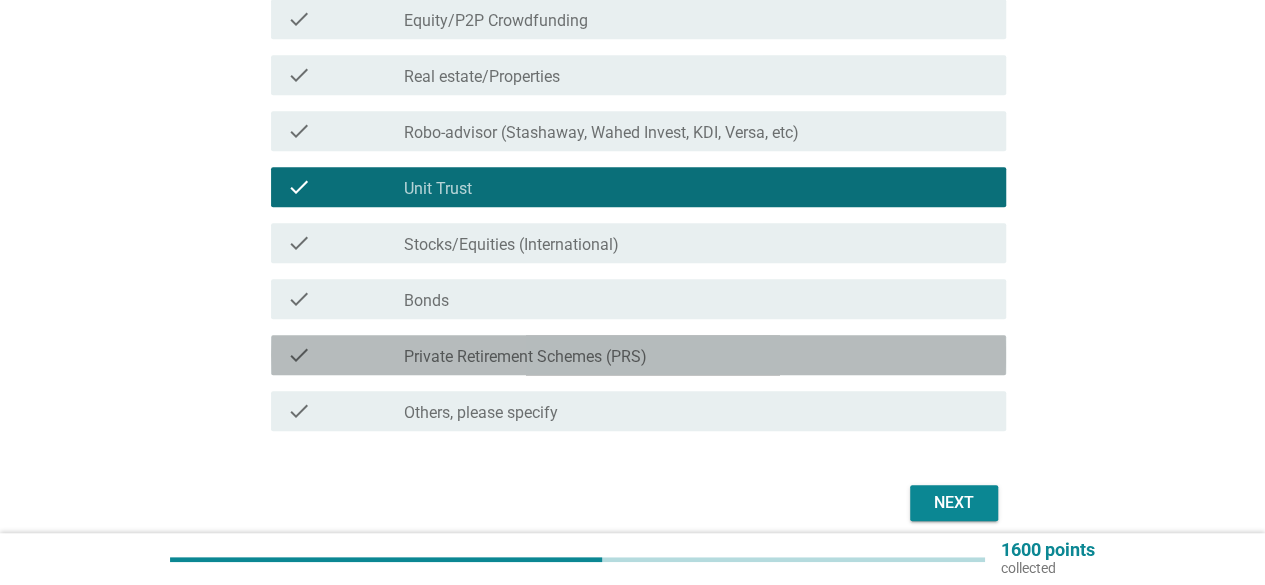 click on "Private Retirement Schemes (PRS)" at bounding box center (525, 357) 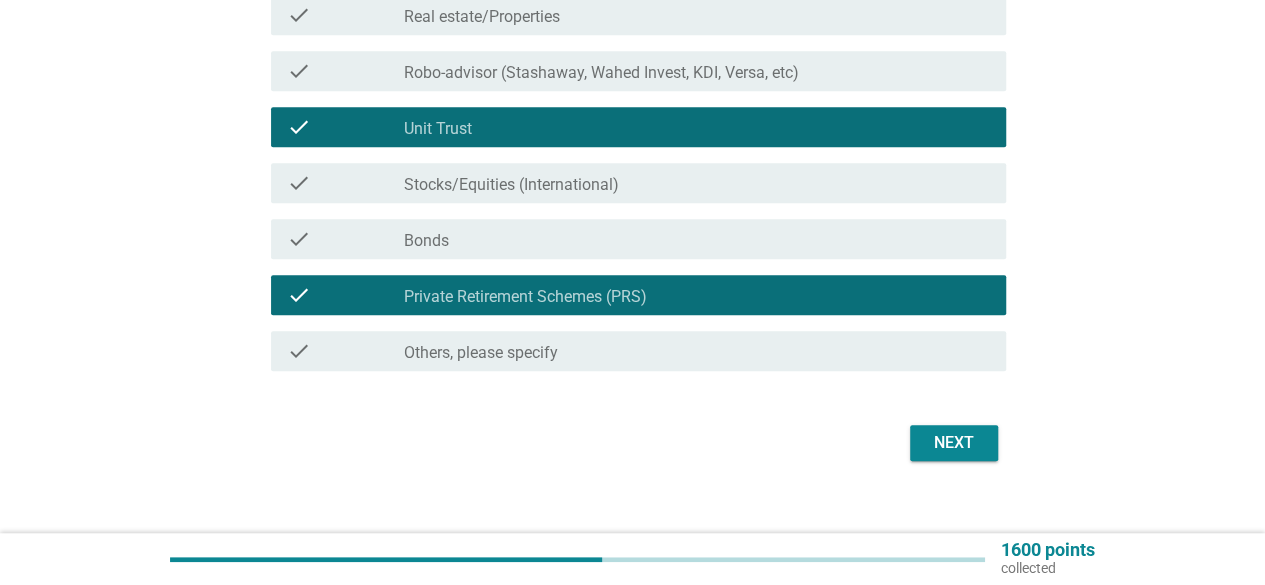 scroll, scrollTop: 584, scrollLeft: 0, axis: vertical 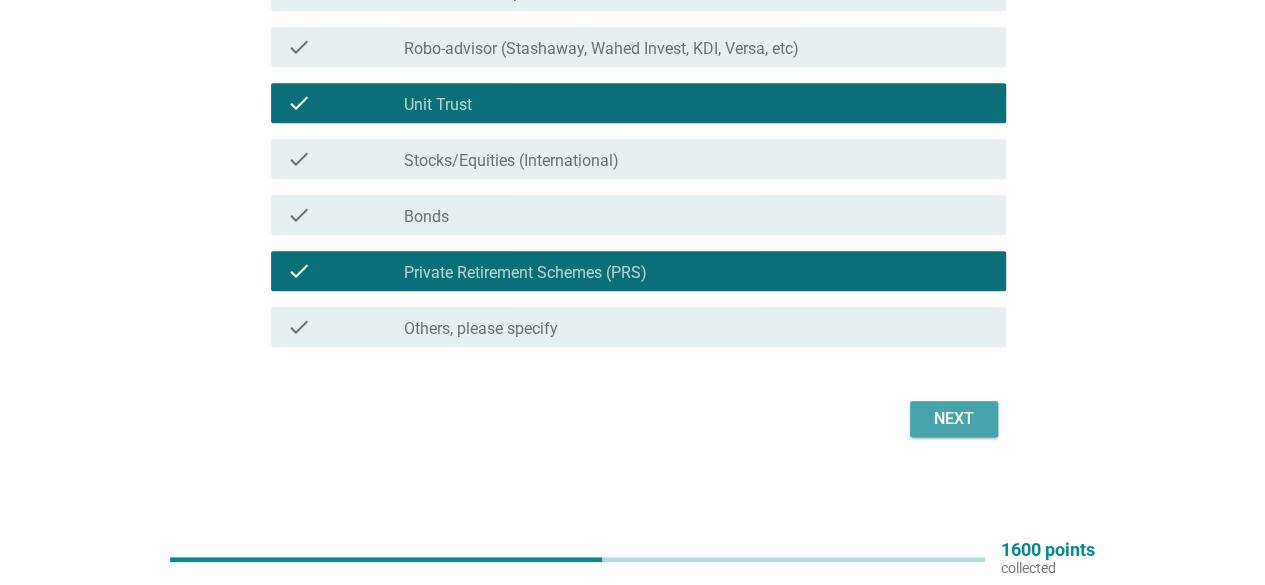 click on "Next" at bounding box center (954, 419) 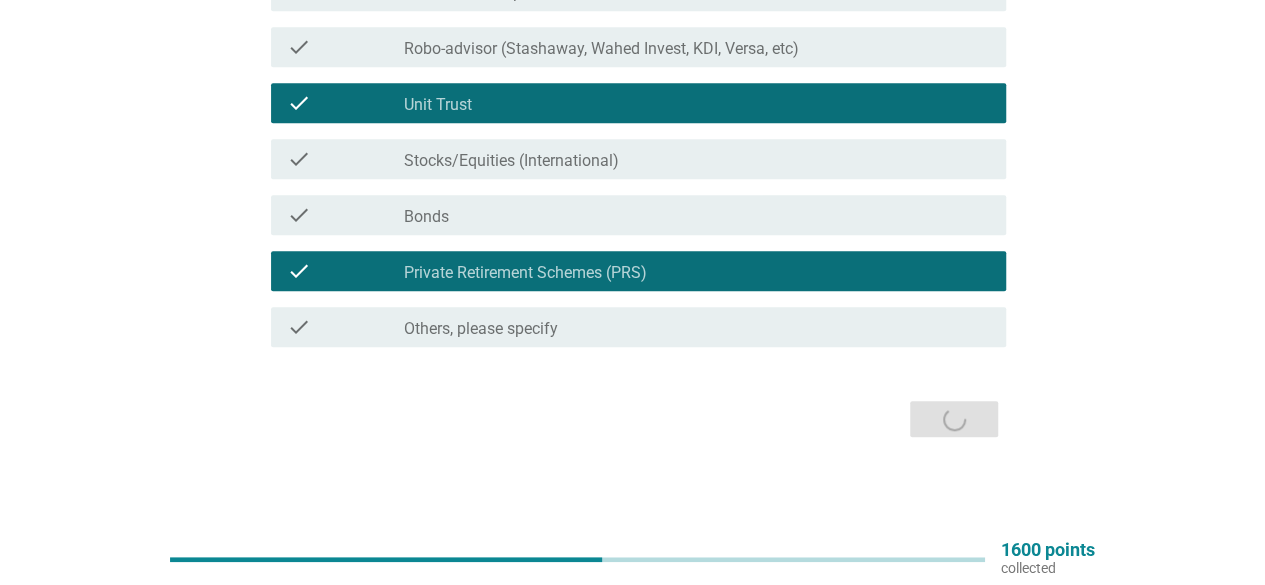 scroll, scrollTop: 0, scrollLeft: 0, axis: both 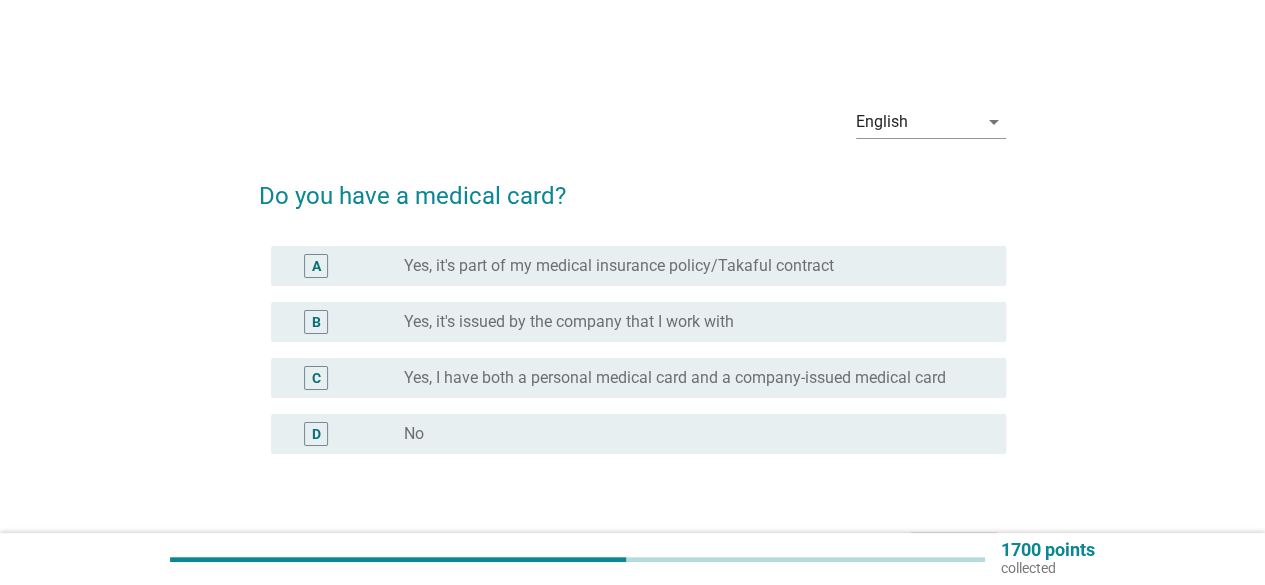 click on "Yes, it's part of my medical insurance policy/Takaful contract" at bounding box center (619, 266) 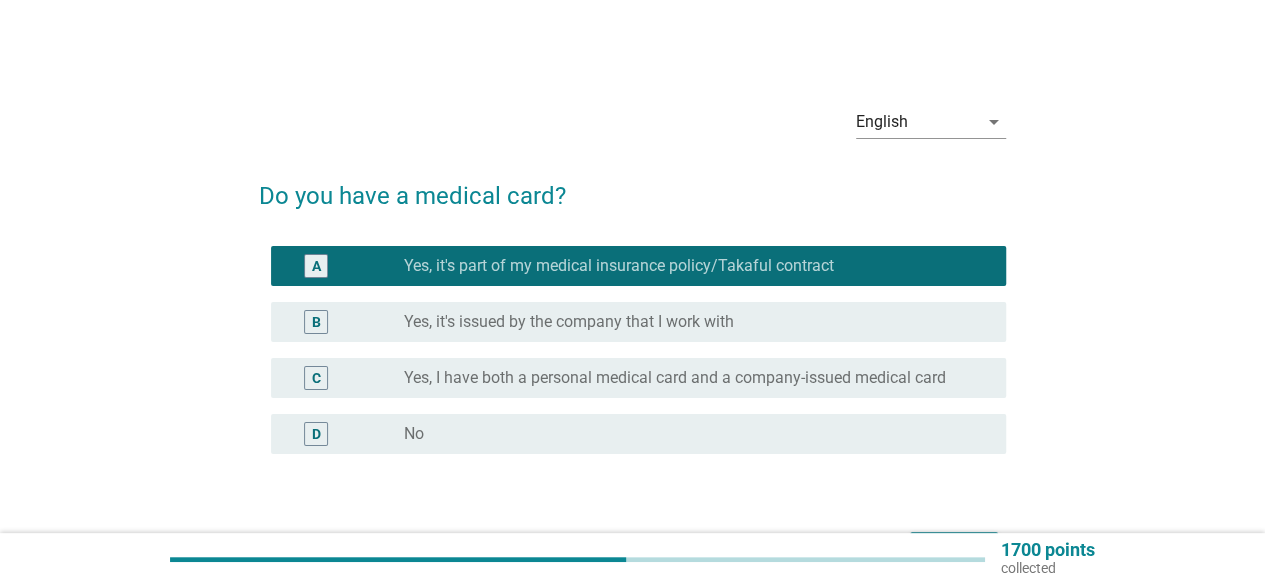 scroll, scrollTop: 100, scrollLeft: 0, axis: vertical 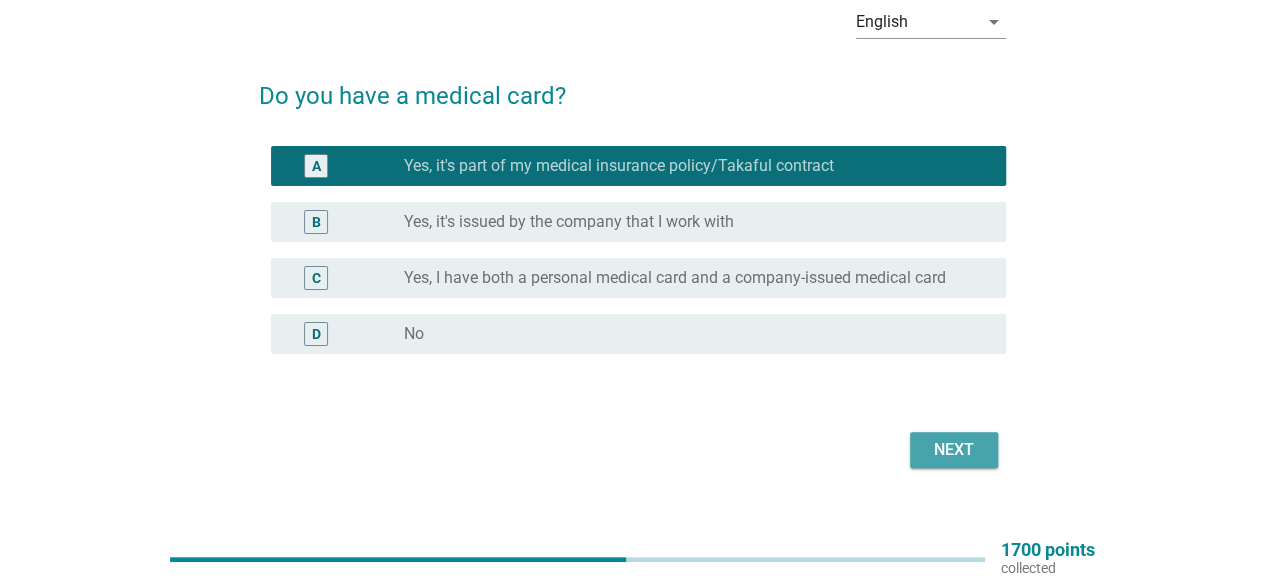 click on "Next" at bounding box center [954, 450] 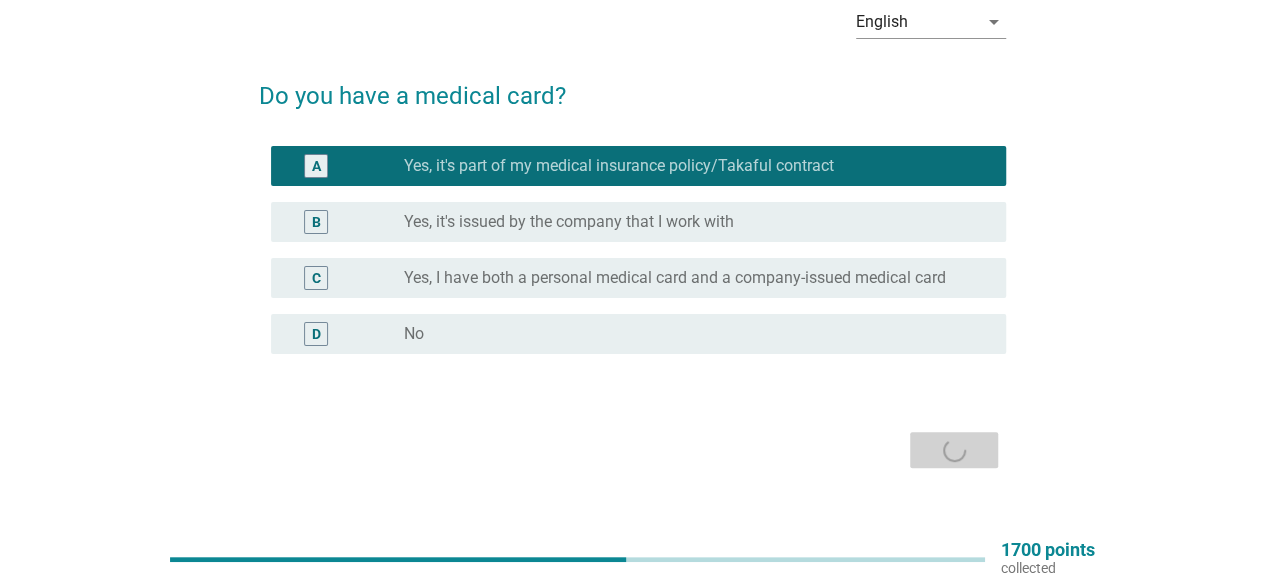scroll, scrollTop: 0, scrollLeft: 0, axis: both 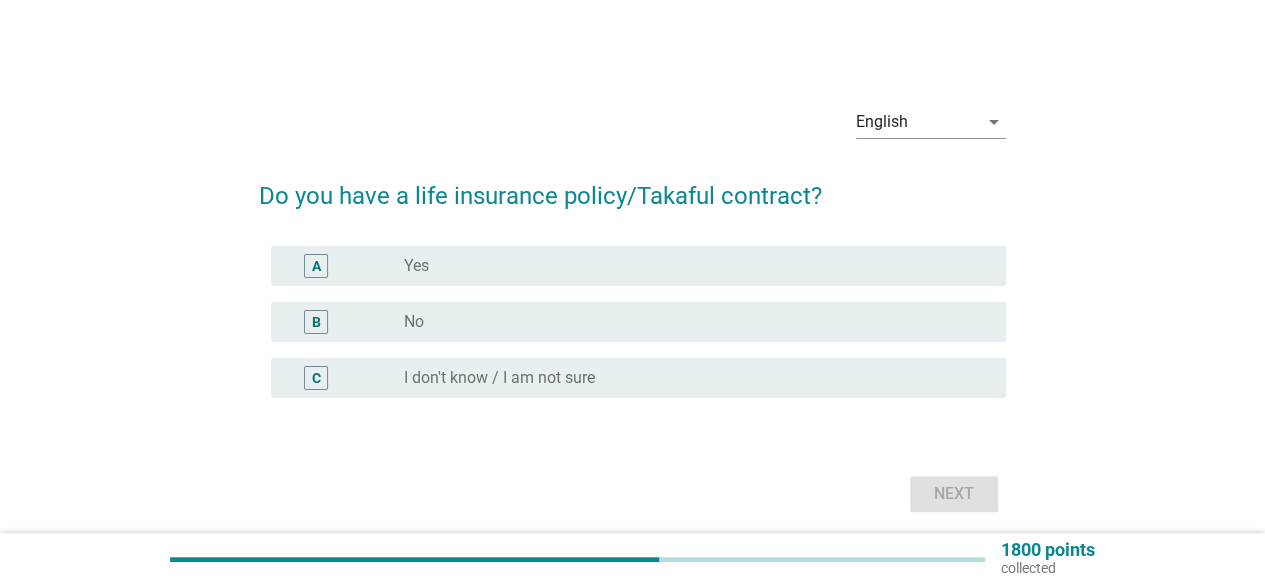 click on "radio_button_unchecked Yes" at bounding box center (689, 266) 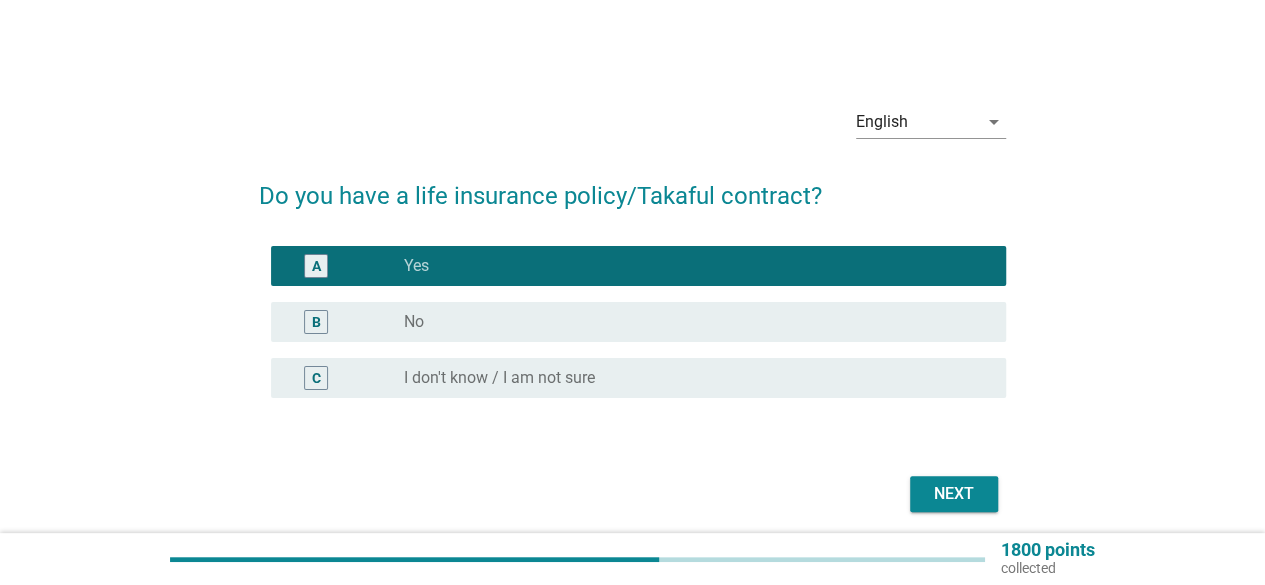 click on "Next" at bounding box center [954, 494] 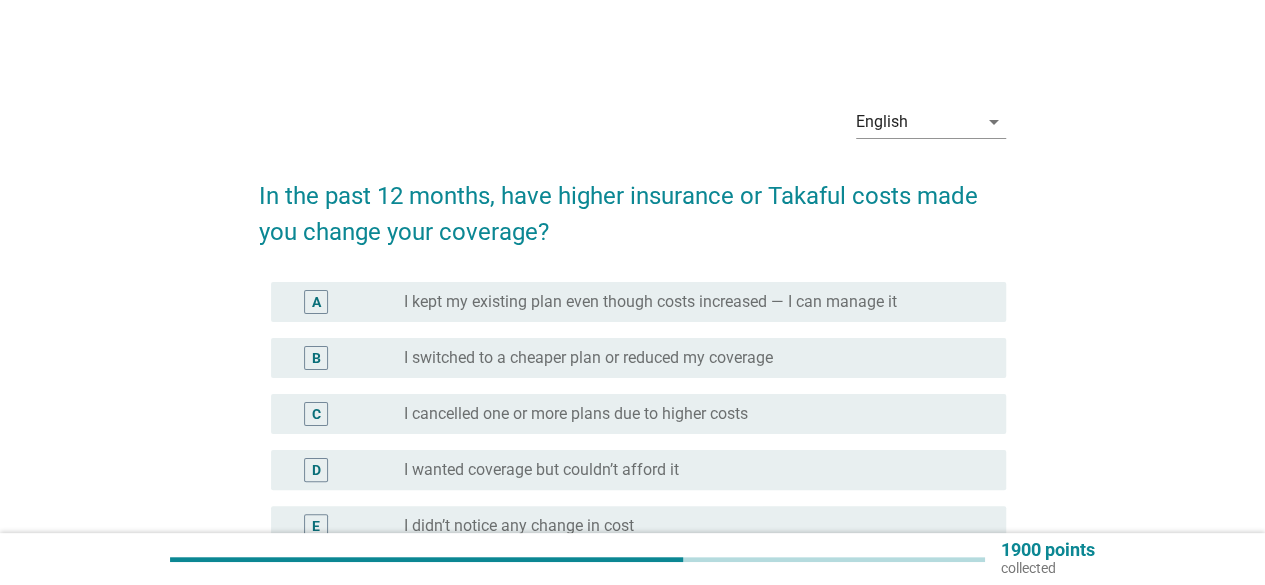 scroll, scrollTop: 100, scrollLeft: 0, axis: vertical 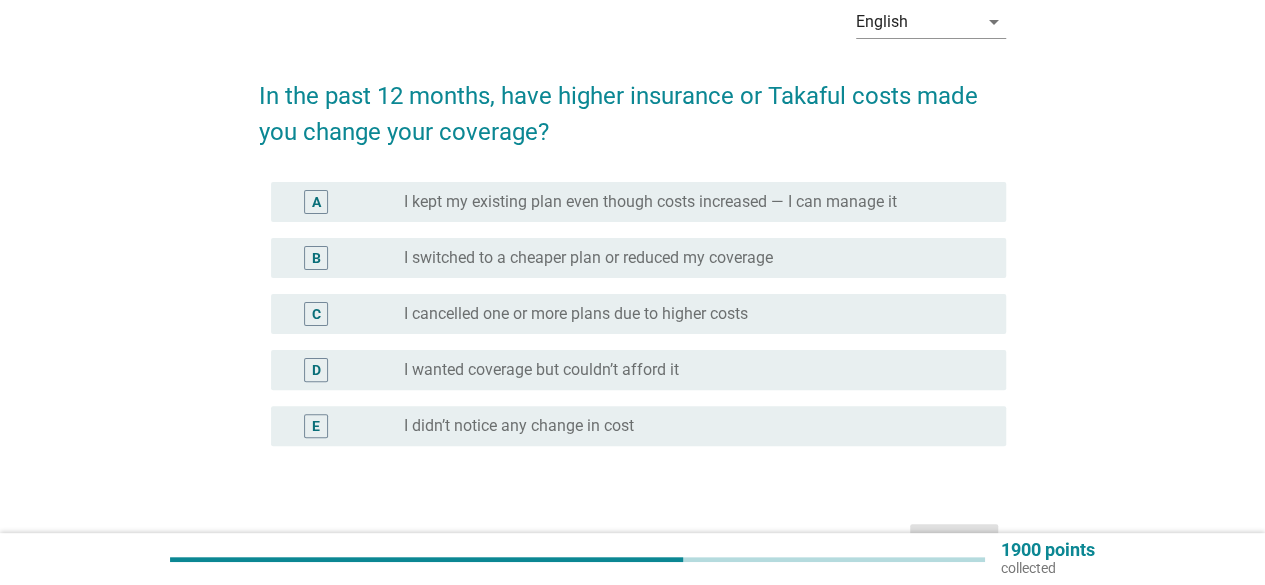 click on "I didn’t notice any change in cost" at bounding box center [519, 426] 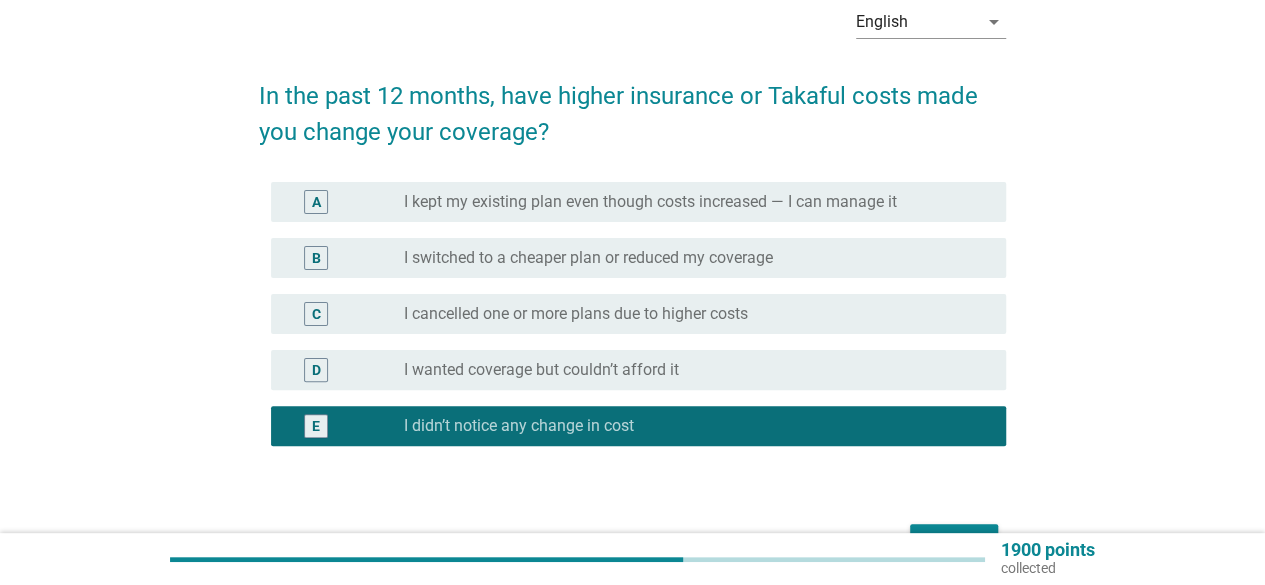 scroll, scrollTop: 200, scrollLeft: 0, axis: vertical 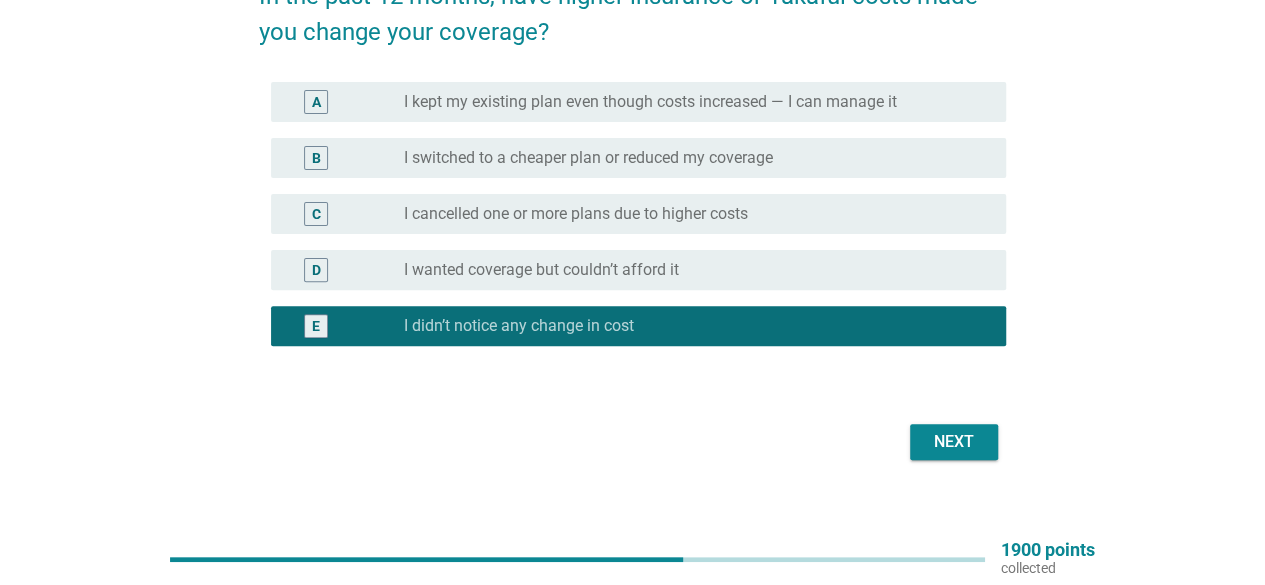 click on "Next" at bounding box center [954, 442] 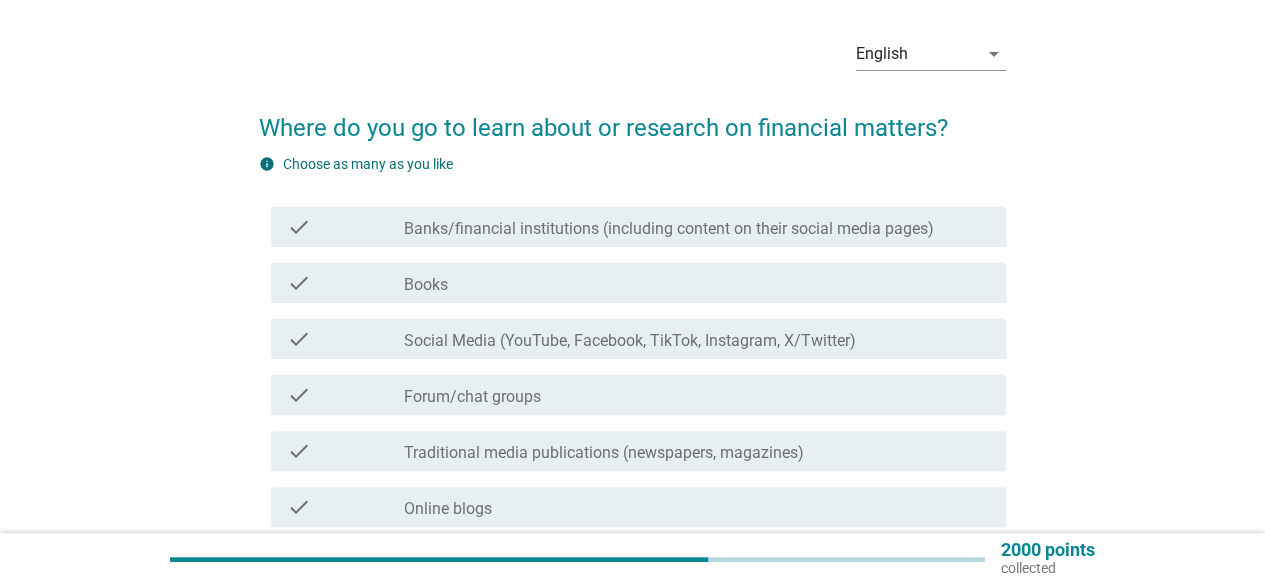 scroll, scrollTop: 100, scrollLeft: 0, axis: vertical 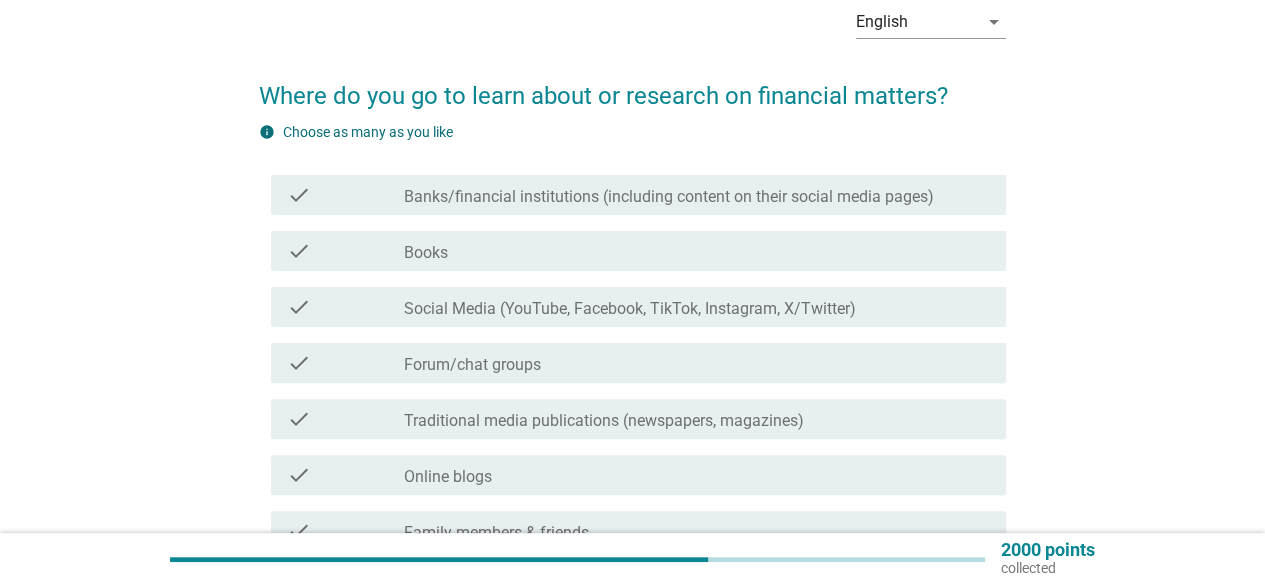 click on "Banks/financial institutions (including content on their social media pages)" at bounding box center [669, 197] 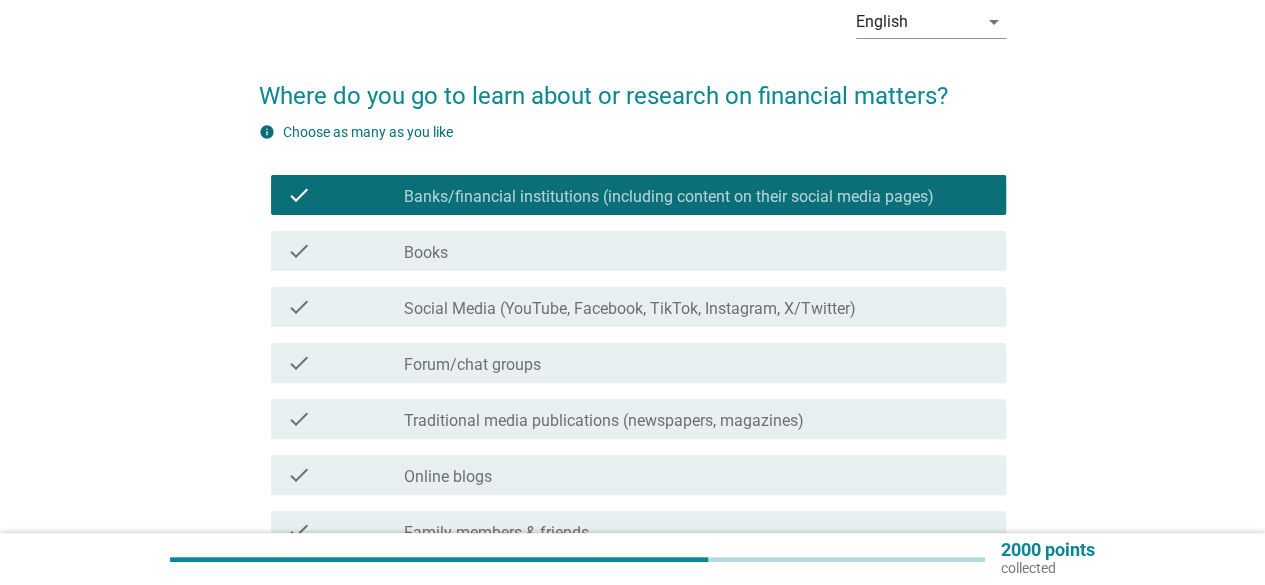 click on "Forum/chat groups" at bounding box center [472, 365] 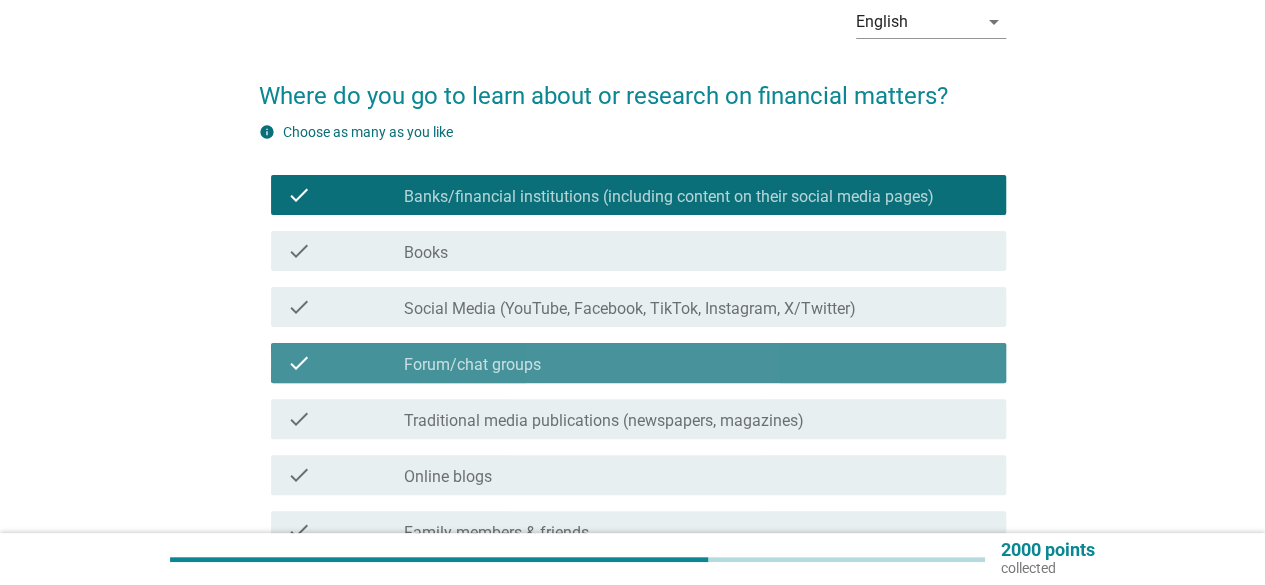 click on "Forum/chat groups" at bounding box center (472, 365) 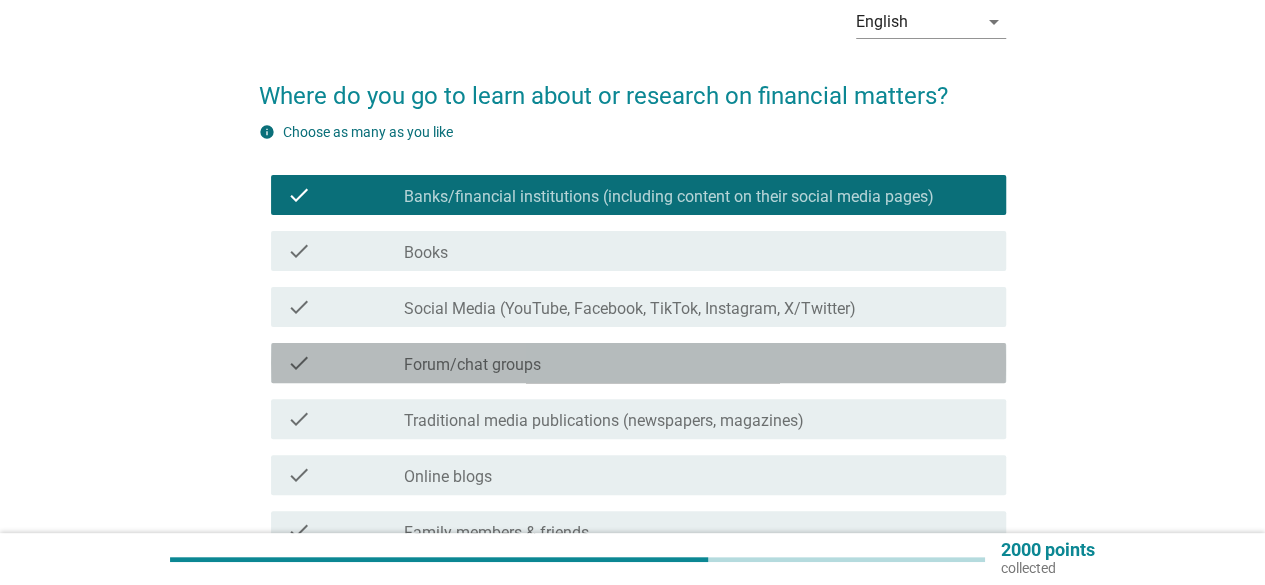 click on "Forum/chat groups" at bounding box center (472, 365) 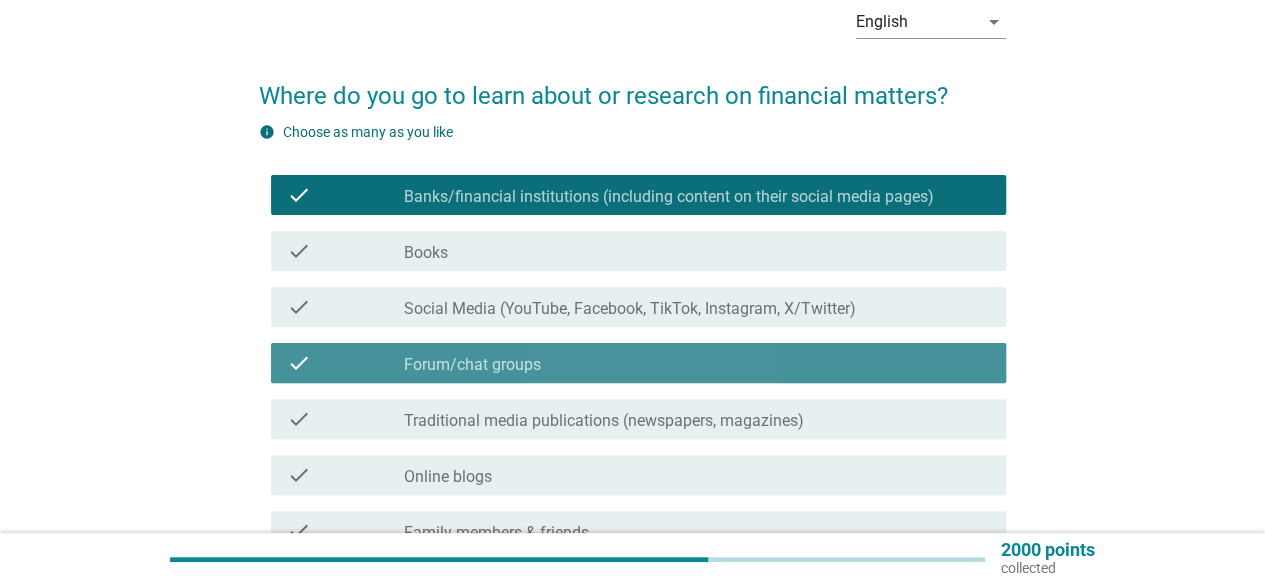 click on "Forum/chat groups" at bounding box center (472, 365) 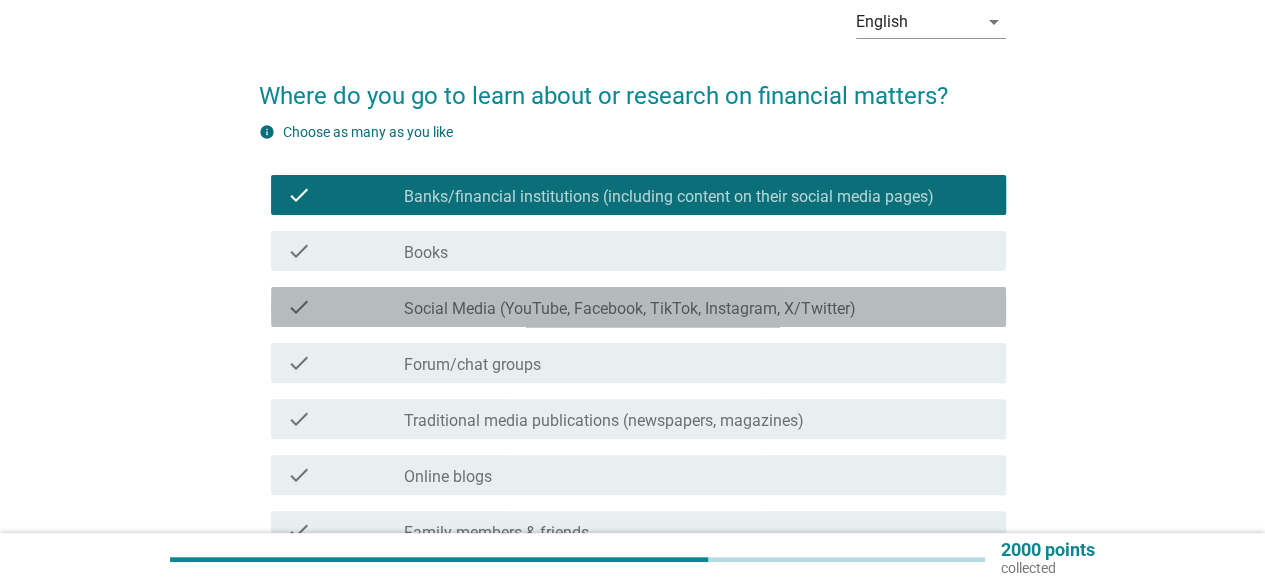 click on "check_box_outline_blank Social Media (YouTube, Facebook, TikTok, Instagram, X/Twitter)" at bounding box center [697, 307] 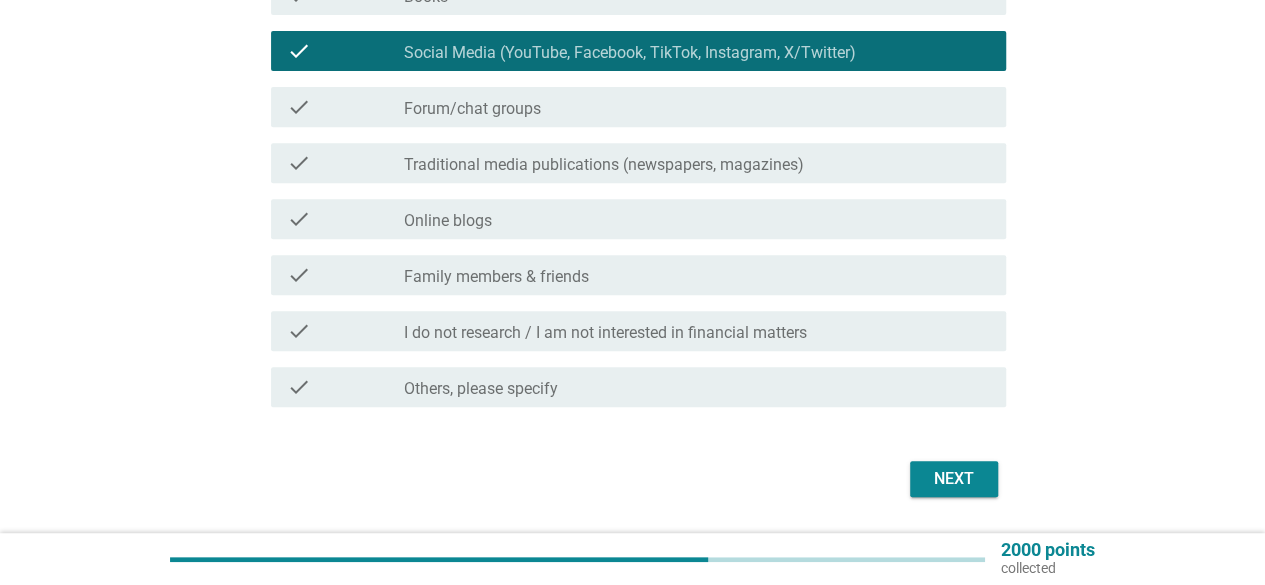 scroll, scrollTop: 400, scrollLeft: 0, axis: vertical 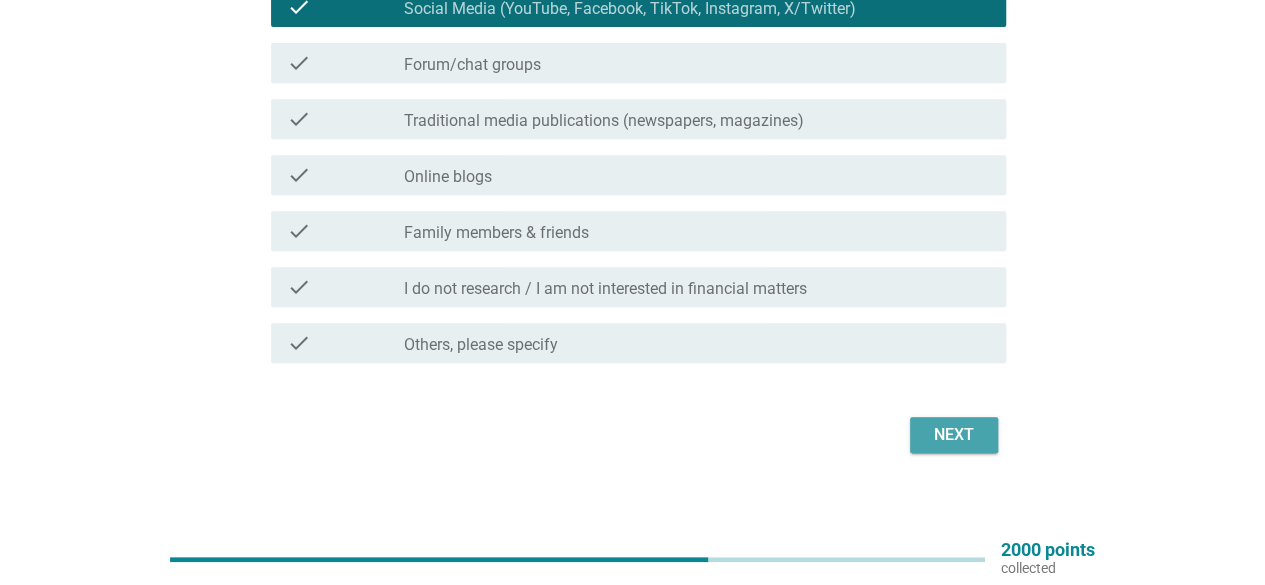 click on "Next" at bounding box center [954, 435] 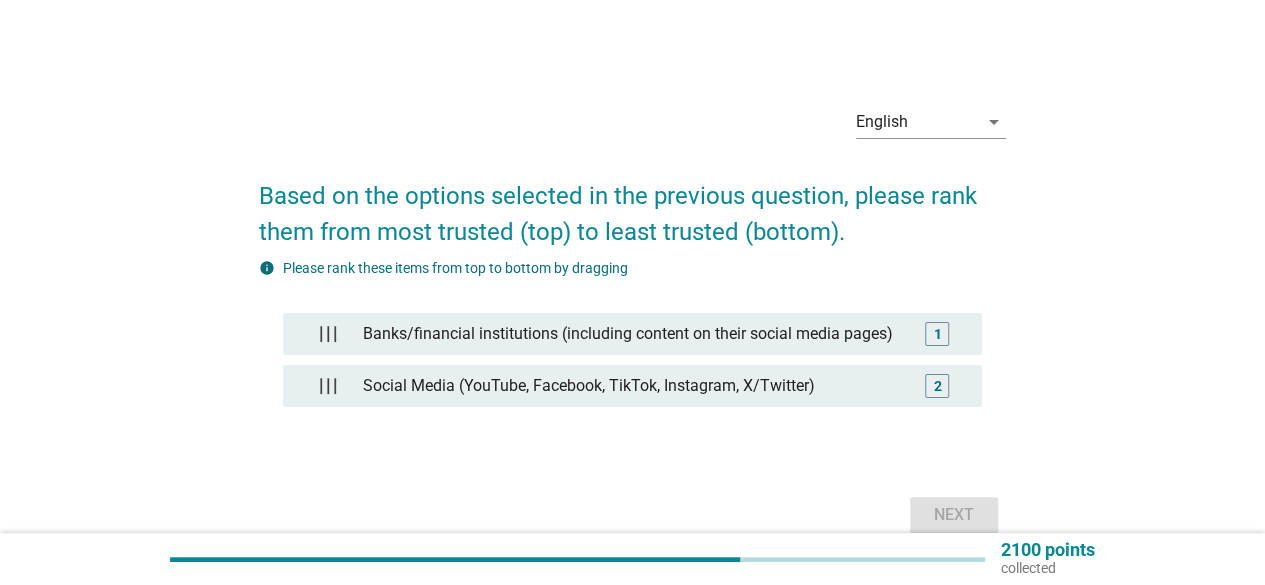 scroll, scrollTop: 94, scrollLeft: 0, axis: vertical 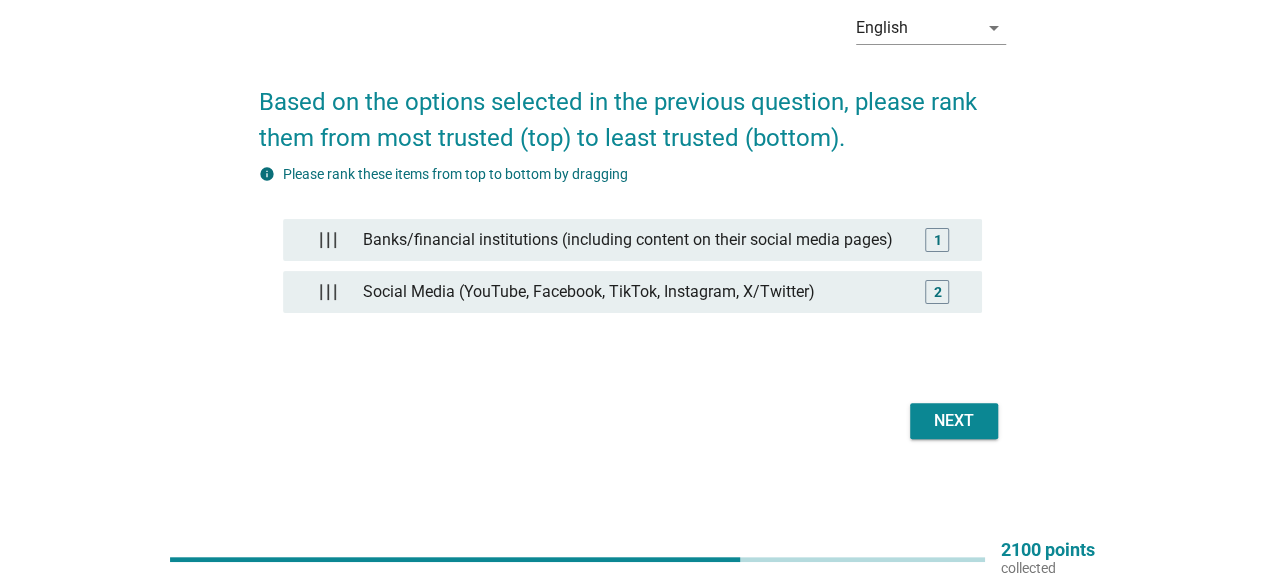 click on "Next" at bounding box center [954, 421] 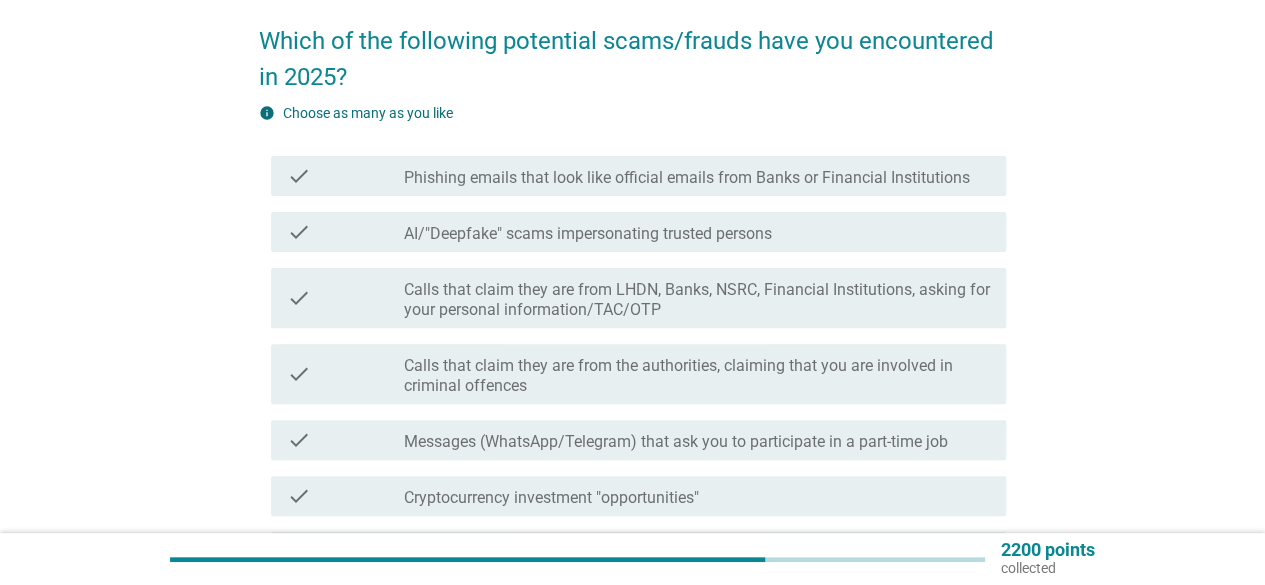 scroll, scrollTop: 200, scrollLeft: 0, axis: vertical 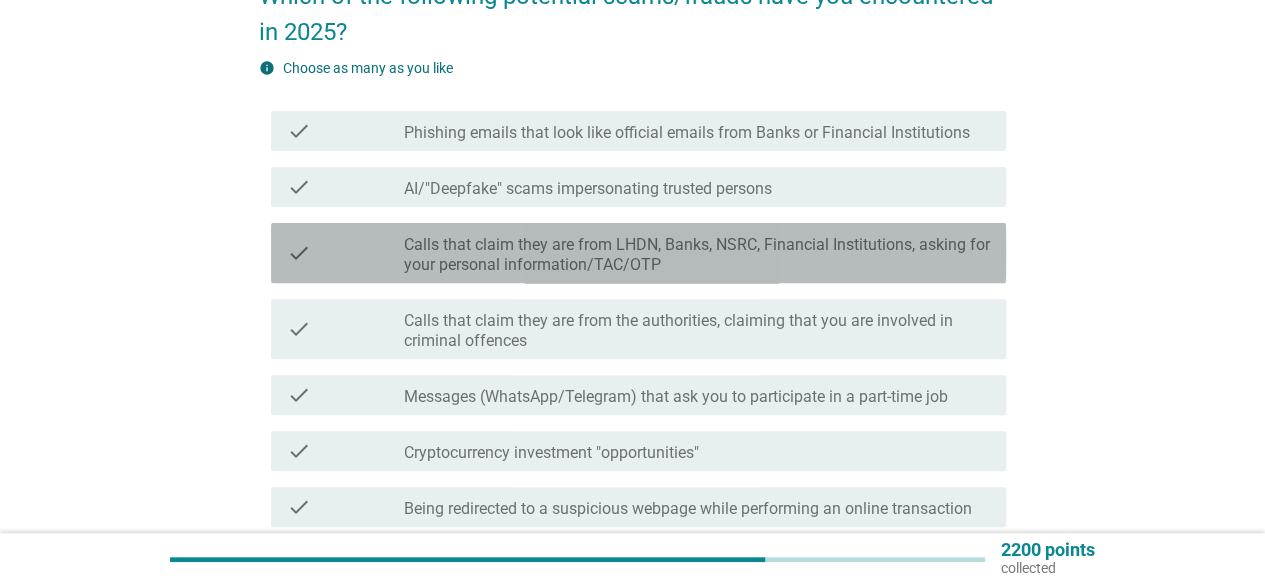 click on "Calls that claim they are from LHDN, Banks, NSRC, Financial Institutions, asking for your personal information/TAC/OTP" at bounding box center (697, 255) 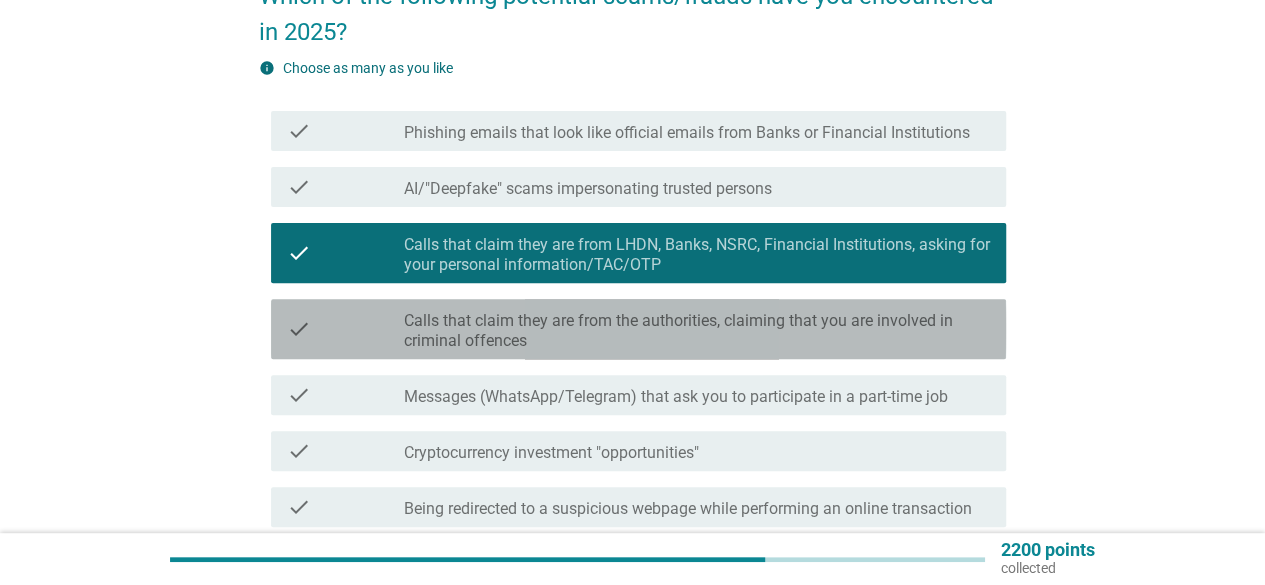 click on "Calls that claim they are from the authorities, claiming that you are involved in criminal offences" at bounding box center (697, 331) 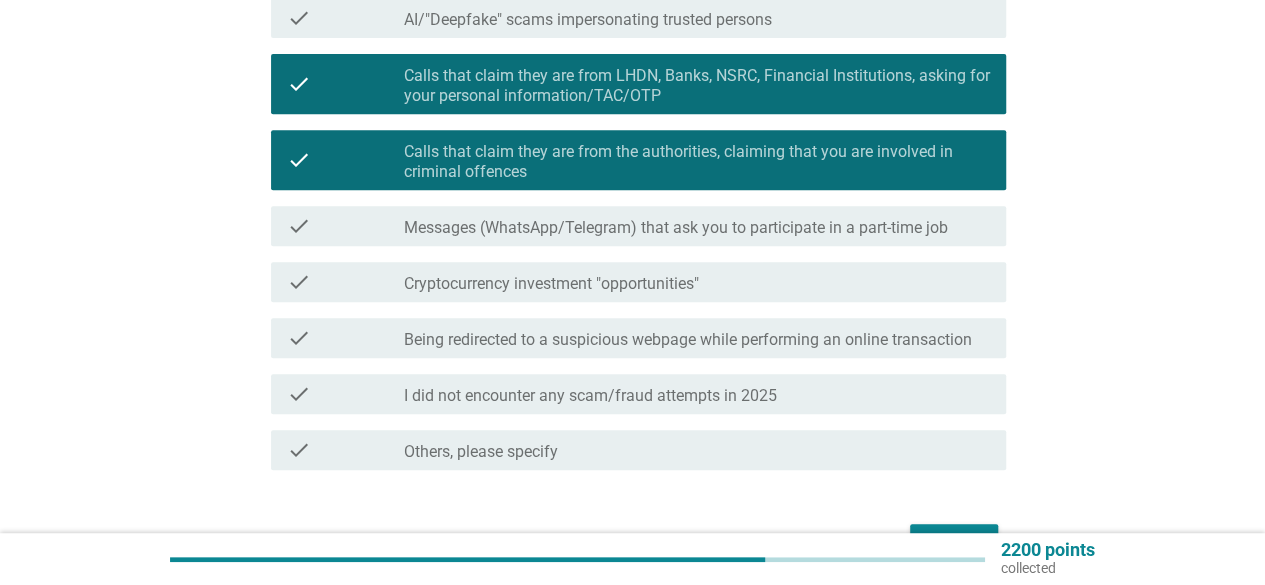 scroll, scrollTop: 400, scrollLeft: 0, axis: vertical 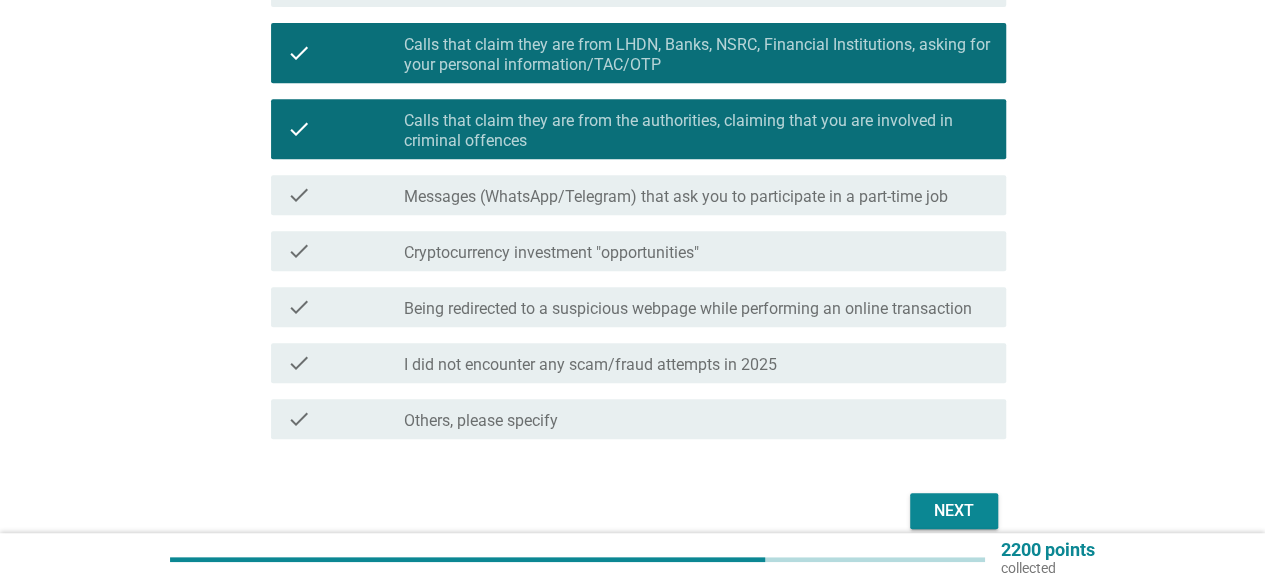 click on "Messages (WhatsApp/Telegram) that ask you to participate in a part-time job" at bounding box center (676, 197) 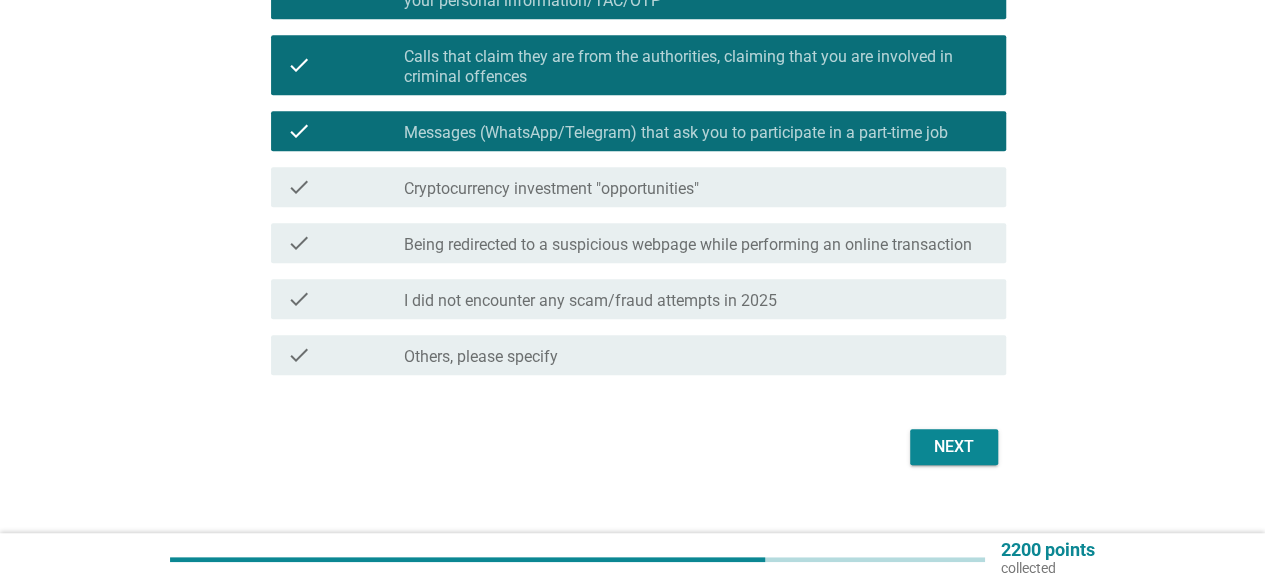 scroll, scrollTop: 492, scrollLeft: 0, axis: vertical 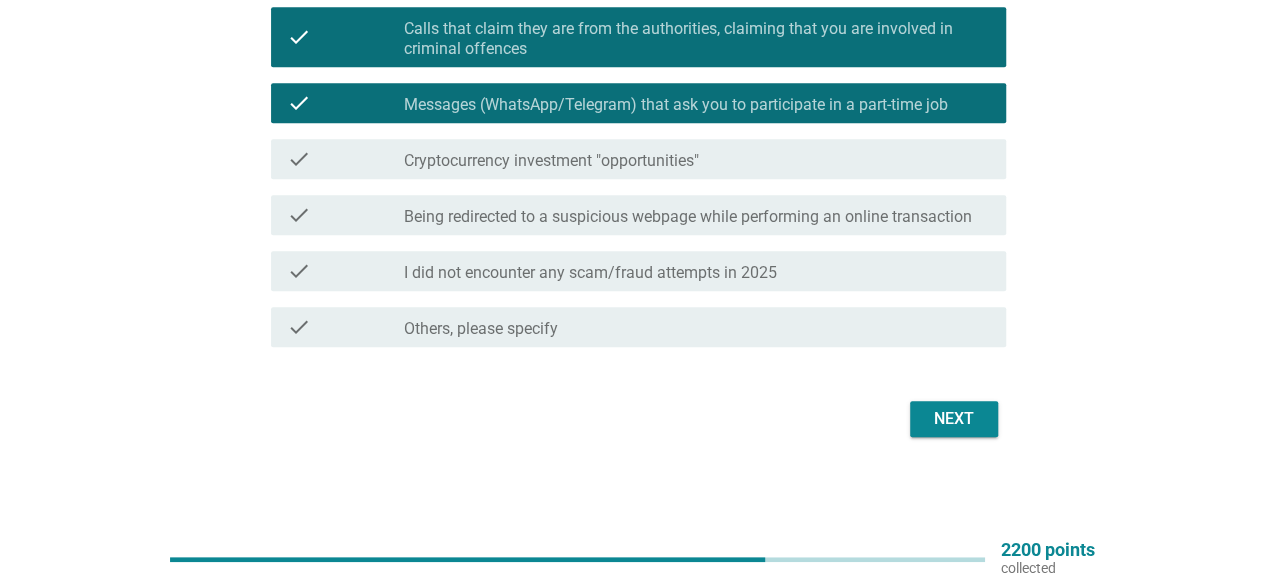click on "Next" at bounding box center (954, 419) 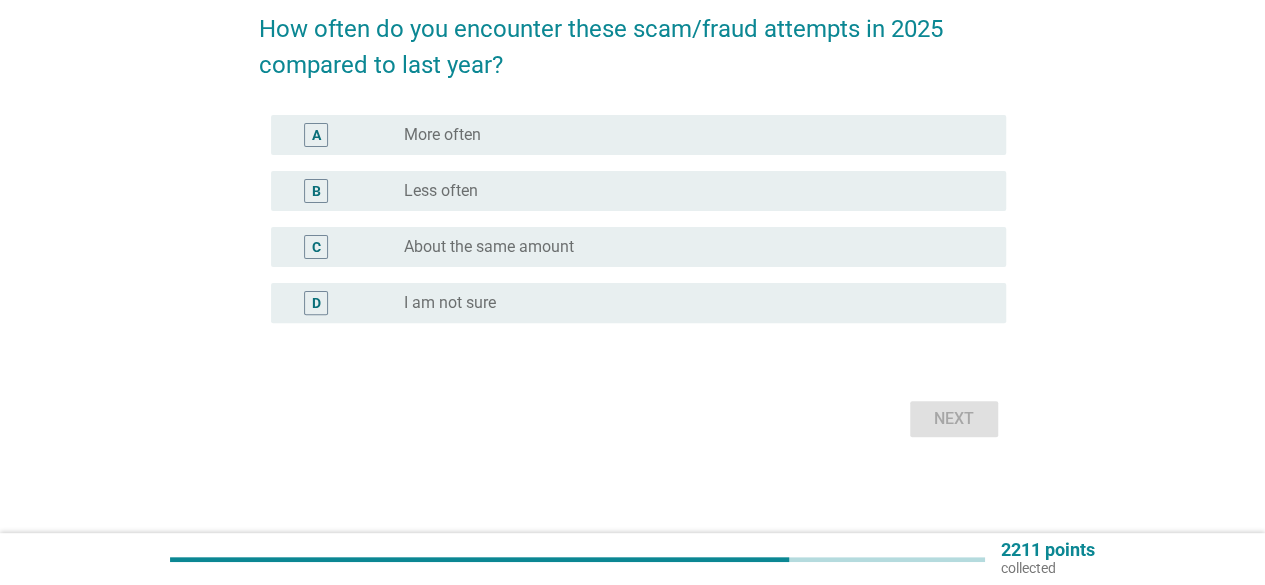 scroll, scrollTop: 0, scrollLeft: 0, axis: both 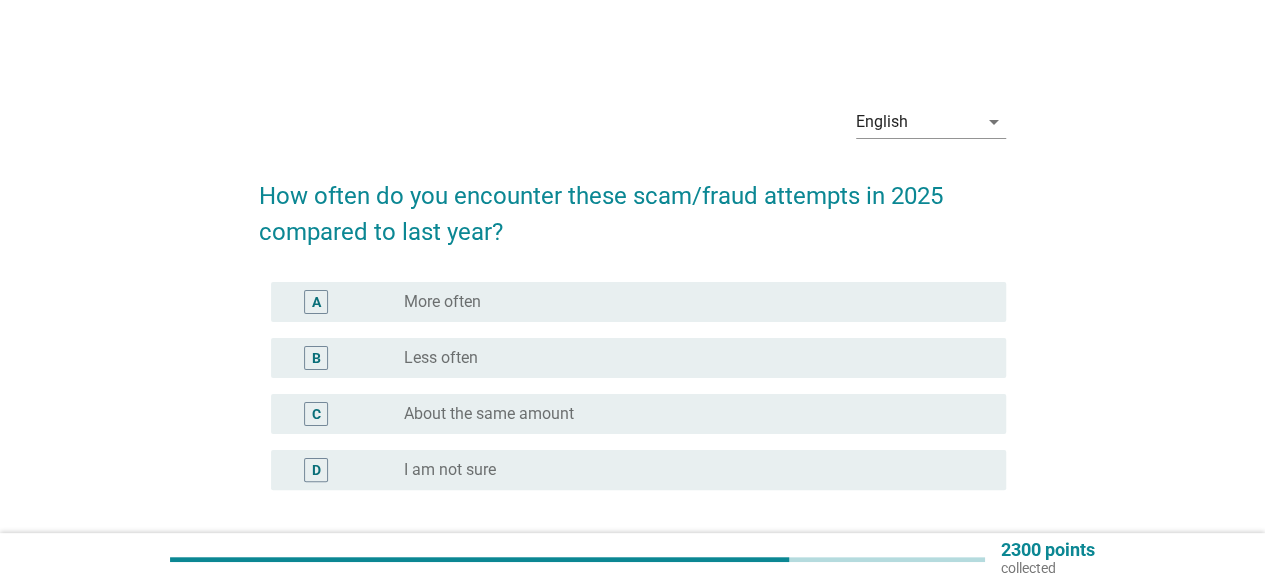 click on "About the same amount" at bounding box center (489, 414) 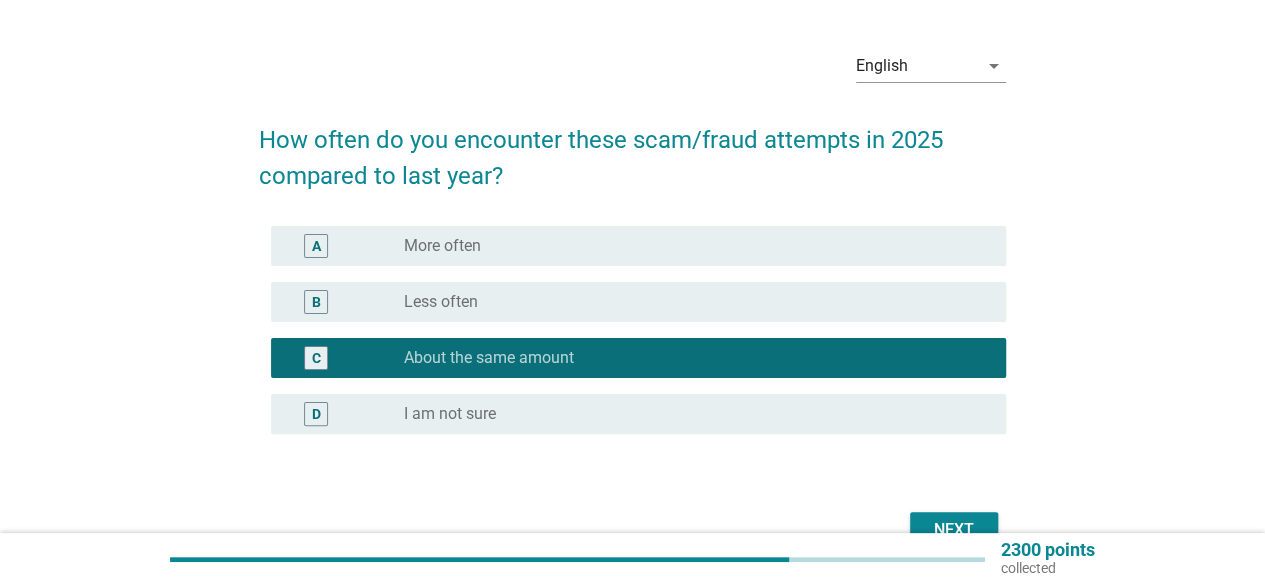 scroll, scrollTop: 100, scrollLeft: 0, axis: vertical 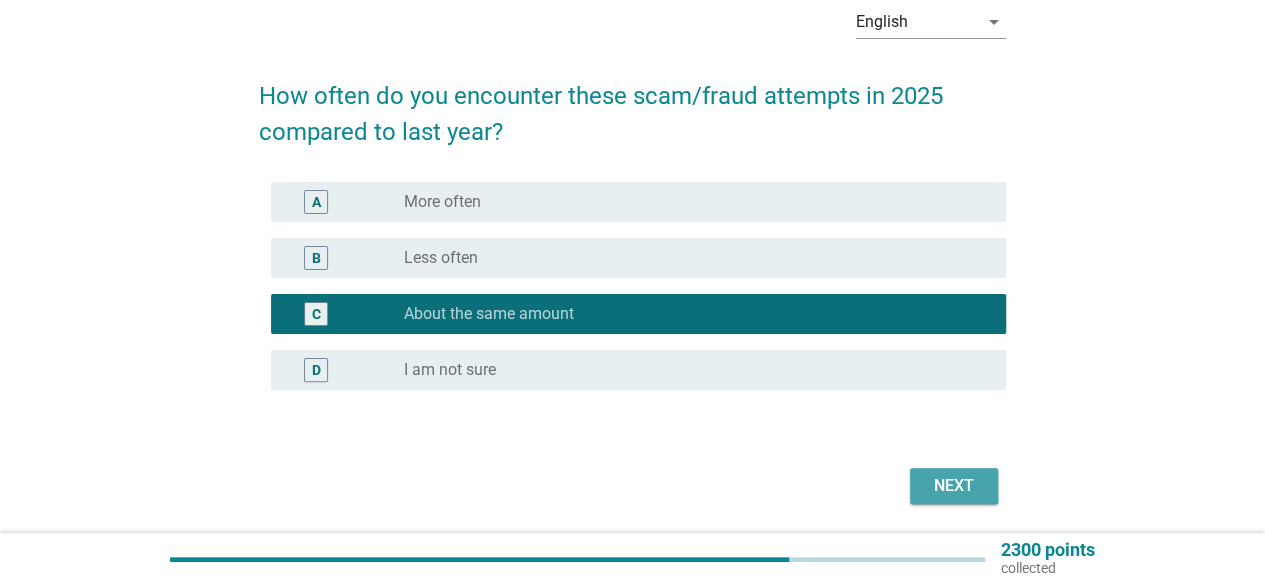 click on "Next" at bounding box center (954, 486) 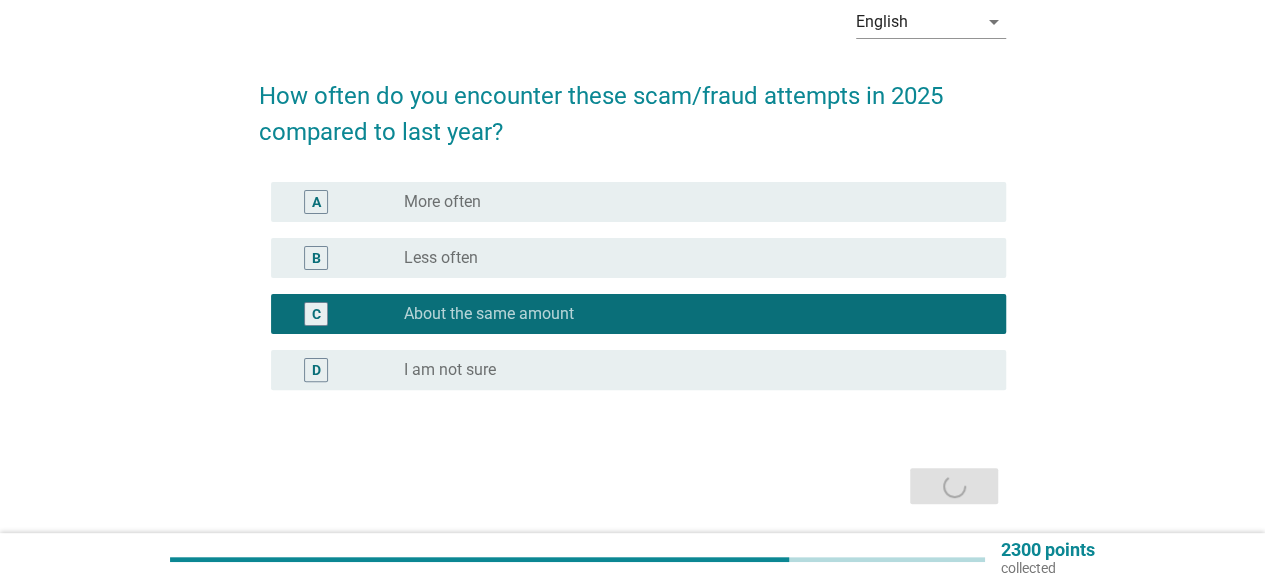 scroll, scrollTop: 0, scrollLeft: 0, axis: both 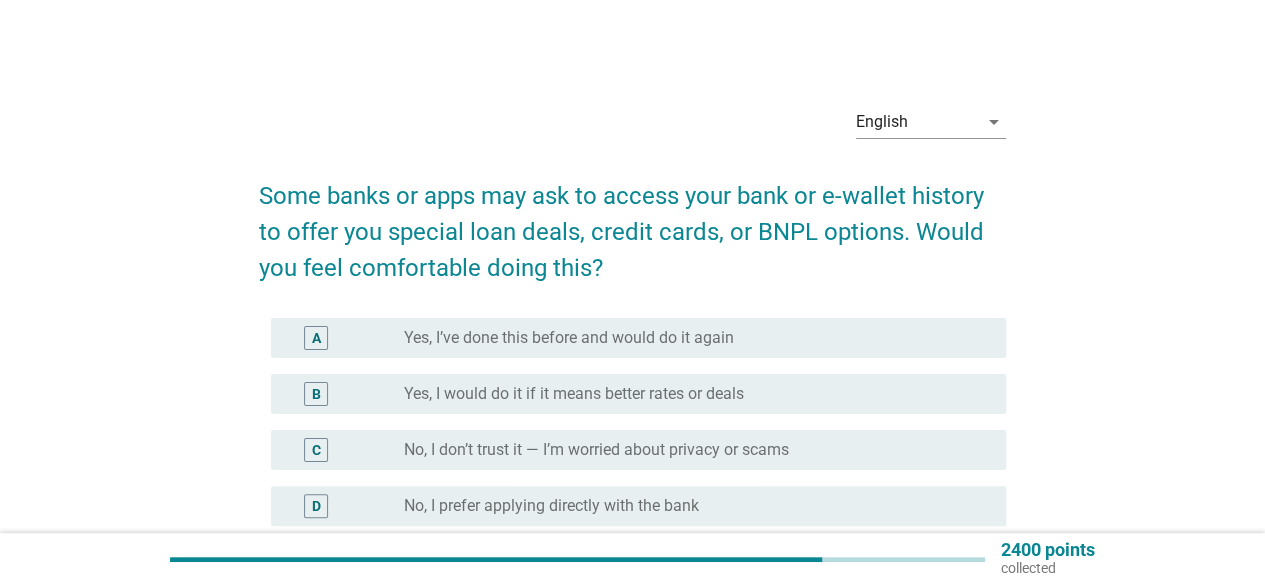 click on "No, I don’t trust it — I’m worried about privacy or scams" at bounding box center (596, 450) 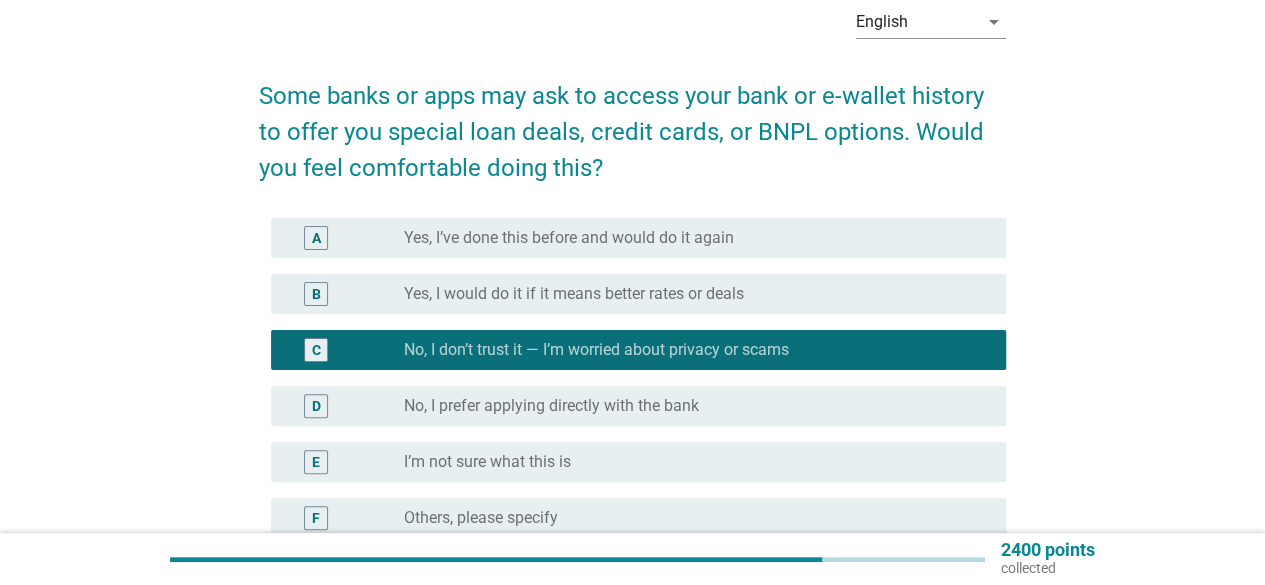 scroll, scrollTop: 200, scrollLeft: 0, axis: vertical 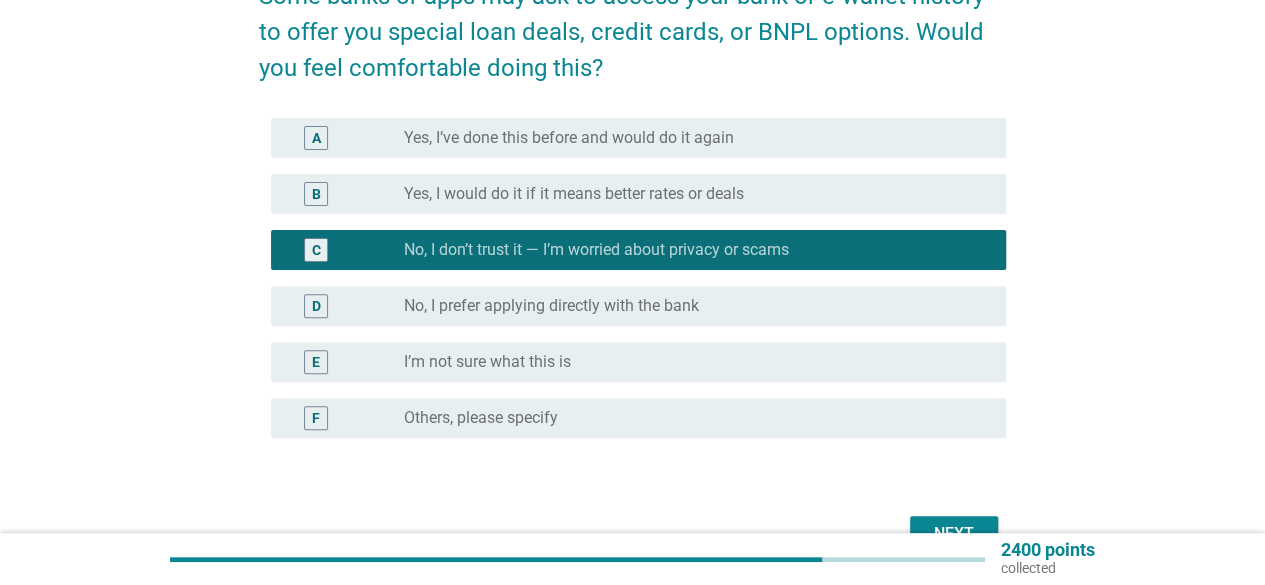 click on "No, I prefer applying directly with the bank" at bounding box center (551, 306) 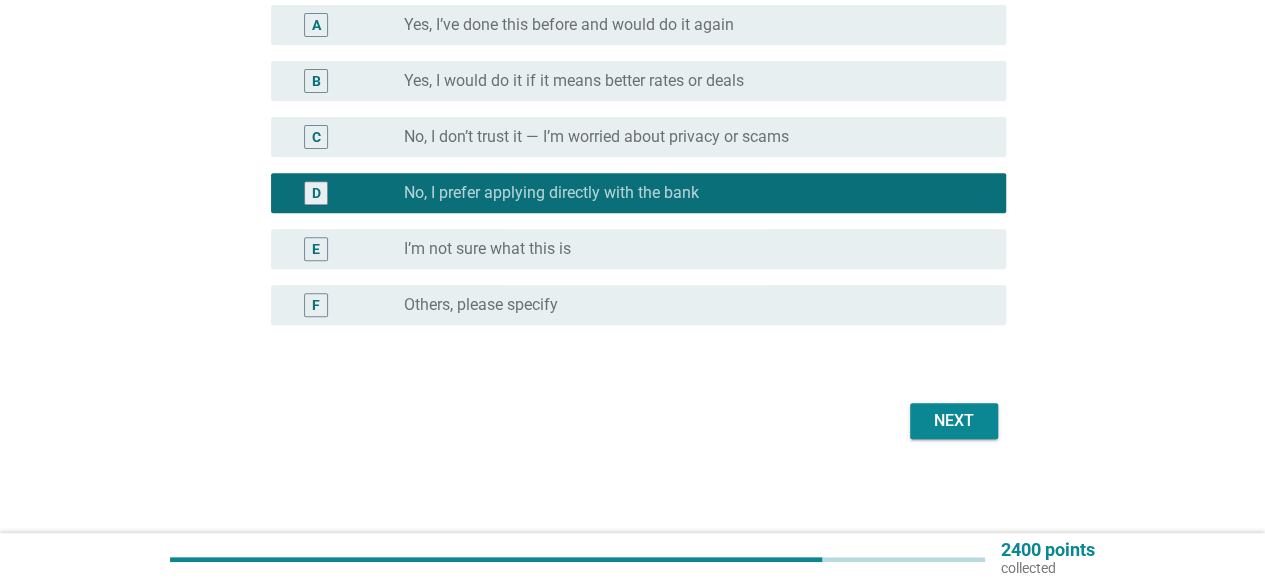scroll, scrollTop: 314, scrollLeft: 0, axis: vertical 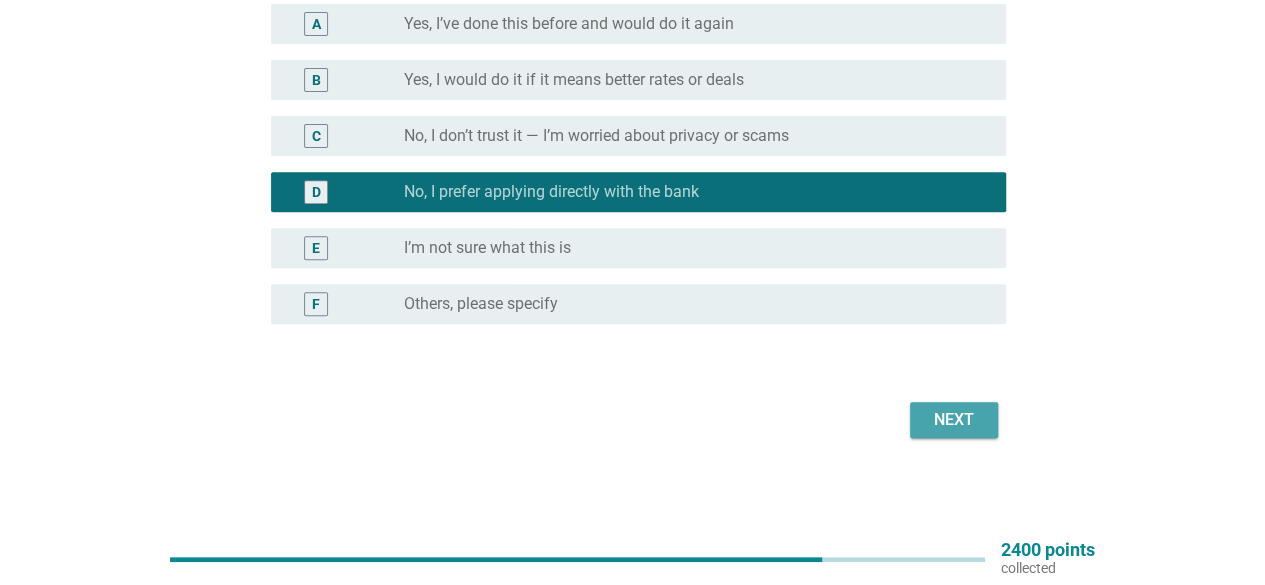 click on "Next" at bounding box center (954, 420) 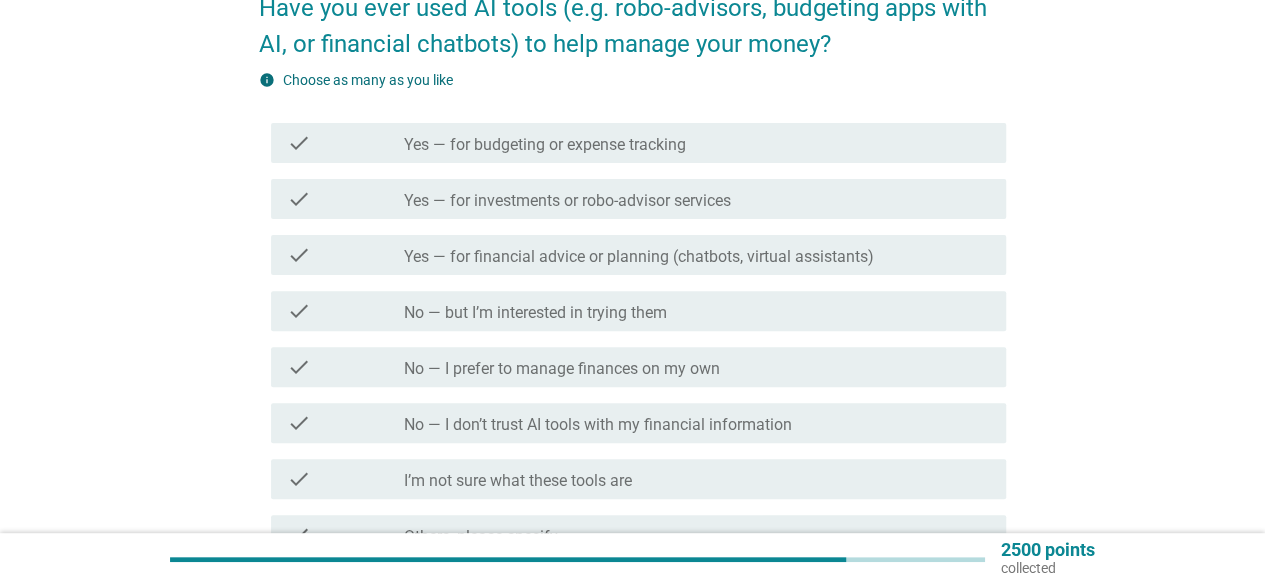 scroll, scrollTop: 396, scrollLeft: 0, axis: vertical 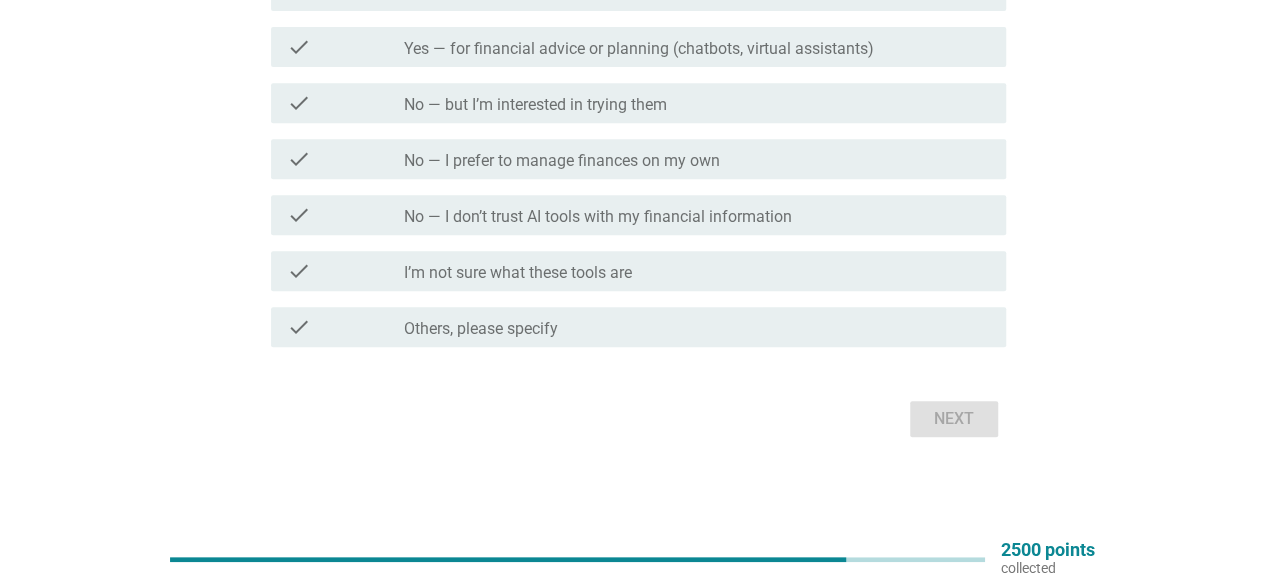 click on "No — I prefer to manage finances on my own" at bounding box center (562, 161) 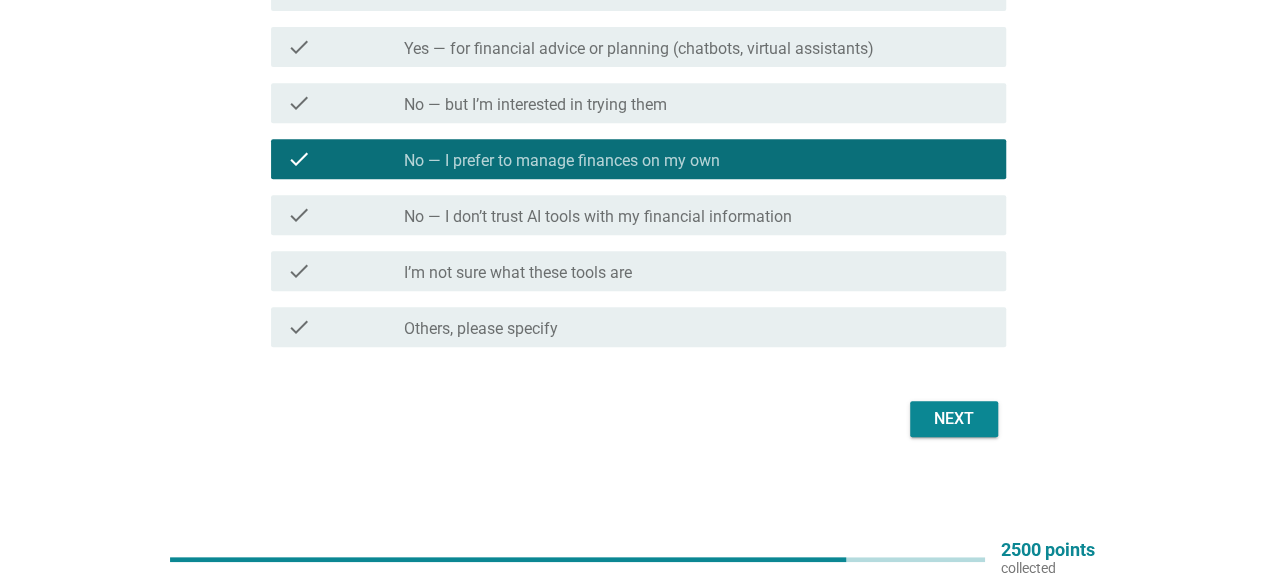 click on "Next" at bounding box center [954, 419] 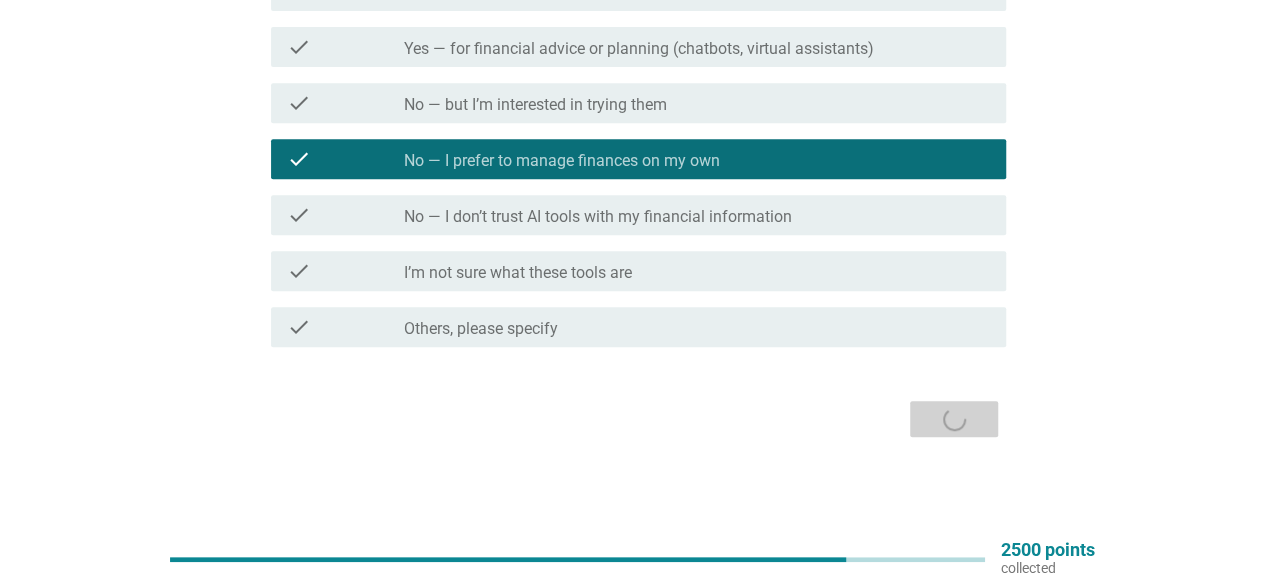scroll, scrollTop: 0, scrollLeft: 0, axis: both 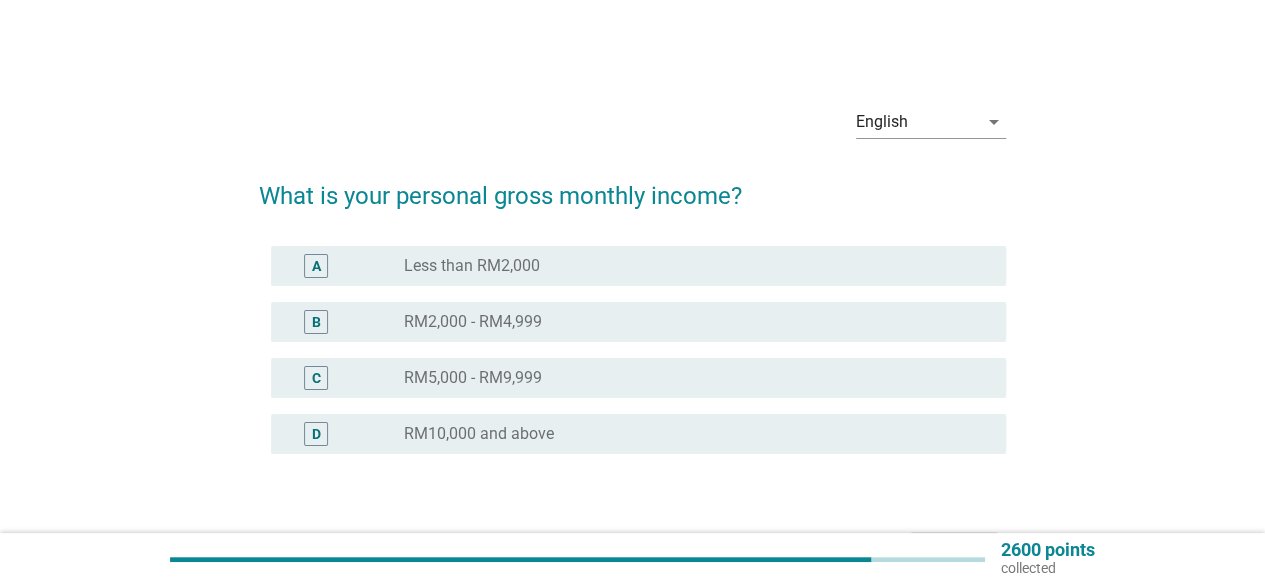 click on "RM5,000 - RM9,999" at bounding box center [473, 378] 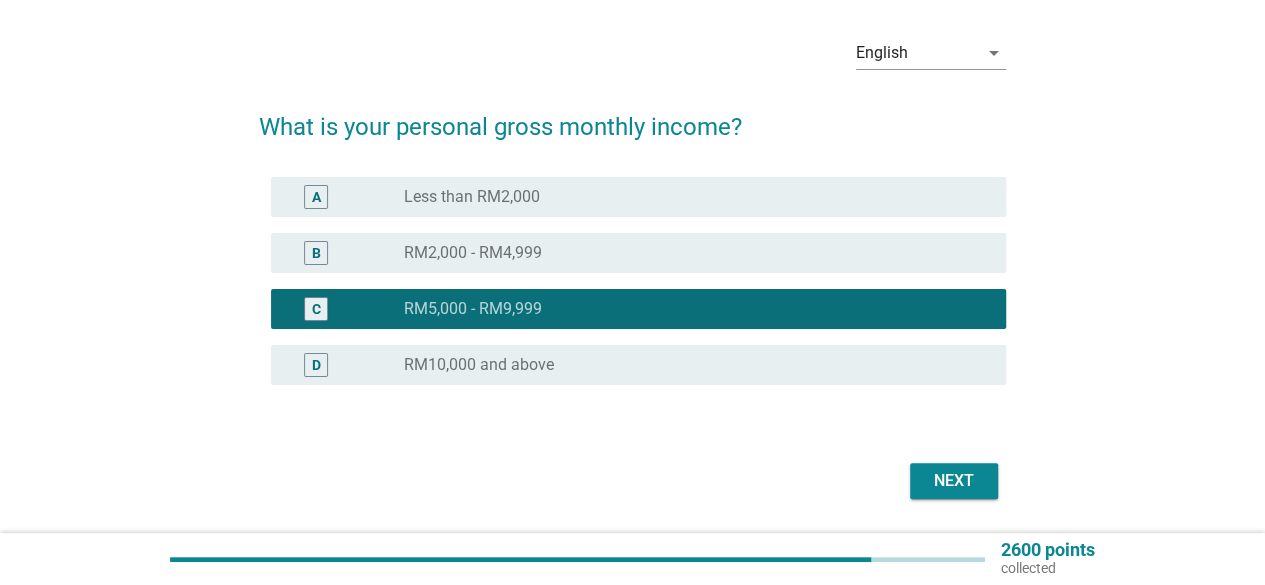 scroll, scrollTop: 100, scrollLeft: 0, axis: vertical 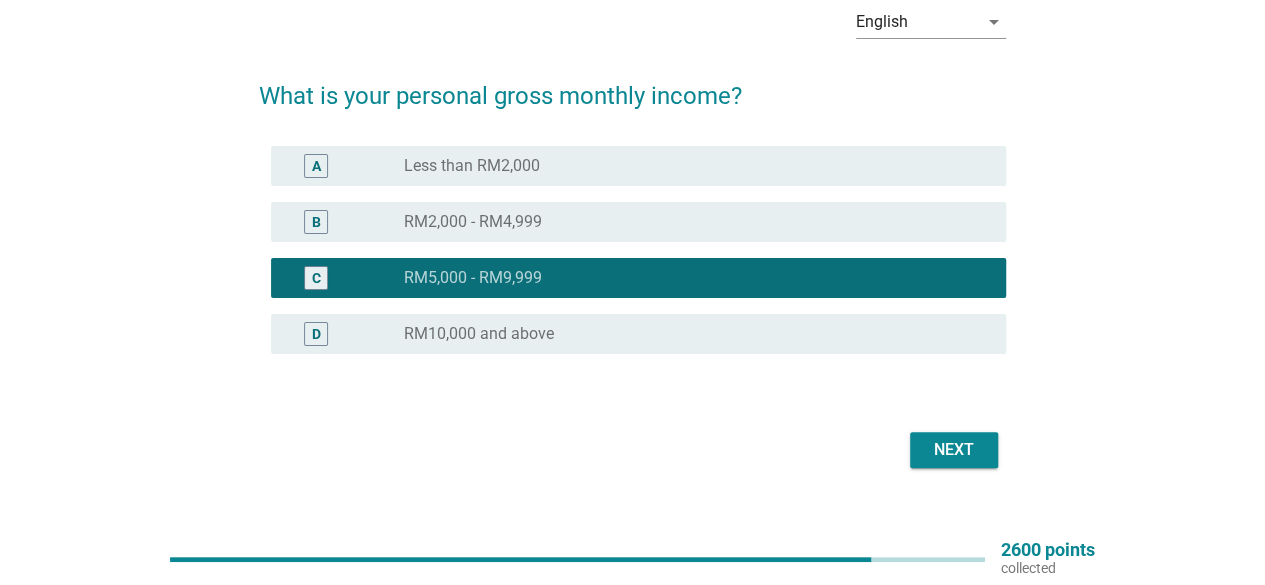 click on "Next" at bounding box center [954, 450] 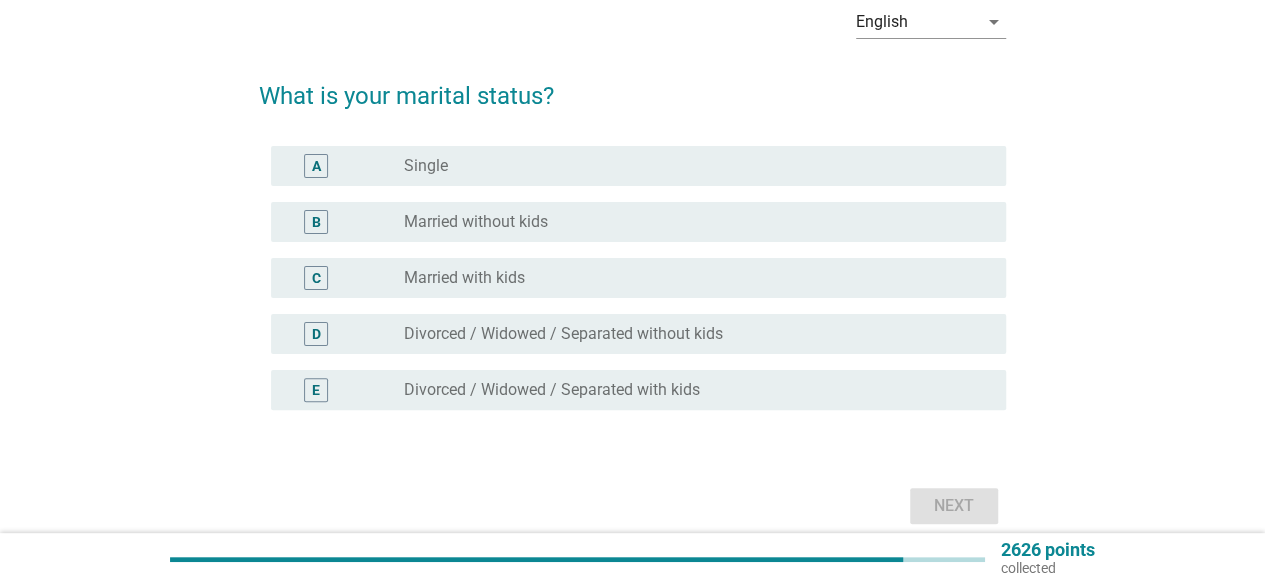 scroll, scrollTop: 0, scrollLeft: 0, axis: both 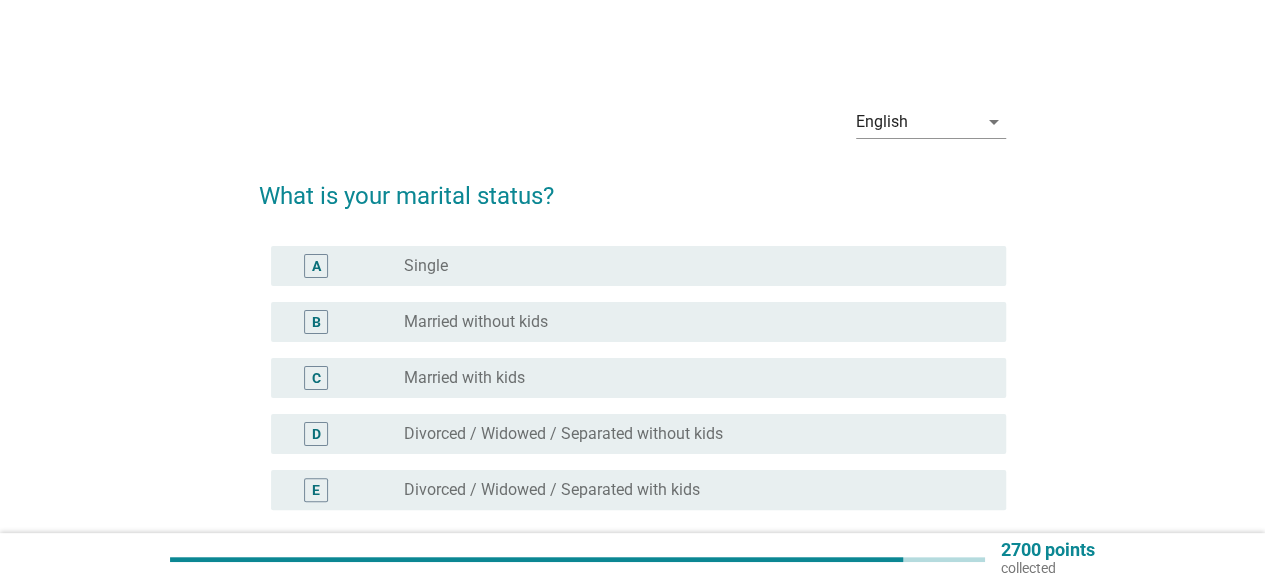 click on "Married with kids" at bounding box center [464, 378] 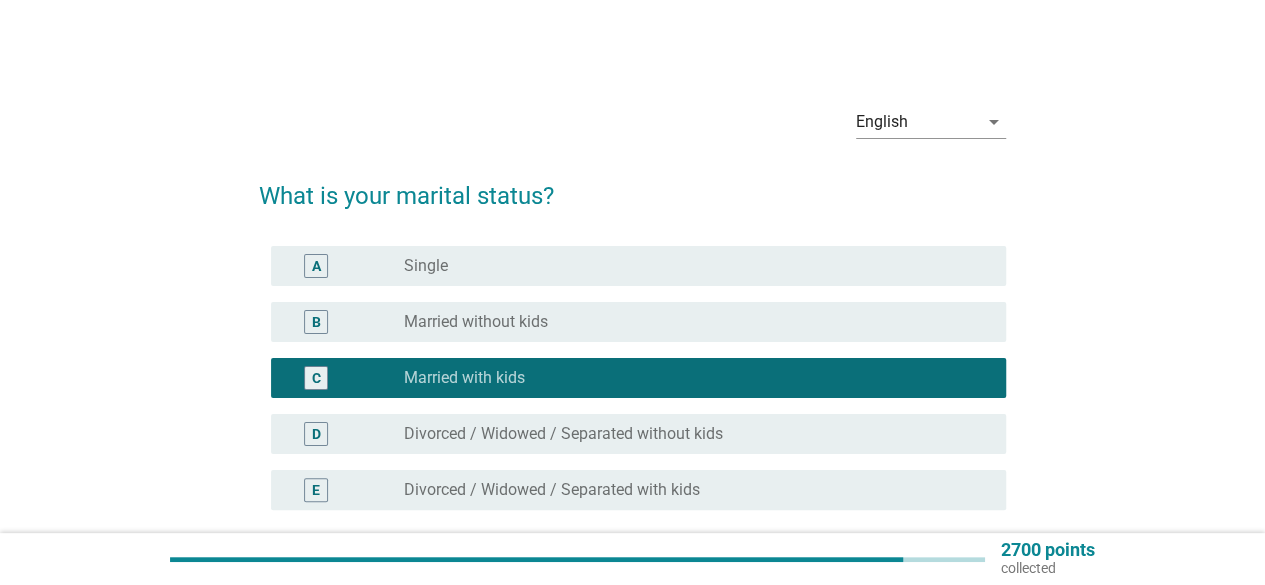 scroll, scrollTop: 186, scrollLeft: 0, axis: vertical 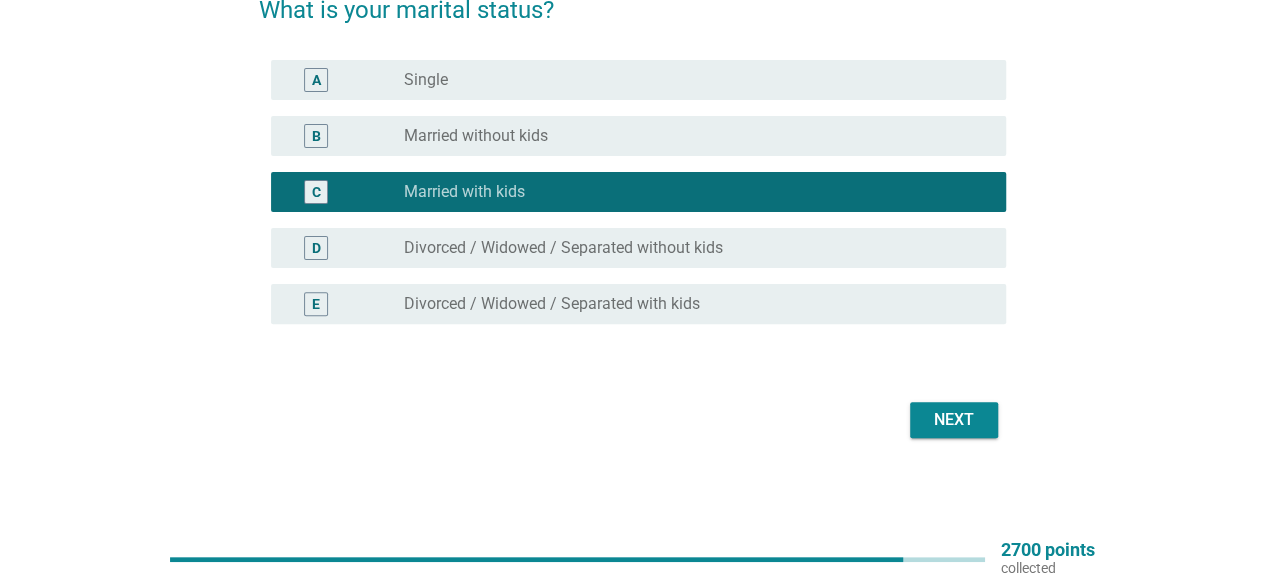 click on "Next" at bounding box center [954, 420] 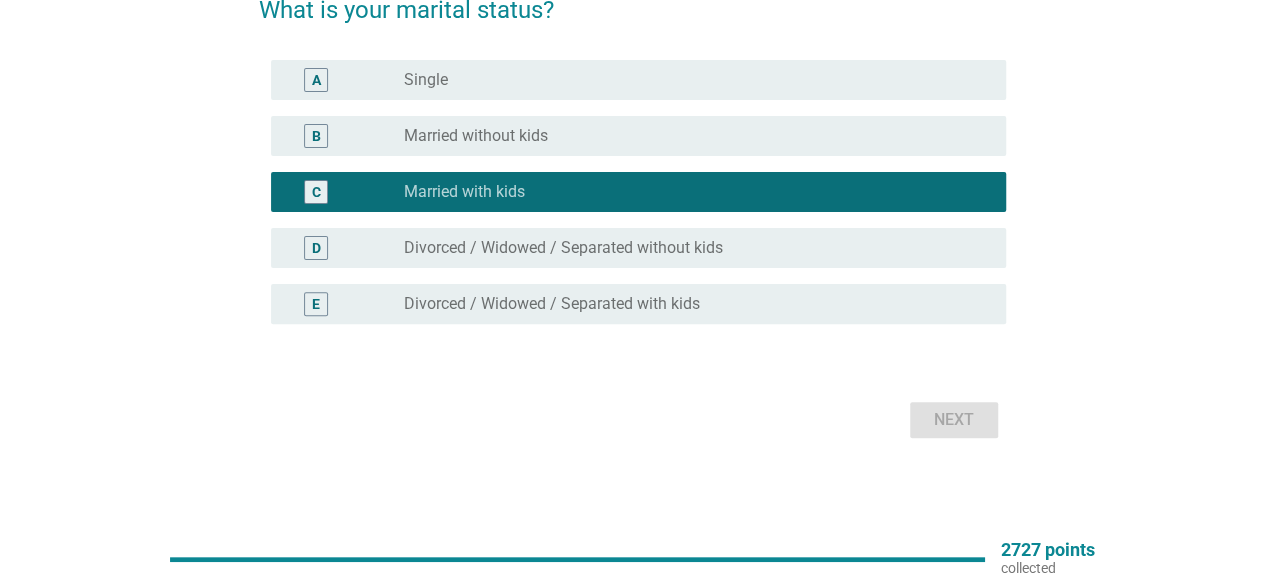 scroll, scrollTop: 0, scrollLeft: 0, axis: both 